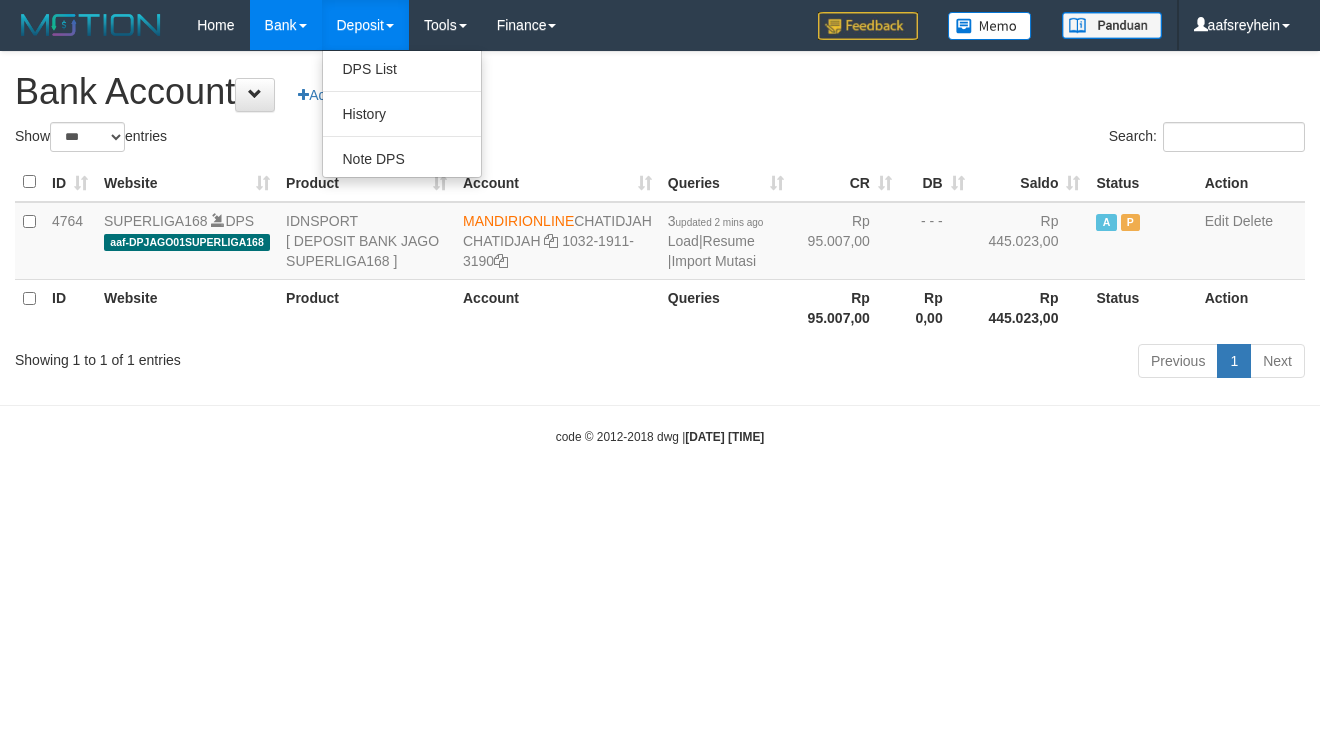 select on "***" 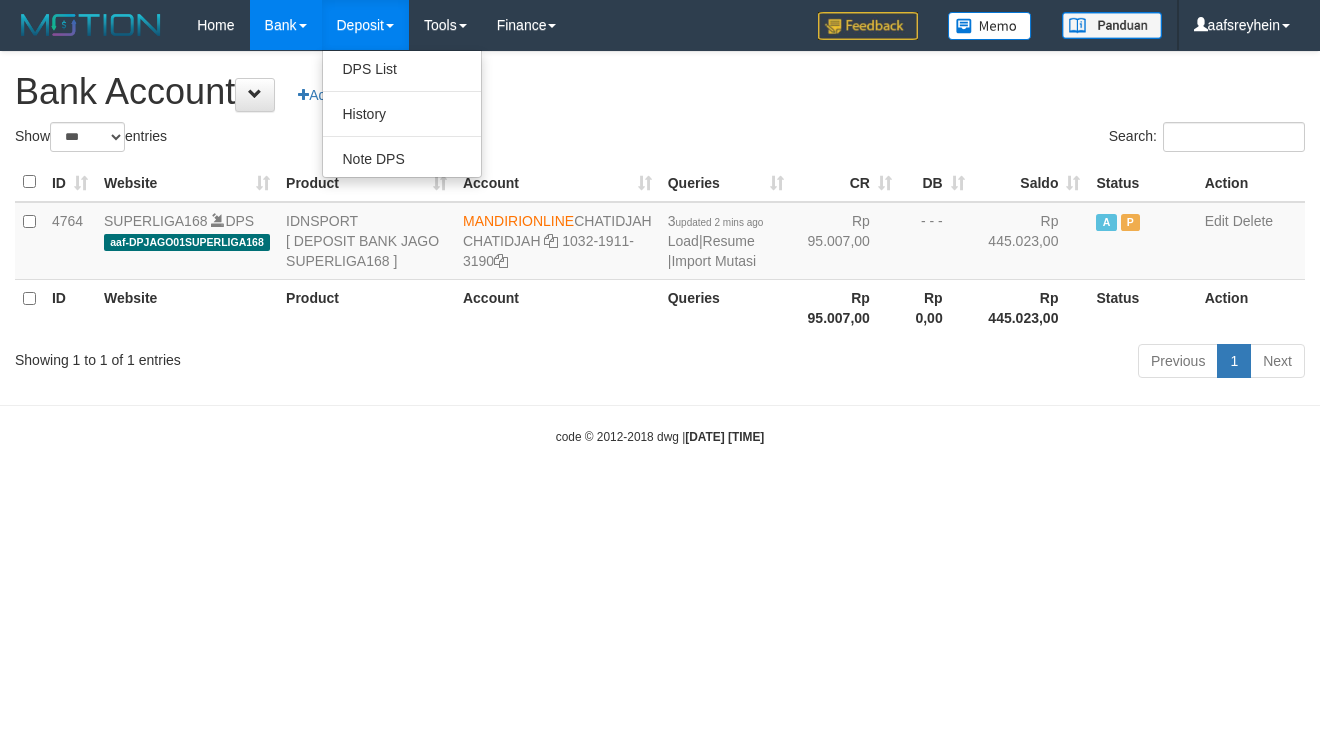 scroll, scrollTop: 0, scrollLeft: 0, axis: both 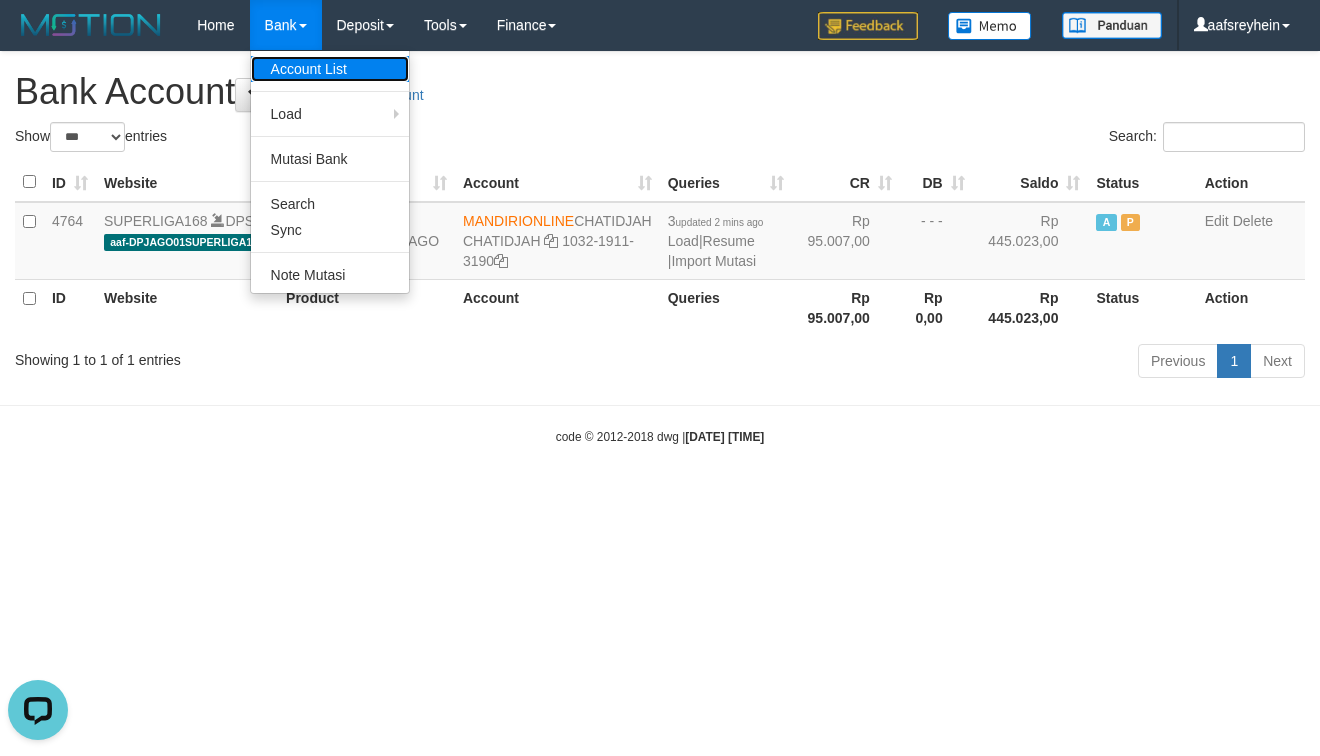 click on "Account List" at bounding box center [330, 69] 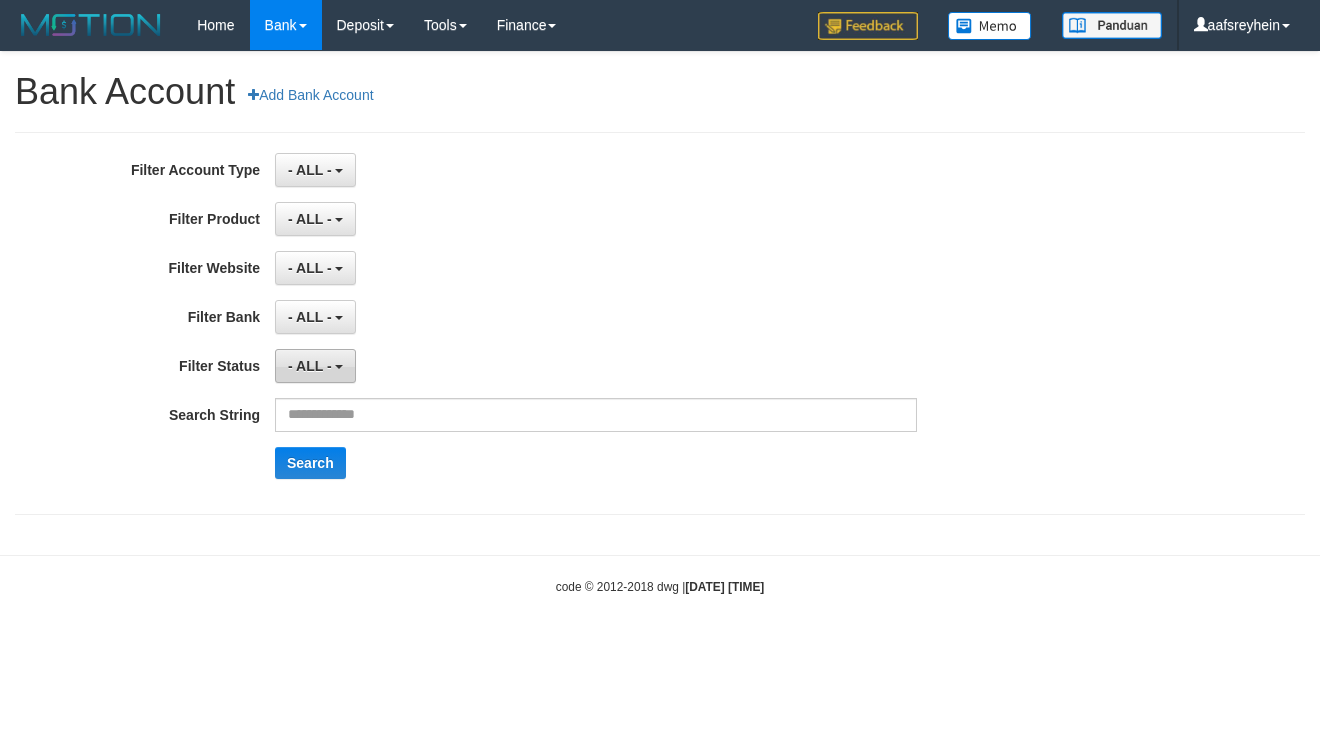 scroll, scrollTop: 0, scrollLeft: 0, axis: both 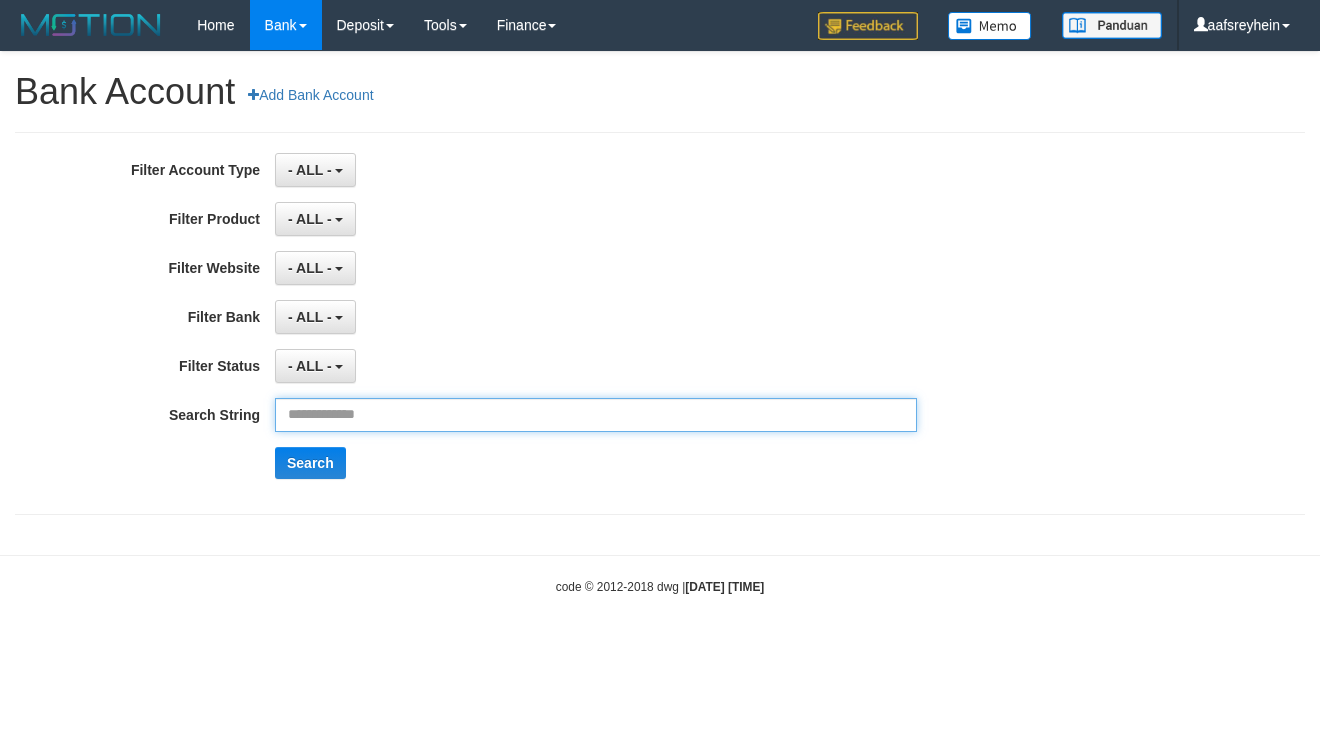 click at bounding box center (596, 415) 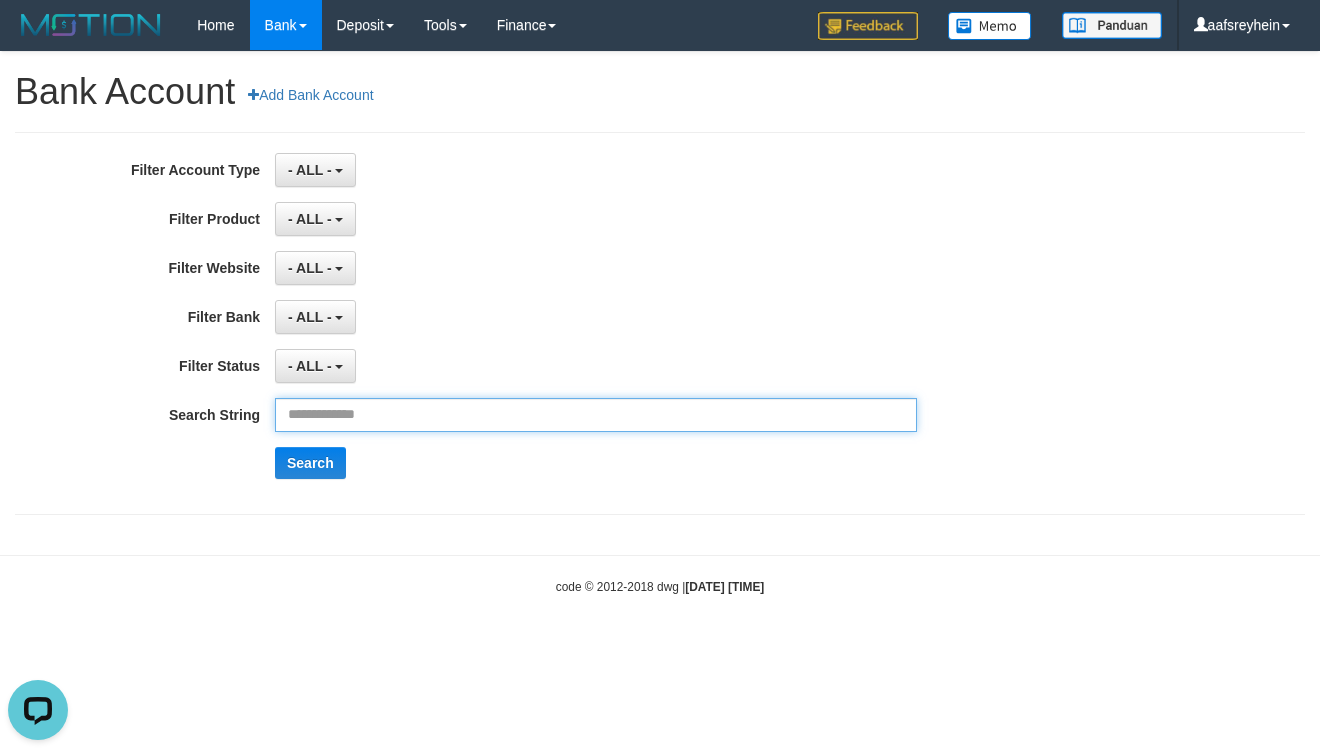 scroll, scrollTop: 0, scrollLeft: 0, axis: both 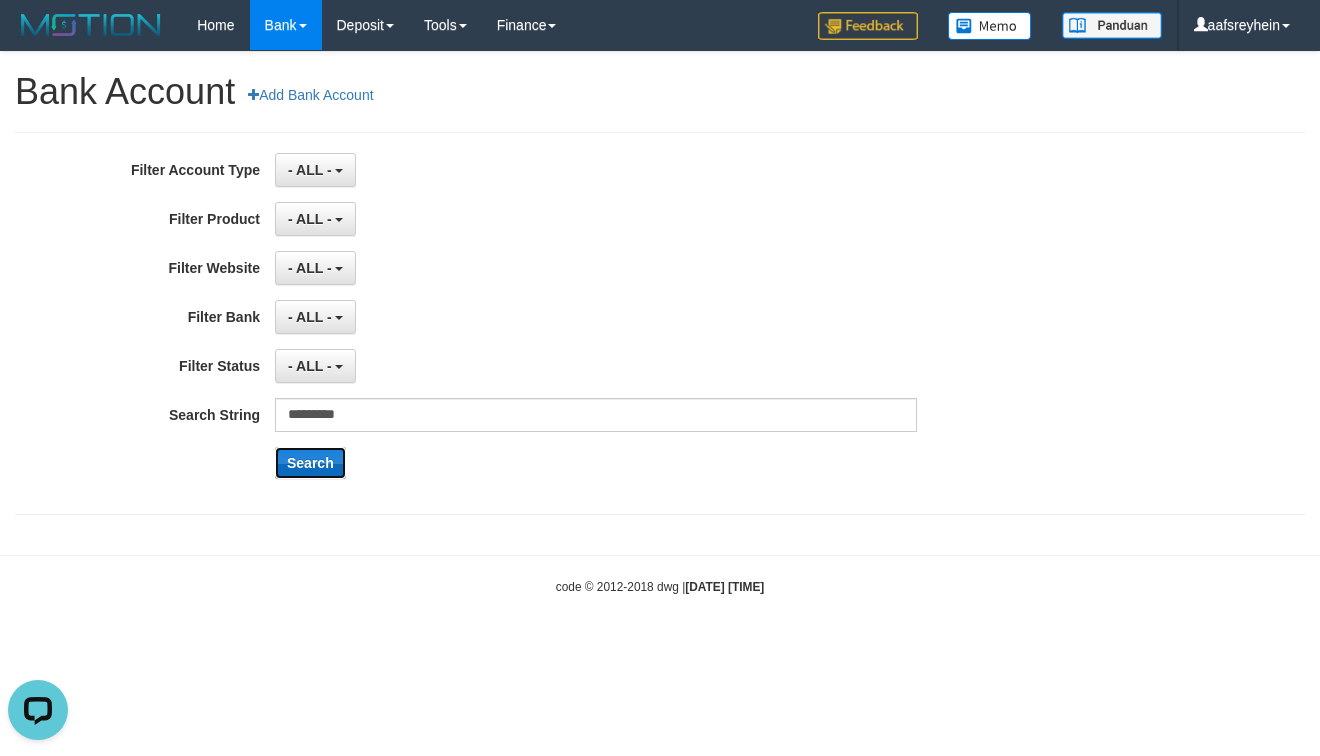 click on "Search" at bounding box center [310, 463] 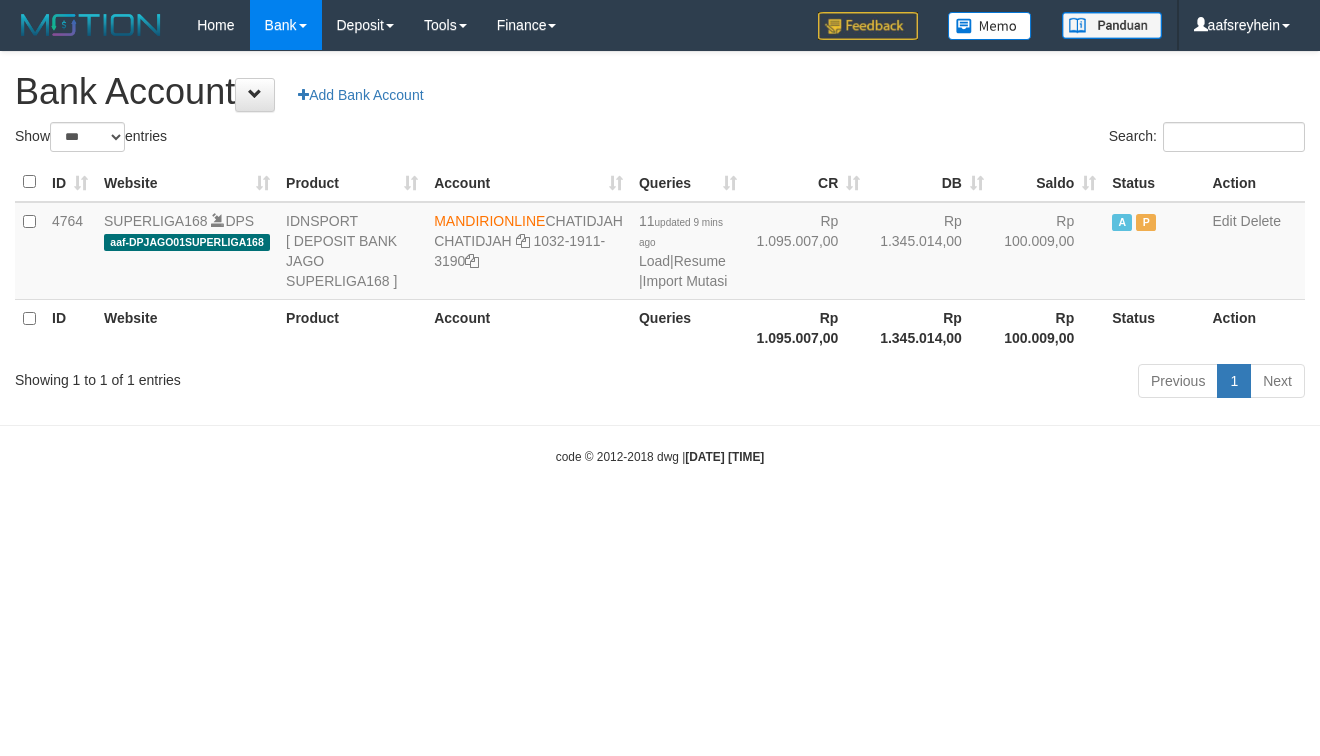 select on "***" 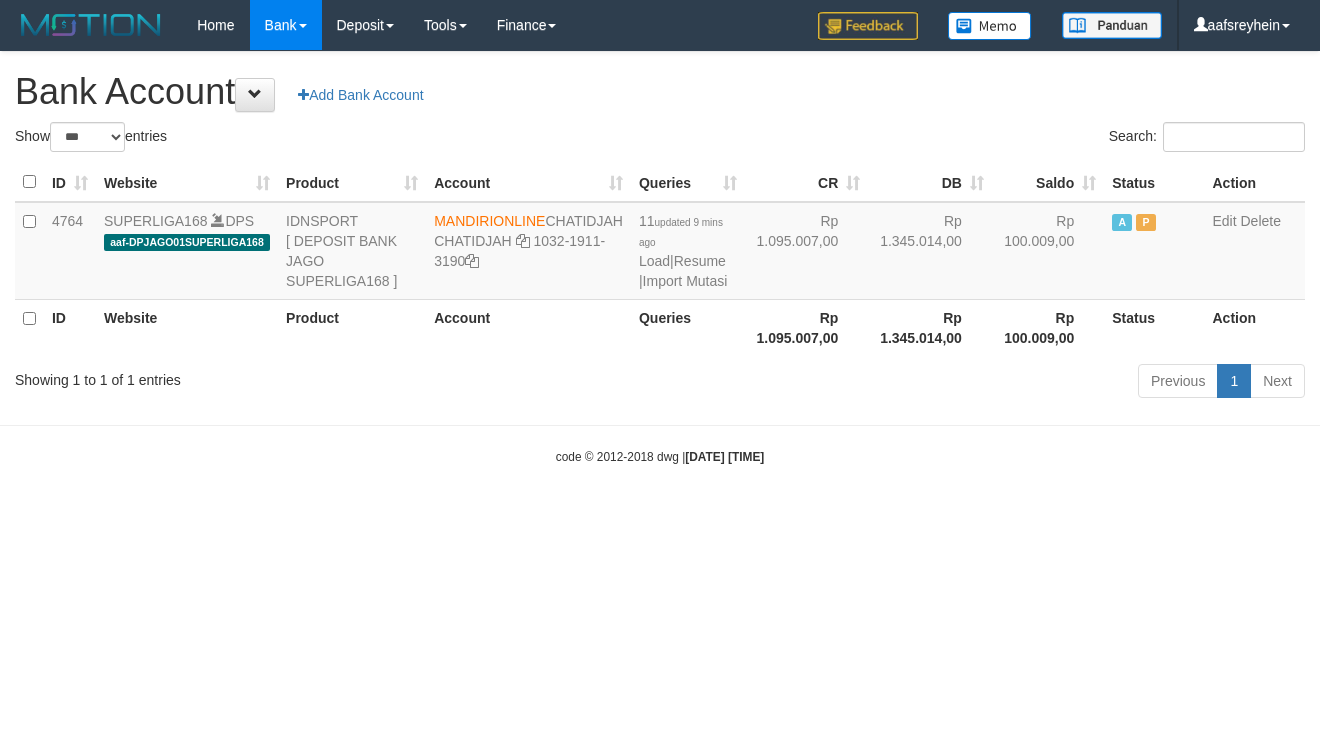 scroll, scrollTop: 0, scrollLeft: 0, axis: both 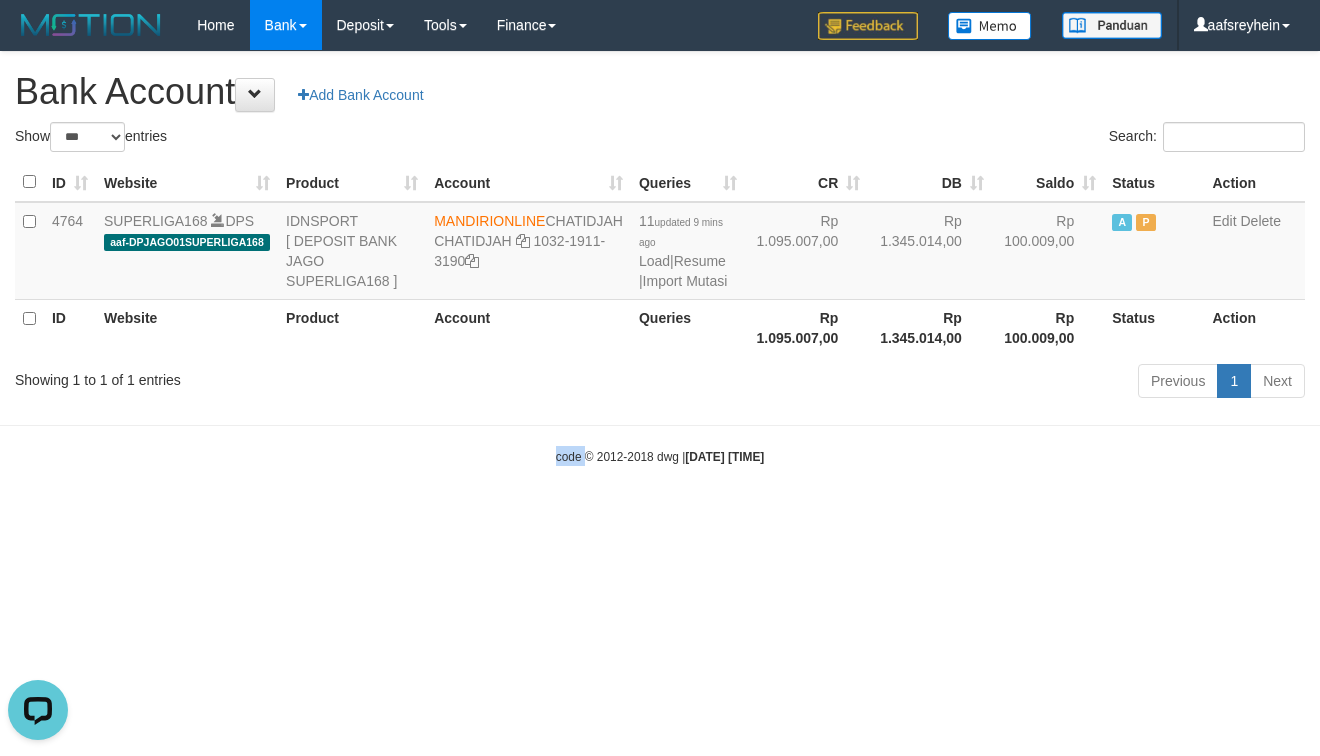 click on "Toggle navigation
Home
Bank
Account List
Load
By Website
Group
[ISPORT]													SUPERLIGA168
By Load Group (DPS)
-" at bounding box center (660, 258) 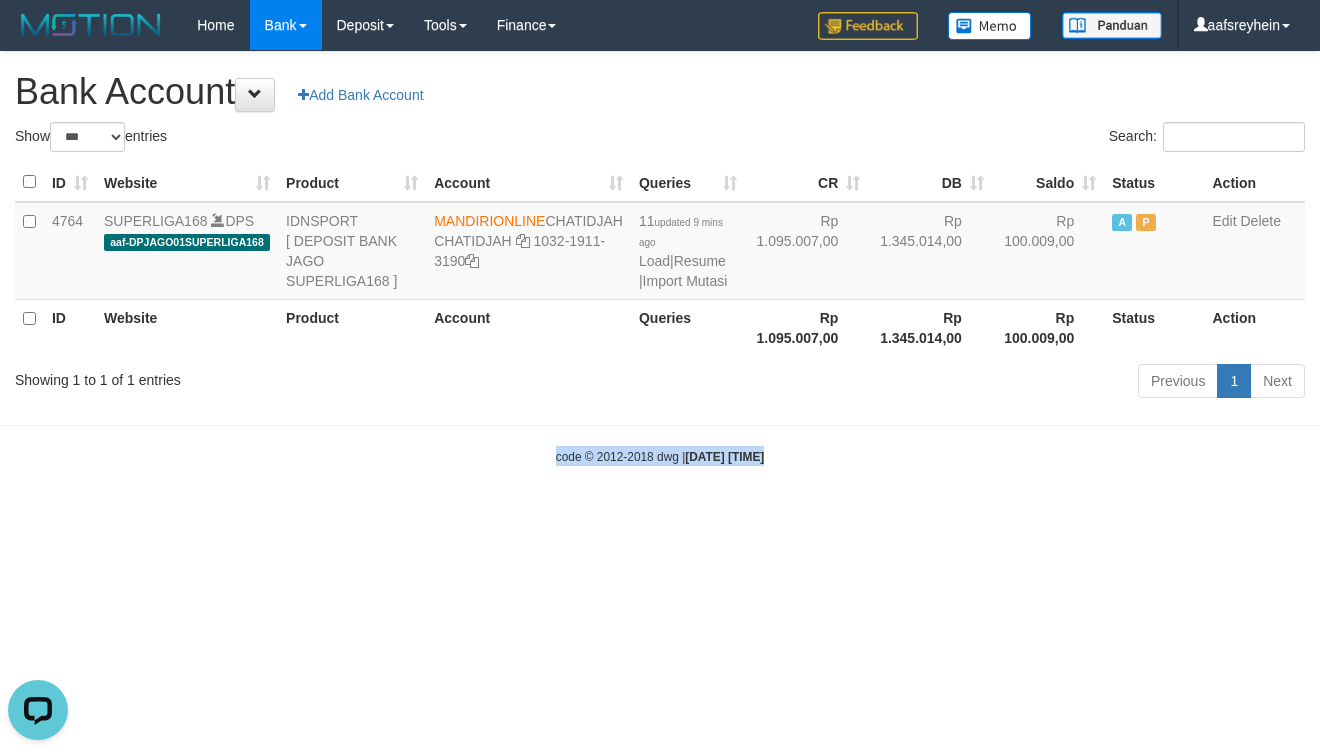 click on "Toggle navigation
Home
Bank
Account List
Load
By Website
Group
[ISPORT]													SUPERLIGA168
By Load Group (DPS)
-" at bounding box center [660, 258] 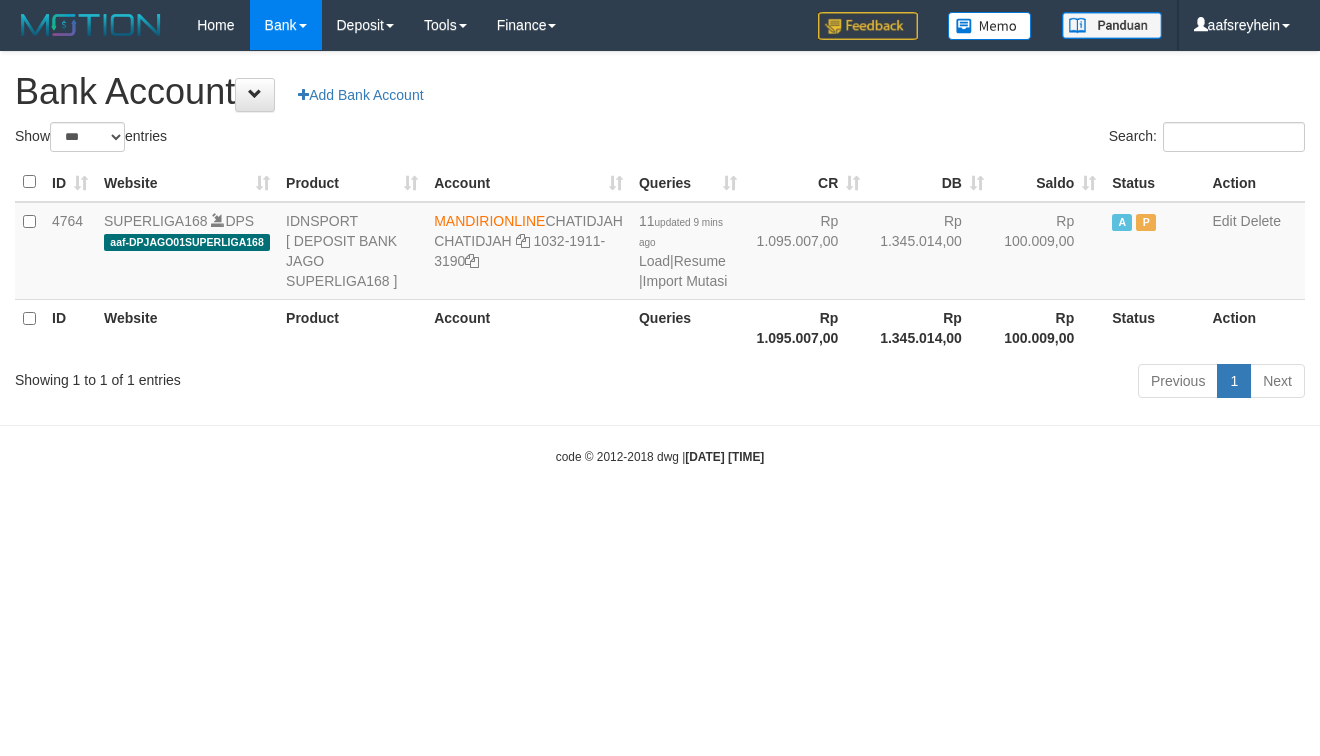select on "***" 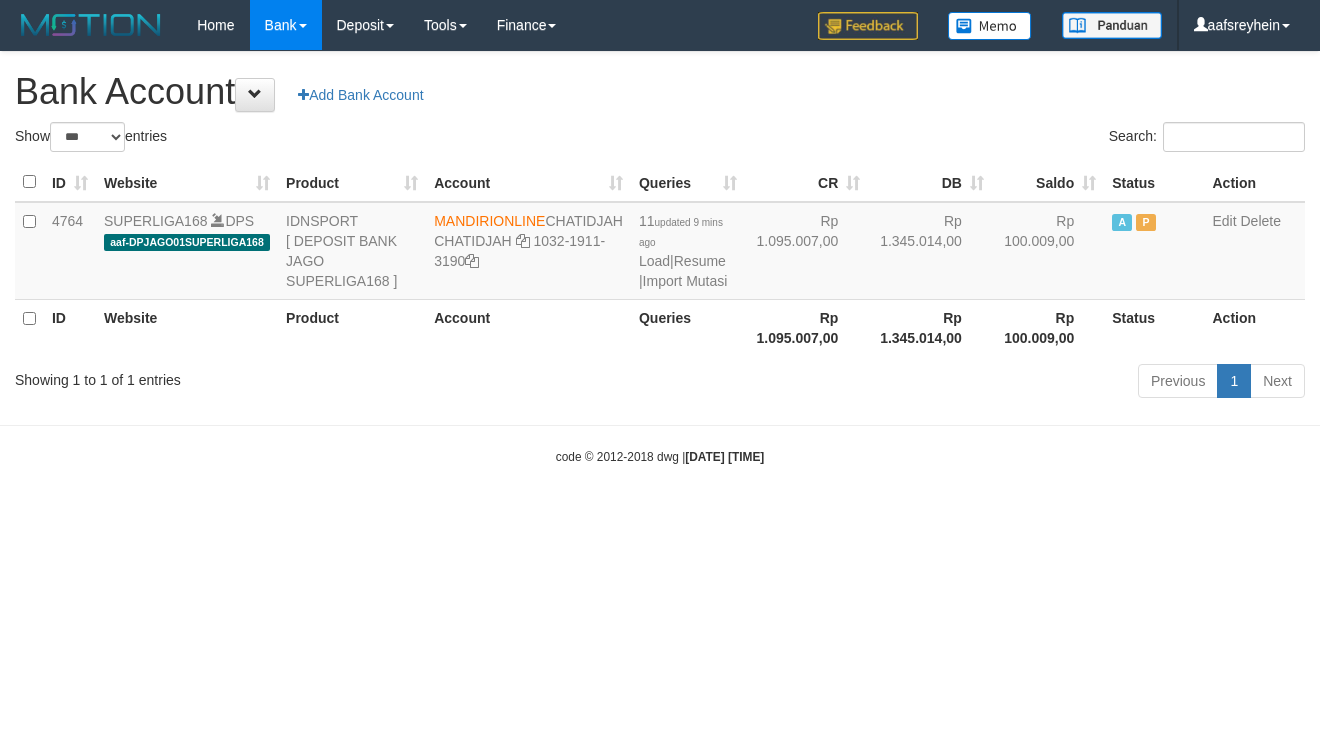 scroll, scrollTop: 0, scrollLeft: 0, axis: both 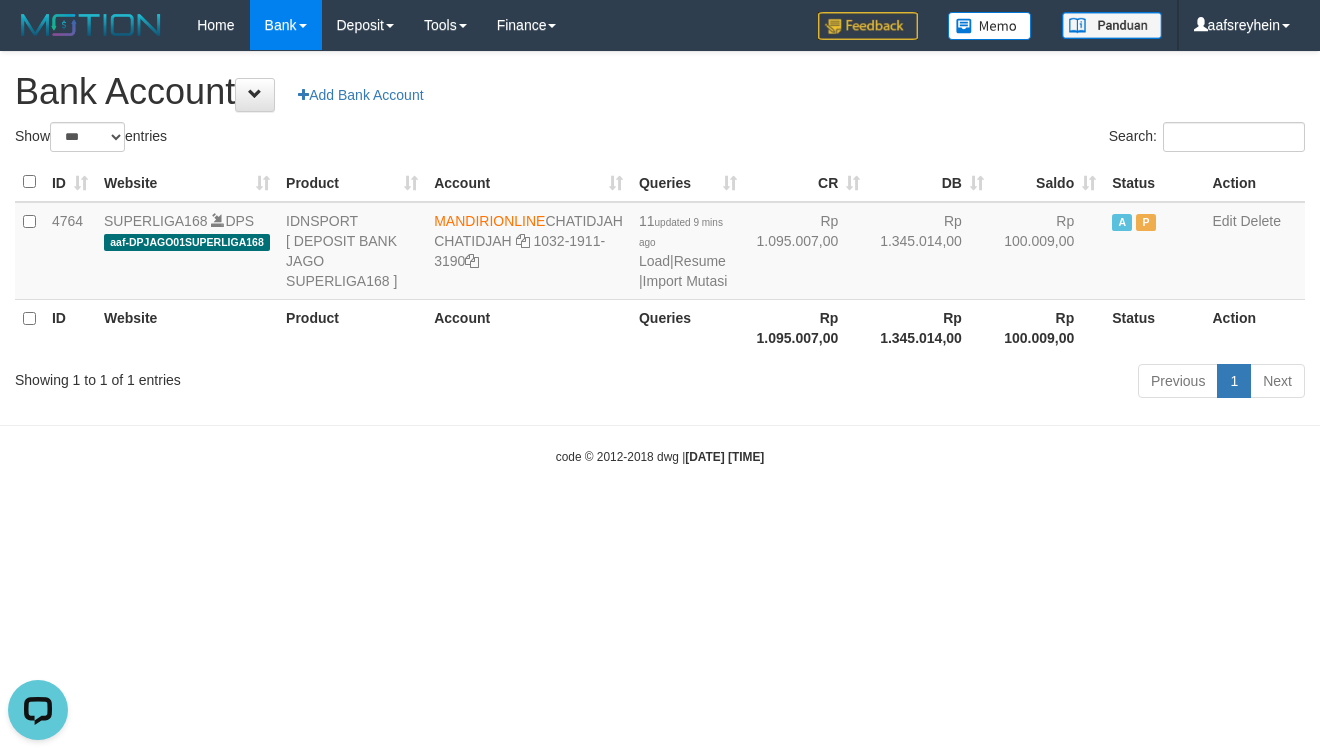 click on "Search:" at bounding box center (990, 139) 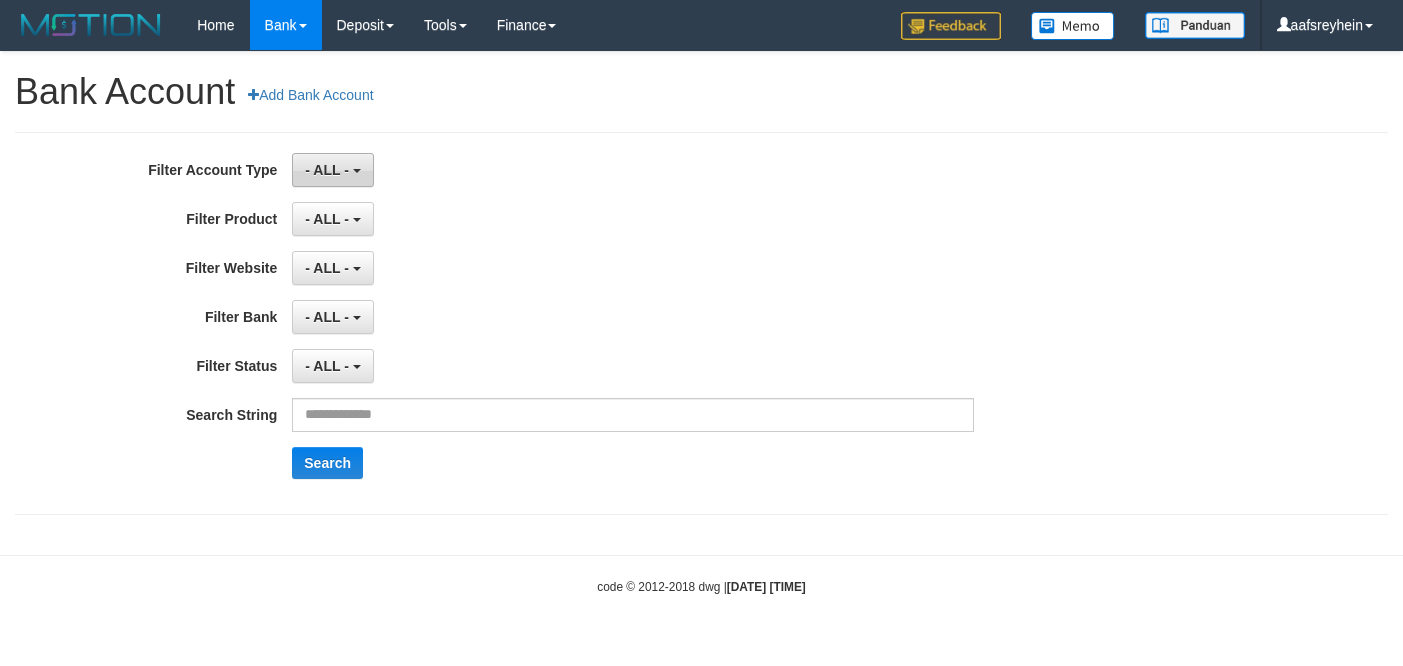 scroll, scrollTop: 0, scrollLeft: 0, axis: both 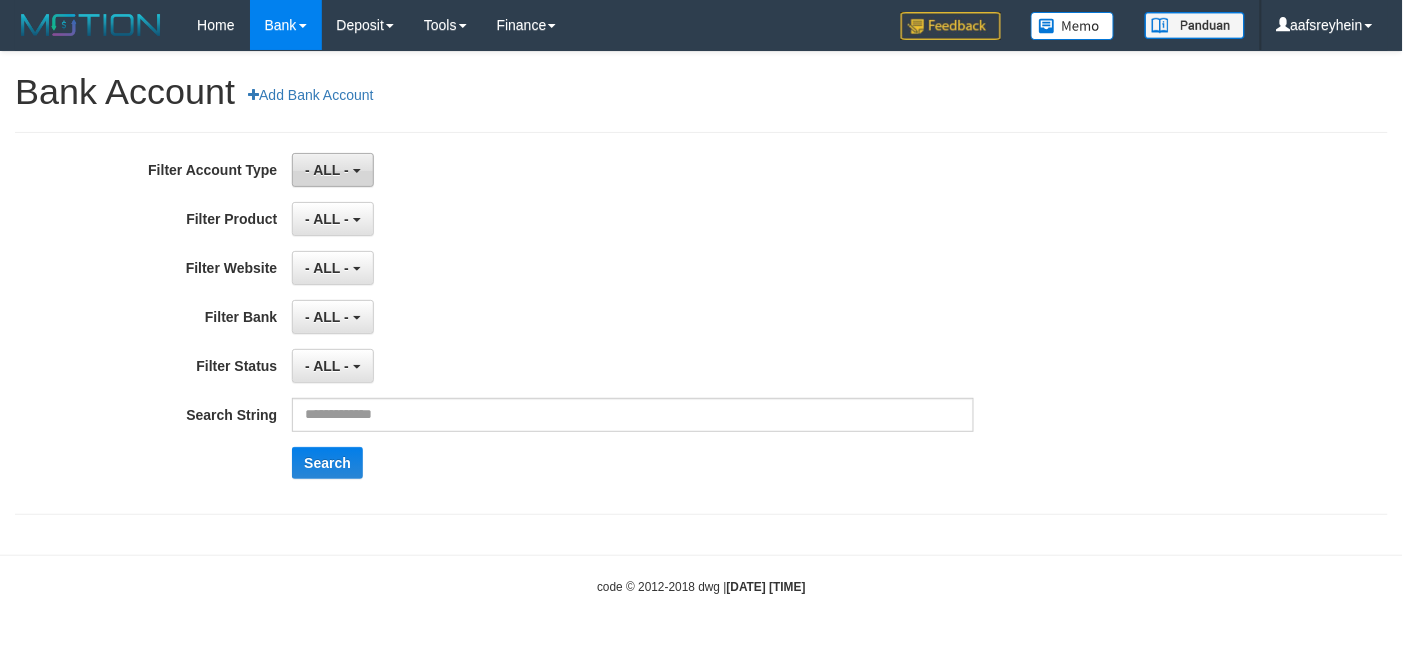 click on "- ALL -" at bounding box center [332, 170] 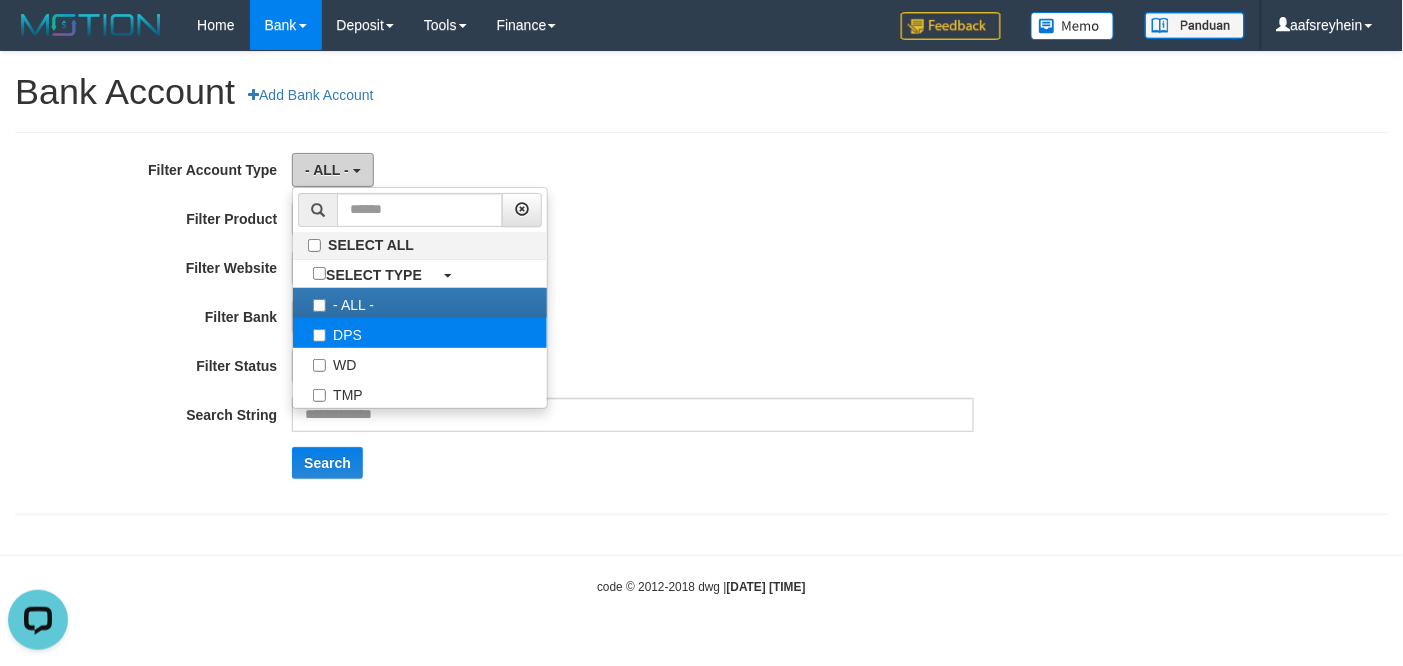 scroll, scrollTop: 0, scrollLeft: 0, axis: both 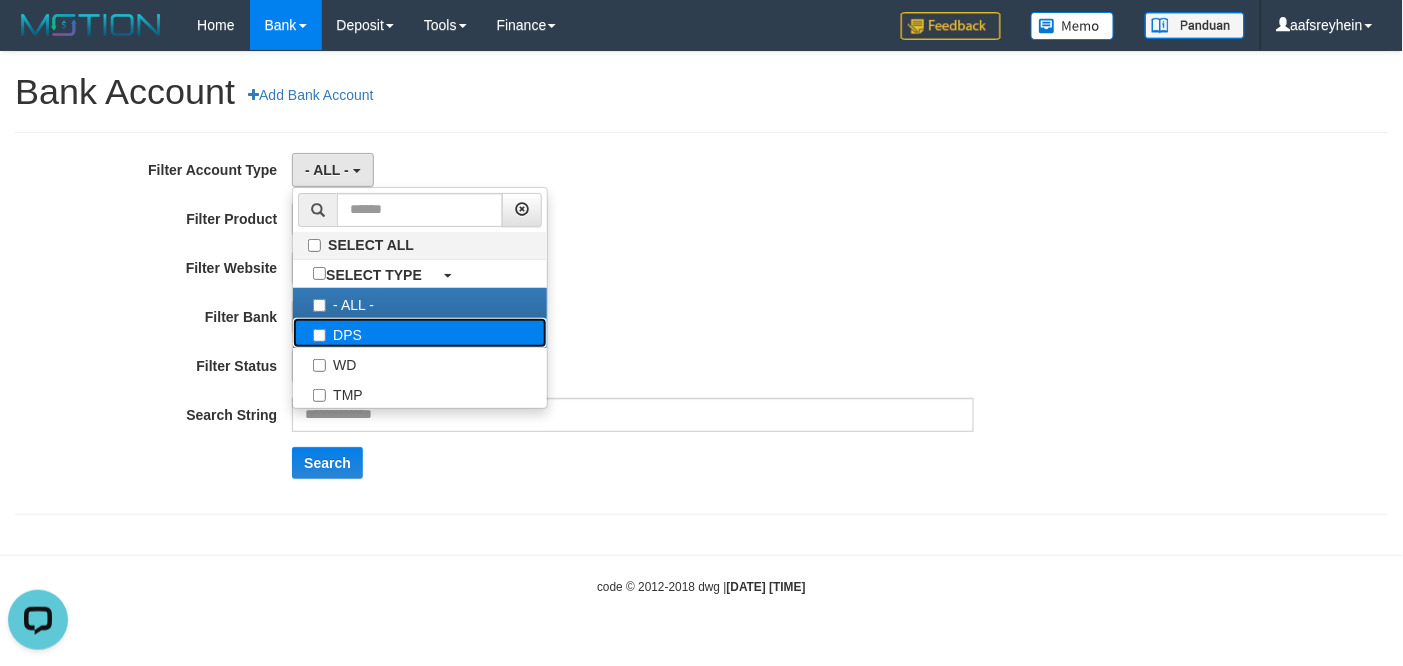 click on "DPS" at bounding box center (420, 333) 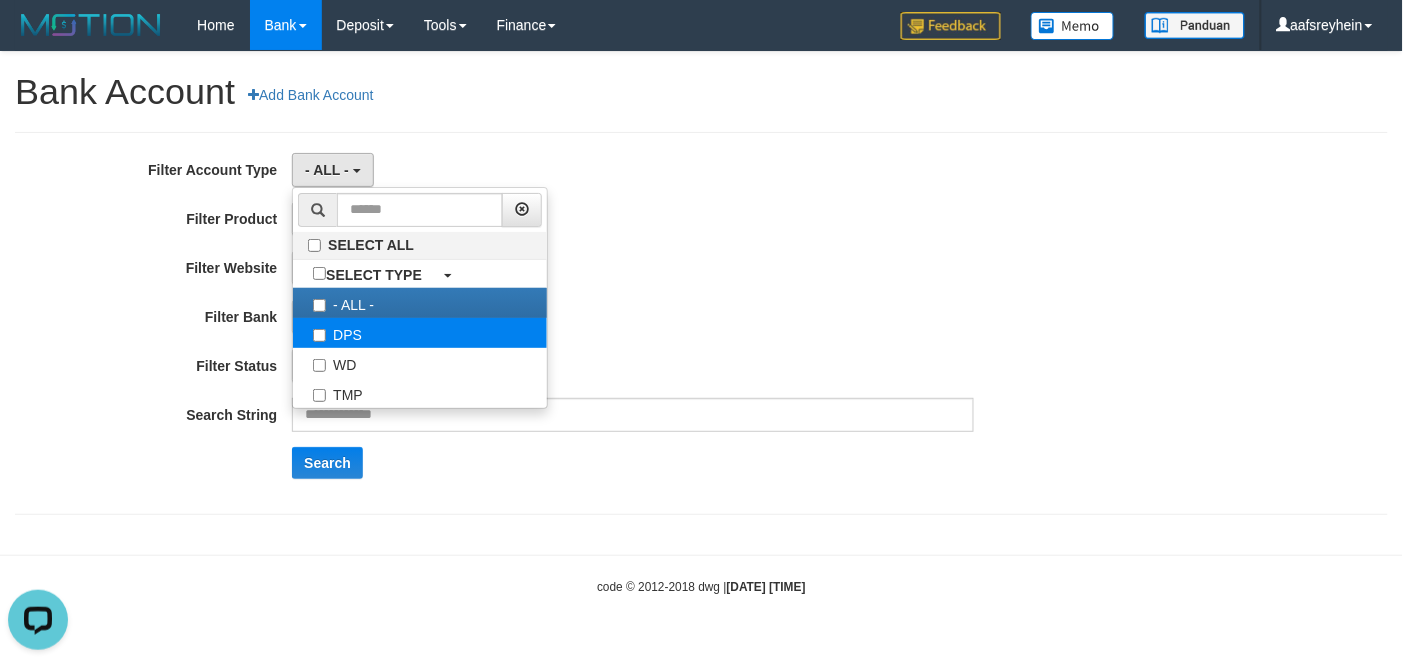 select on "***" 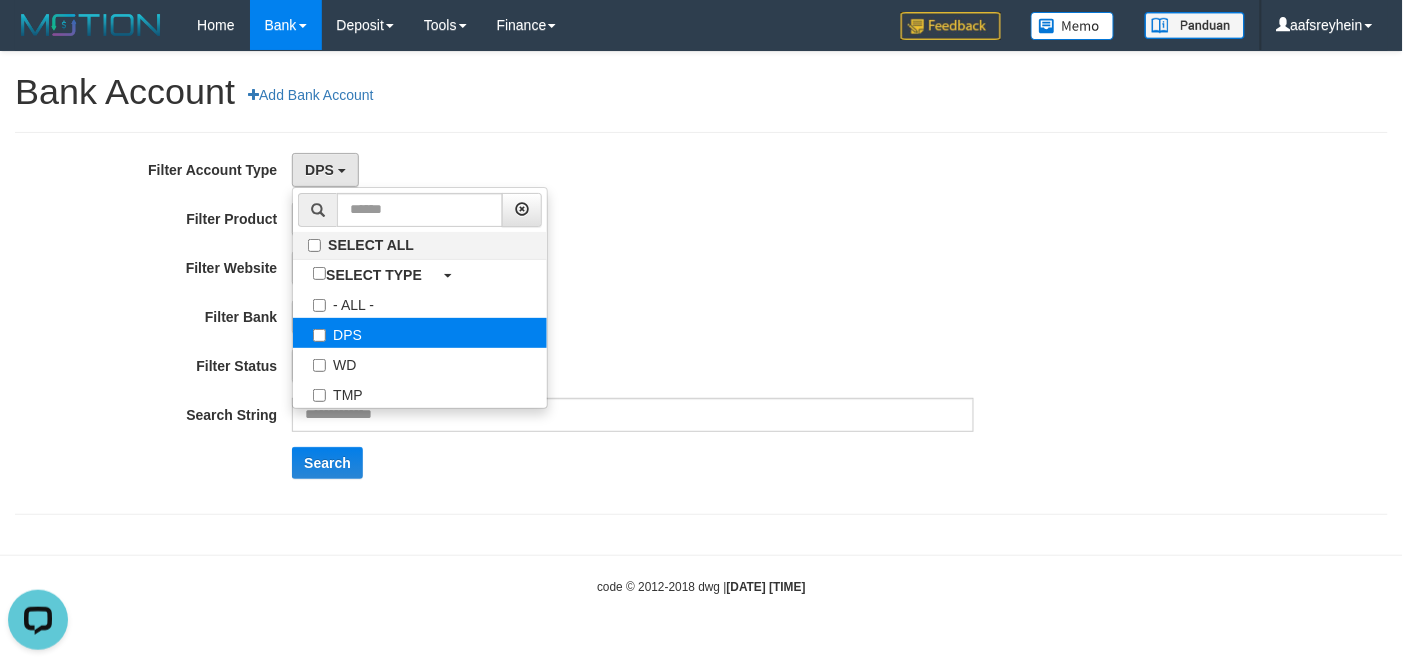 scroll, scrollTop: 17, scrollLeft: 0, axis: vertical 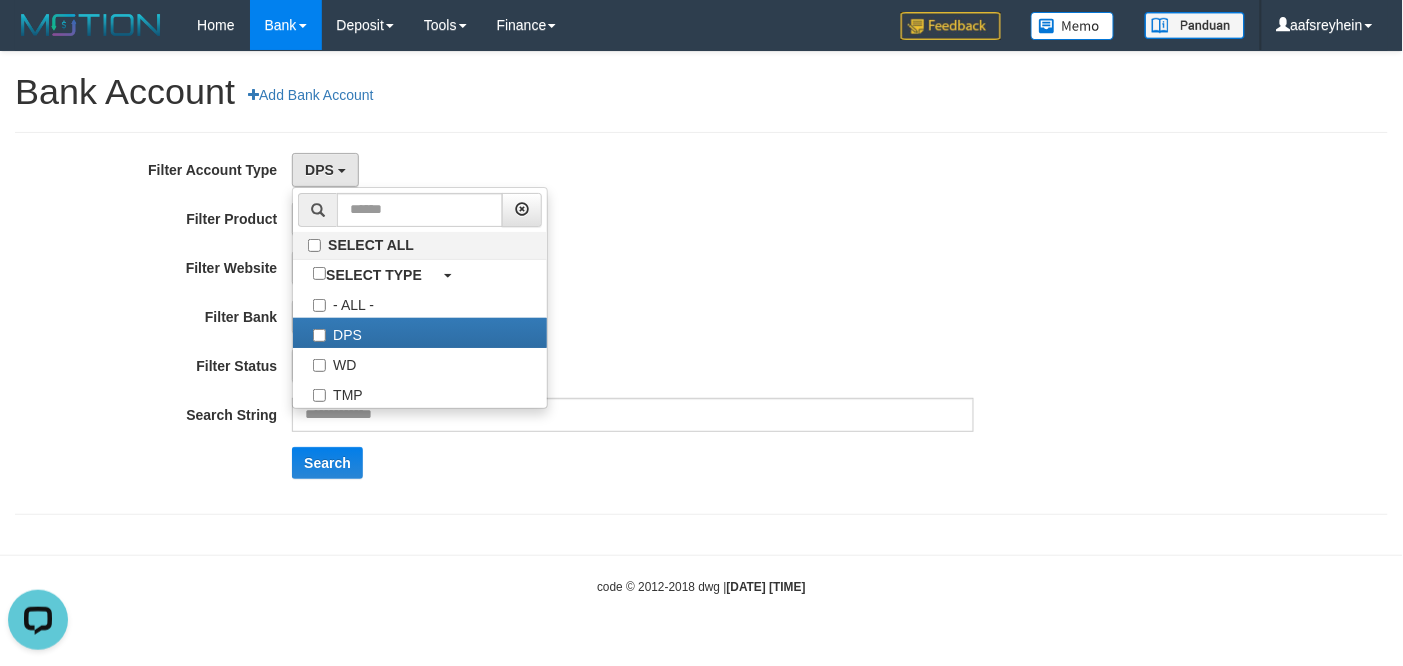 click on "- ALL -    SELECT ALL  SELECT BANK  - ALL -
BCA
MANDIRI
MANDIRIONLINE
BRI
BNI
MAYBANK
MEGA
PANIN
PERMATA
SINARMAS
MANDIRIBUSINESS
OVO
GOPAY
LINKAJA
DANA
SHOPEEPAY
SAKUKU
OCBC
JENIUS
BSI
DANAMON
CIMB
JAGO
SEABANK
PAPUA
NEO" at bounding box center (633, 317) 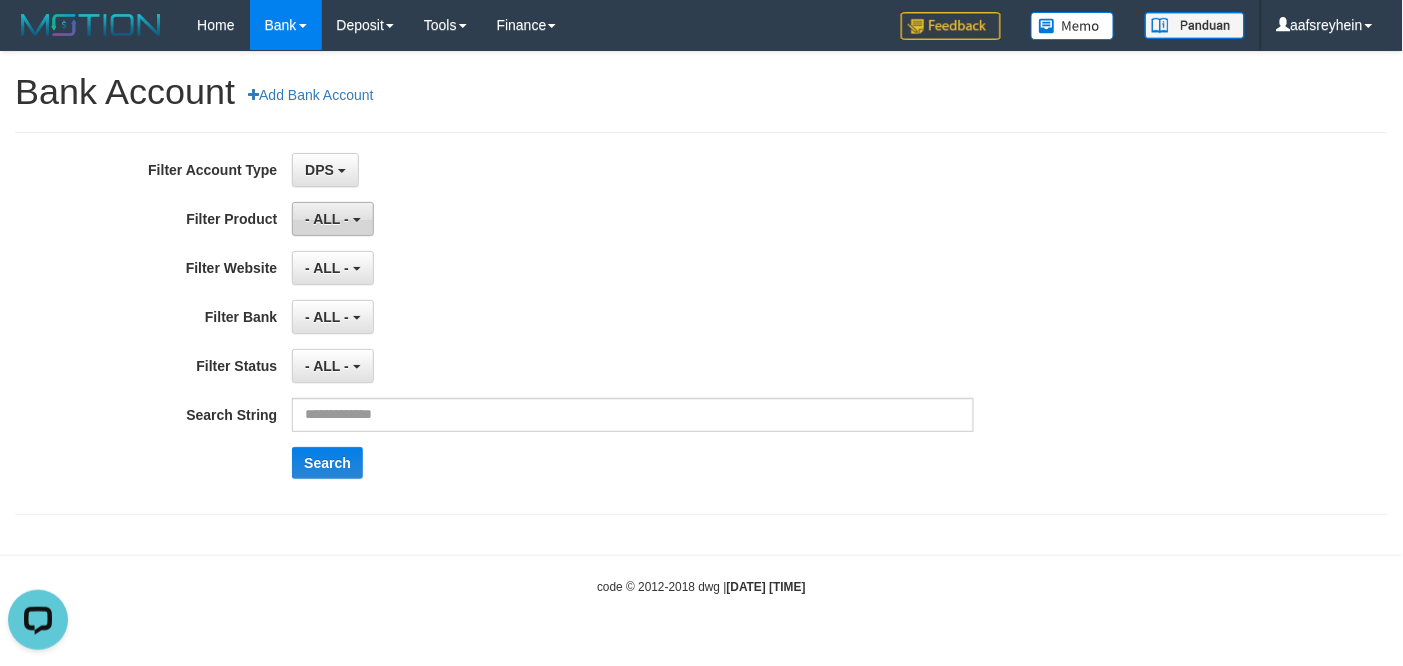 click on "- ALL -" at bounding box center [332, 219] 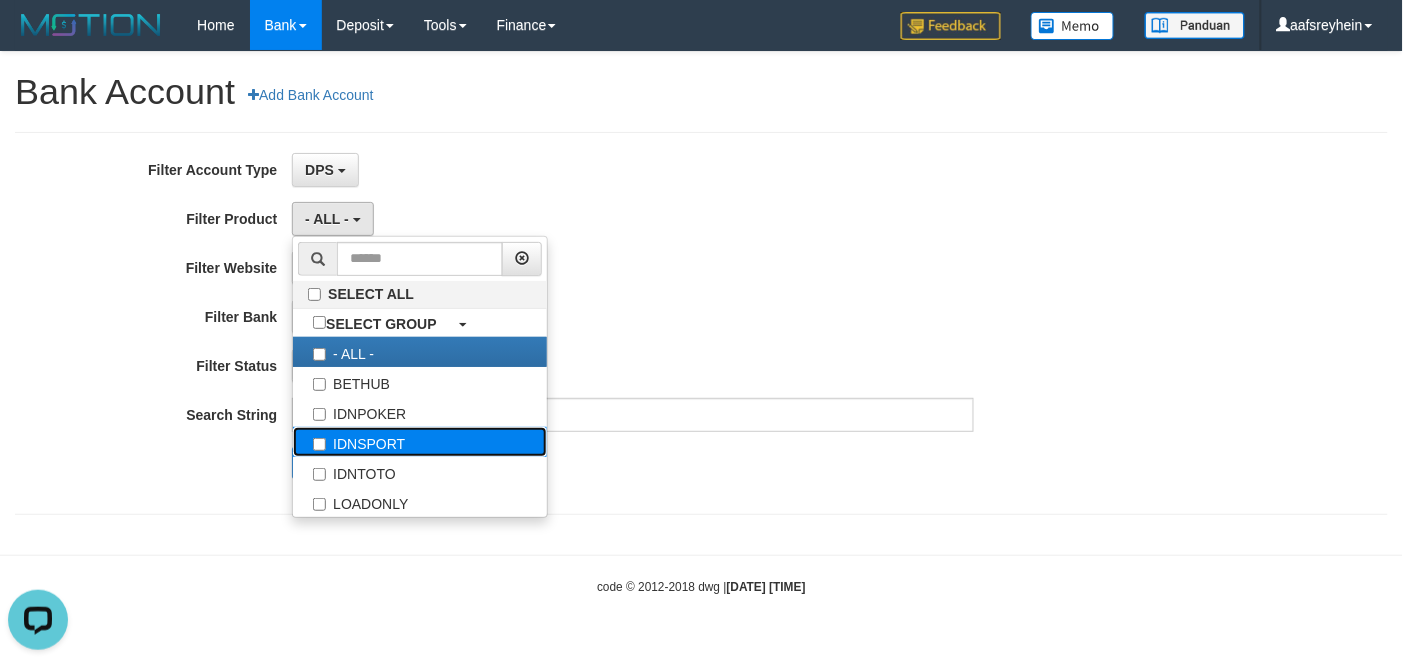 click on "IDNSPORT" at bounding box center [420, 442] 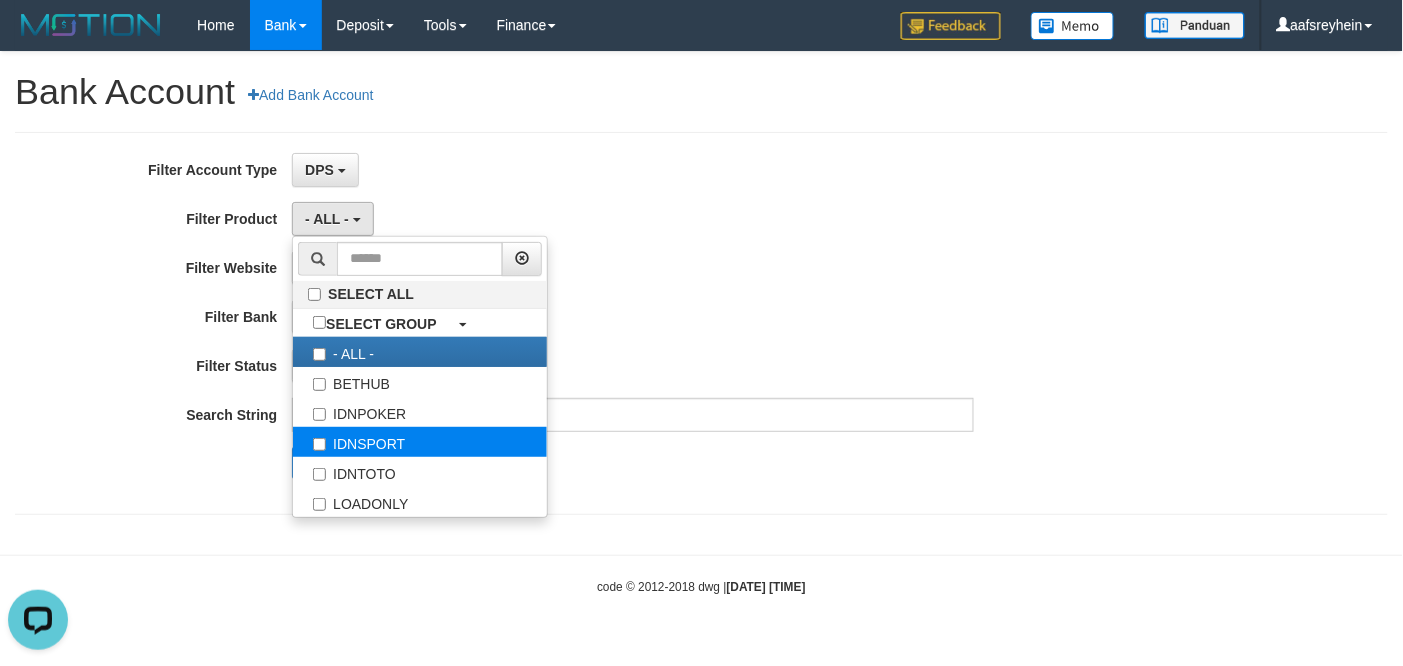 select on "*" 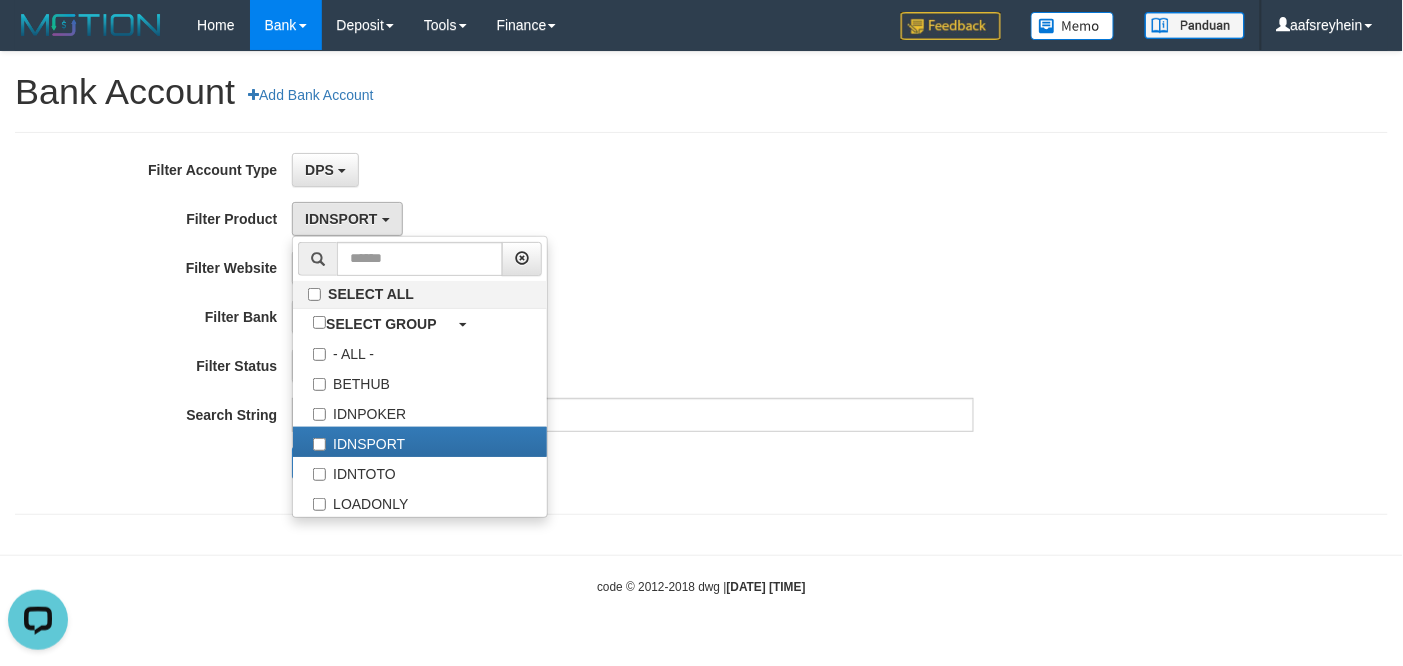 scroll, scrollTop: 17, scrollLeft: 0, axis: vertical 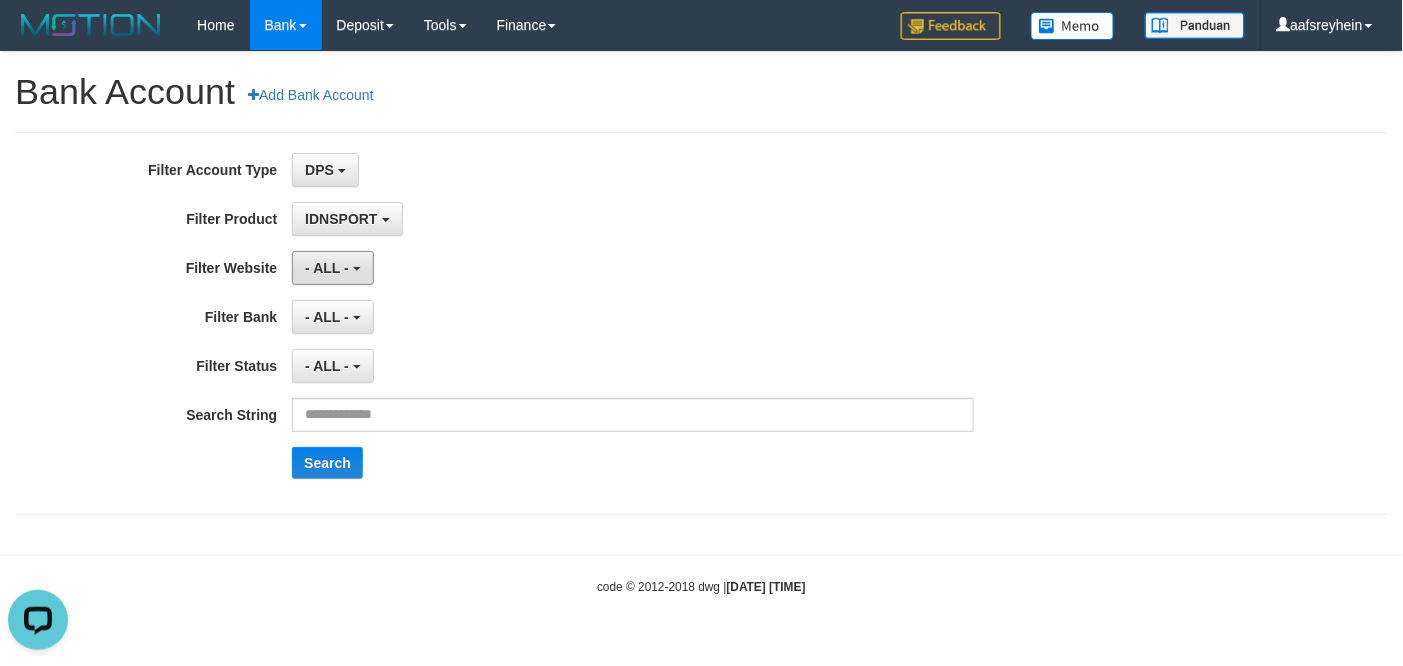 click on "- ALL -" at bounding box center [332, 268] 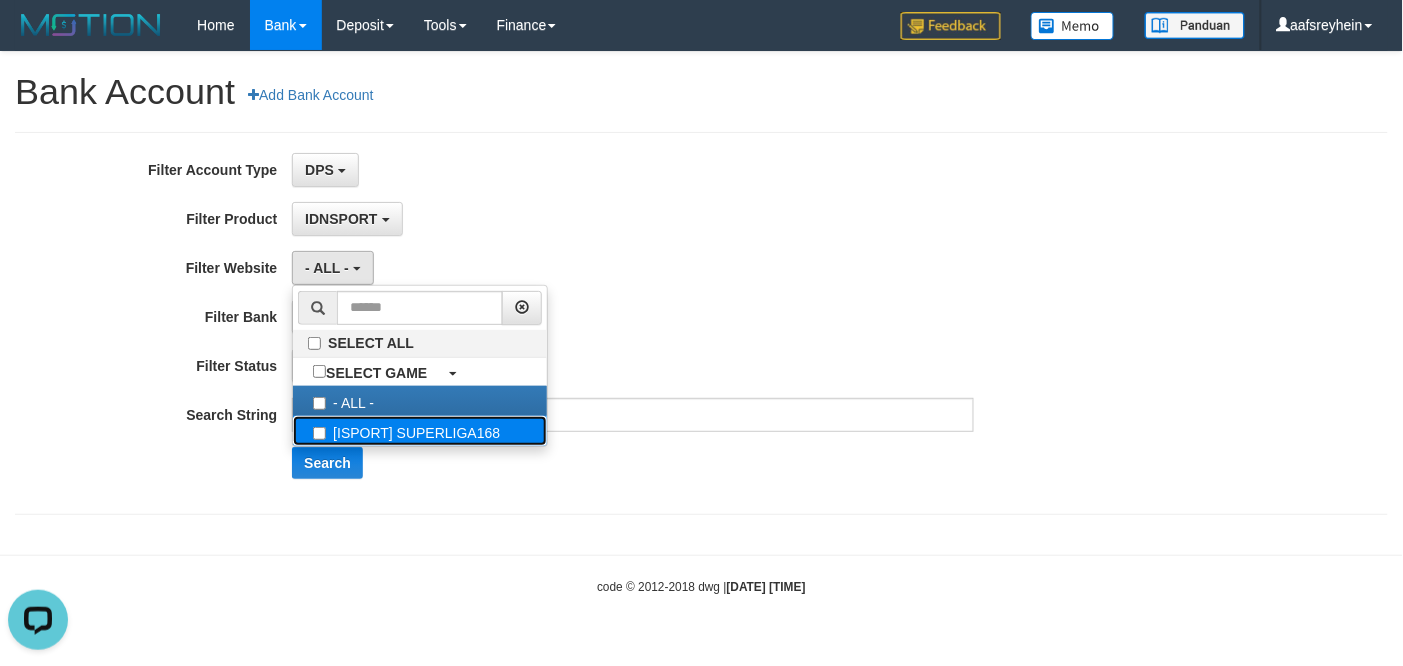 click on "[ISPORT] SUPERLIGA168" at bounding box center (420, 431) 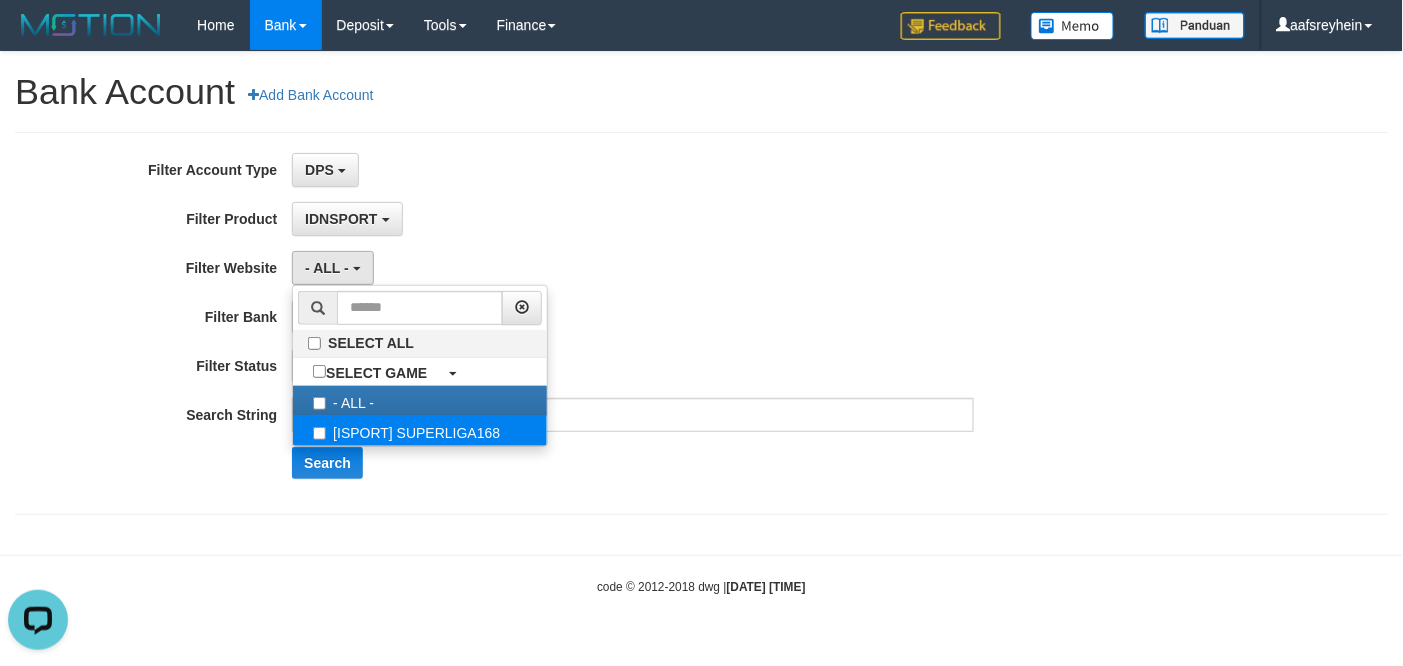 select on "***" 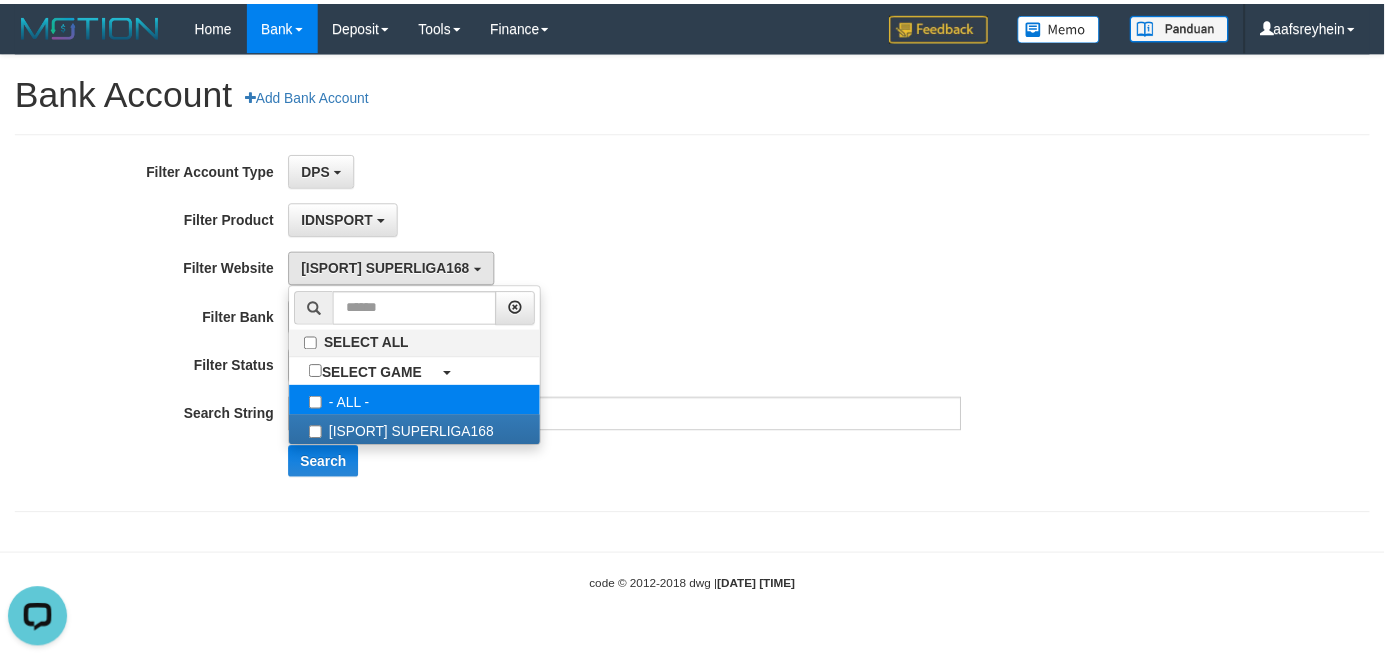 scroll, scrollTop: 17, scrollLeft: 0, axis: vertical 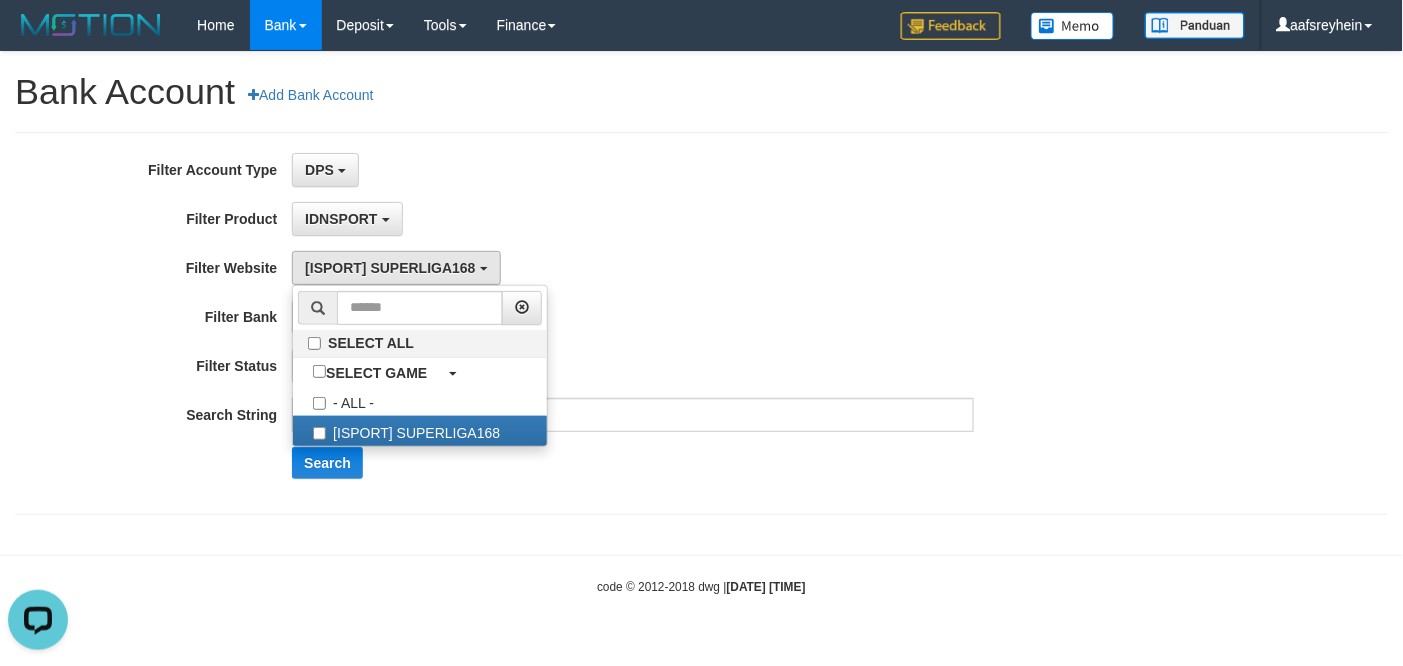 click on "**********" at bounding box center [584, 323] 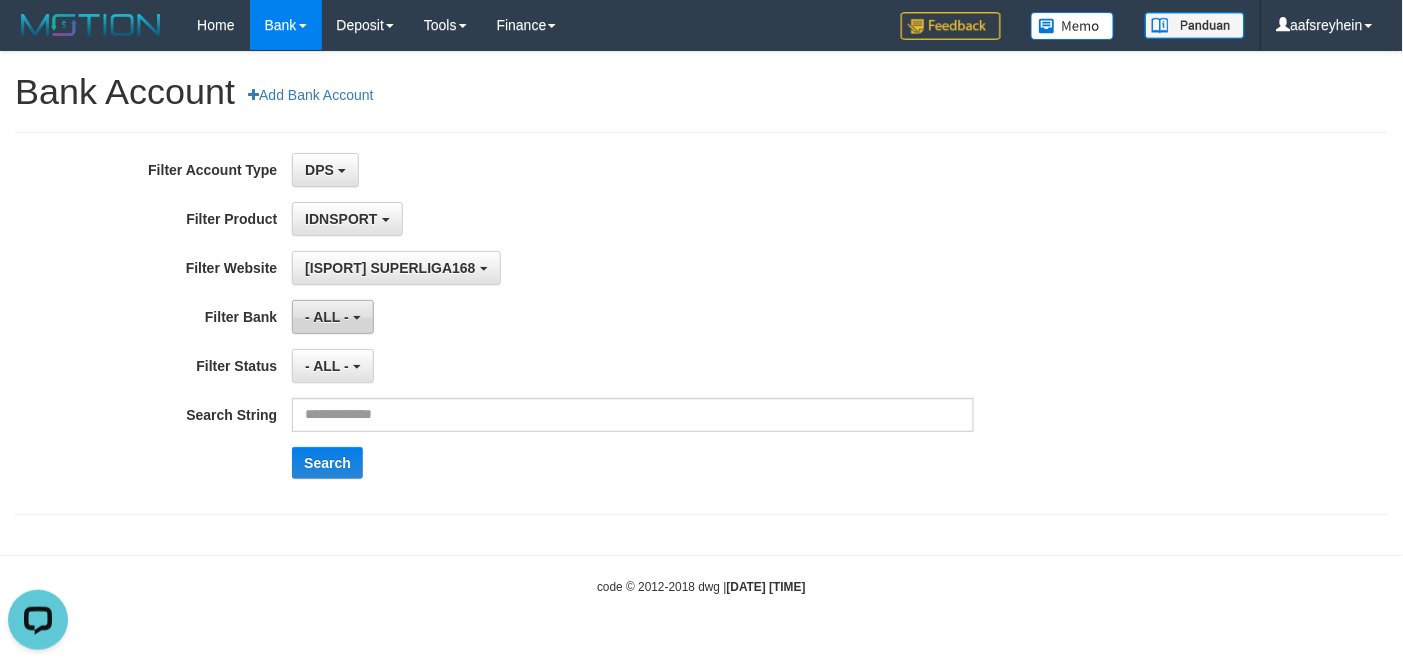 click on "- ALL -" at bounding box center [332, 317] 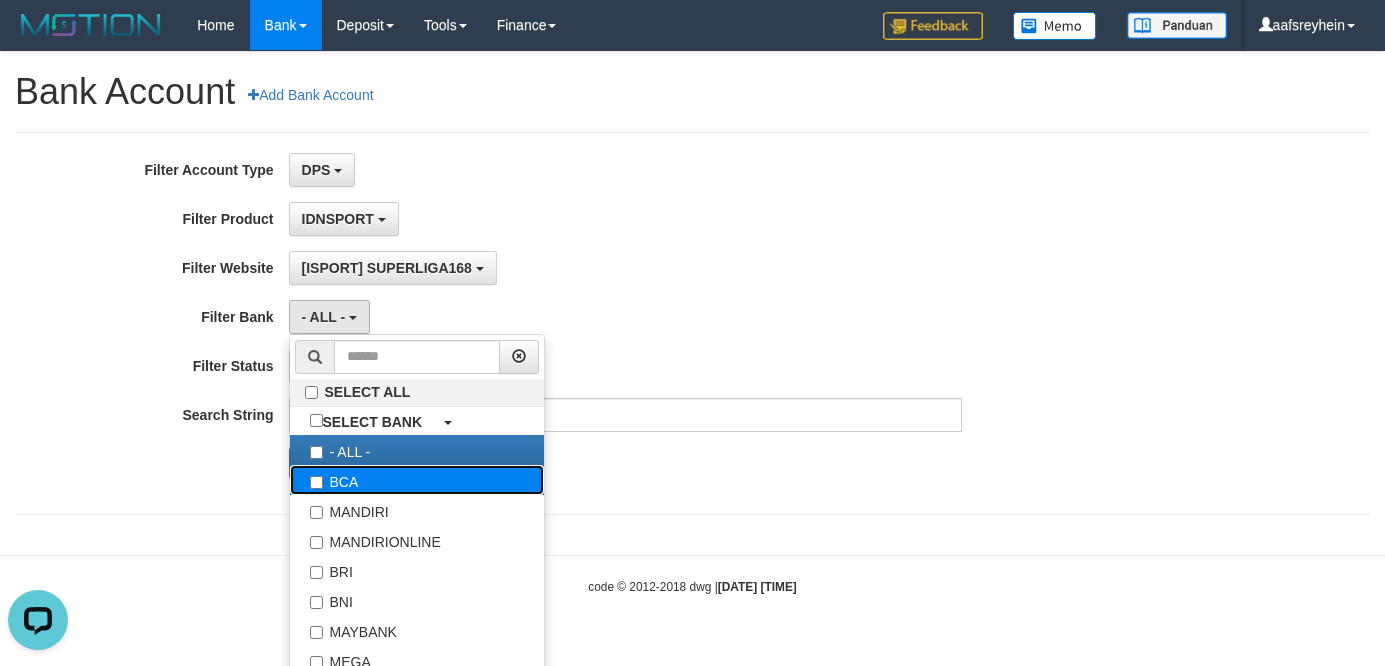 click on "BCA" at bounding box center [417, 480] 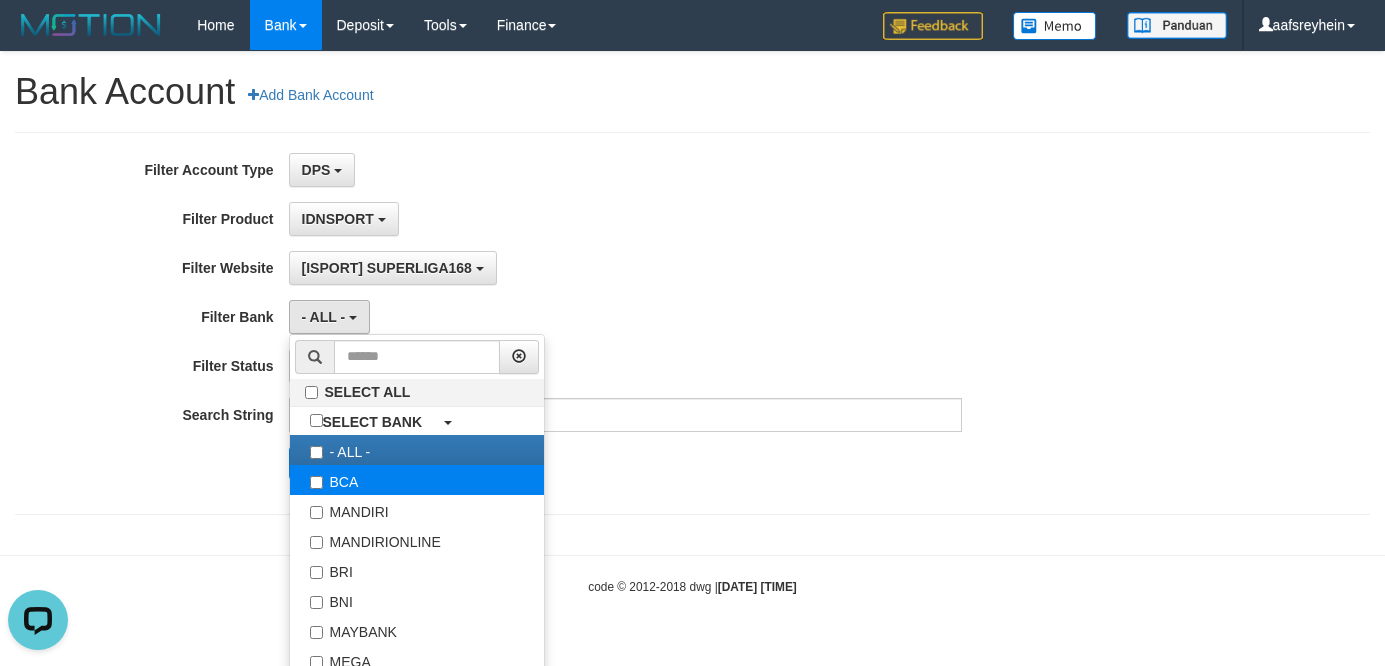 select on "***" 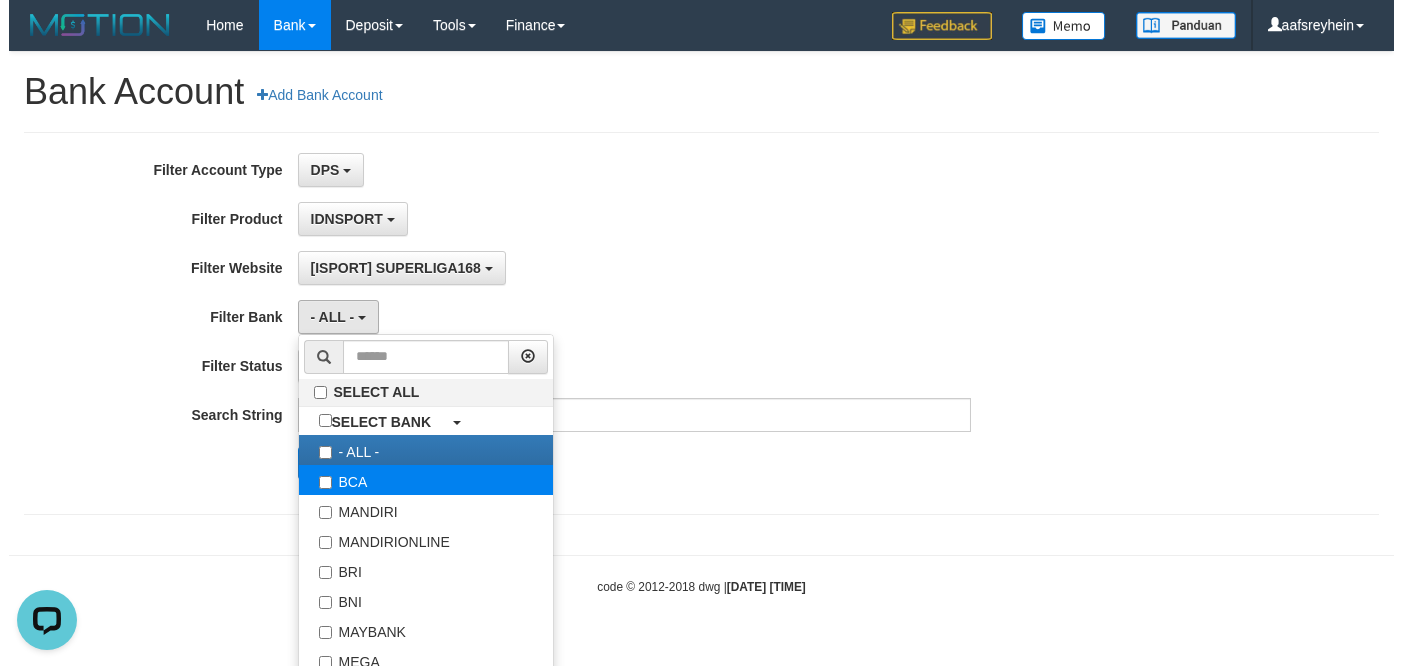 scroll, scrollTop: 17, scrollLeft: 0, axis: vertical 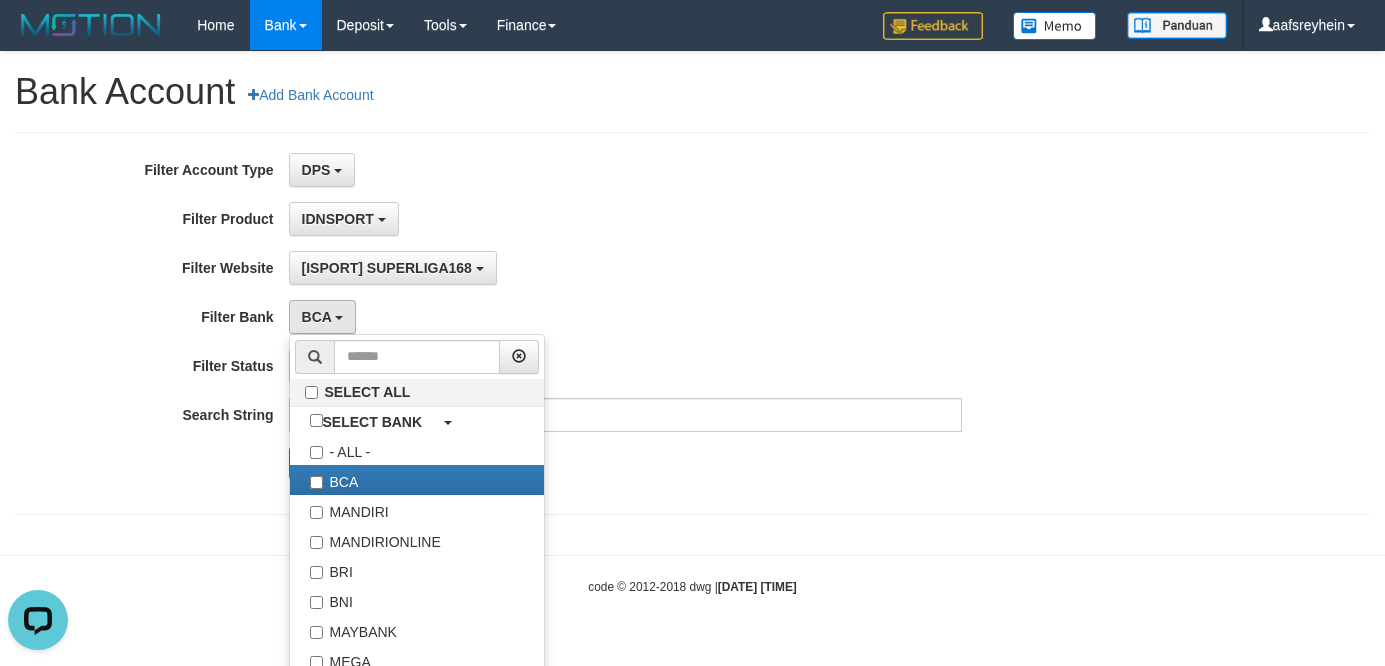 click on "[ISPORT] SUPERLIGA168
SELECT ALL  SELECT GAME  - ALL -
[ISPORT] SUPERLIGA168" at bounding box center (625, 268) 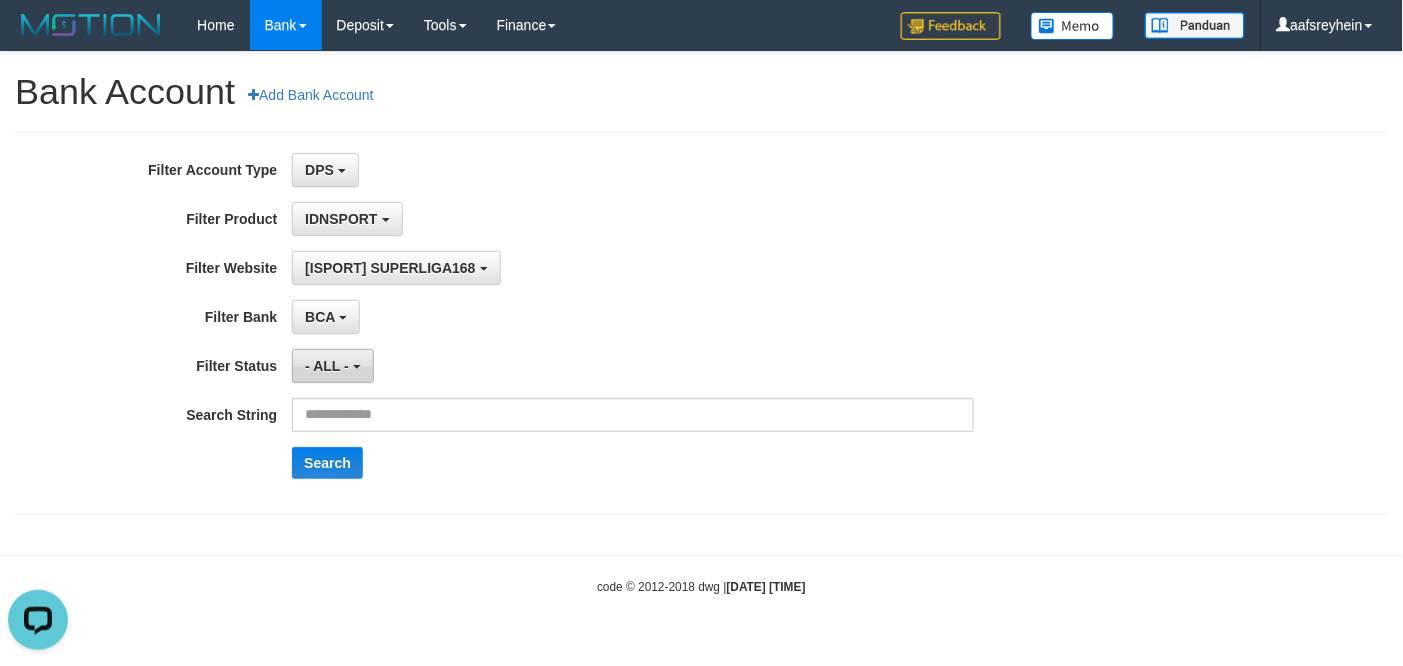 click on "- ALL -" at bounding box center (327, 366) 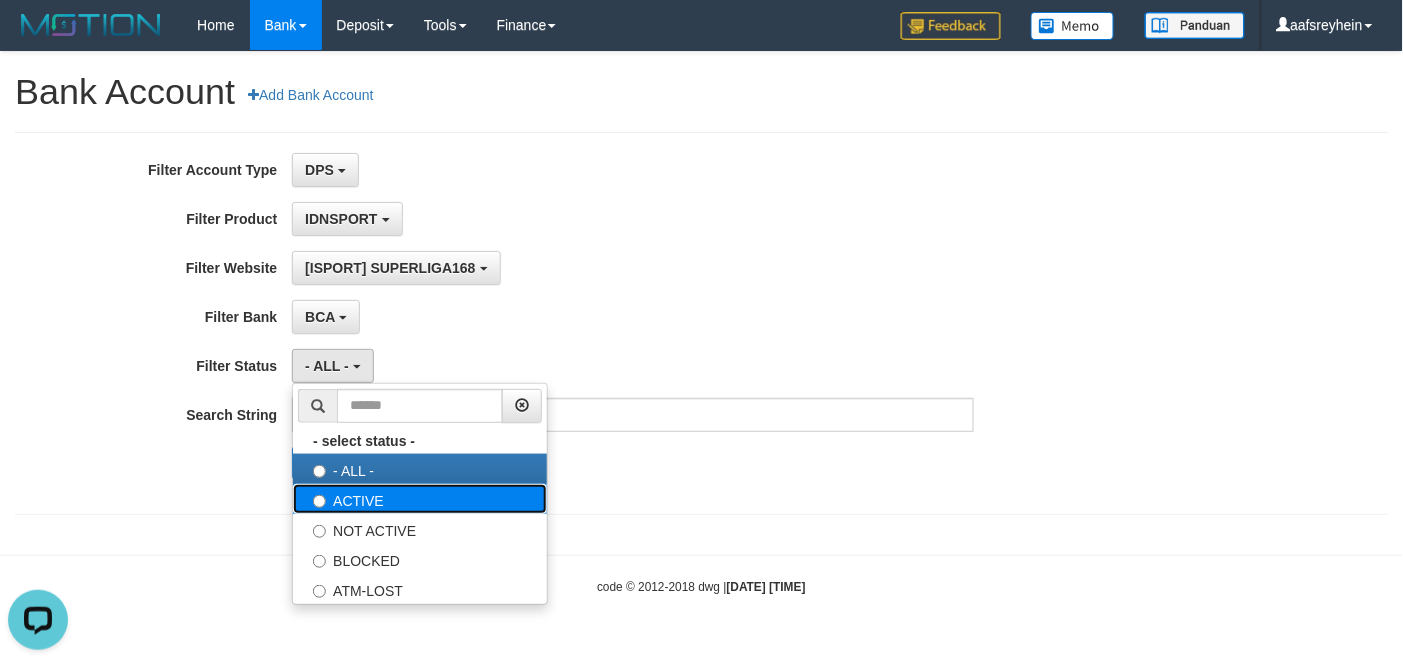 click on "ACTIVE" at bounding box center (420, 499) 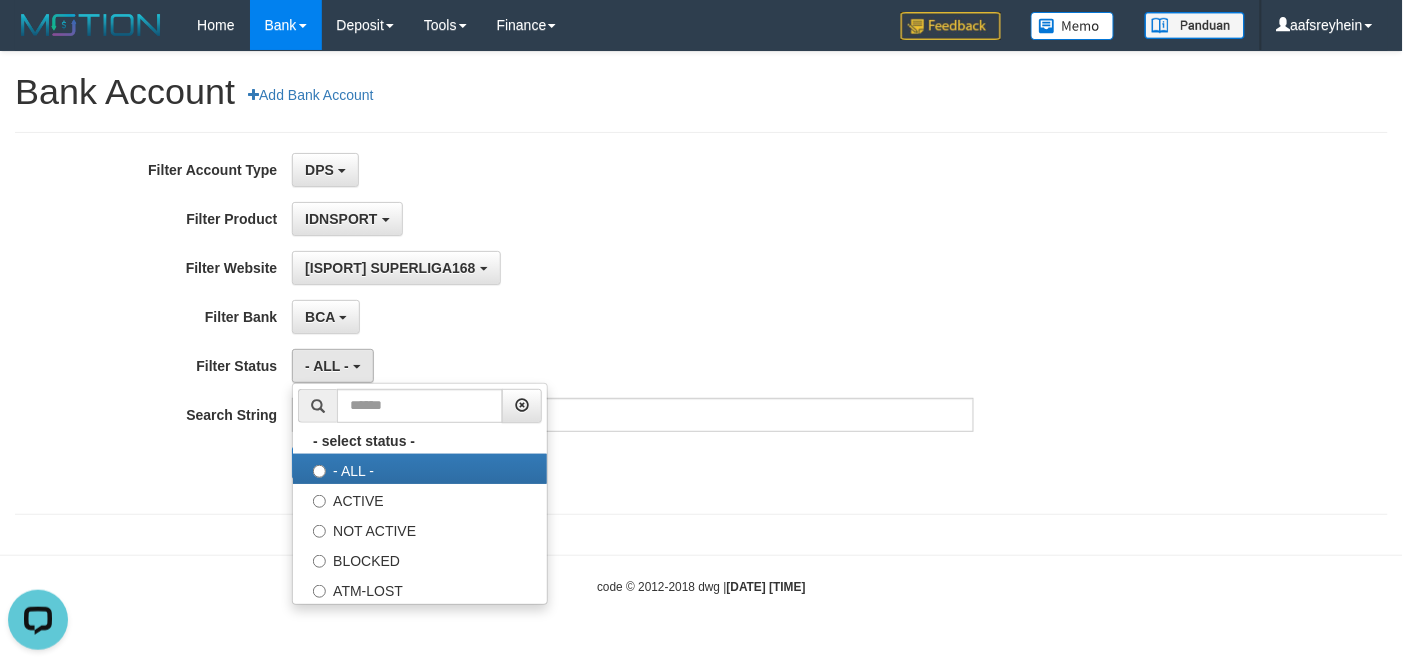 select on "*" 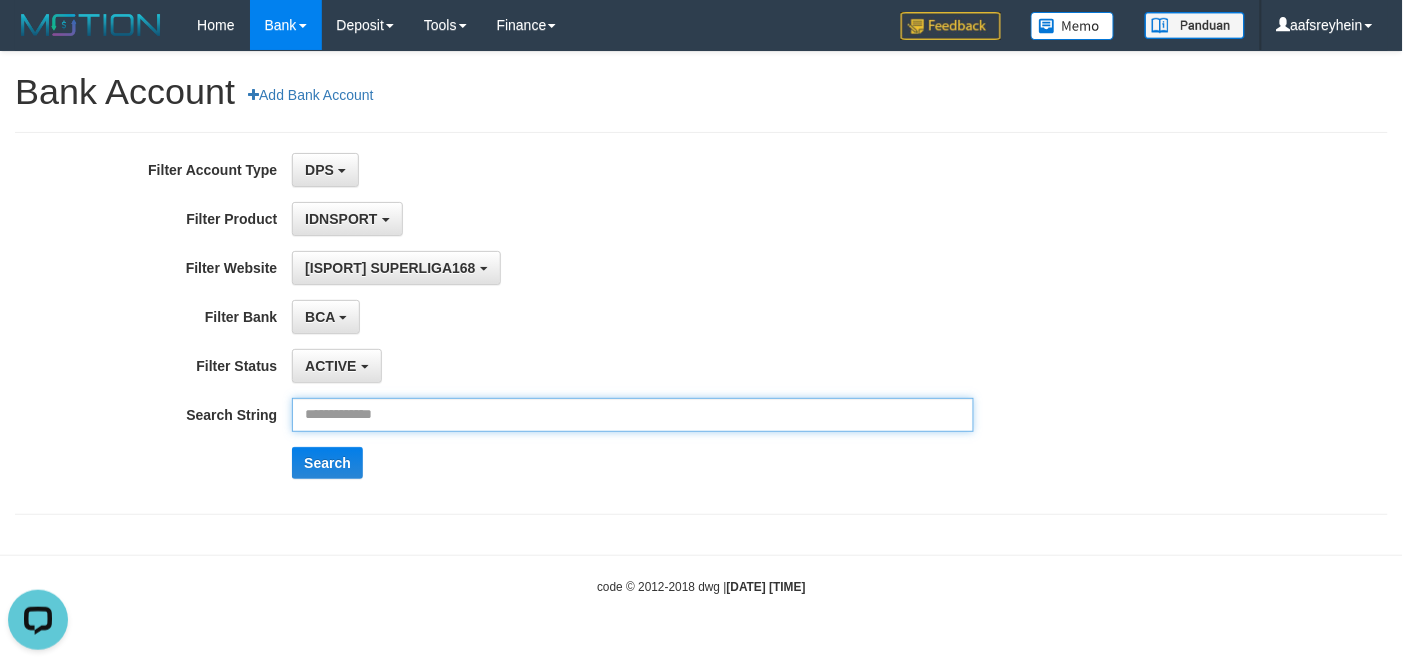 click at bounding box center [633, 415] 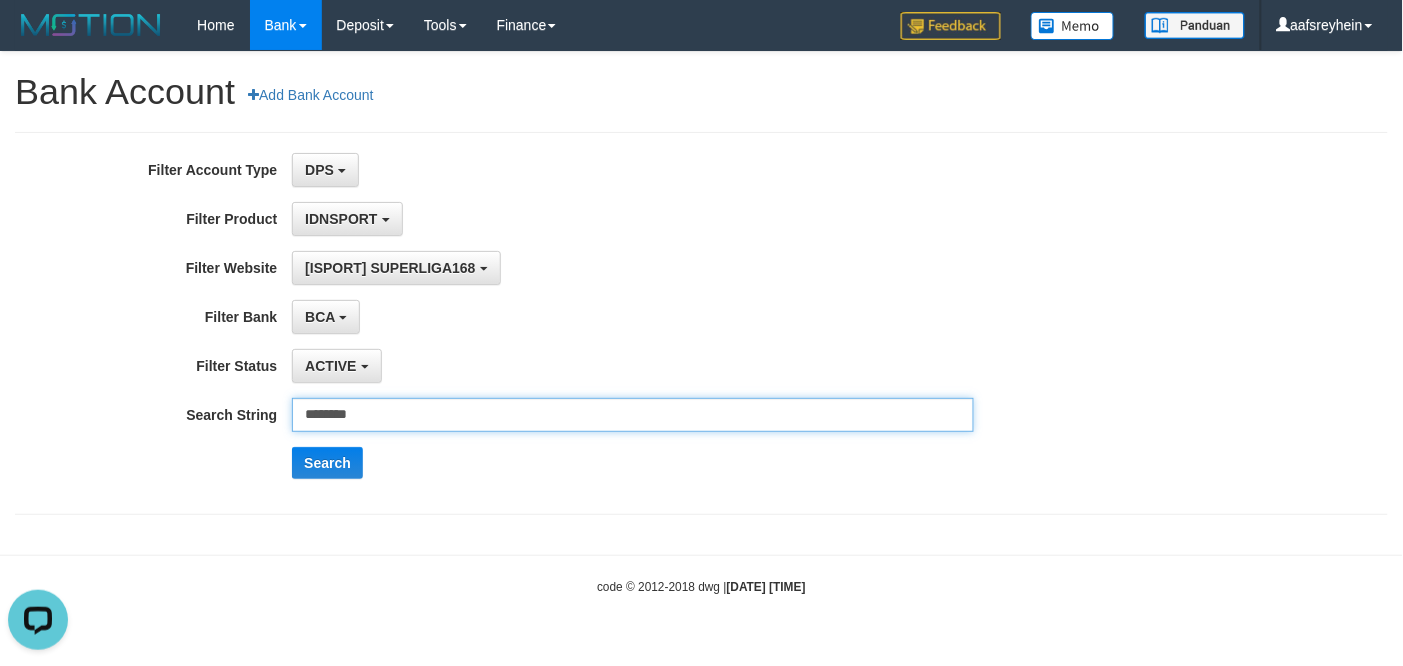 click on "********" at bounding box center (633, 415) 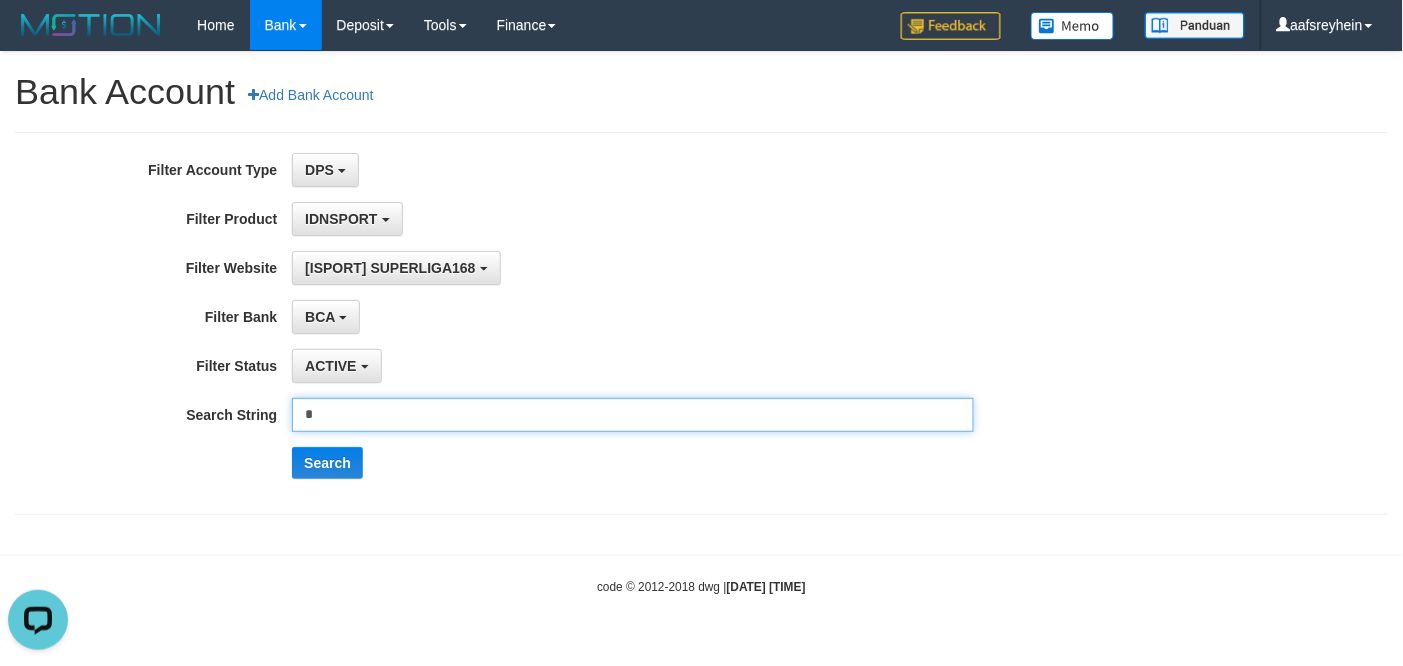 type on "**********" 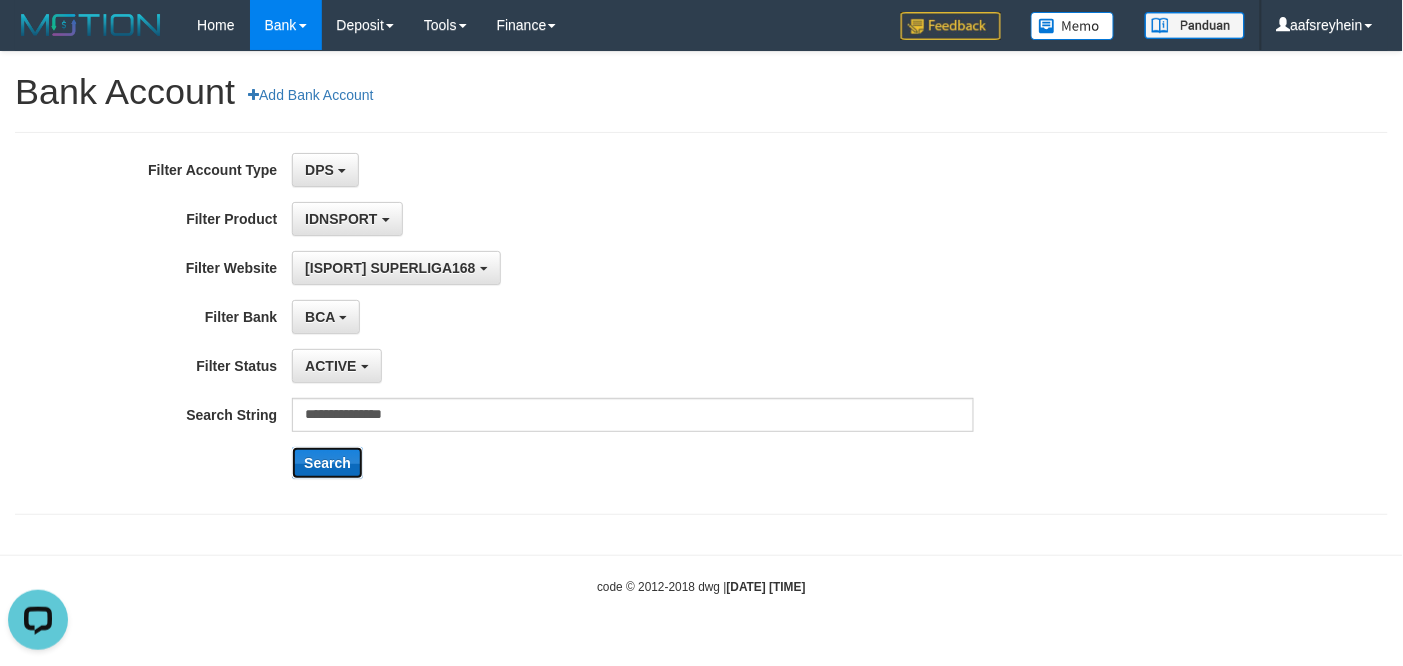 click on "Search" at bounding box center (327, 463) 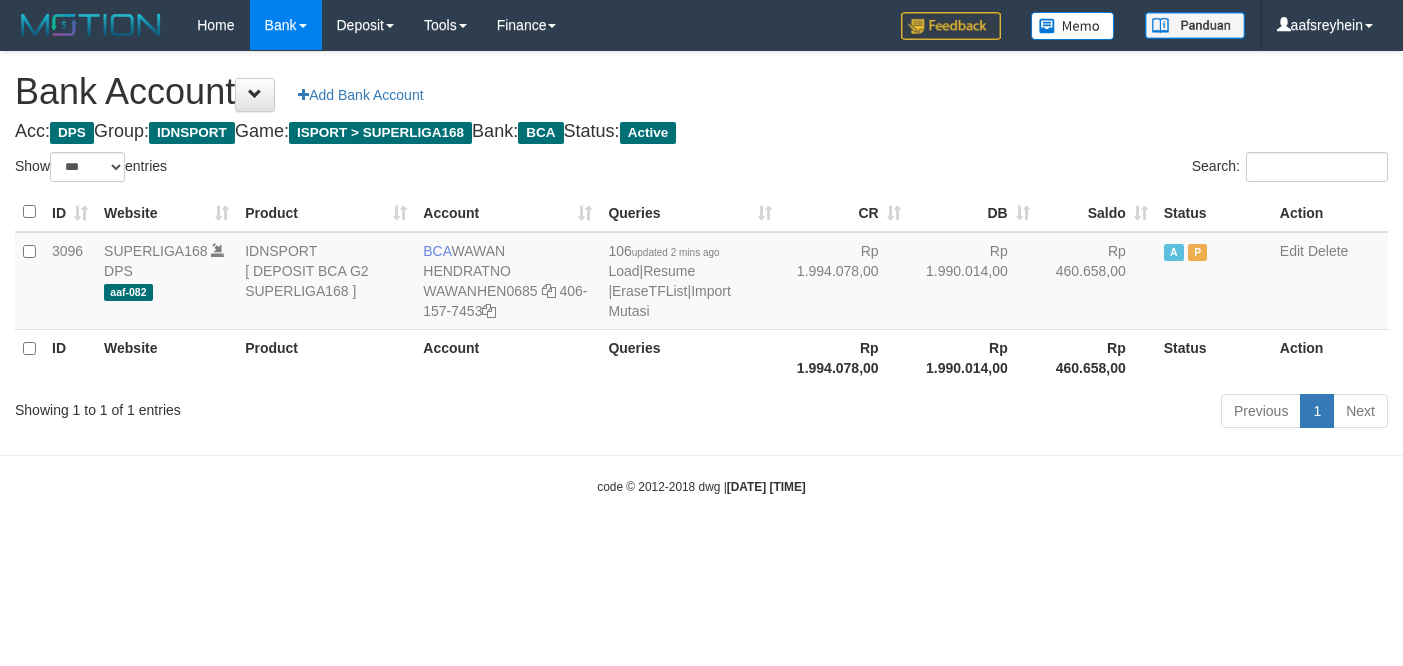 select on "***" 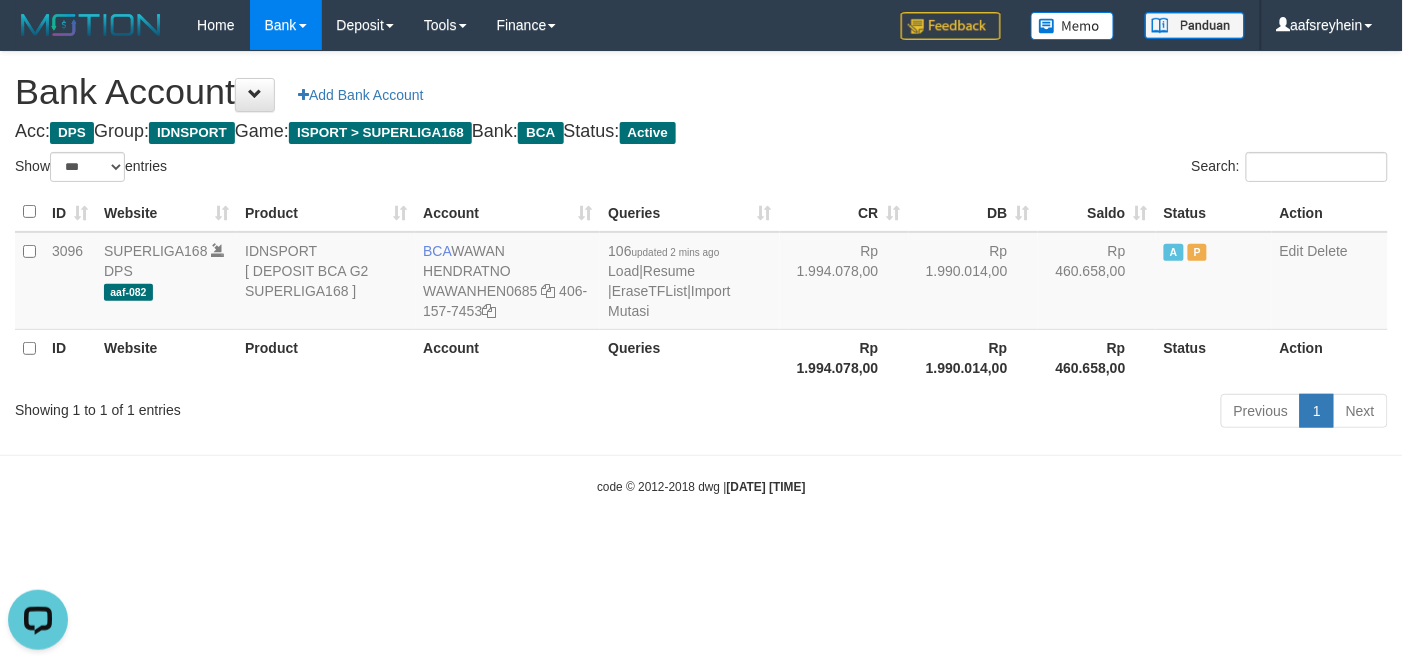 scroll, scrollTop: 0, scrollLeft: 0, axis: both 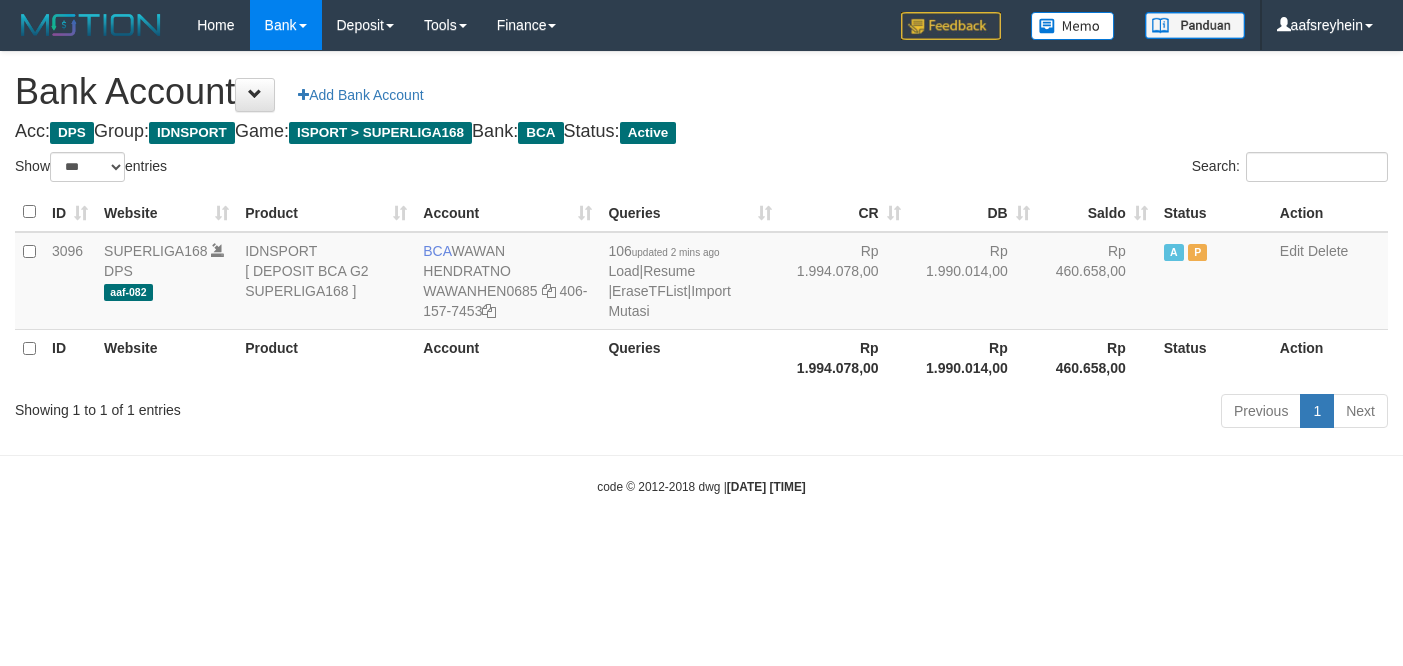 select on "***" 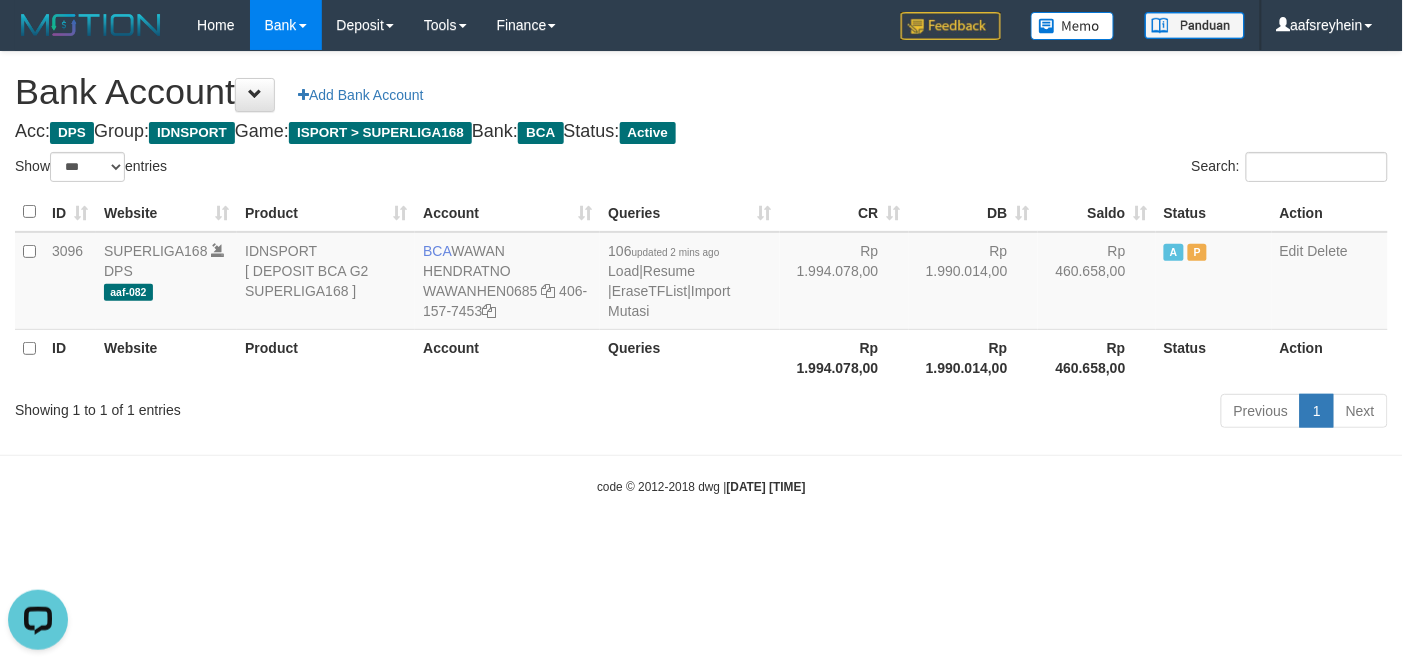scroll, scrollTop: 0, scrollLeft: 0, axis: both 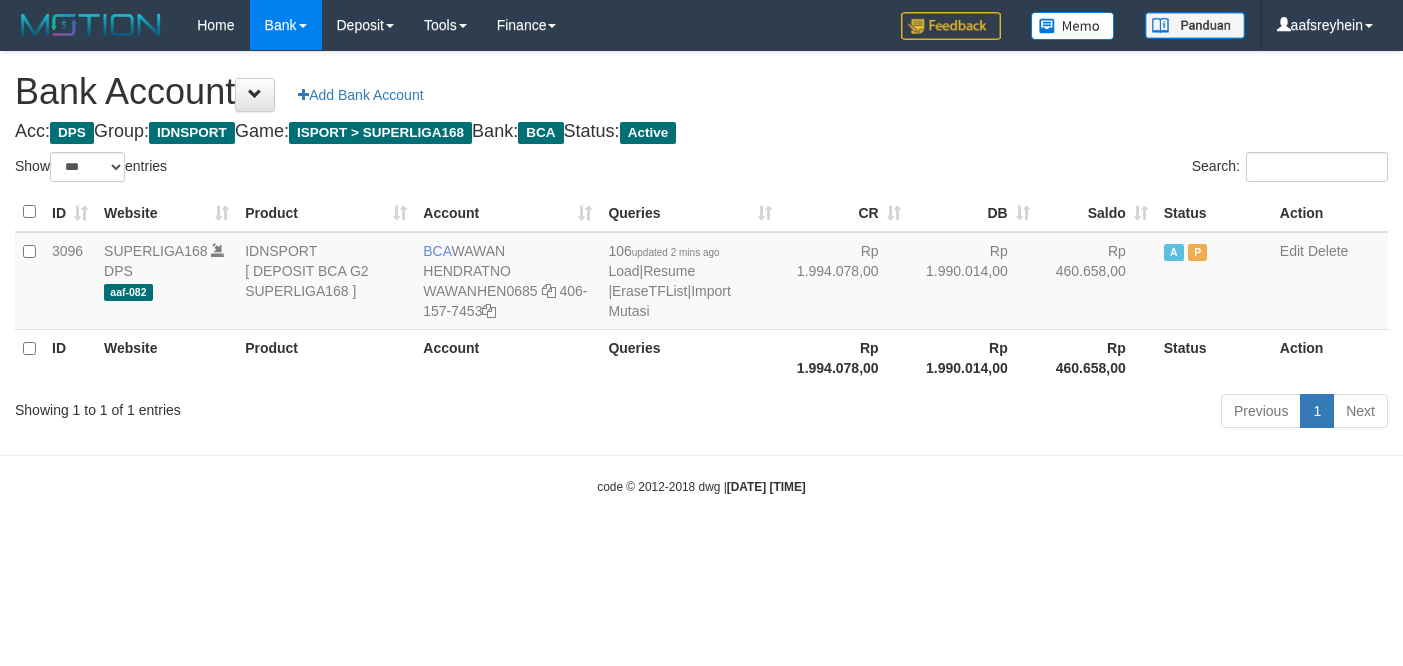 select on "***" 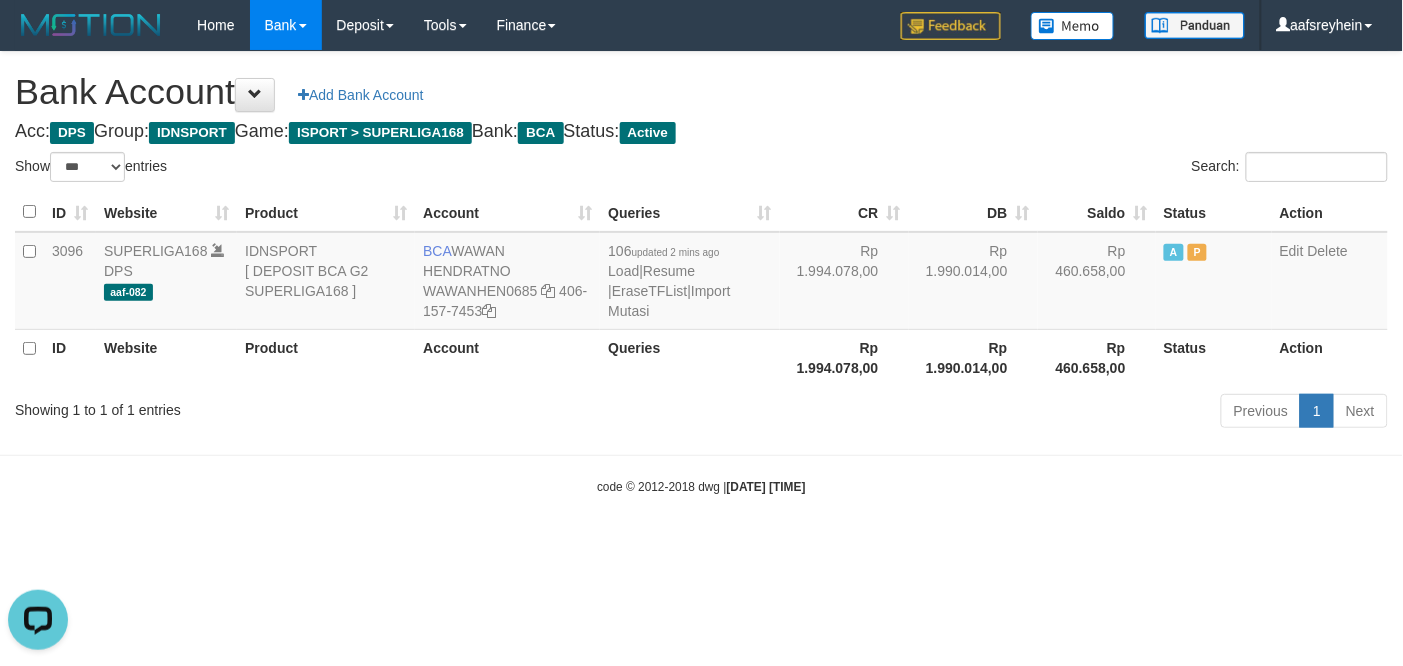 scroll, scrollTop: 0, scrollLeft: 0, axis: both 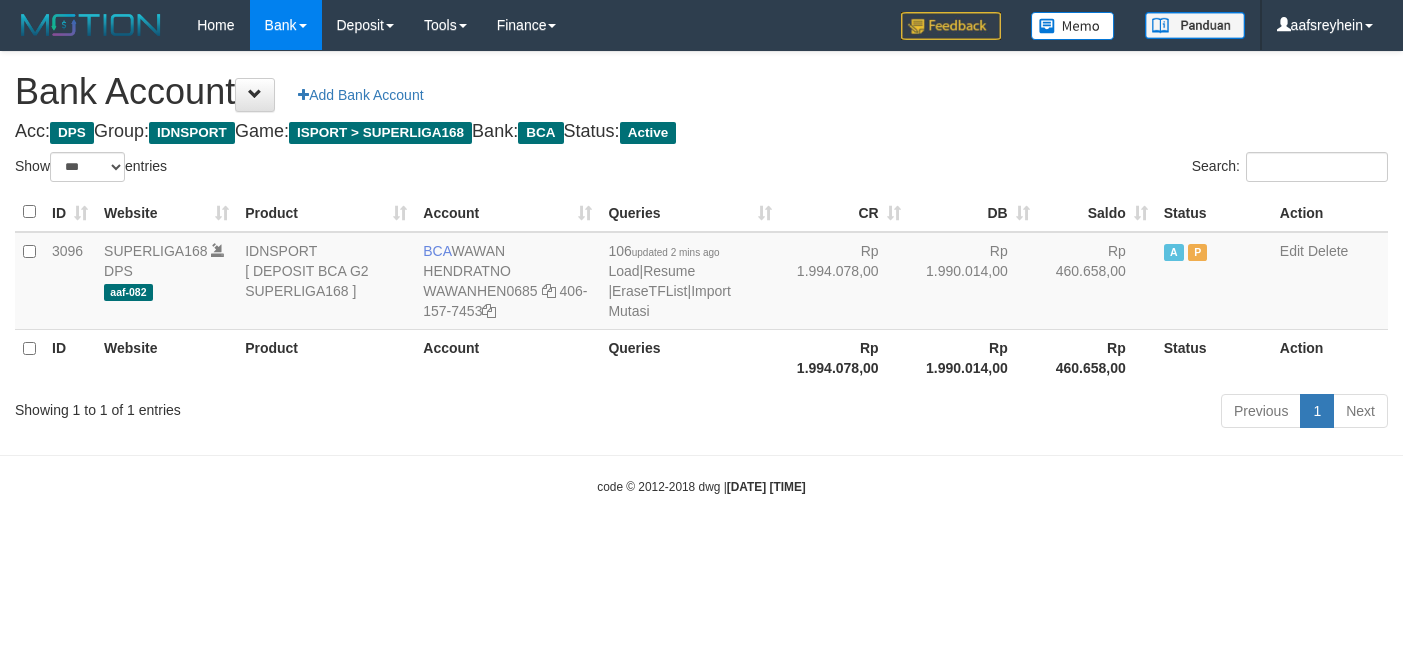 select on "***" 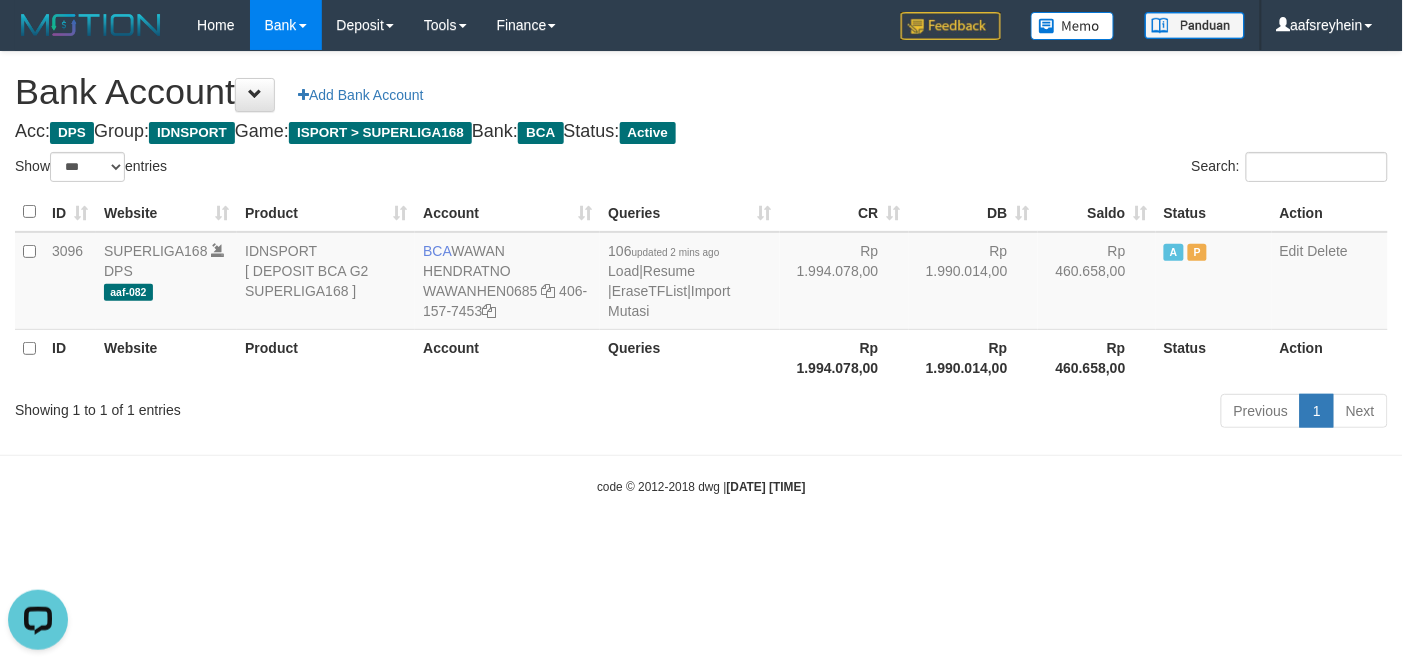 scroll, scrollTop: 0, scrollLeft: 0, axis: both 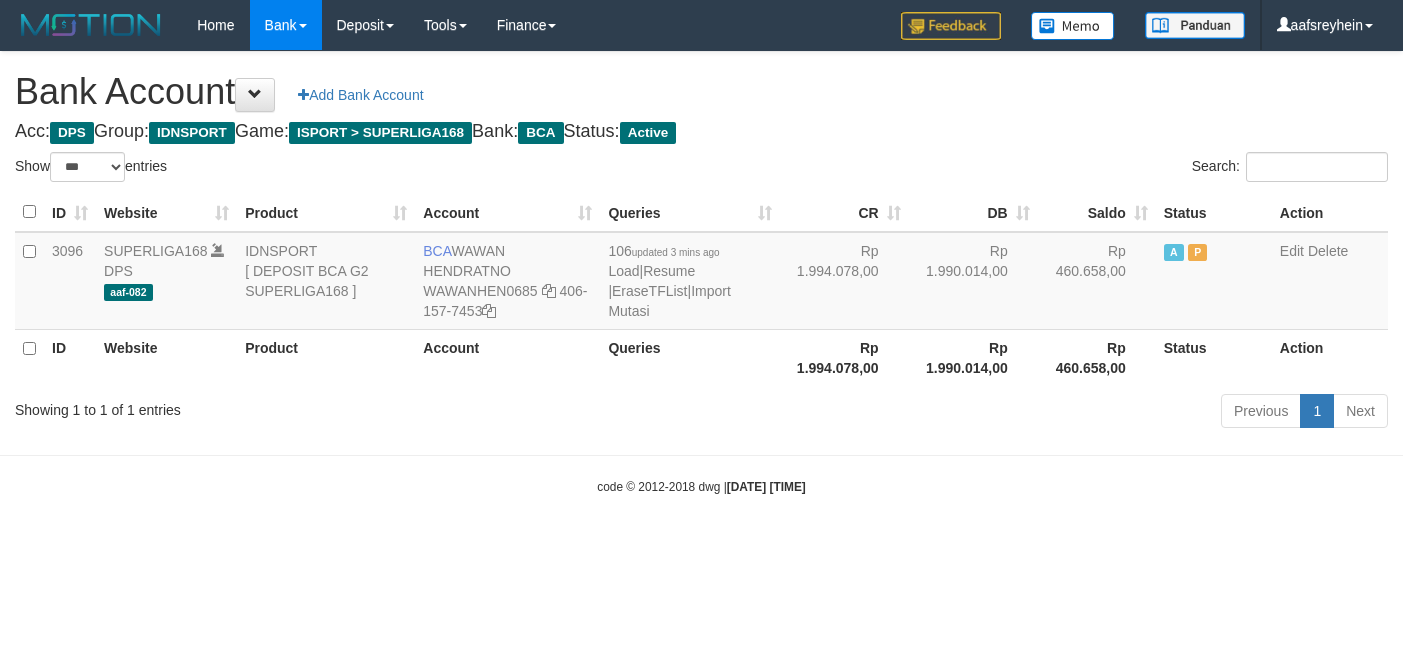 select on "***" 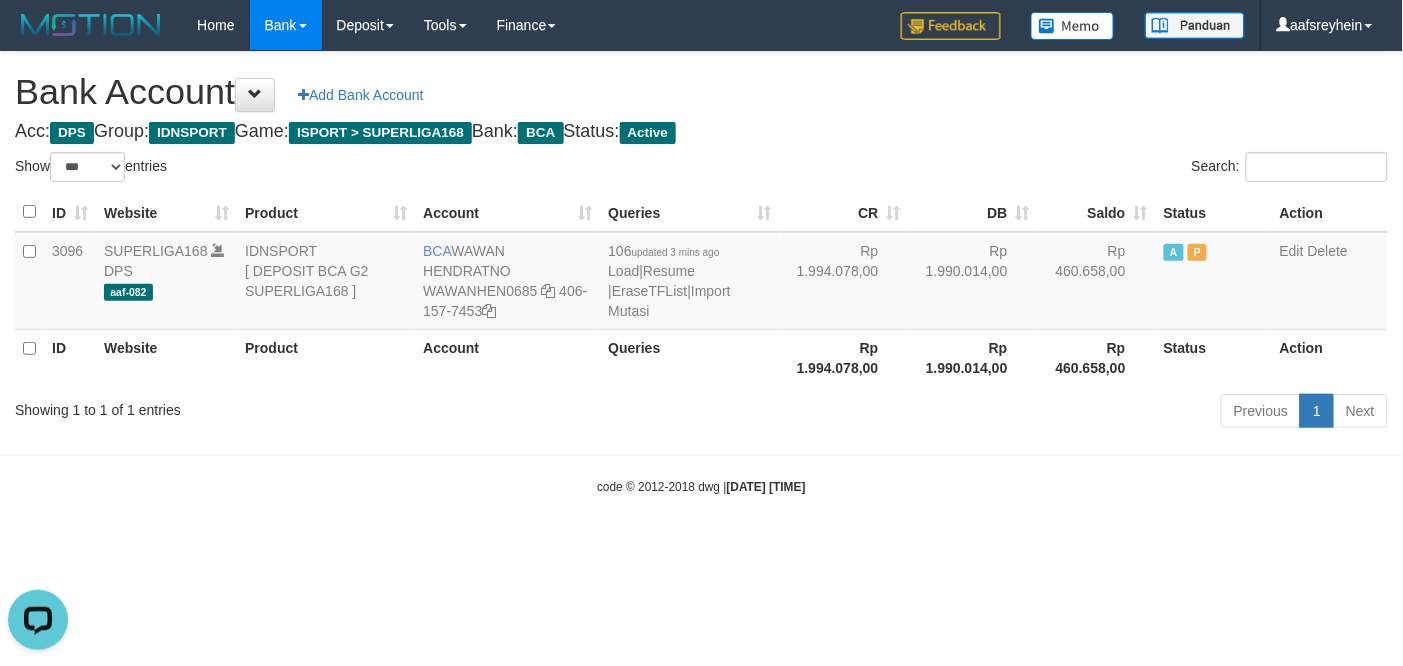 scroll, scrollTop: 0, scrollLeft: 0, axis: both 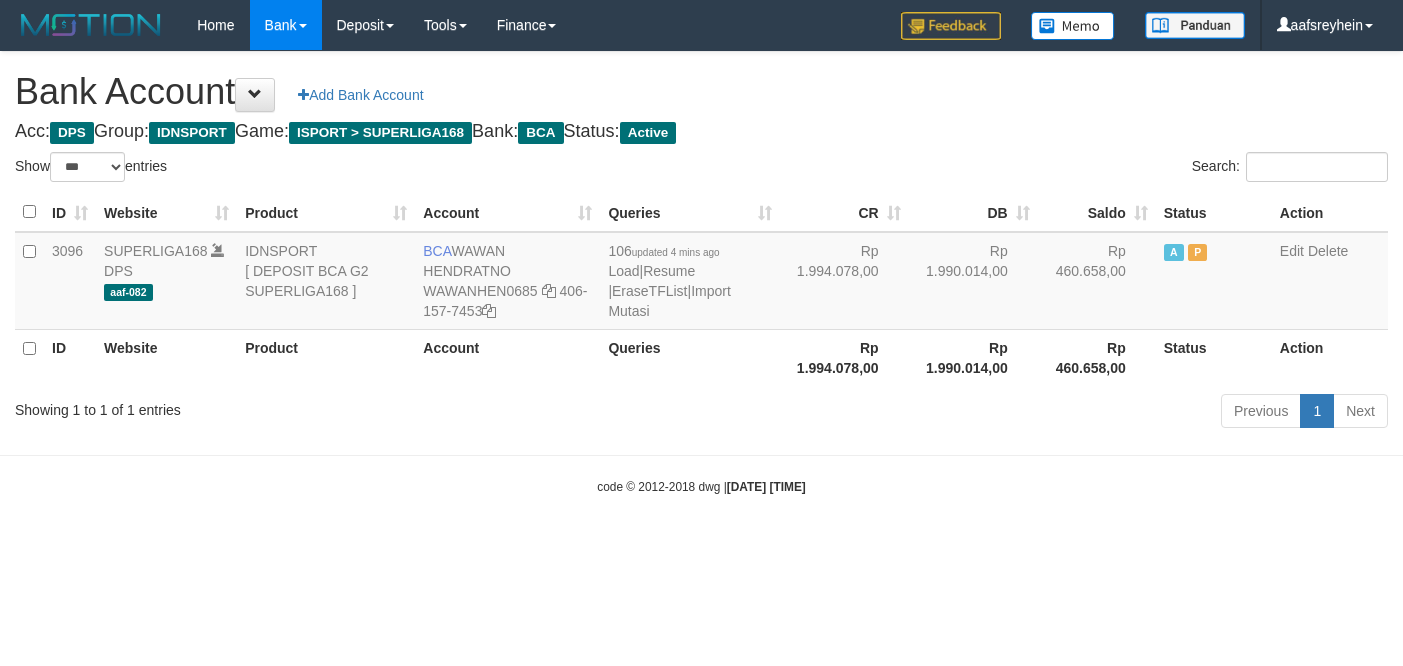 select on "***" 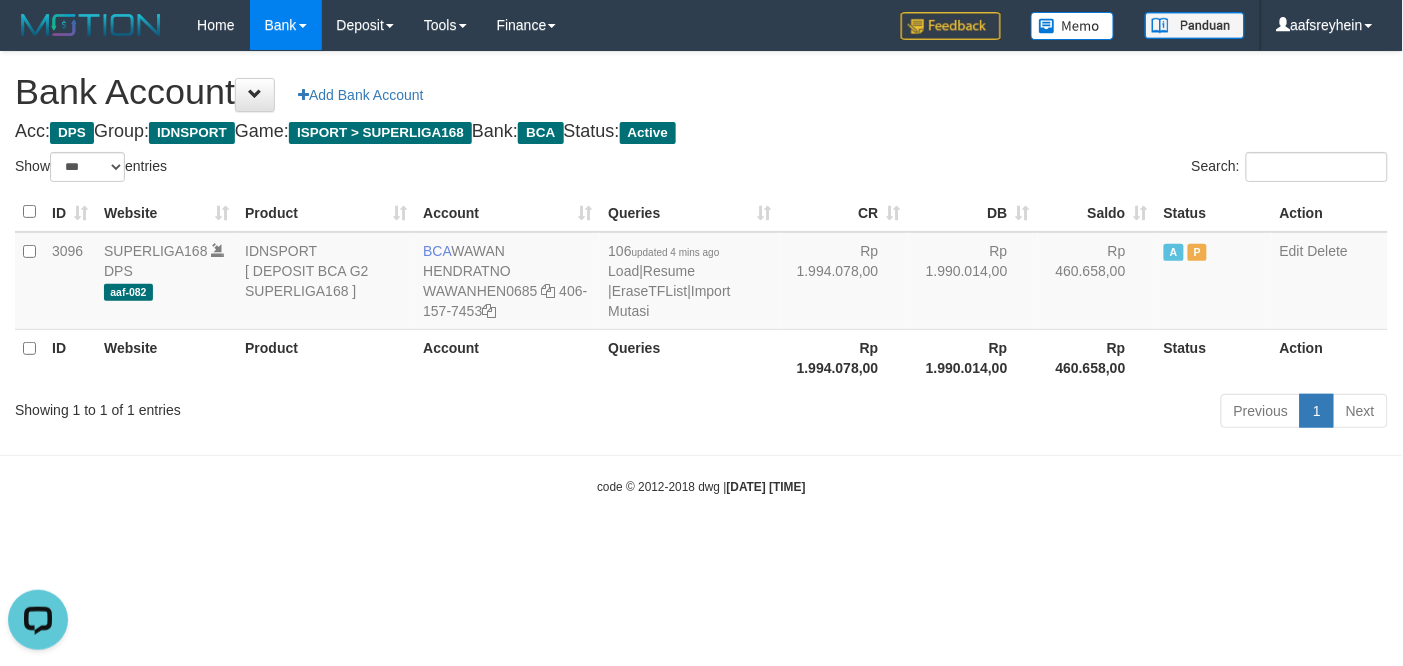 scroll, scrollTop: 0, scrollLeft: 0, axis: both 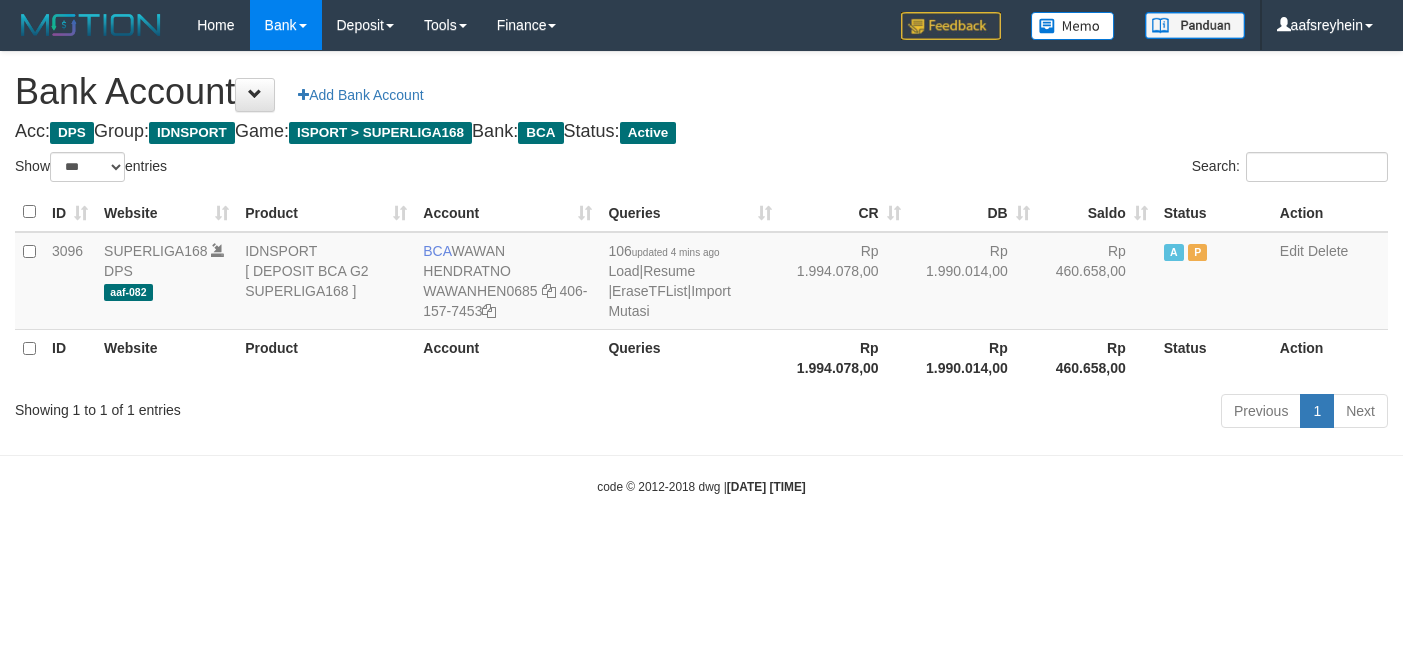 select on "***" 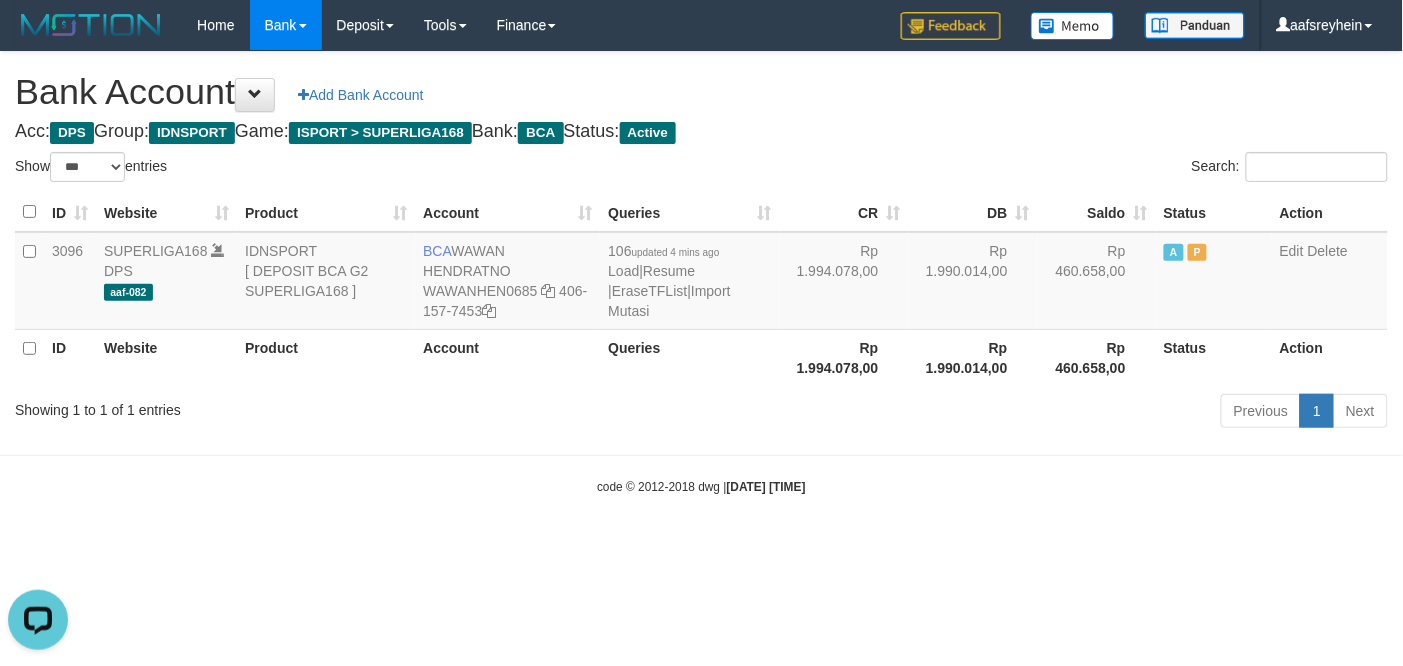 scroll, scrollTop: 0, scrollLeft: 0, axis: both 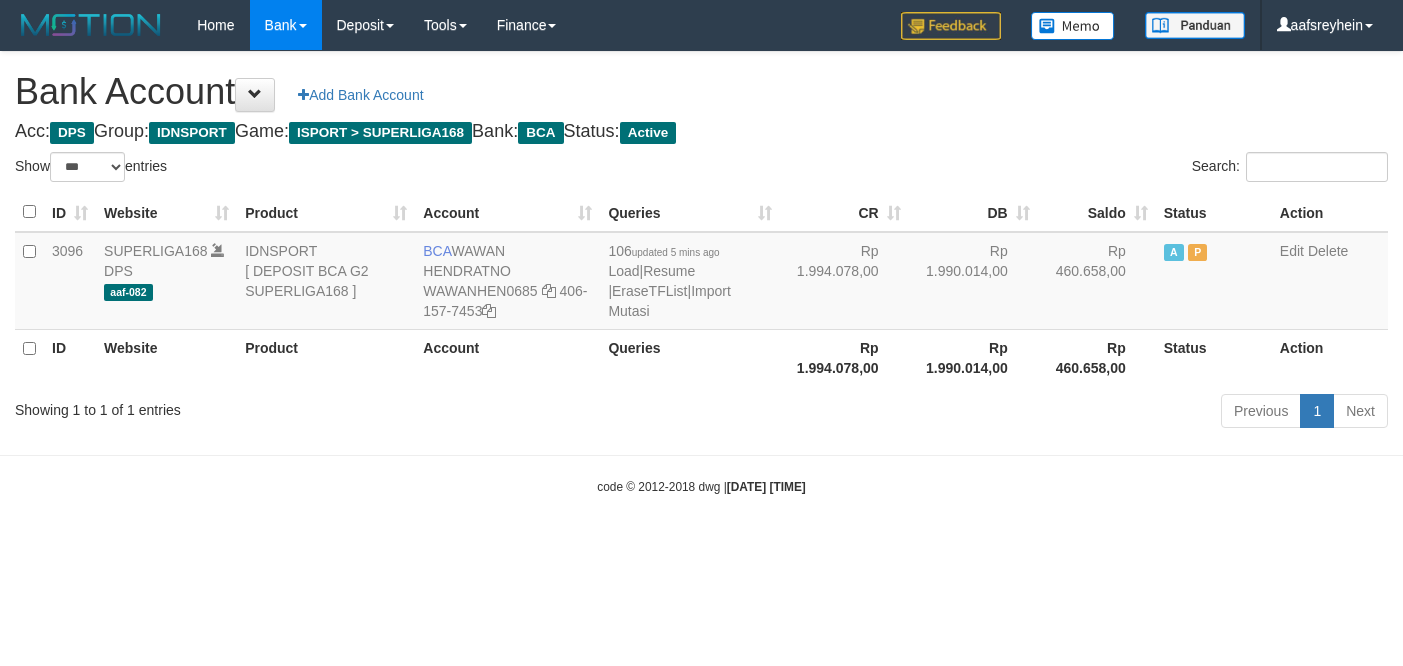 select on "***" 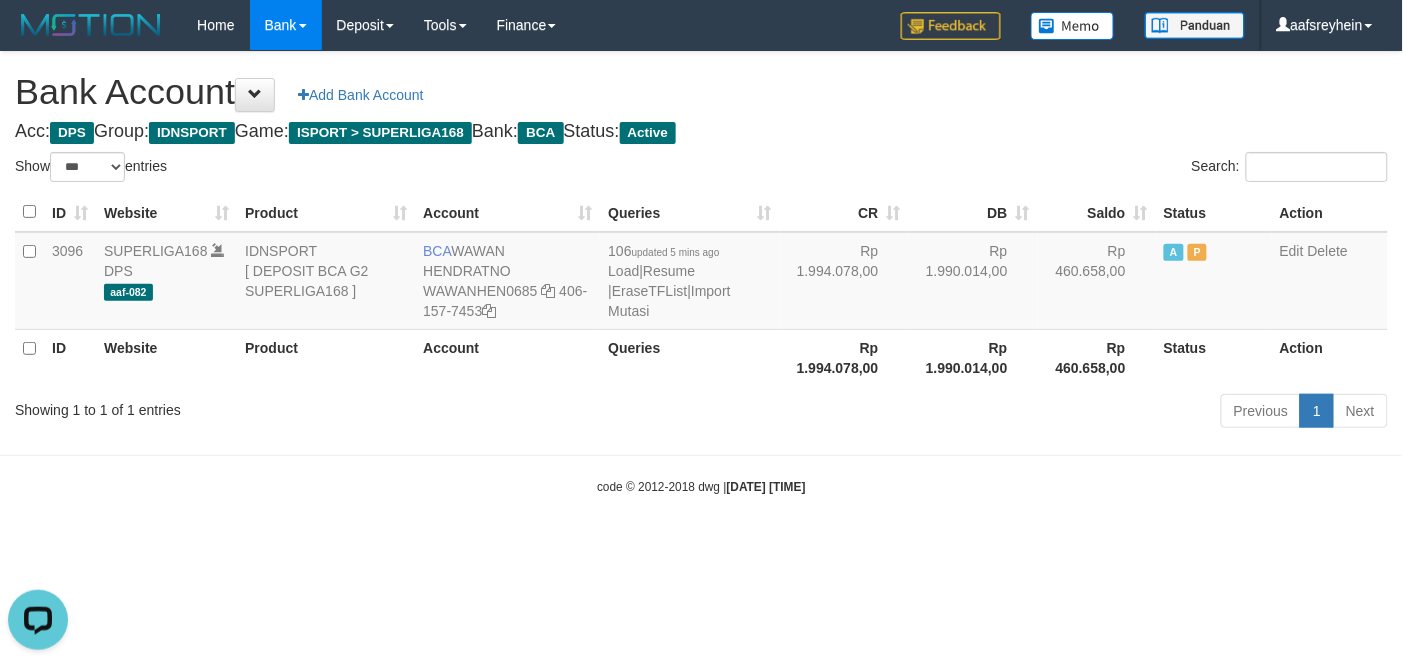 scroll, scrollTop: 0, scrollLeft: 0, axis: both 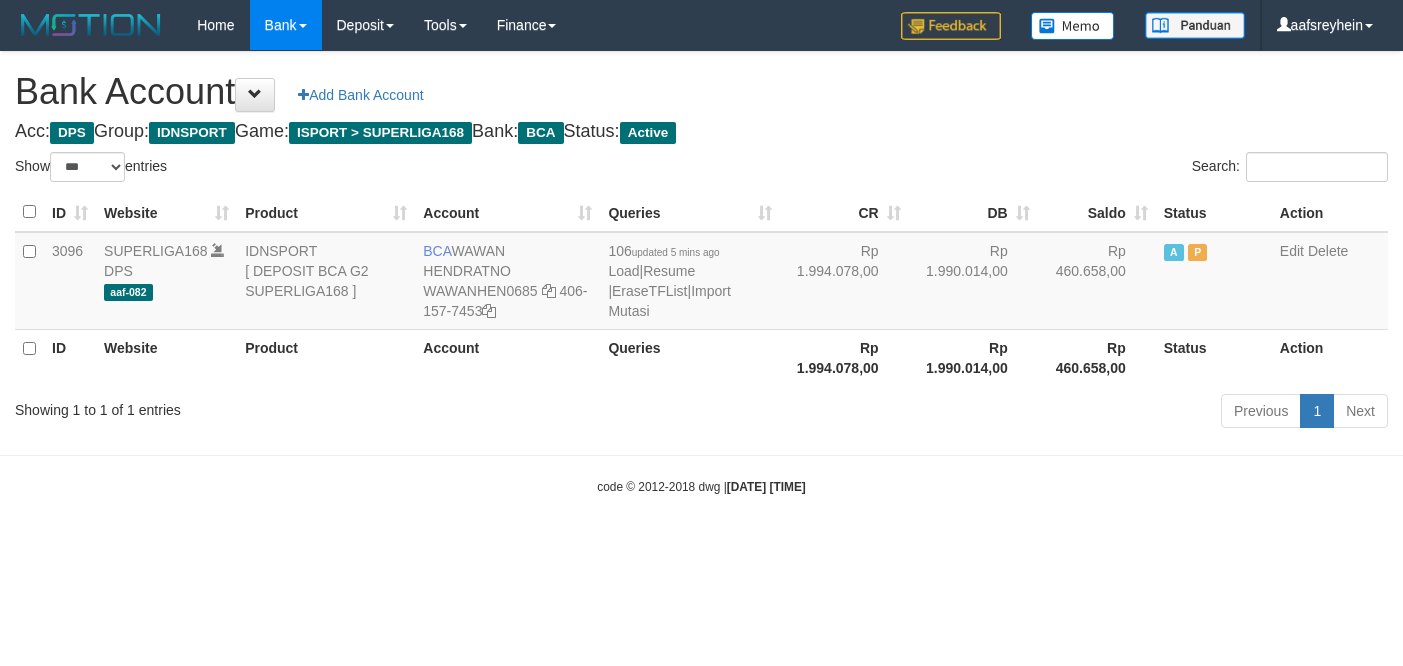 select on "***" 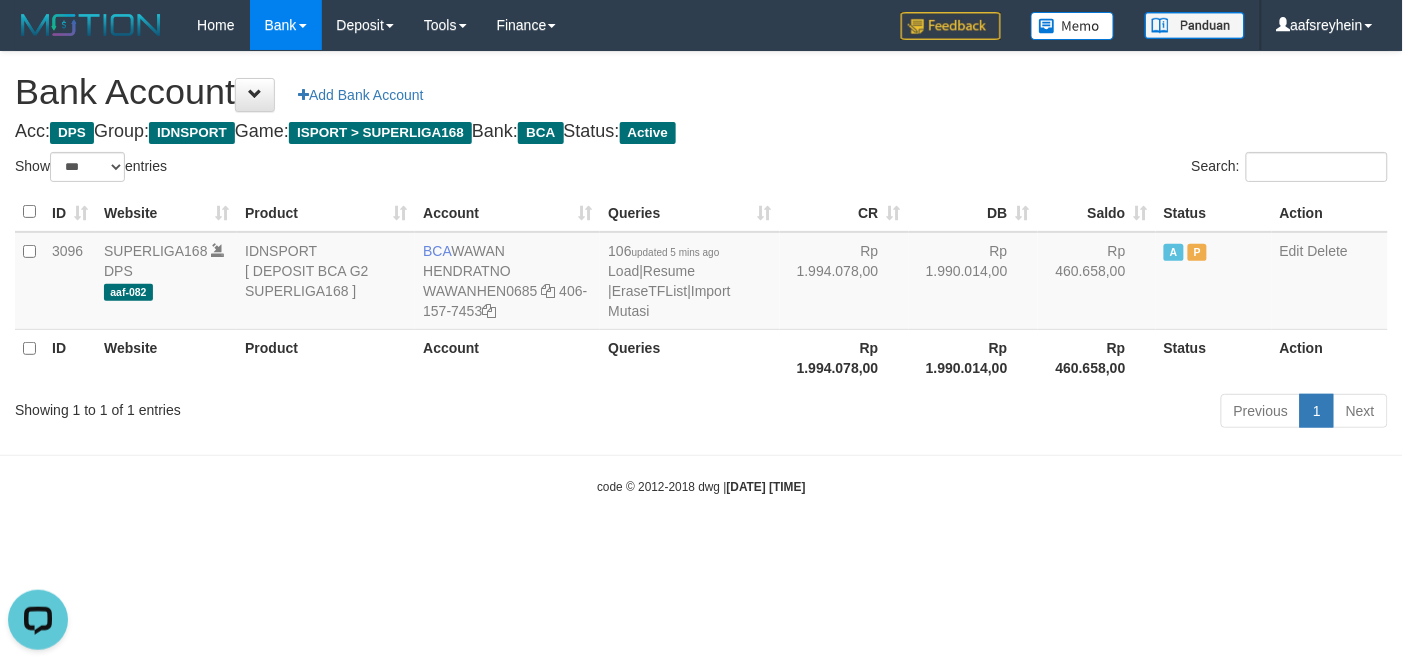 scroll, scrollTop: 0, scrollLeft: 0, axis: both 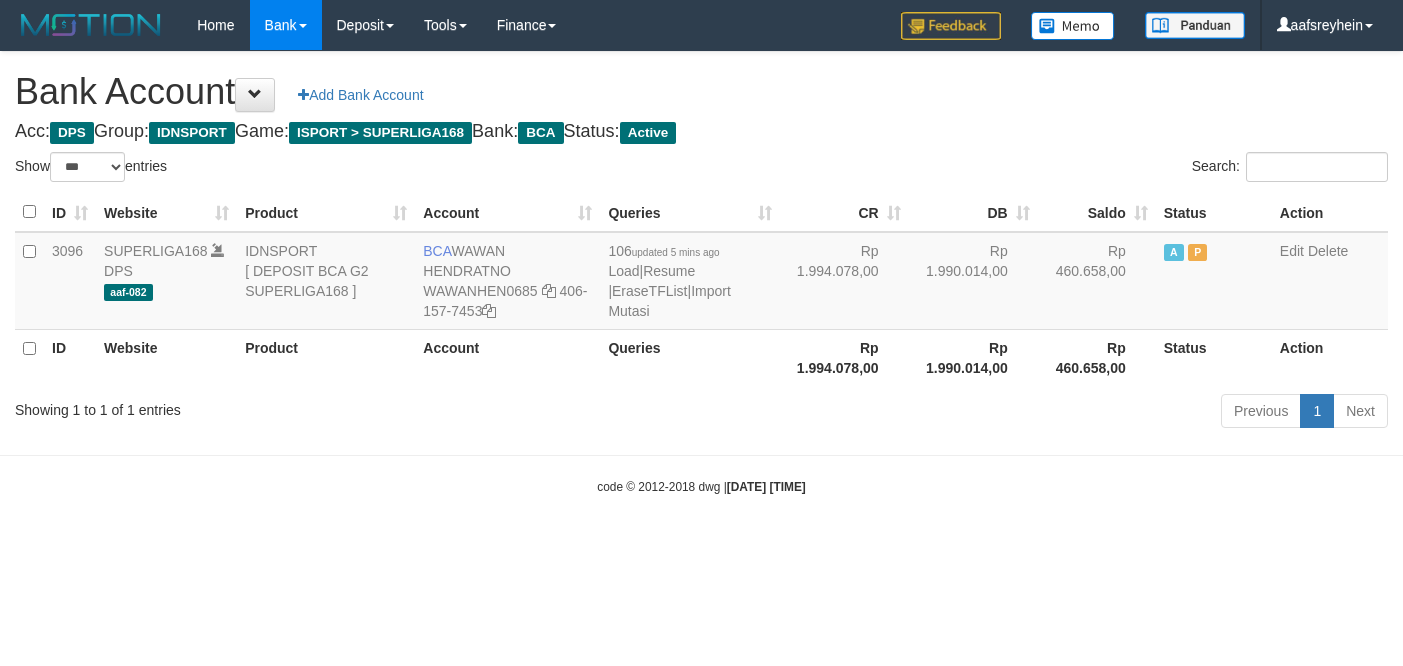 select on "***" 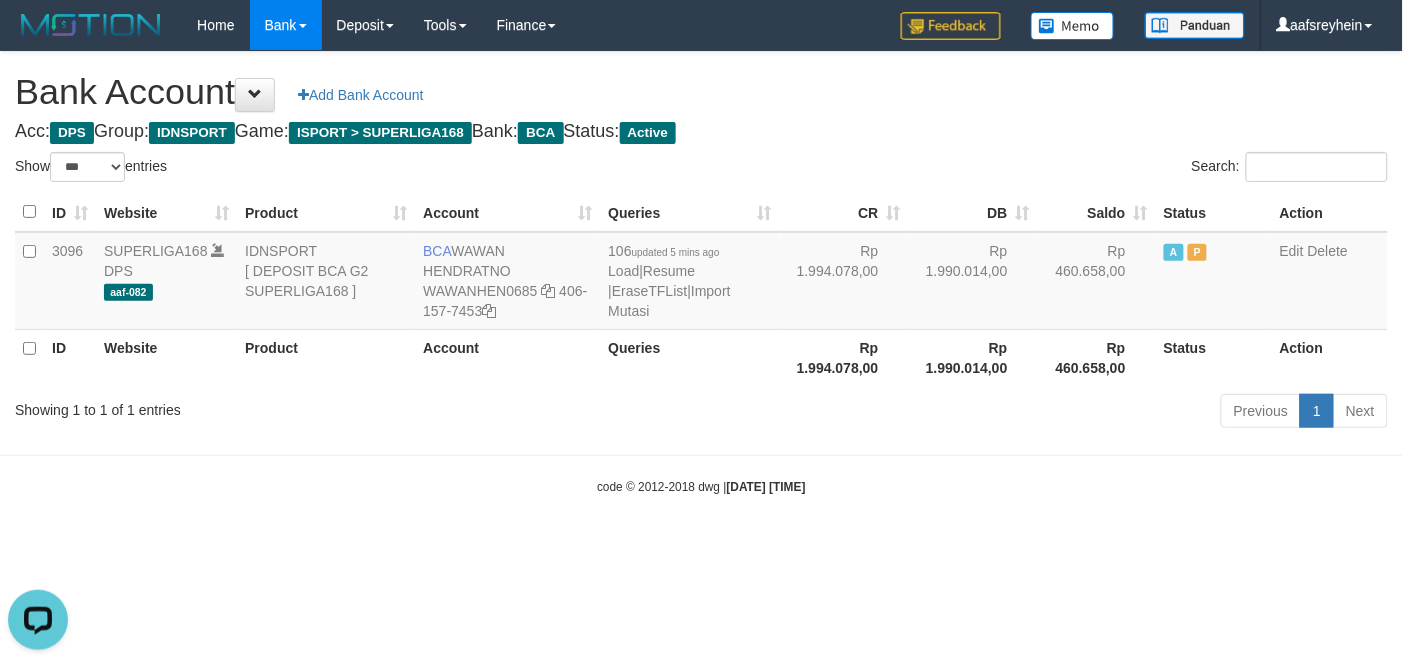 scroll, scrollTop: 0, scrollLeft: 0, axis: both 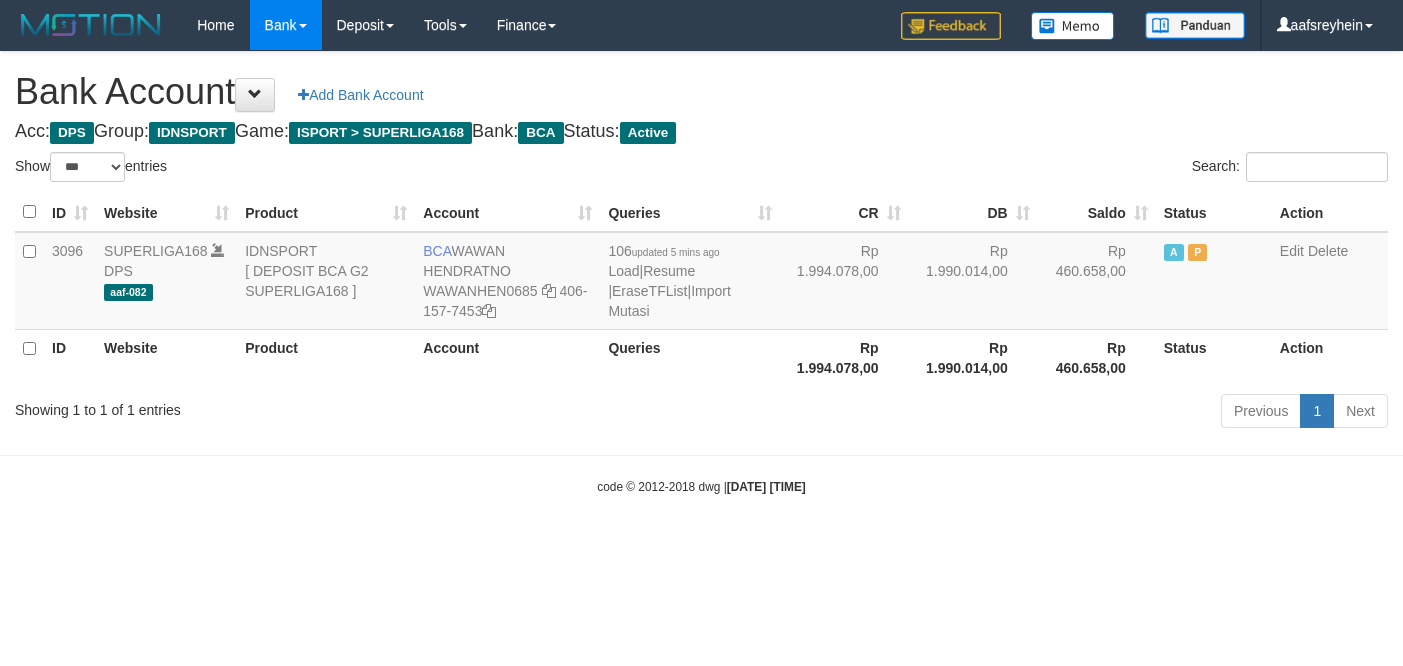 select on "***" 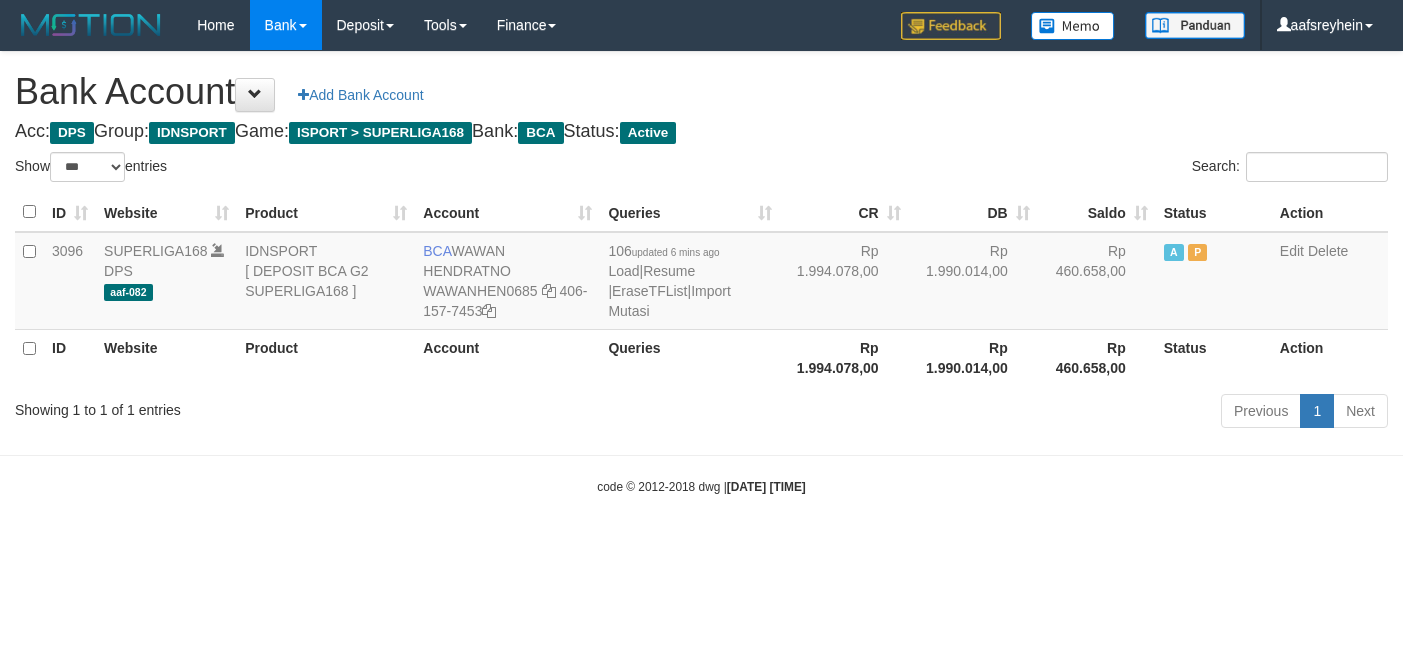 select on "***" 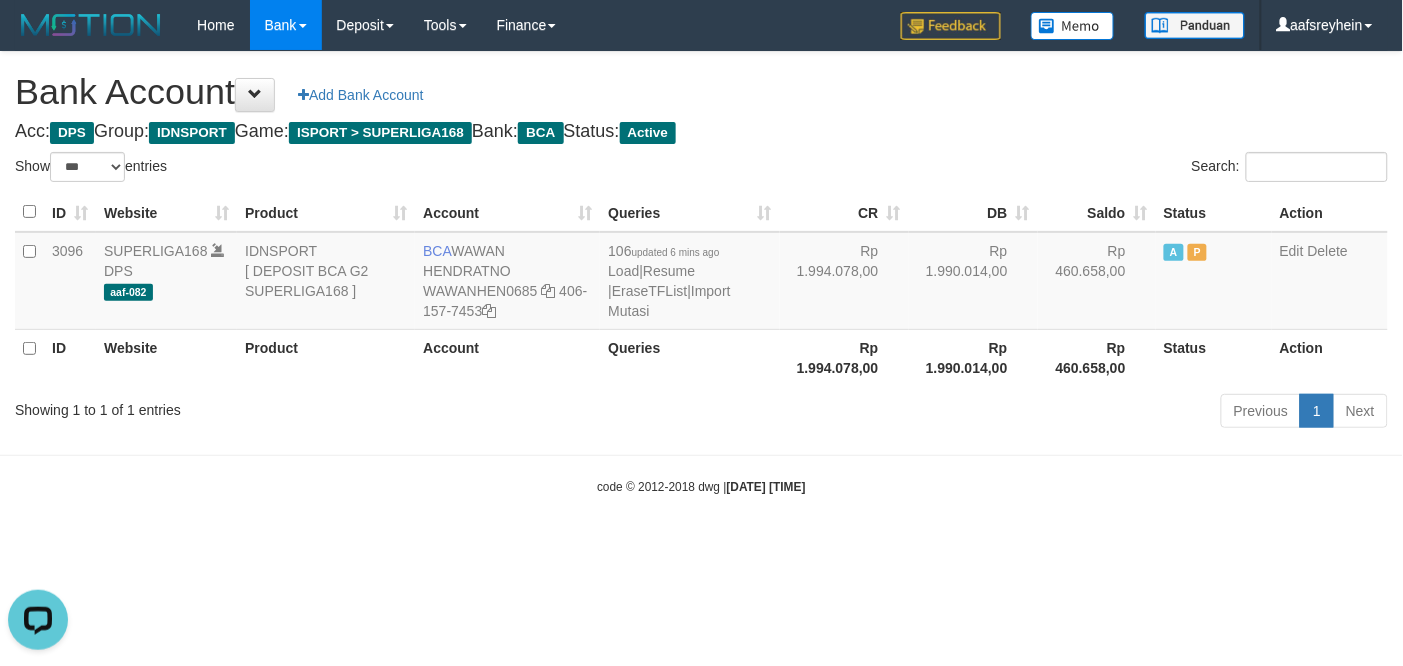 scroll, scrollTop: 0, scrollLeft: 0, axis: both 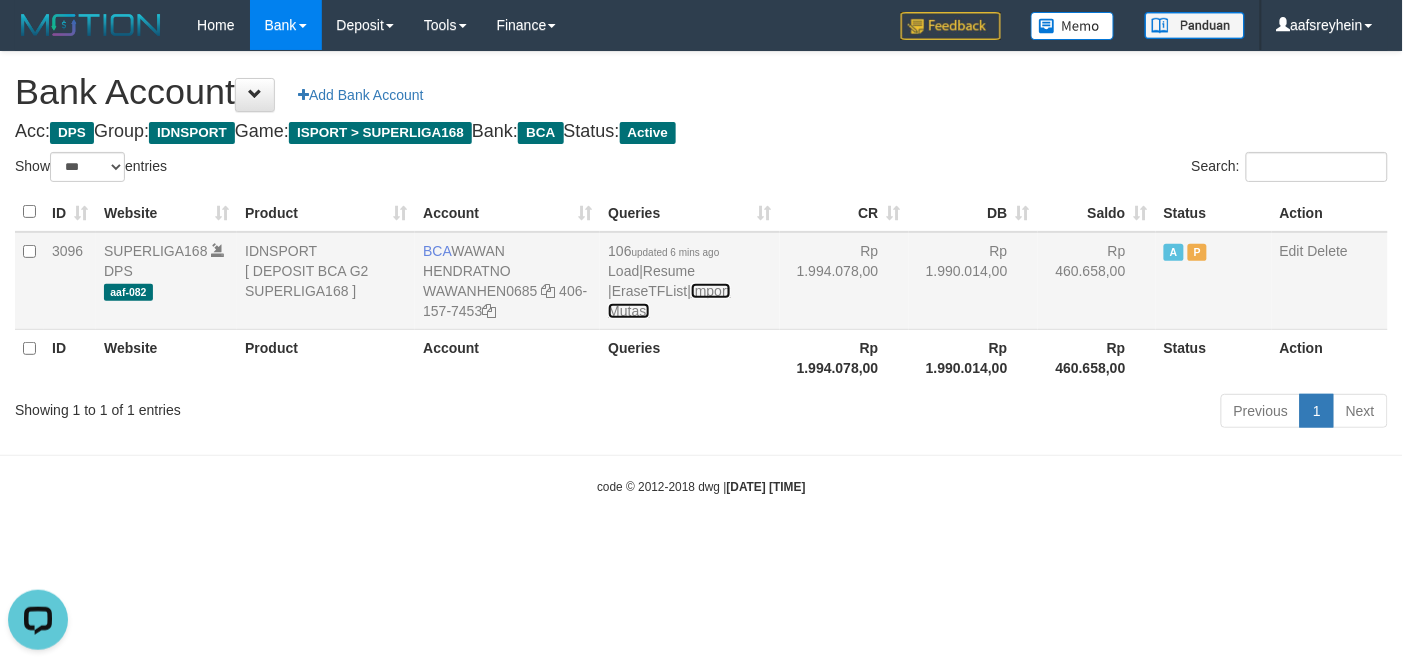 click on "Import Mutasi" at bounding box center (669, 301) 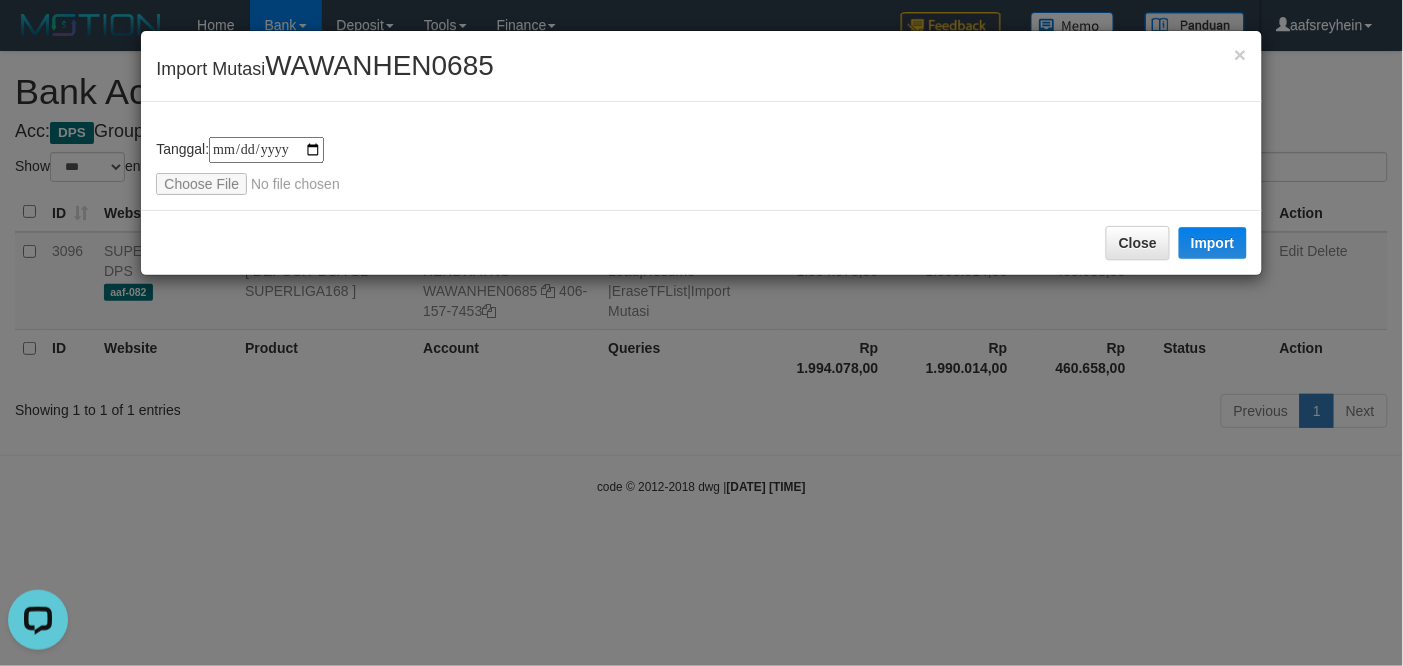 type on "**********" 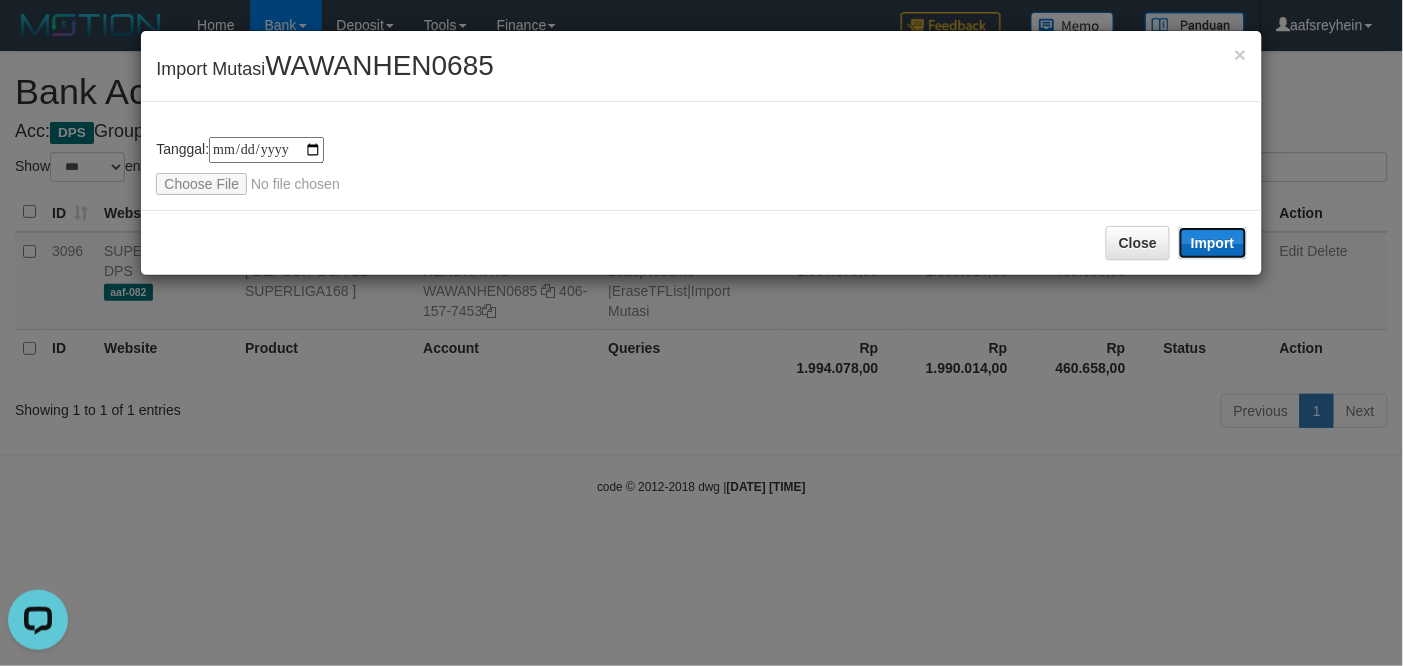 click on "Import" at bounding box center (1213, 243) 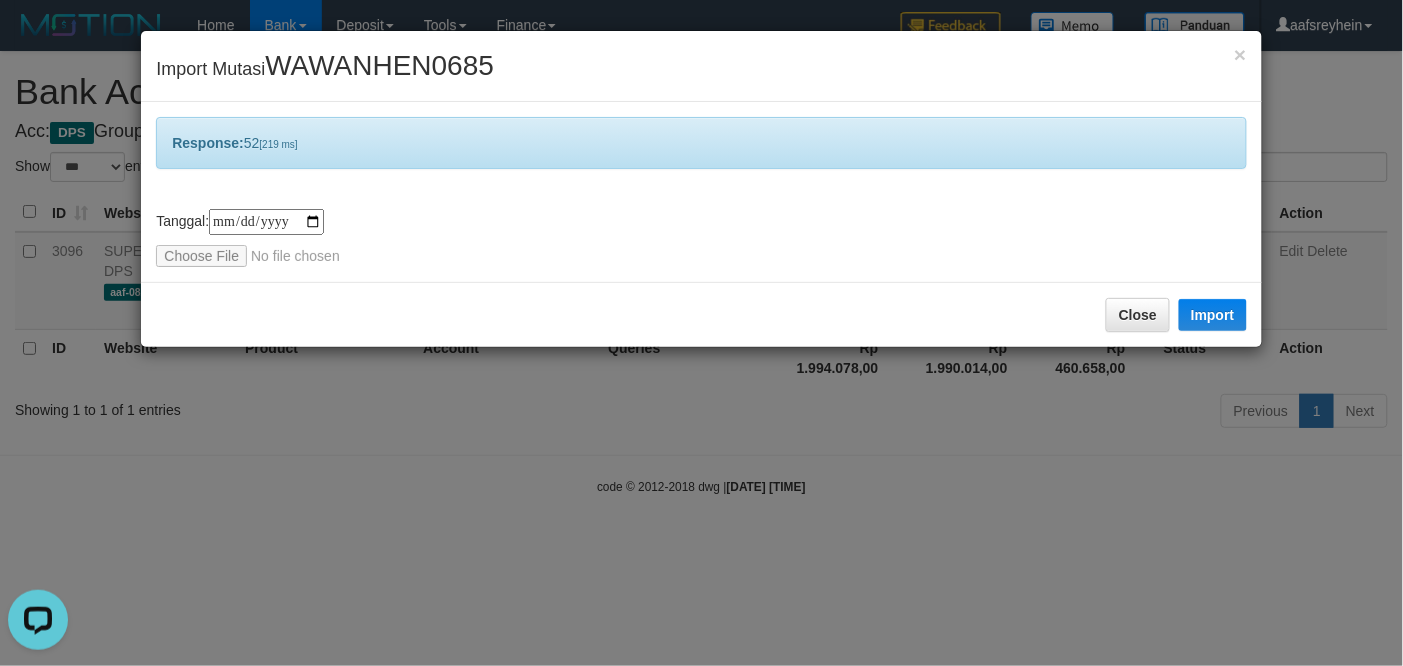 click on "**********" at bounding box center (701, 333) 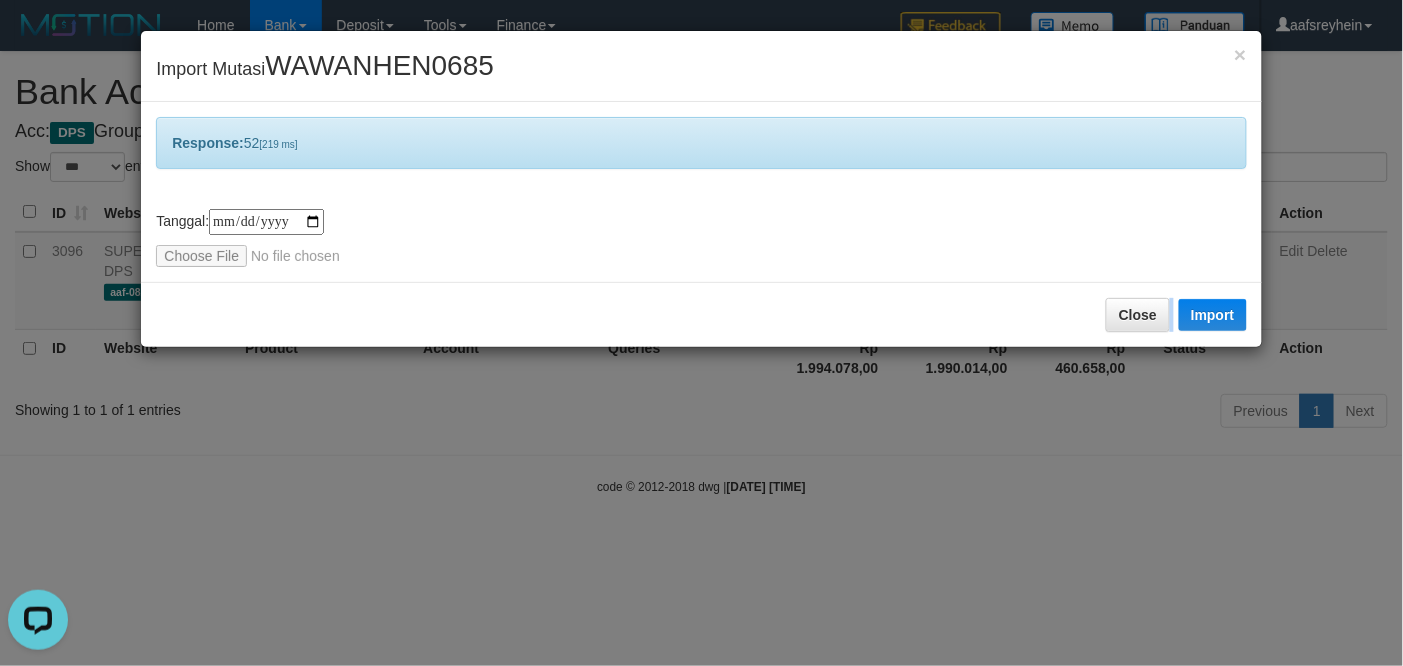 click on "**********" at bounding box center [701, 333] 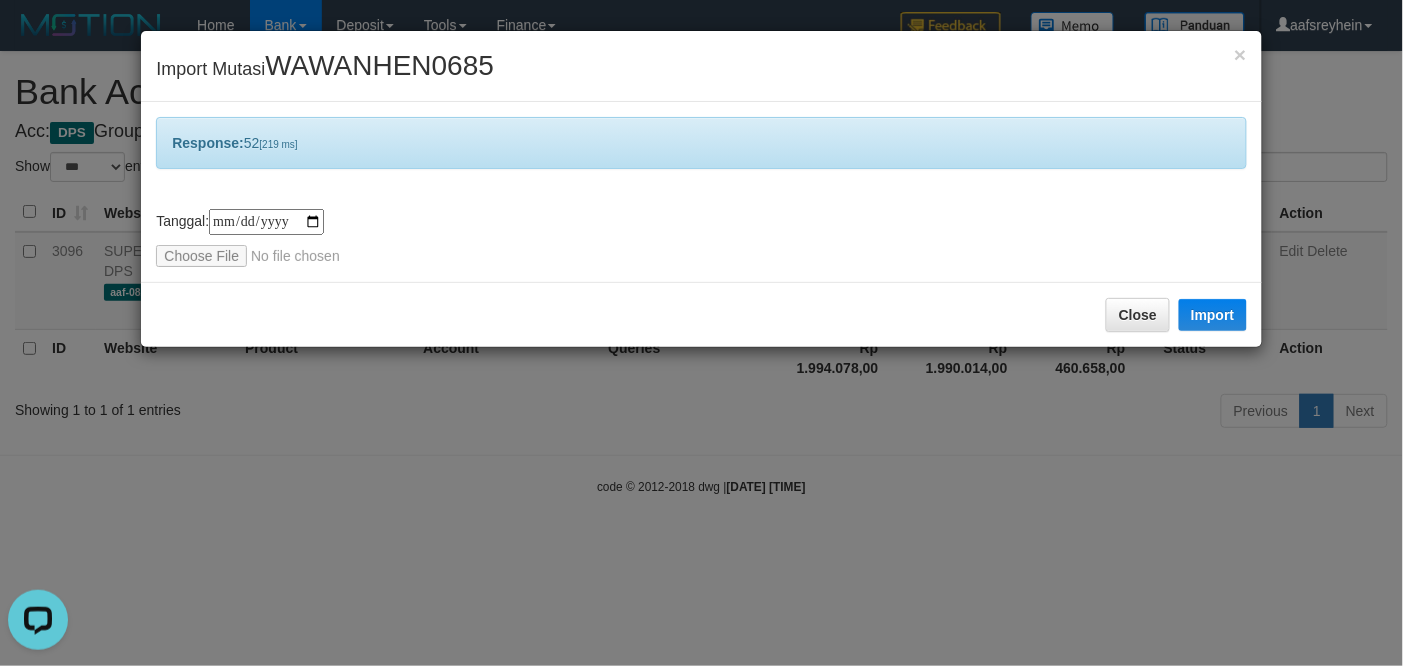click on "**********" at bounding box center [701, 333] 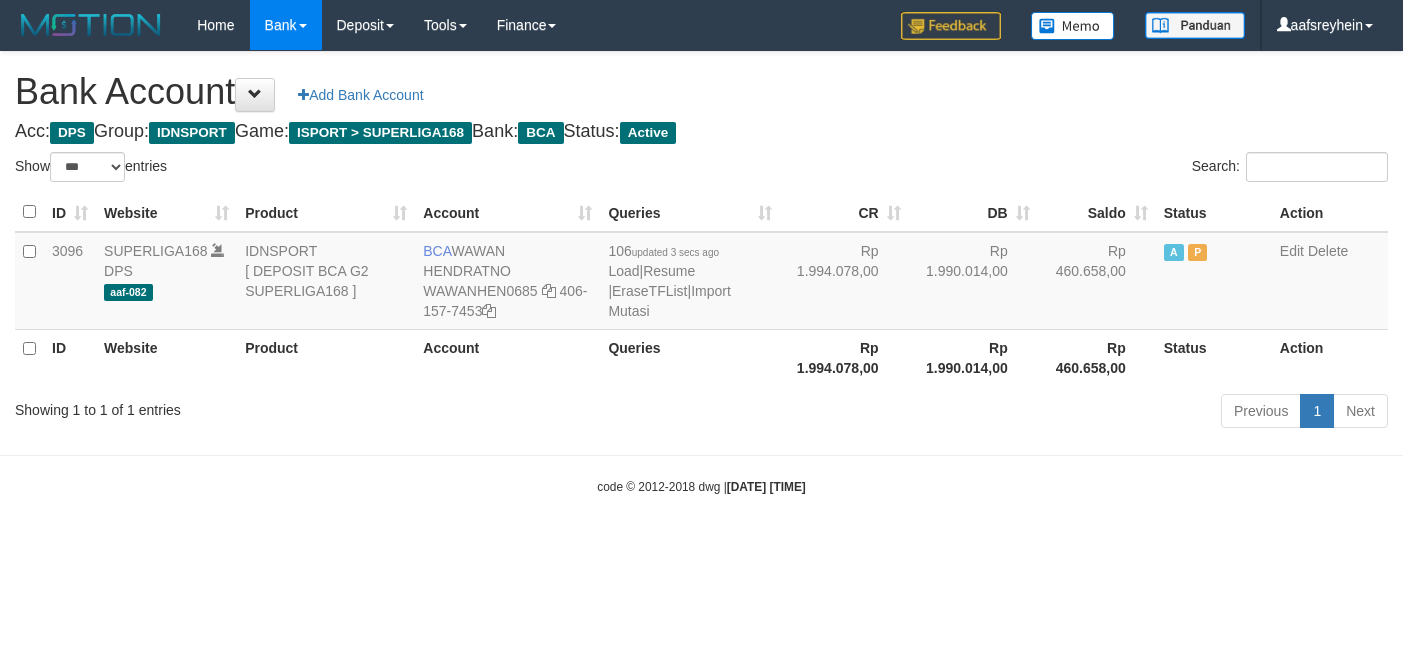 select on "***" 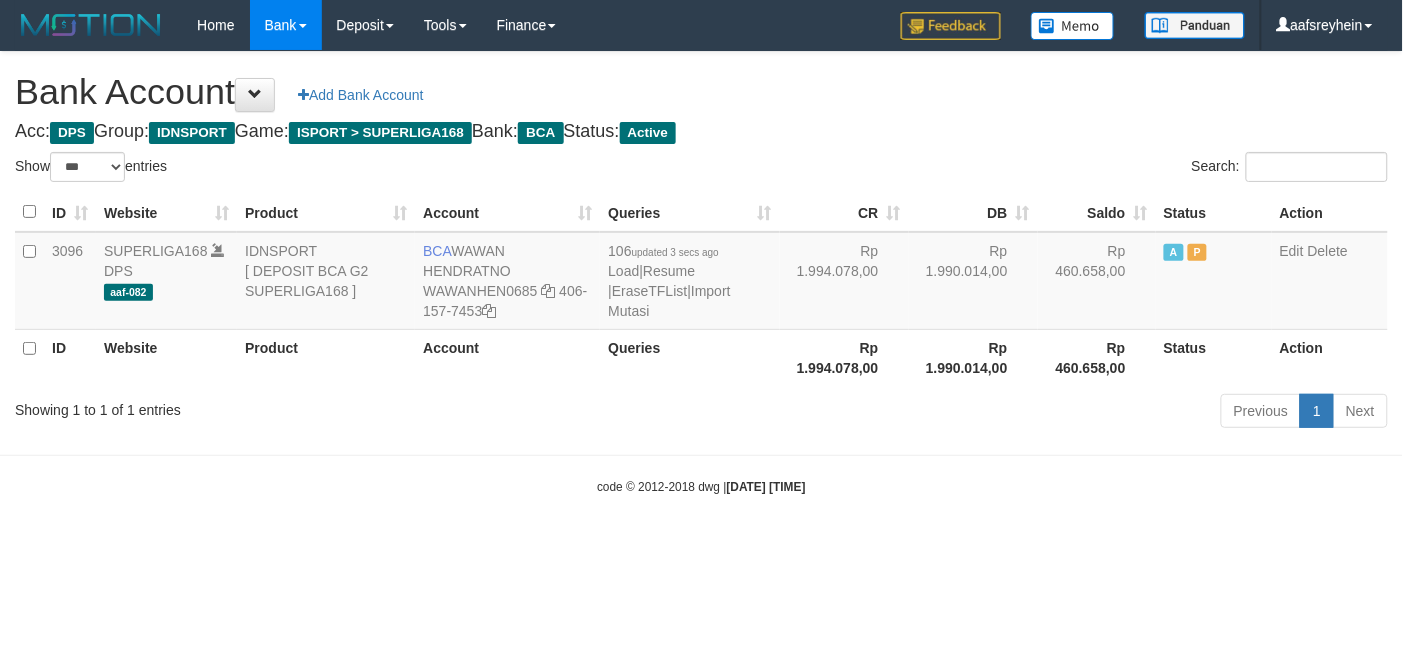 click on "Toggle navigation
Home
Bank
Account List
Load
By Website
Group
[ISPORT]													SUPERLIGA168
By Load Group (DPS)
-" at bounding box center [701, 273] 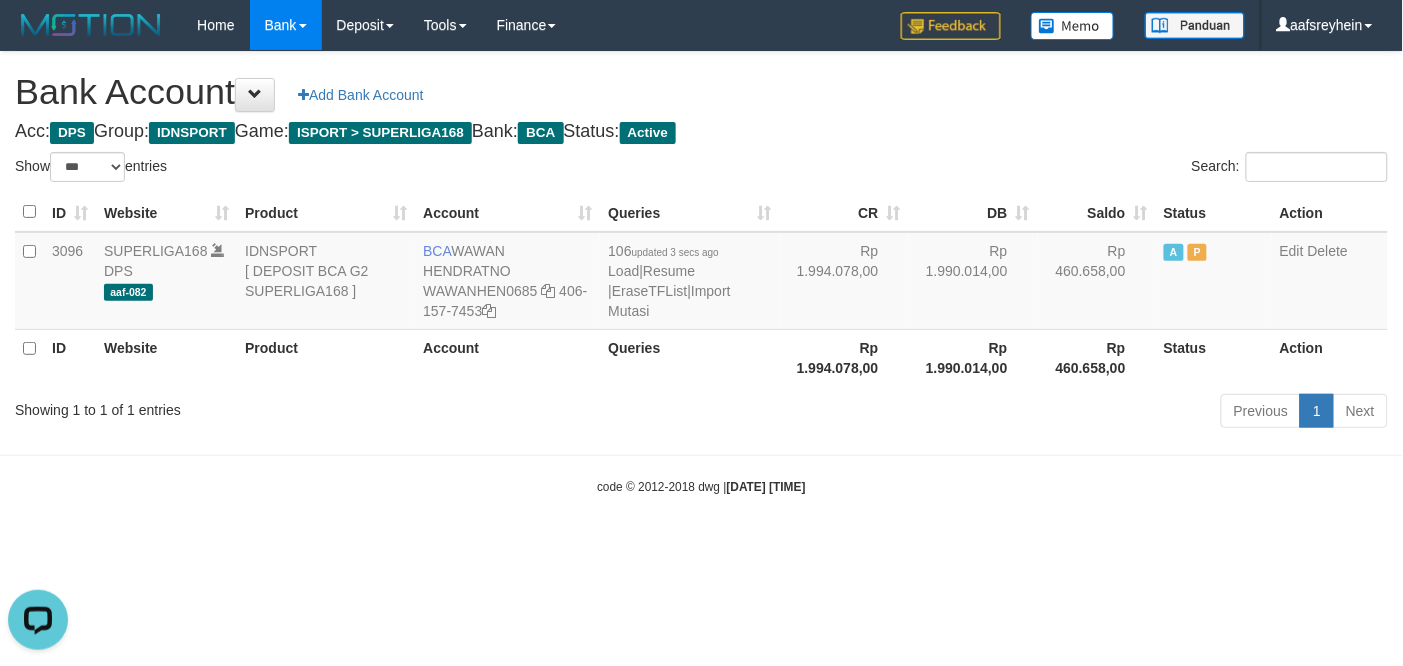 scroll, scrollTop: 0, scrollLeft: 0, axis: both 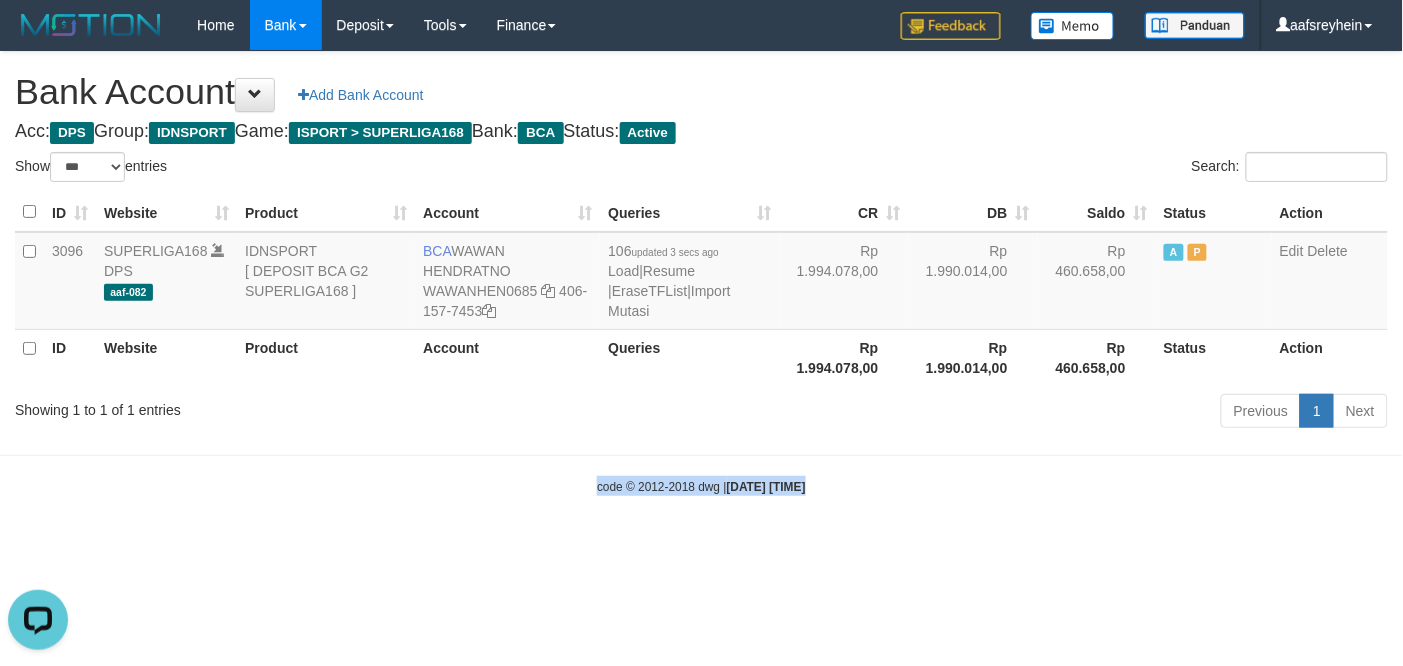 click on "Toggle navigation
Home
Bank
Account List
Load
By Website
Group
[ISPORT]													SUPERLIGA168
By Load Group (DPS)
-" at bounding box center (701, 273) 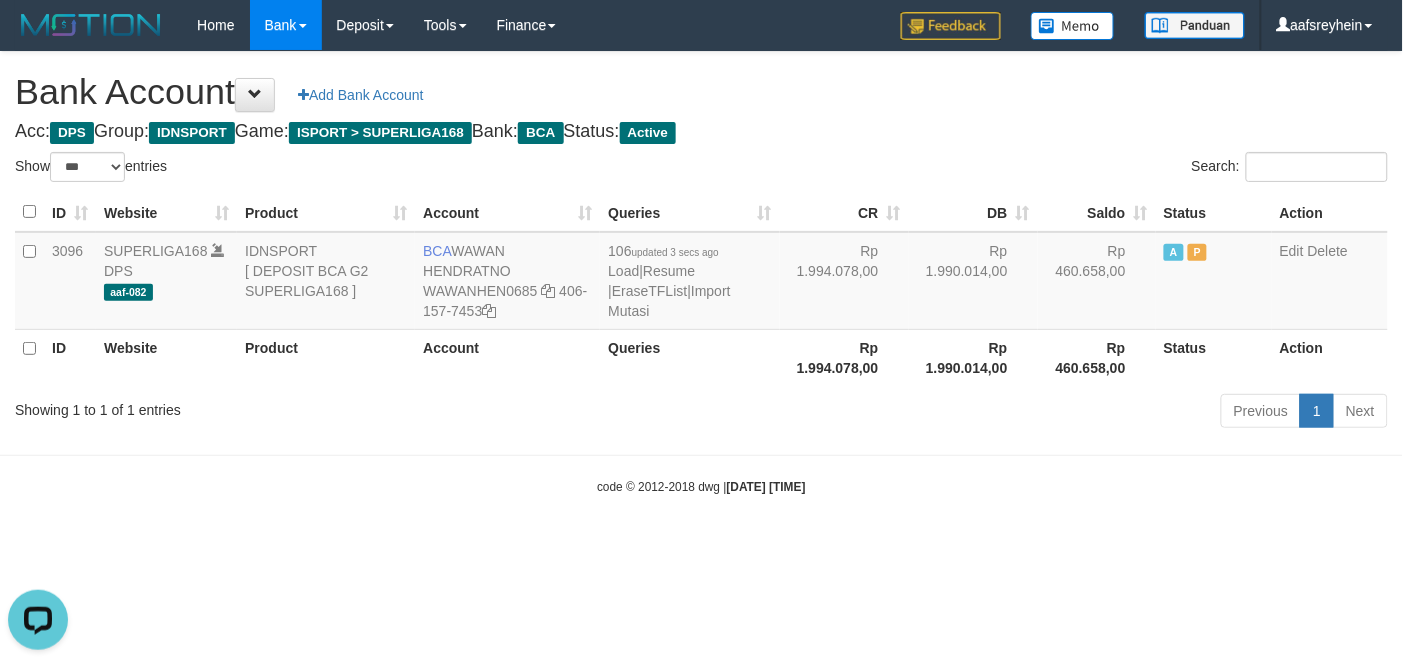 click on "Toggle navigation
Home
Bank
Account List
Load
By Website
Group
[ISPORT]													SUPERLIGA168
By Load Group (DPS)
-" at bounding box center (701, 273) 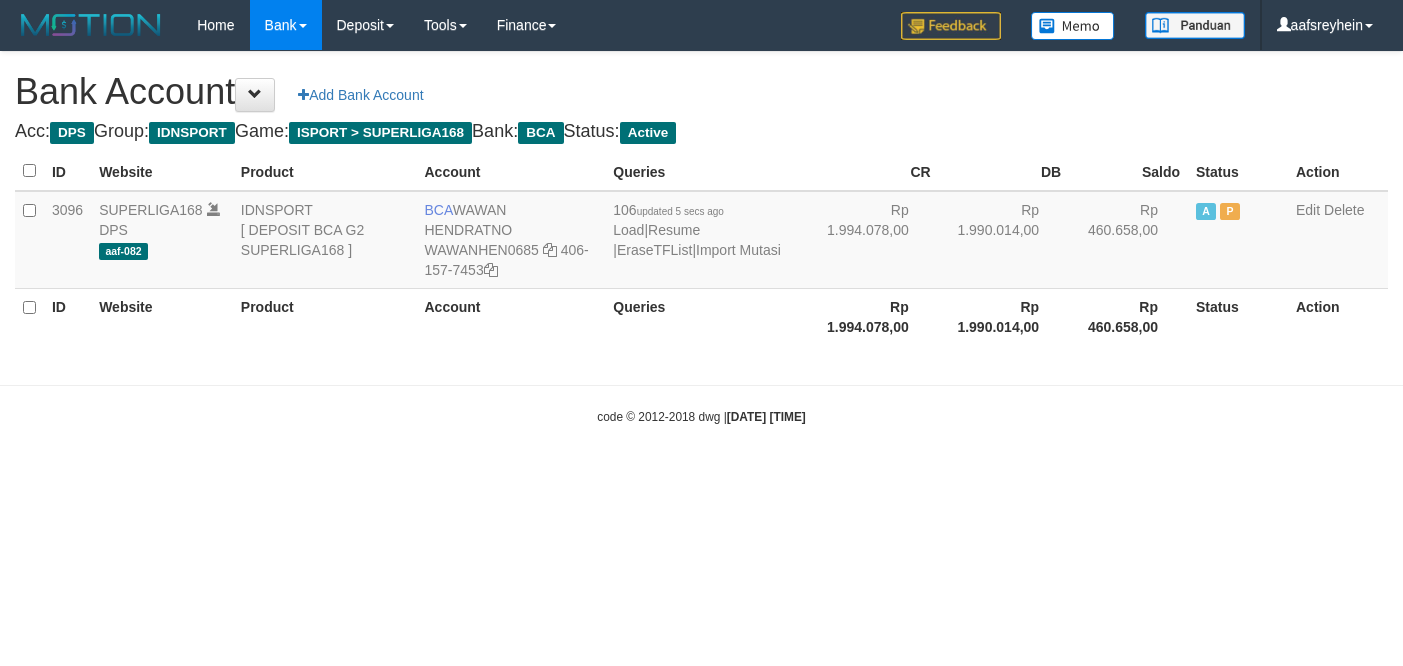 scroll, scrollTop: 0, scrollLeft: 0, axis: both 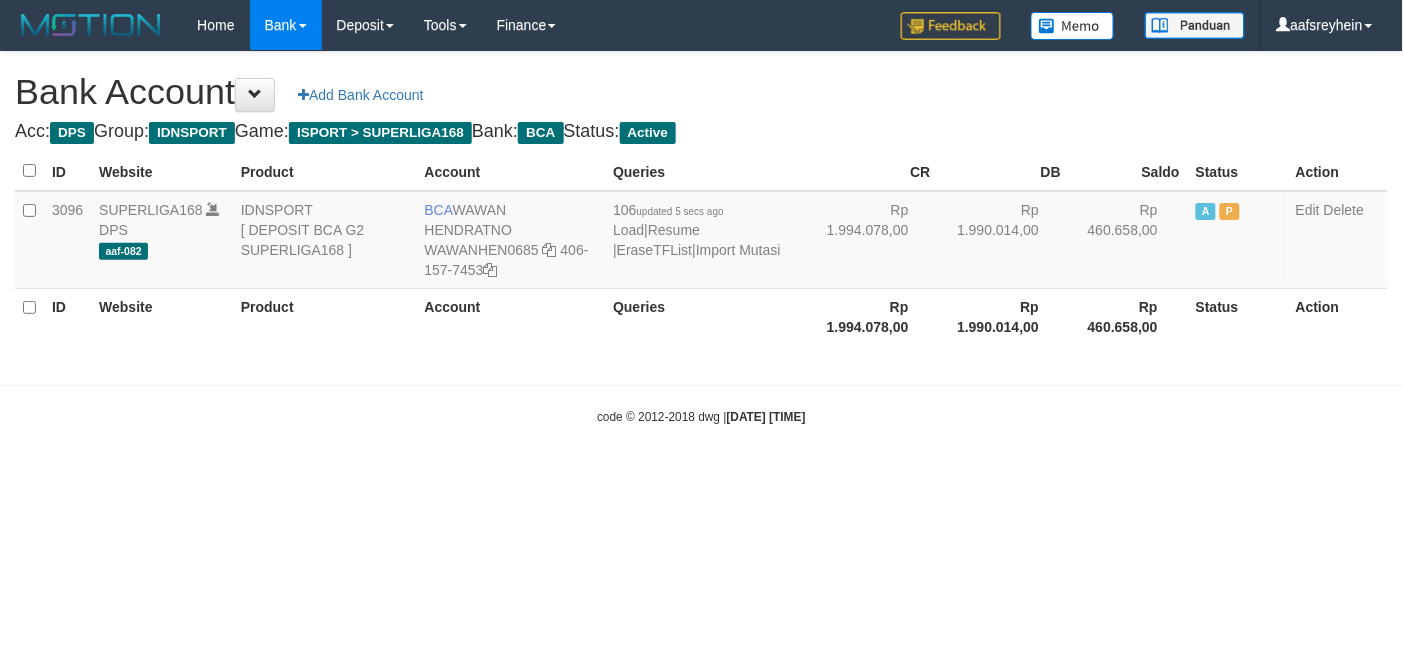 select on "***" 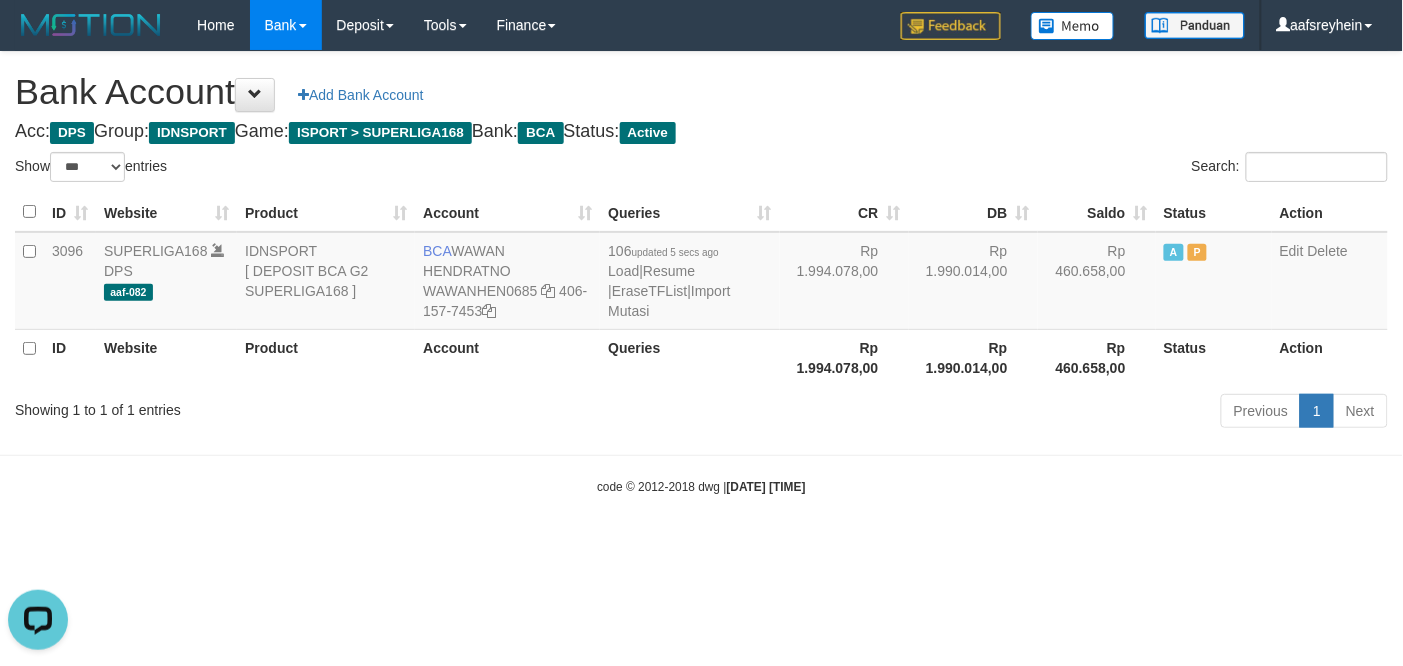 scroll, scrollTop: 0, scrollLeft: 0, axis: both 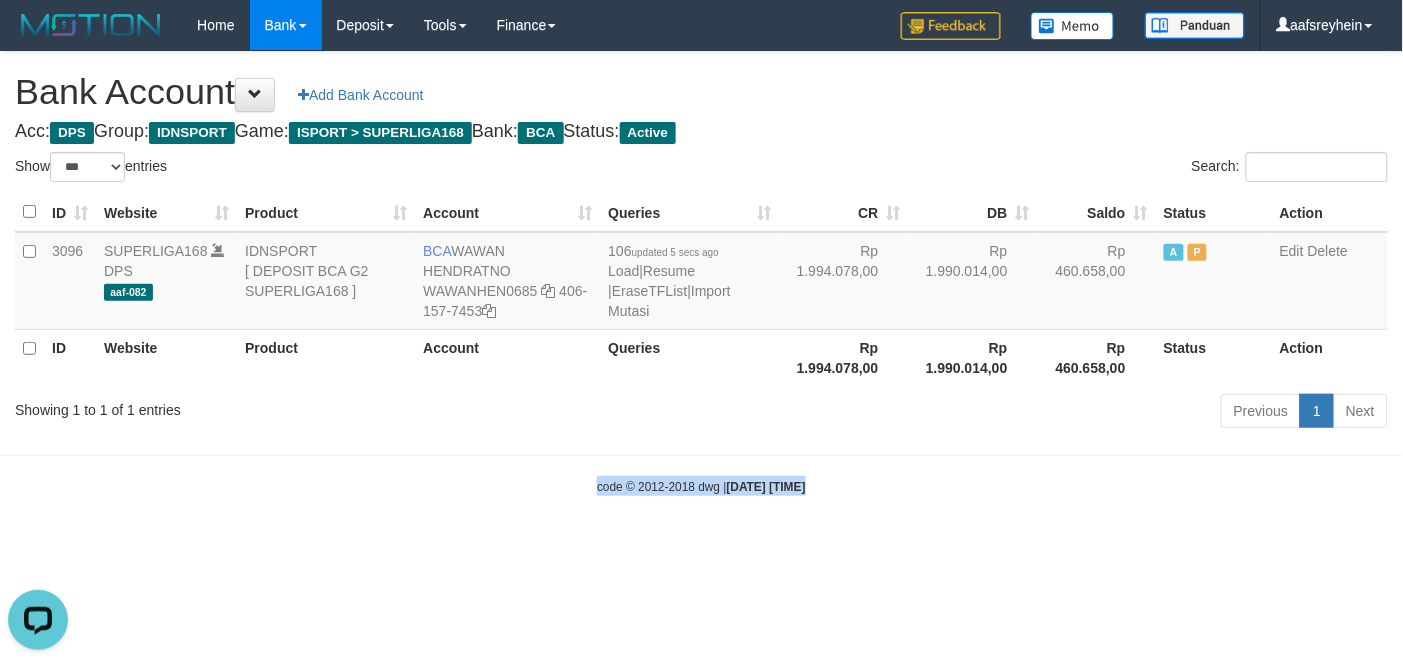 click on "Toggle navigation
Home
Bank
Account List
Load
By Website
Group
[ISPORT]													SUPERLIGA168
By Load Group (DPS)
-" at bounding box center (701, 273) 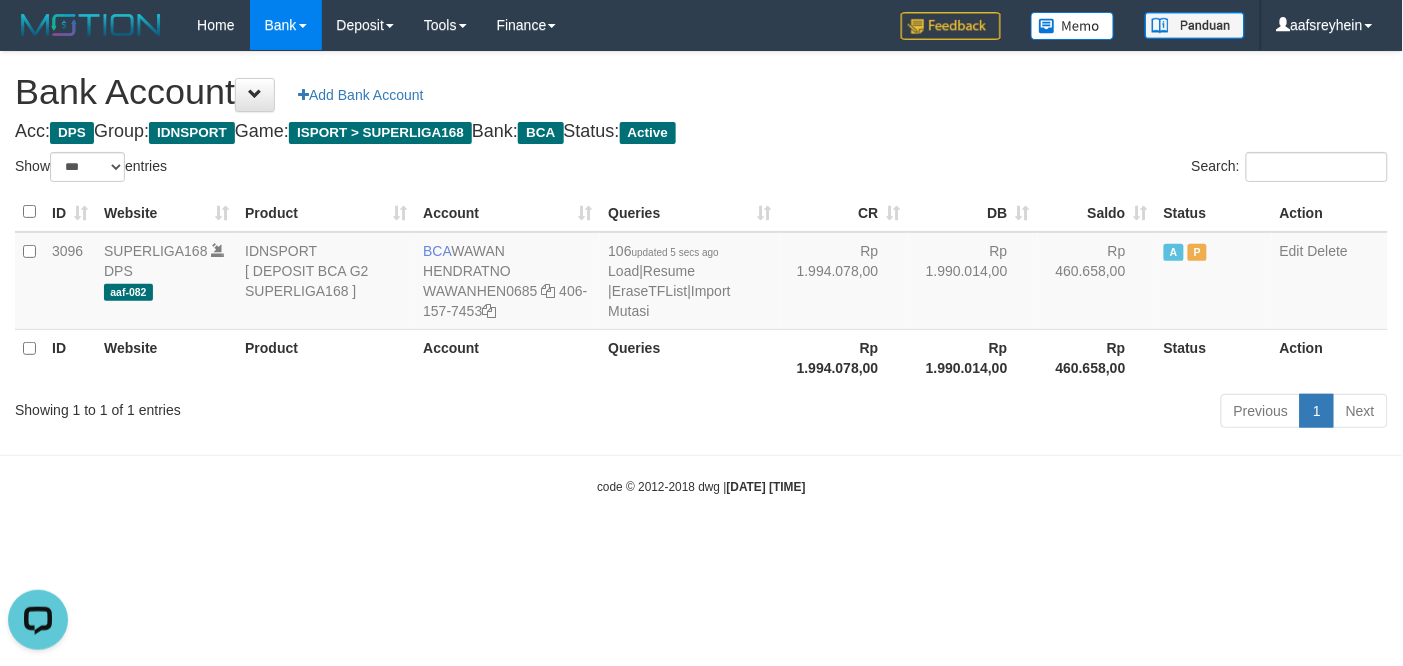 click on "Toggle navigation
Home
Bank
Account List
Load
By Website
Group
[ISPORT]													SUPERLIGA168
By Load Group (DPS)
-" at bounding box center (701, 273) 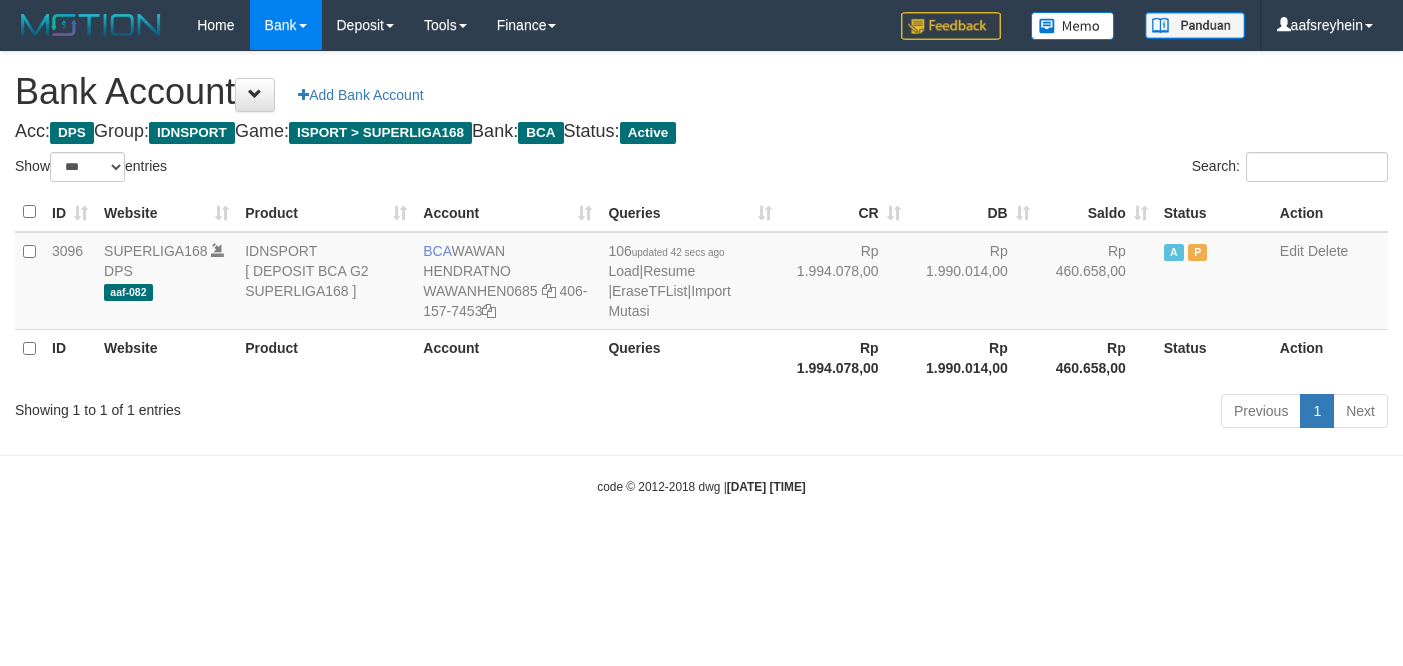 select on "***" 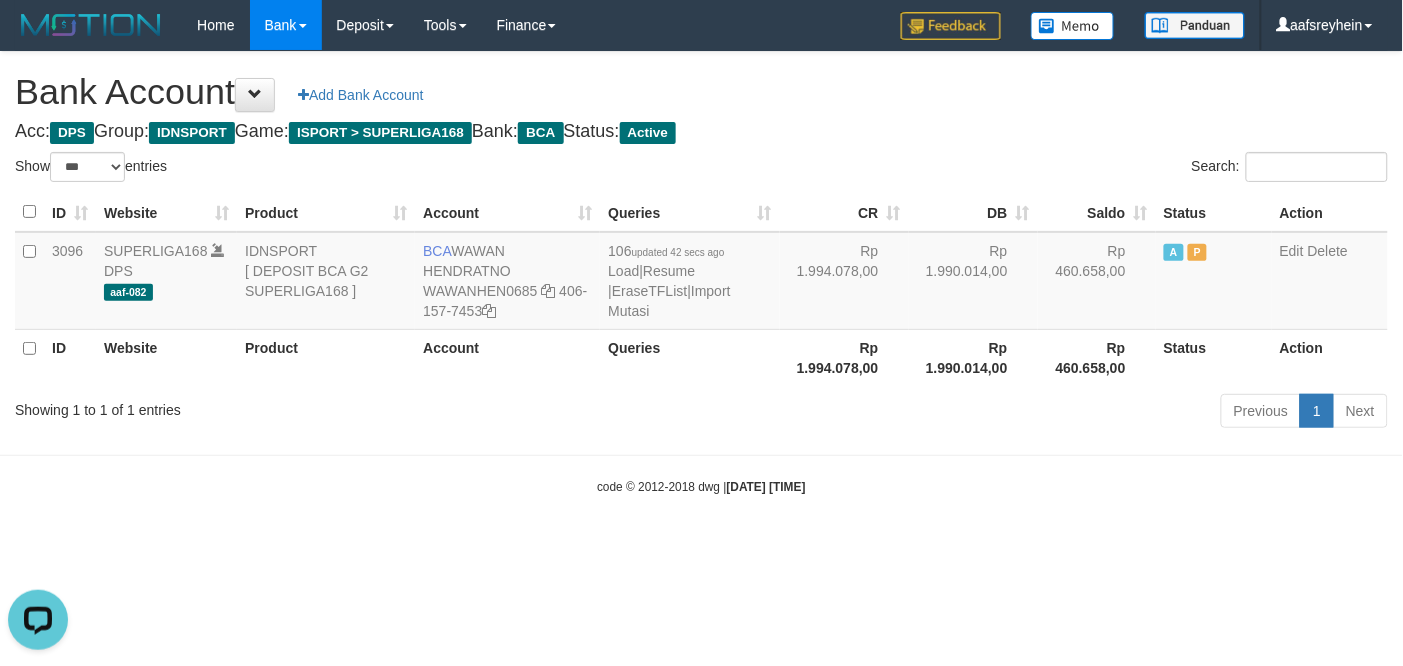 scroll, scrollTop: 0, scrollLeft: 0, axis: both 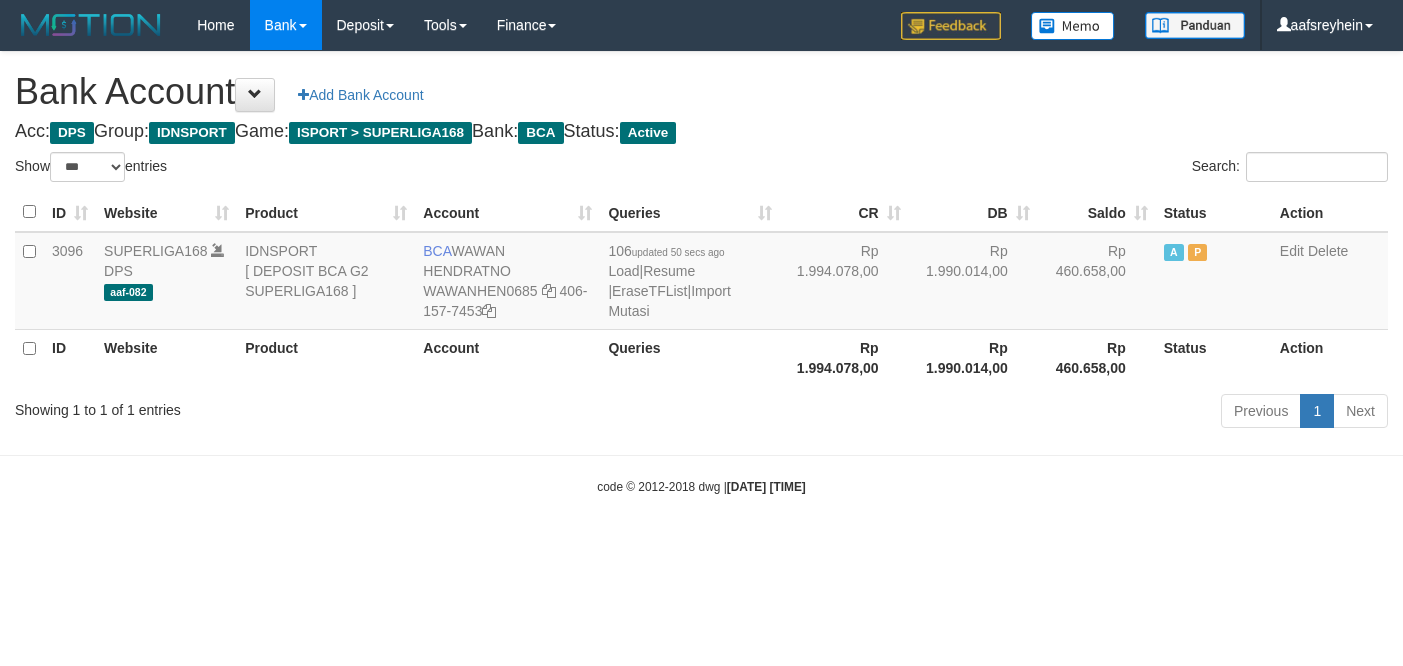 select on "***" 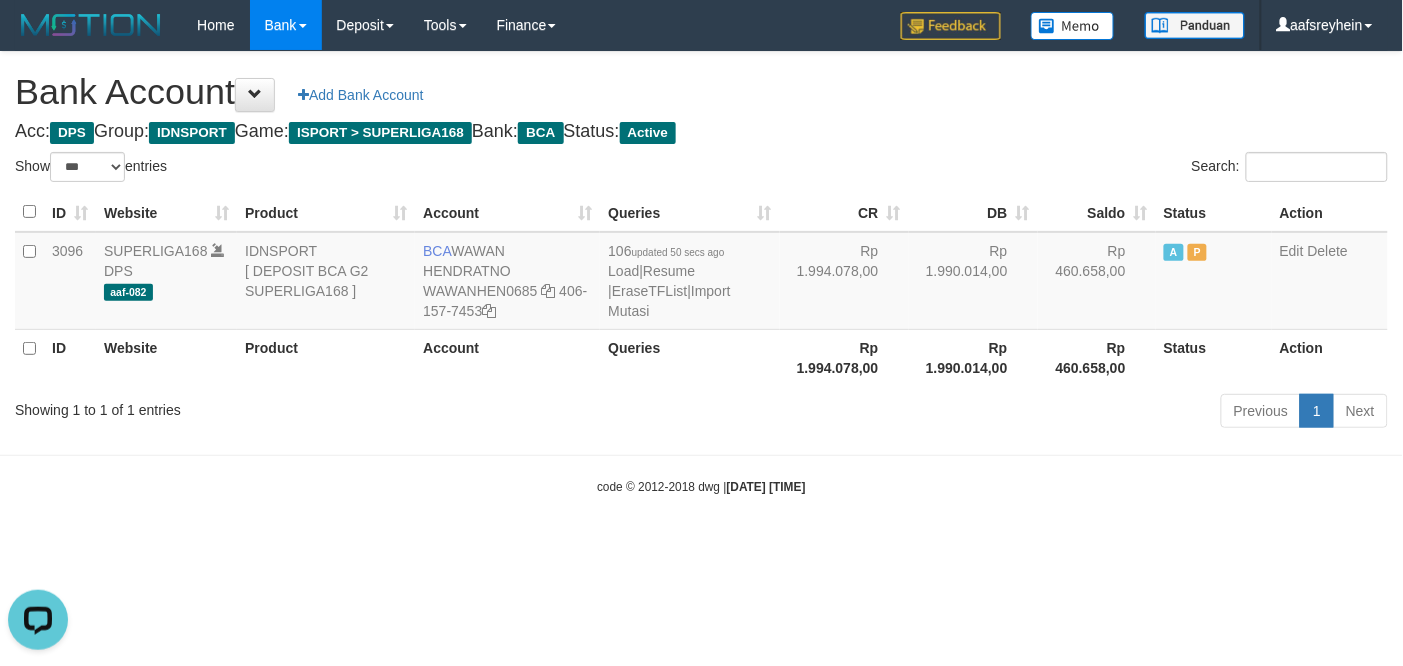 scroll, scrollTop: 0, scrollLeft: 0, axis: both 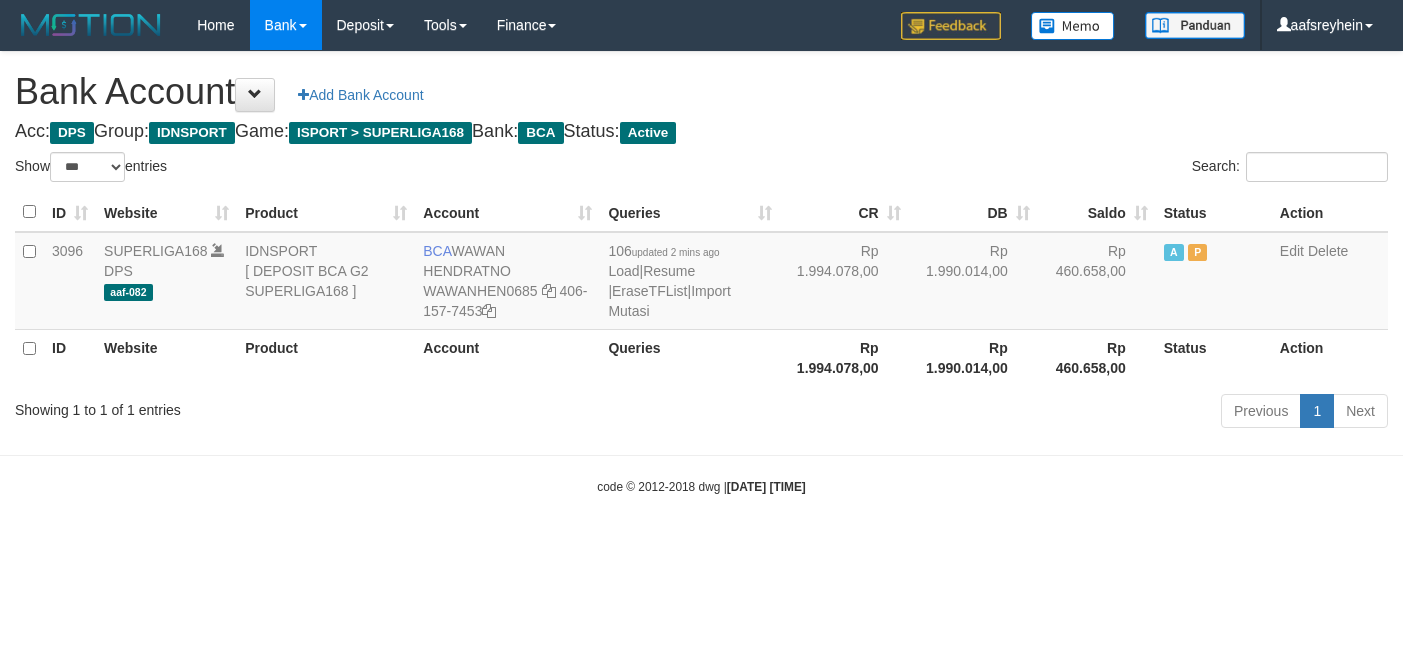 select on "***" 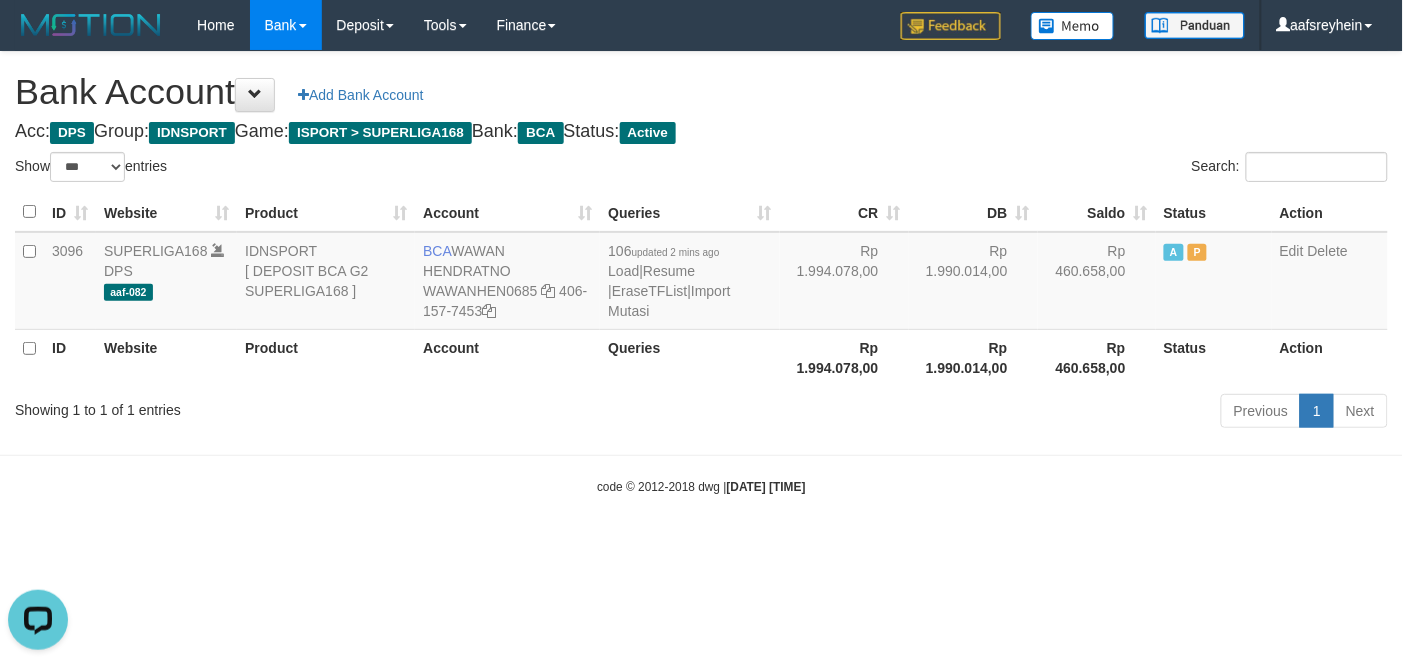 scroll, scrollTop: 0, scrollLeft: 0, axis: both 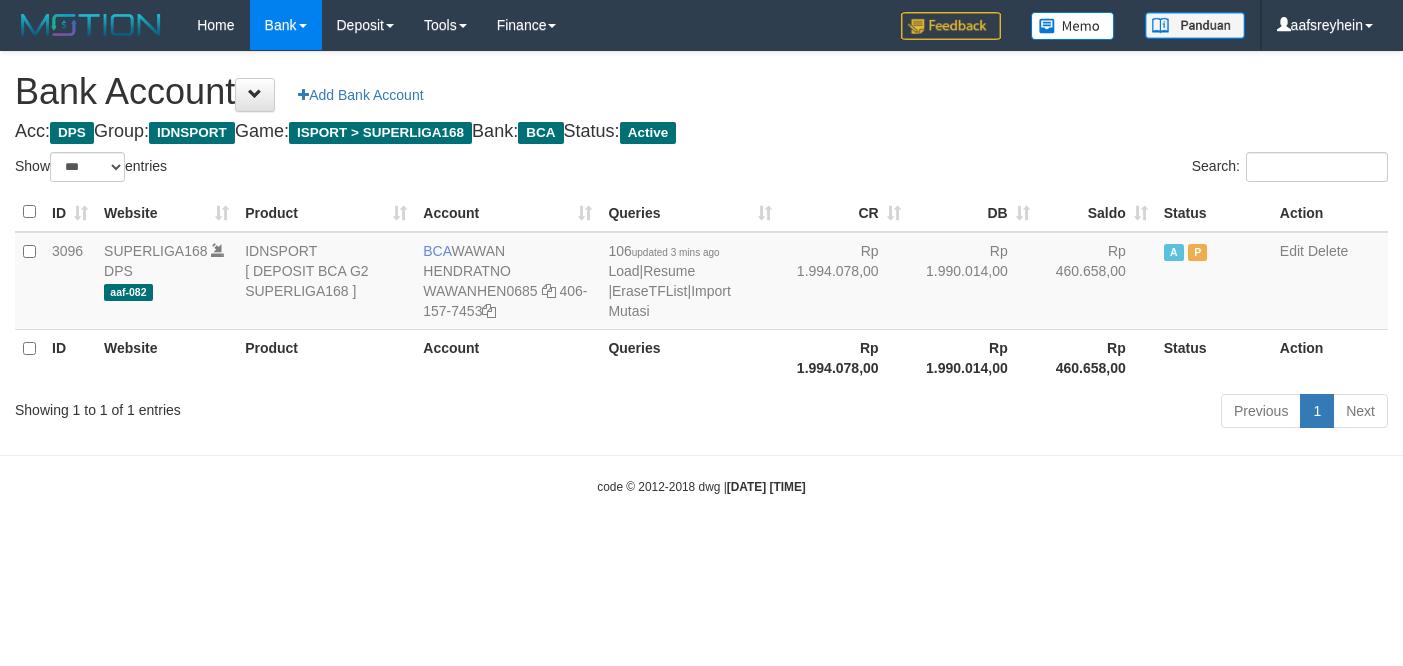 select on "***" 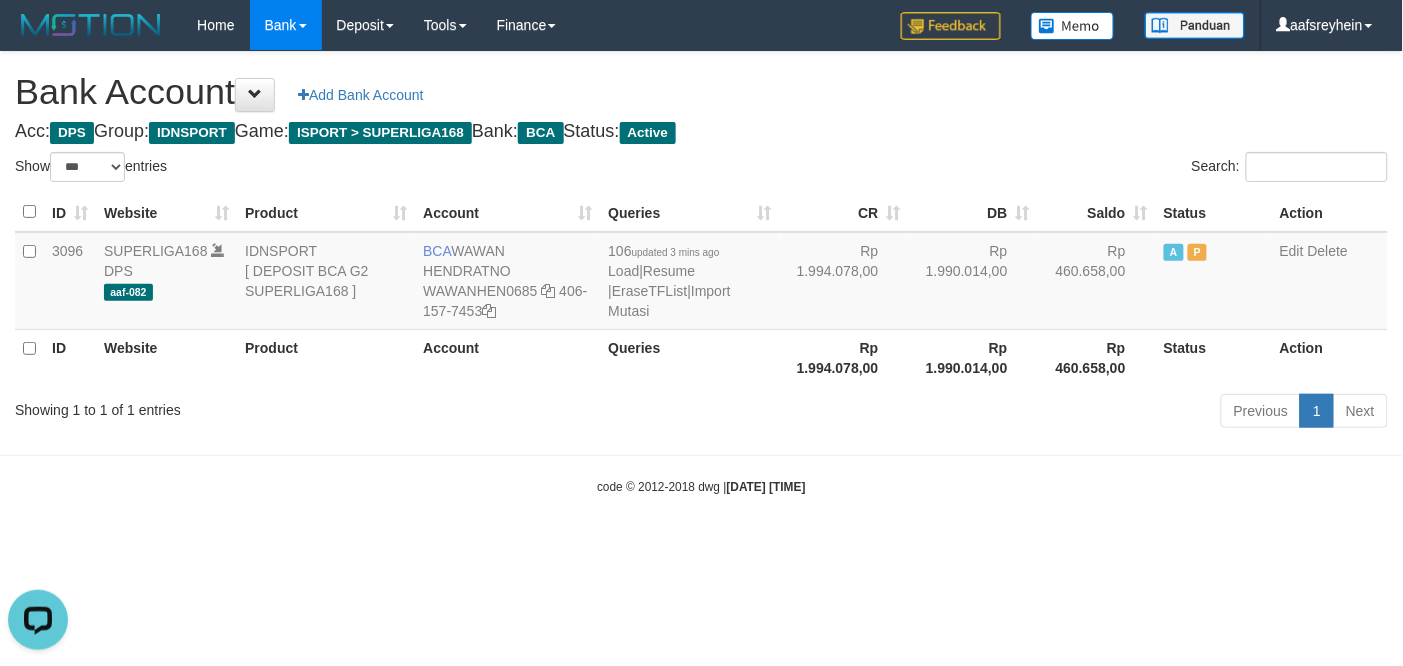 scroll, scrollTop: 0, scrollLeft: 0, axis: both 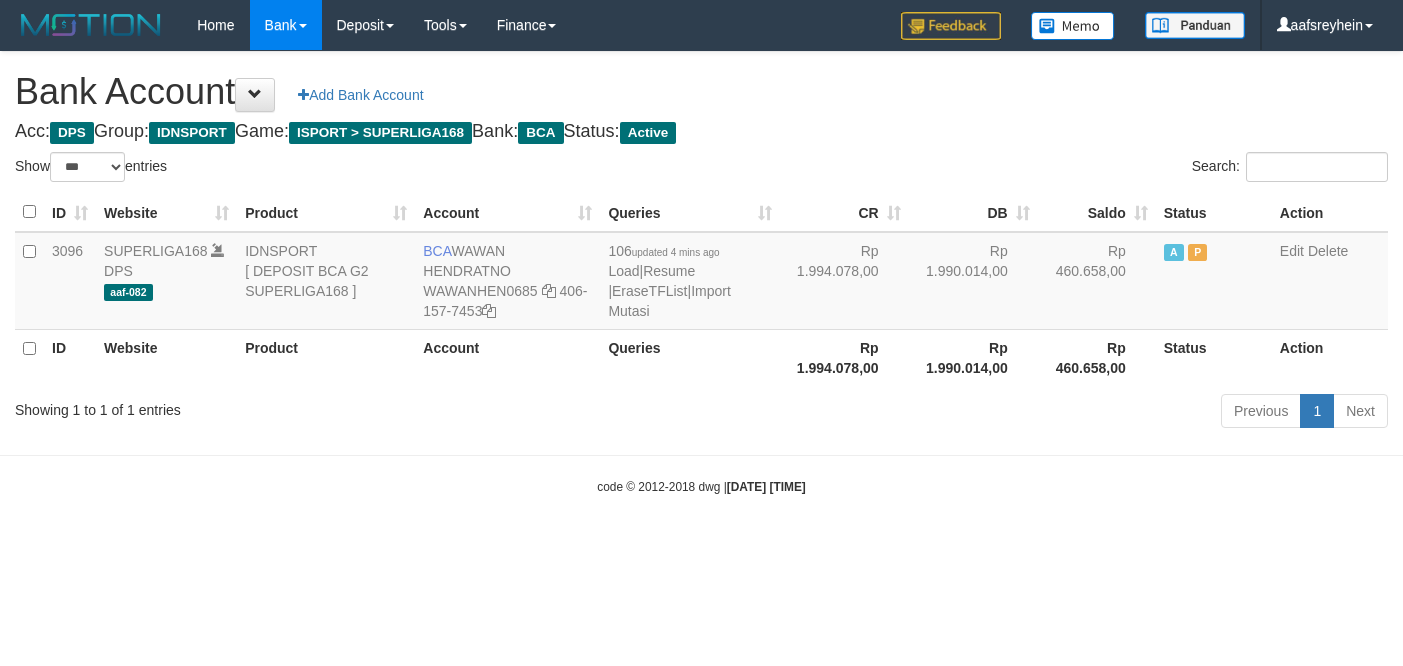 select on "***" 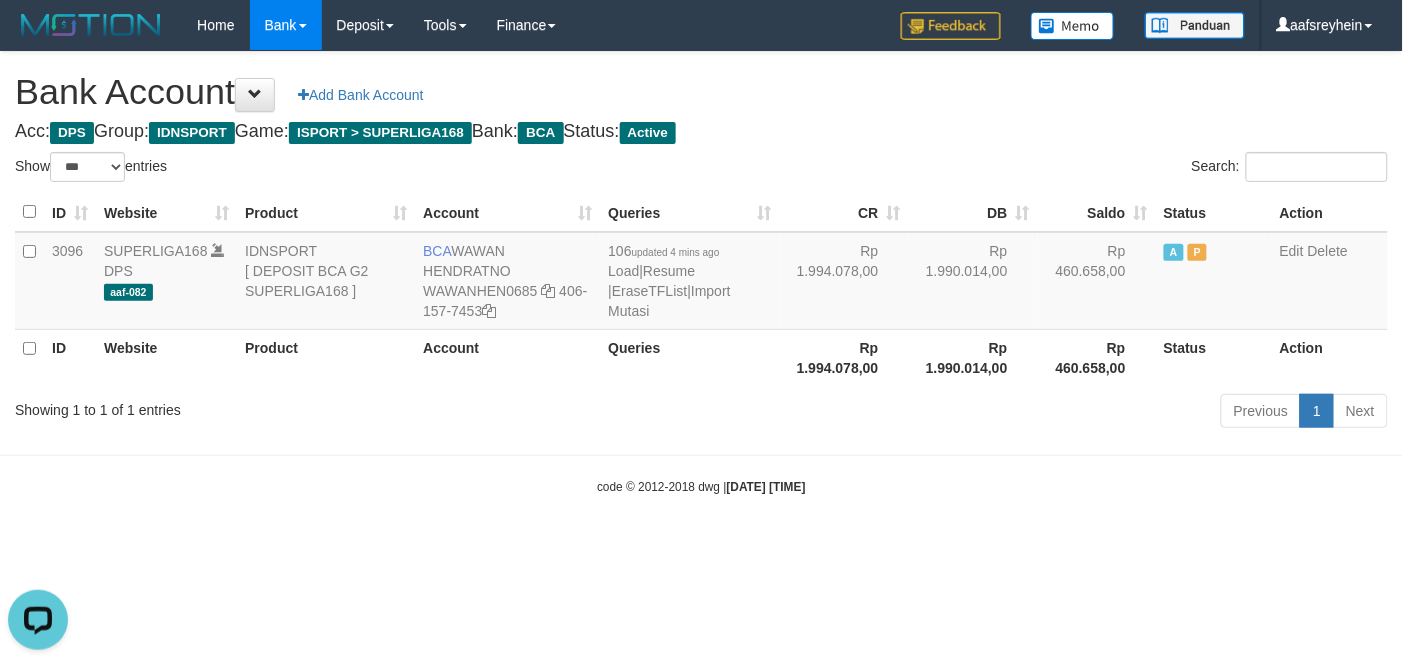 scroll, scrollTop: 0, scrollLeft: 0, axis: both 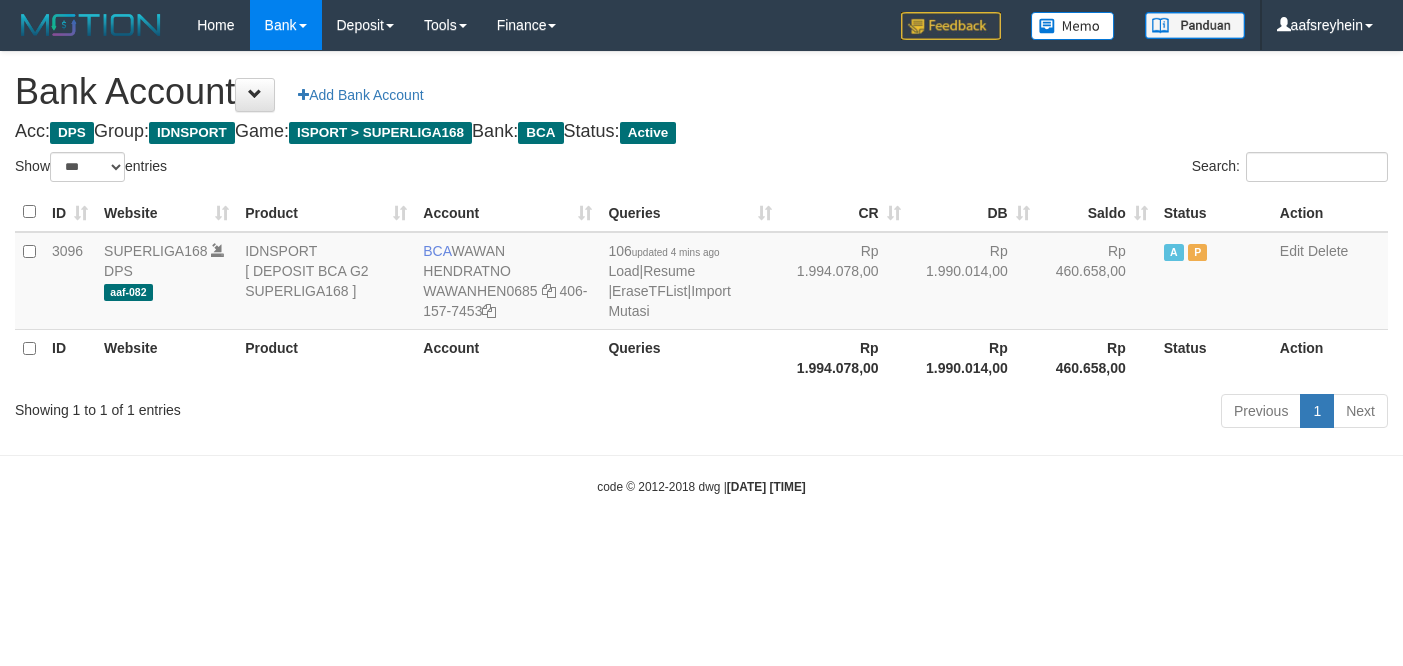 select on "***" 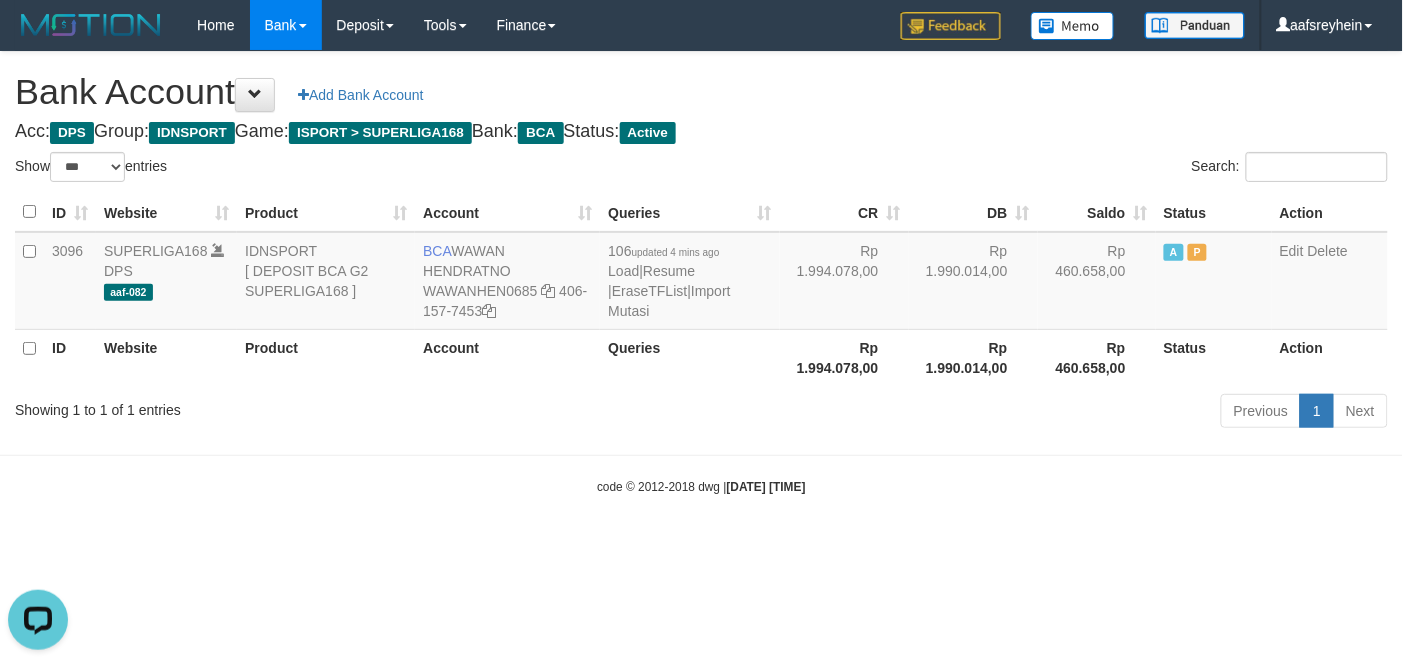 scroll, scrollTop: 0, scrollLeft: 0, axis: both 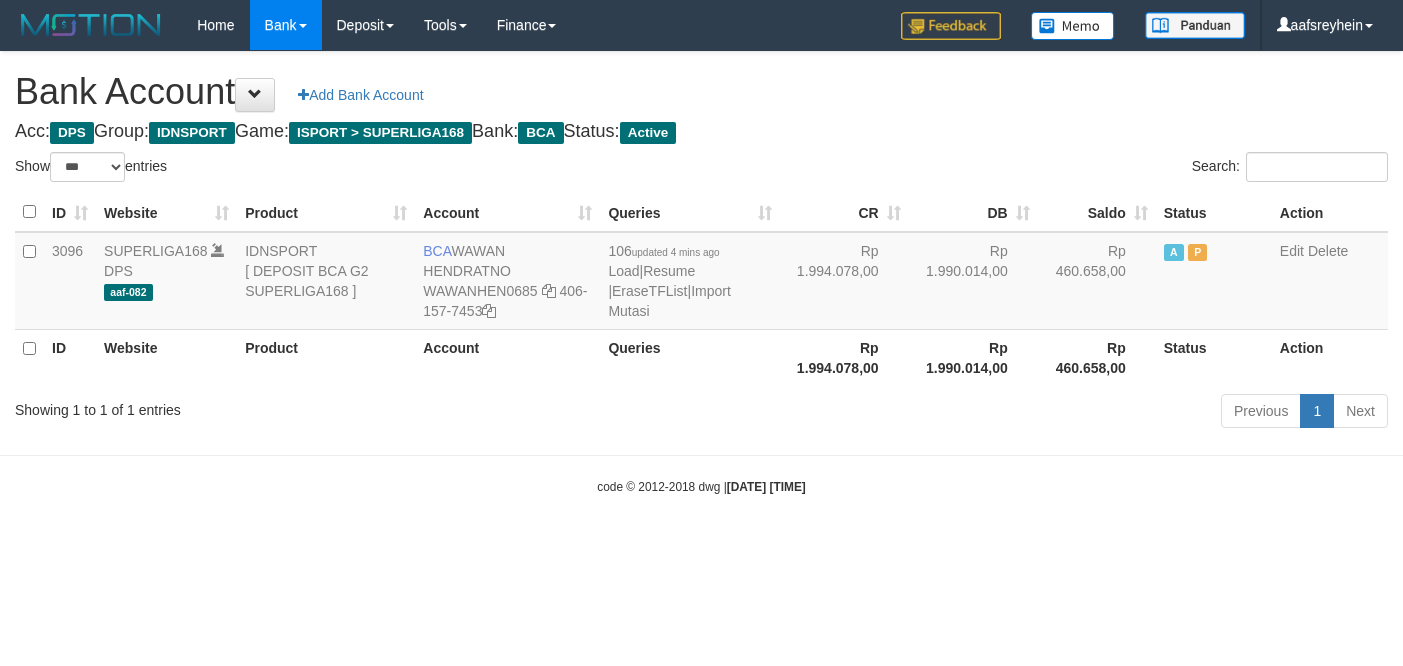 select on "***" 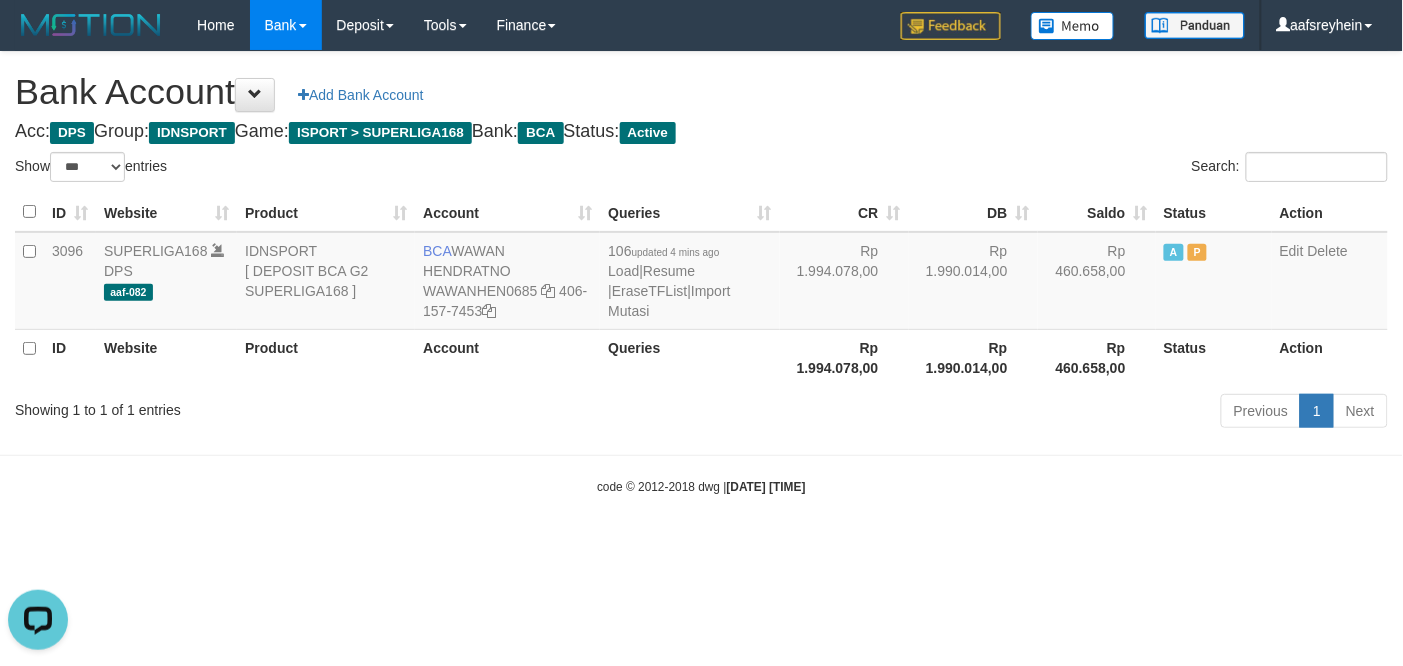 scroll, scrollTop: 0, scrollLeft: 0, axis: both 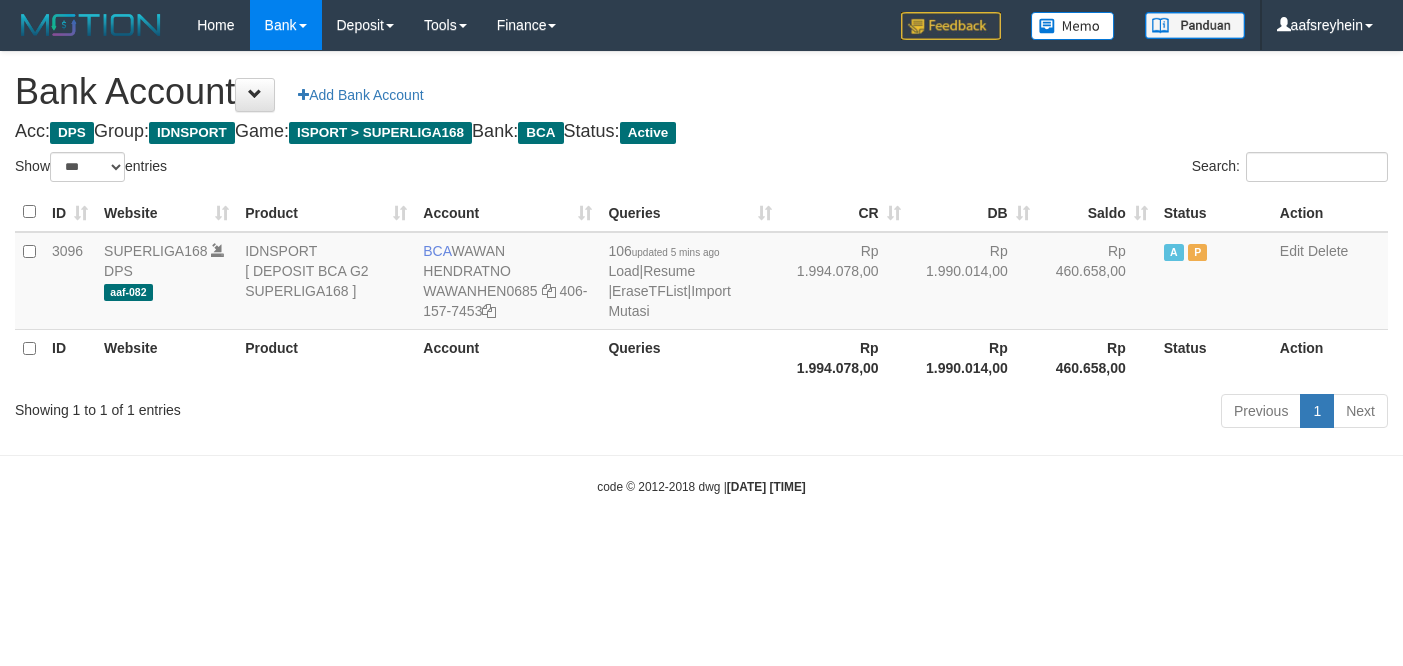 select on "***" 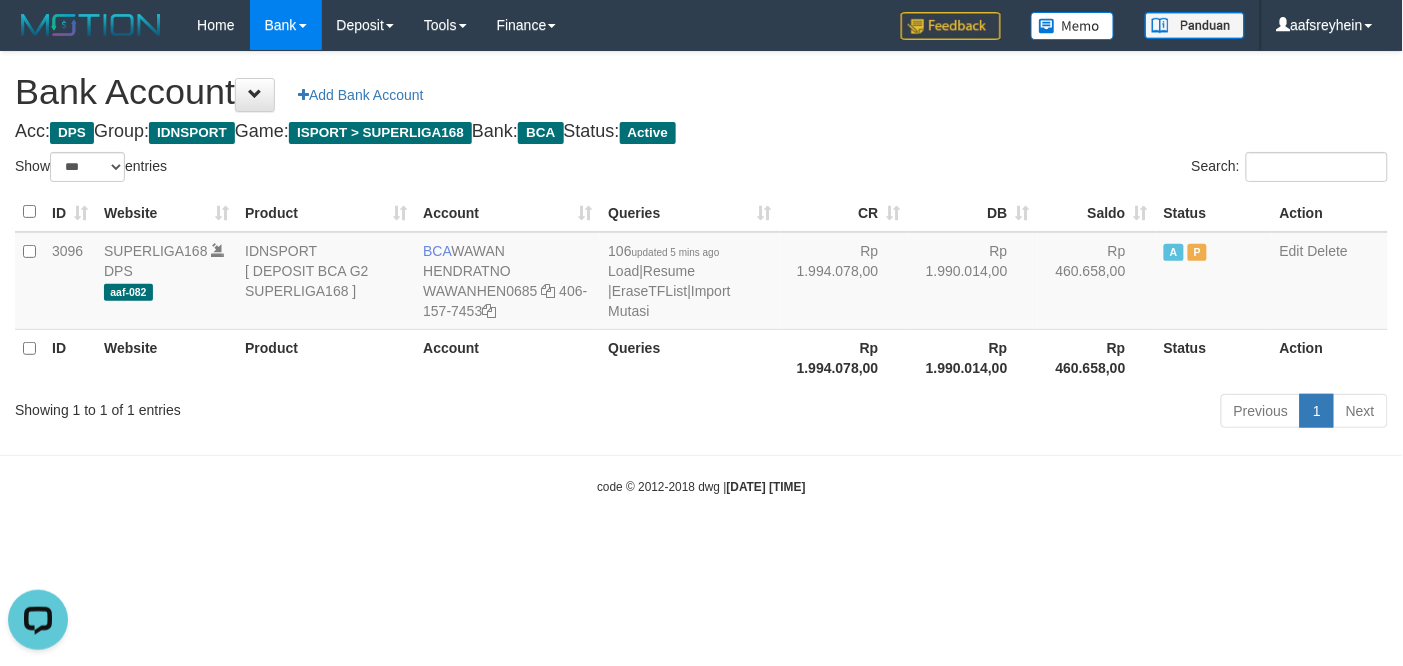 click on "Toggle navigation
Home
Bank
Account List
Load
By Website
Group
[ISPORT]													SUPERLIGA168
By Load Group (DPS)
-" at bounding box center [701, 273] 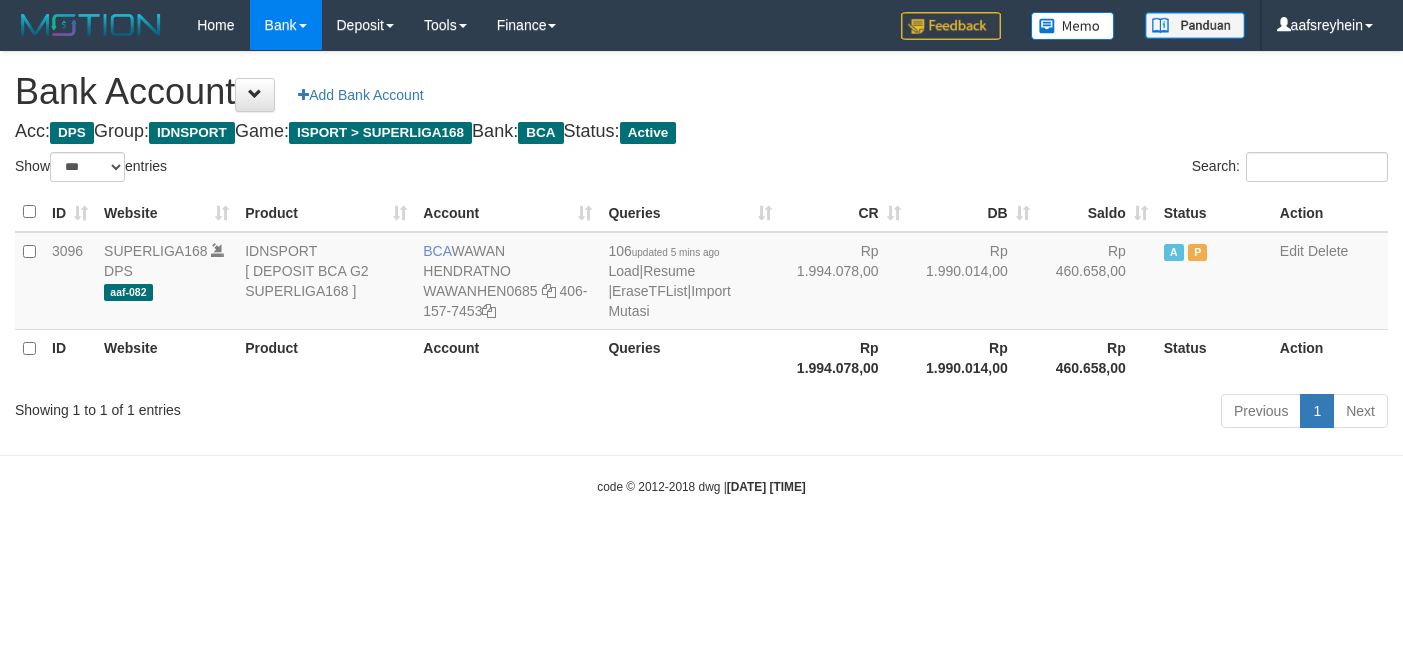 select on "***" 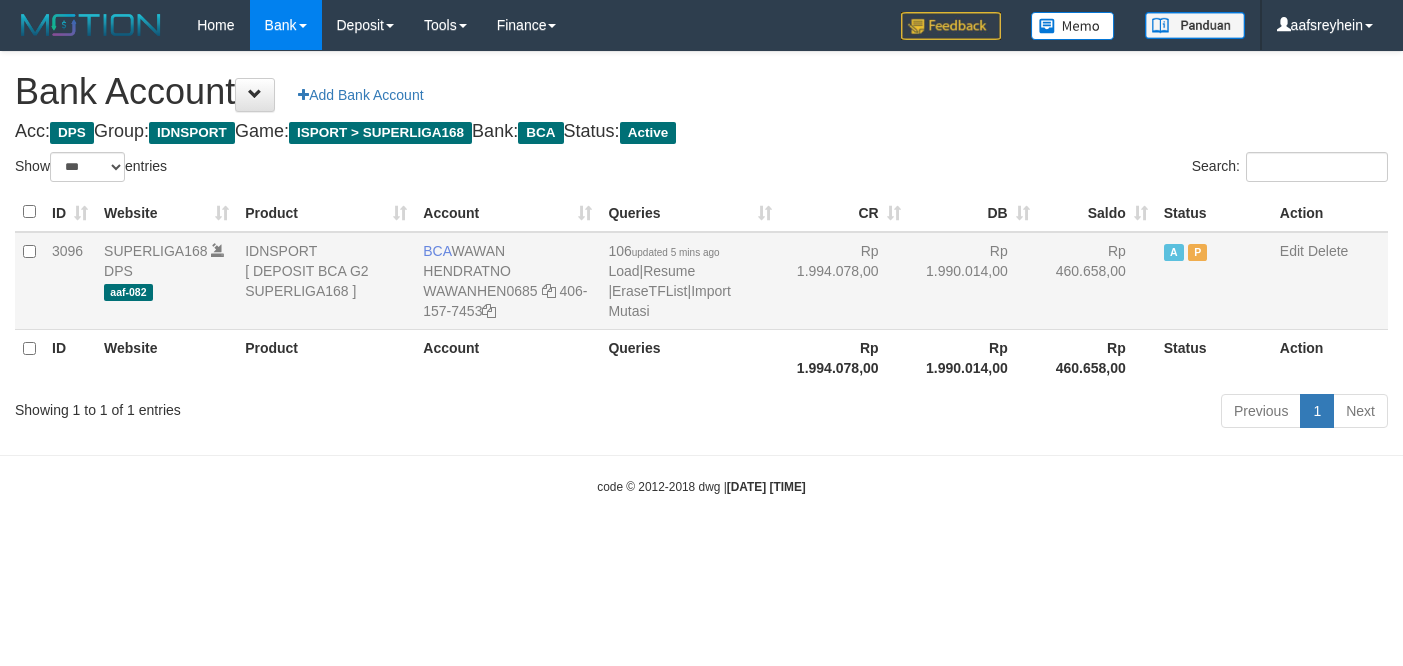 scroll, scrollTop: 0, scrollLeft: 0, axis: both 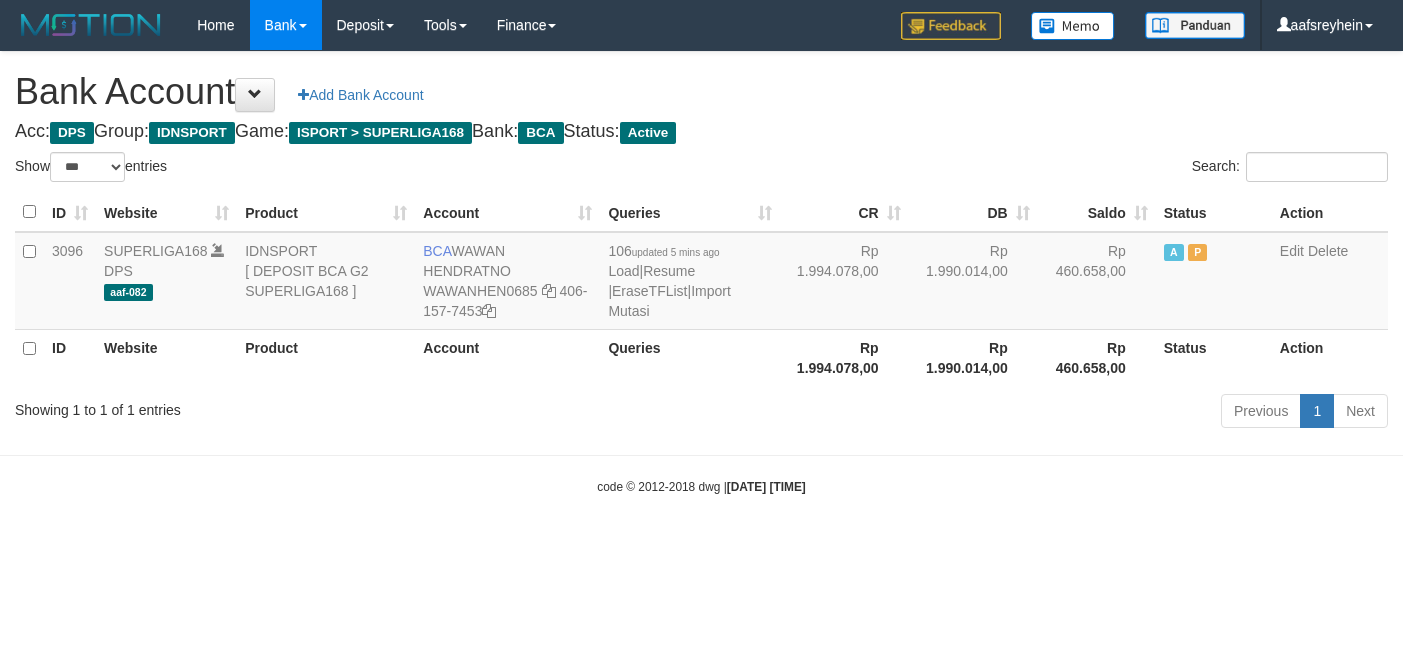 select on "***" 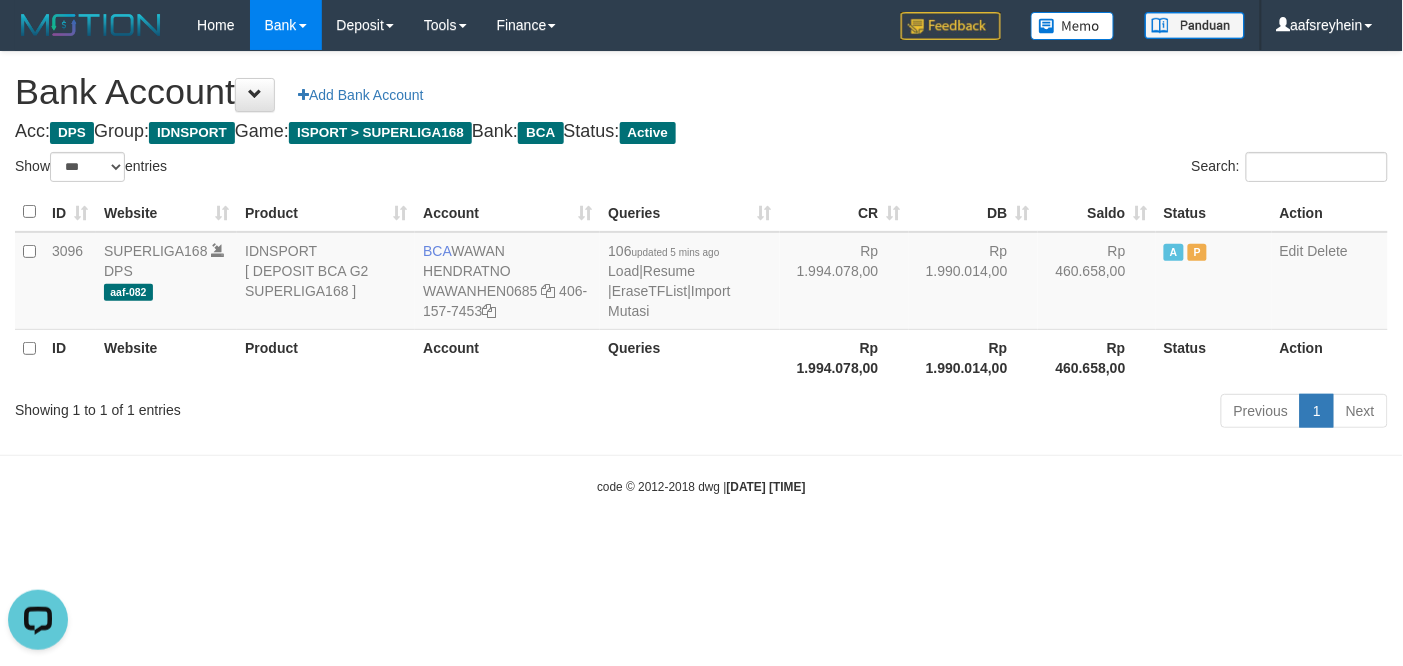 scroll, scrollTop: 0, scrollLeft: 0, axis: both 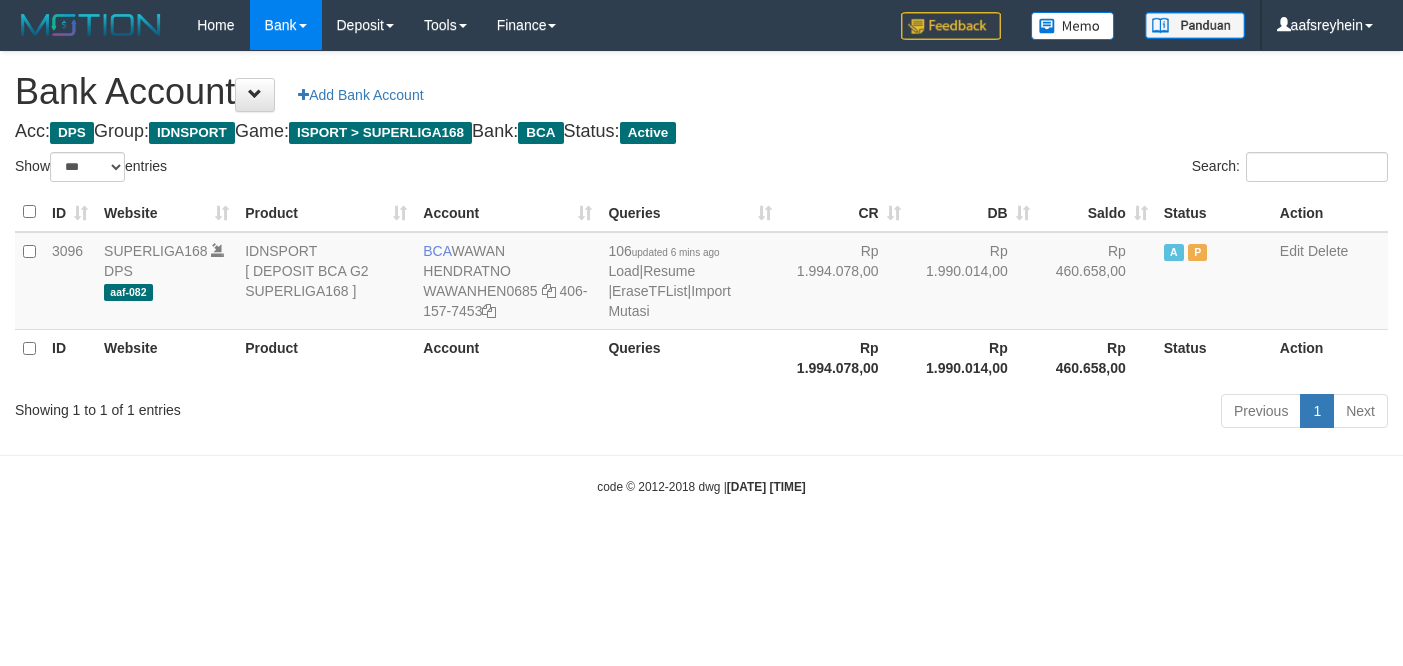 select on "***" 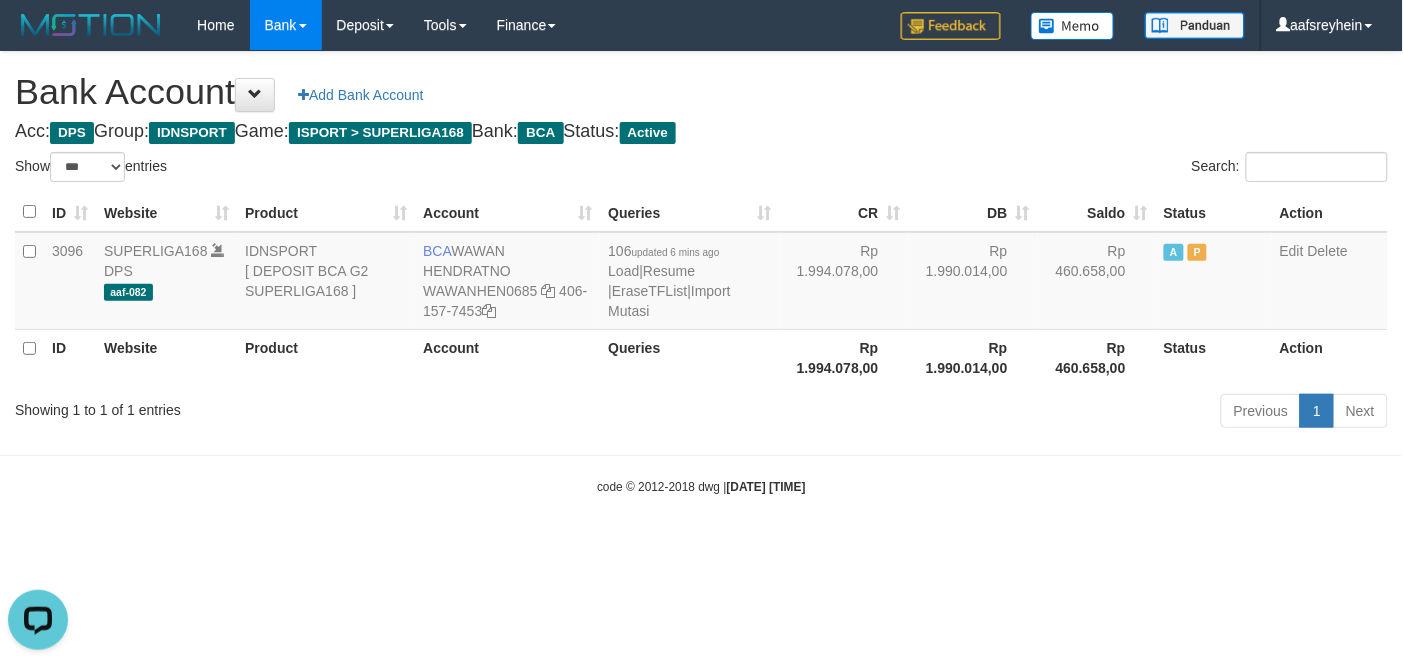scroll, scrollTop: 0, scrollLeft: 0, axis: both 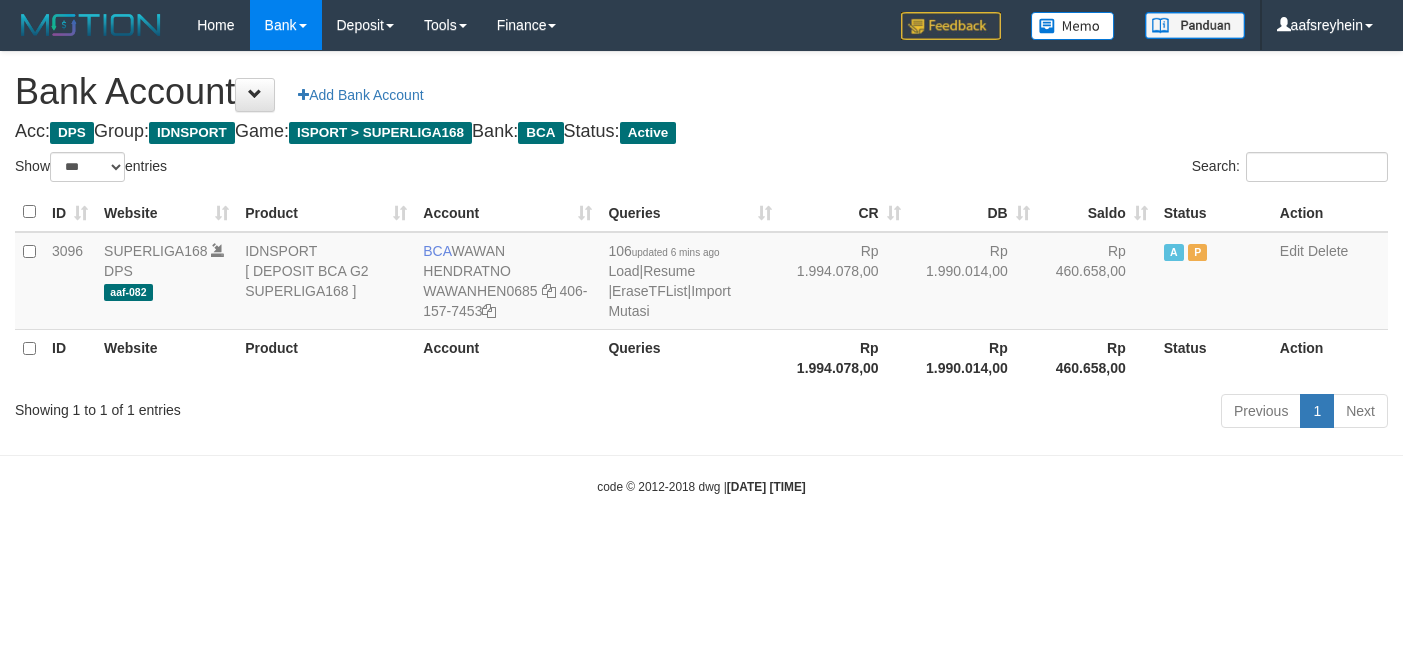 select on "***" 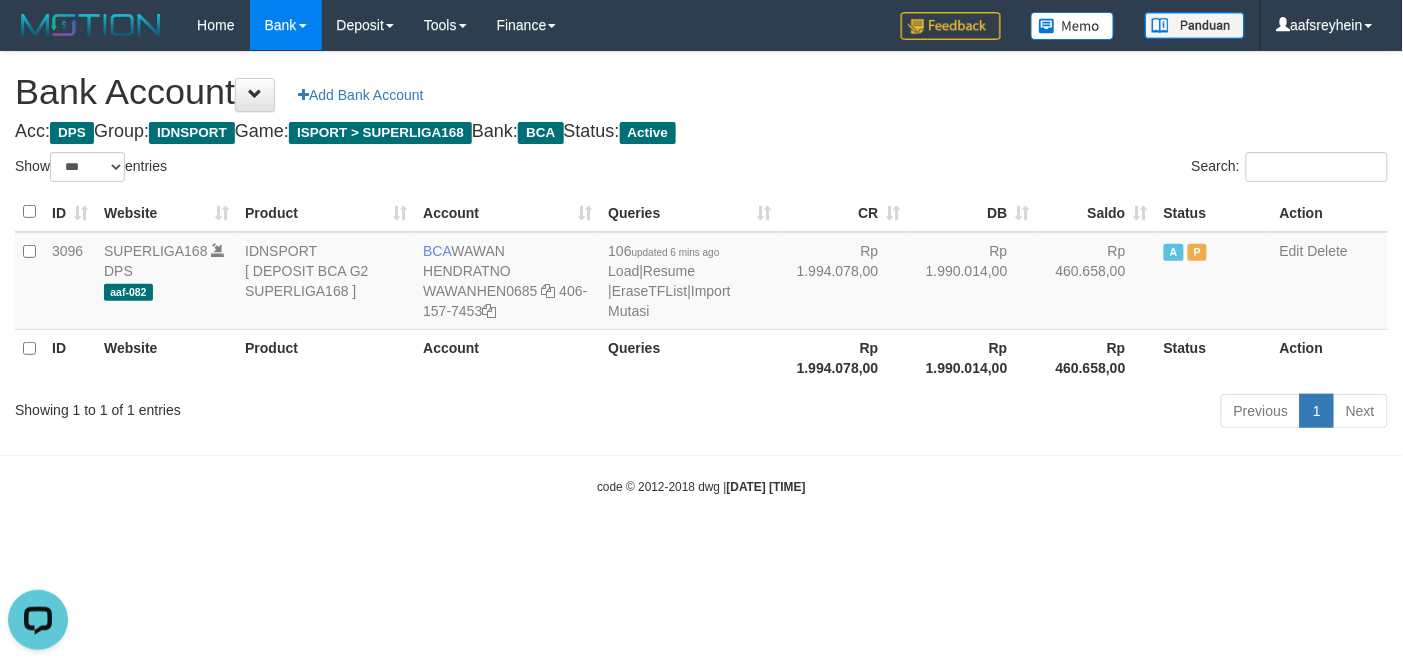 scroll, scrollTop: 0, scrollLeft: 0, axis: both 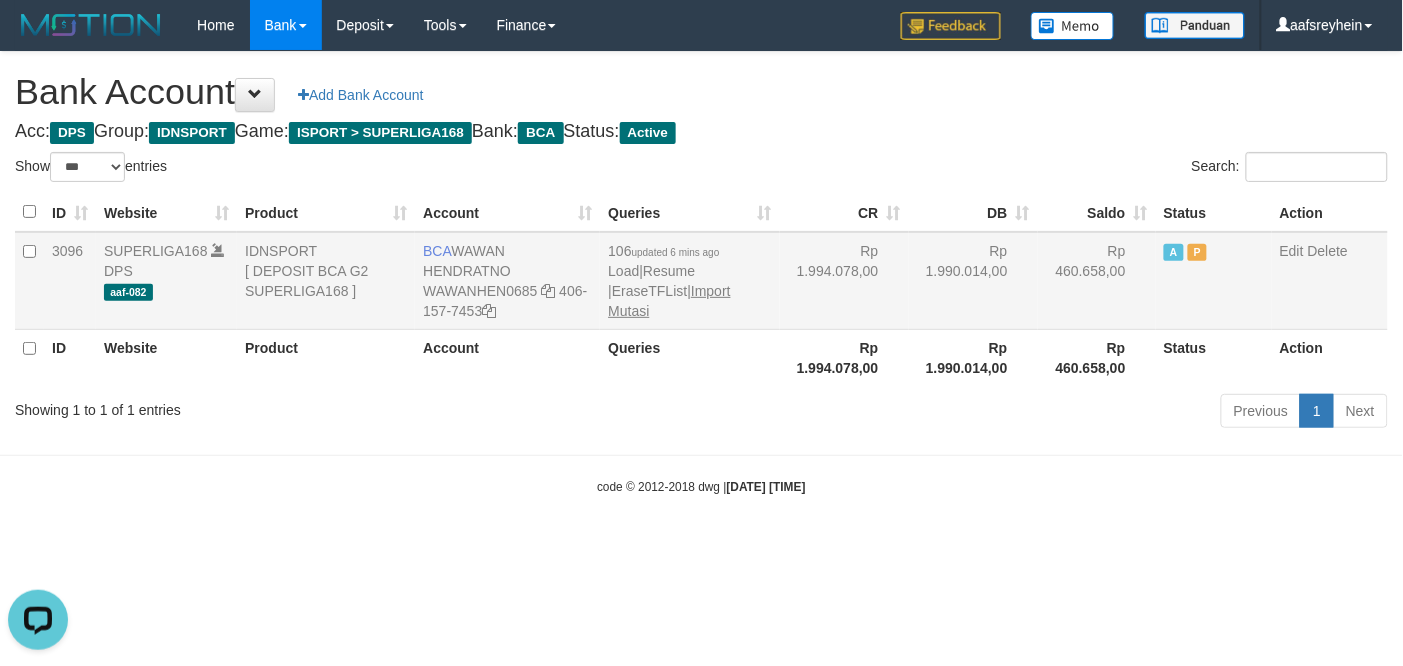 drag, startPoint x: 721, startPoint y: 278, endPoint x: 710, endPoint y: 288, distance: 14.866069 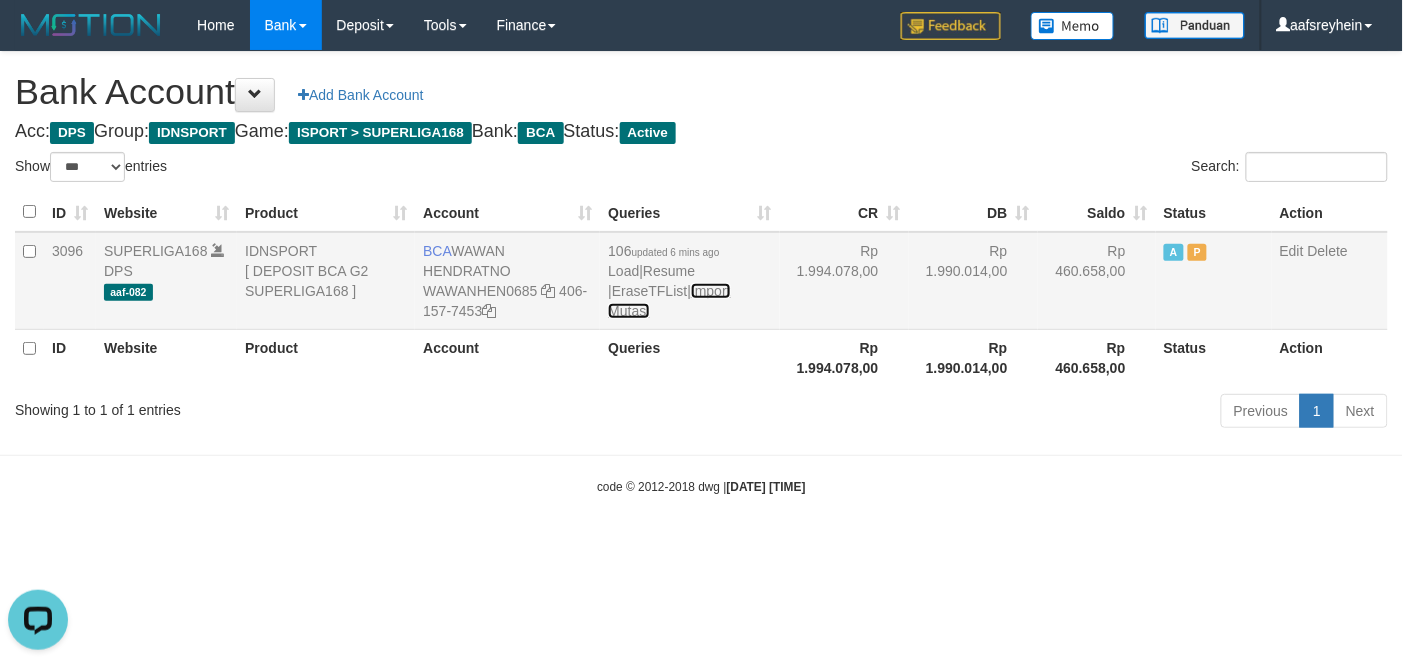click on "Import Mutasi" at bounding box center (669, 301) 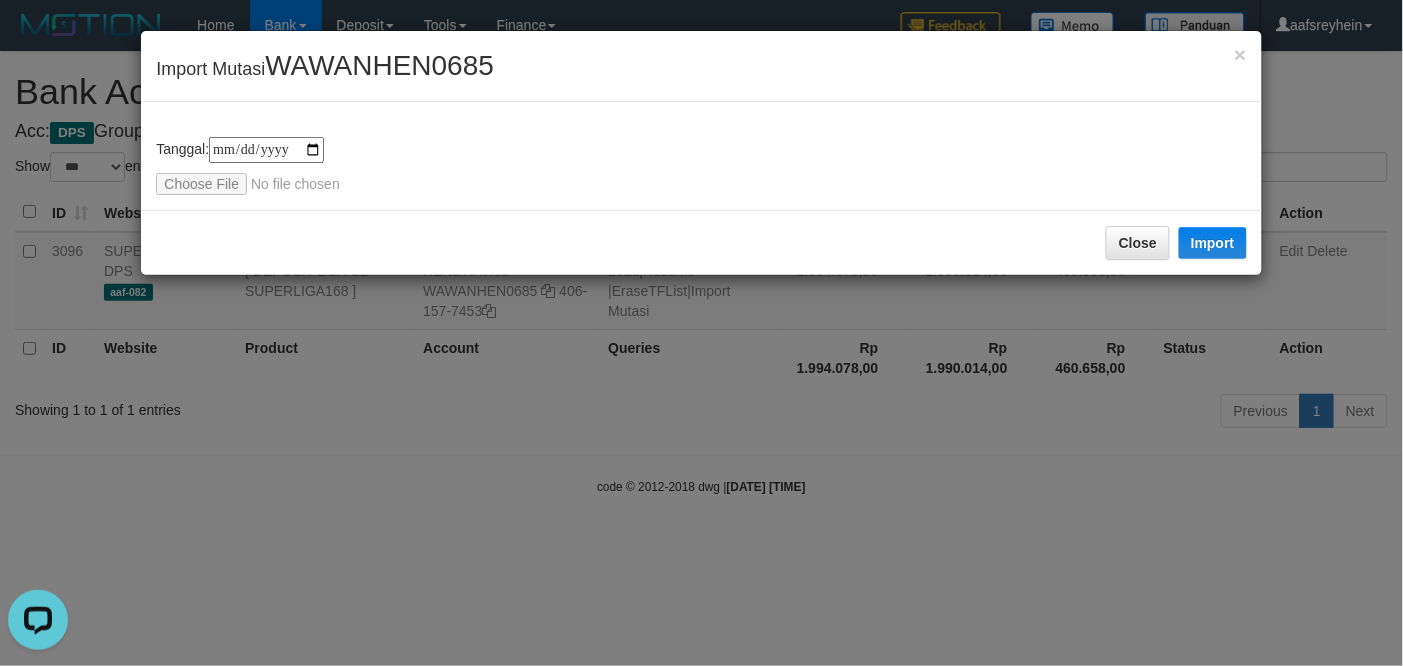 type on "**********" 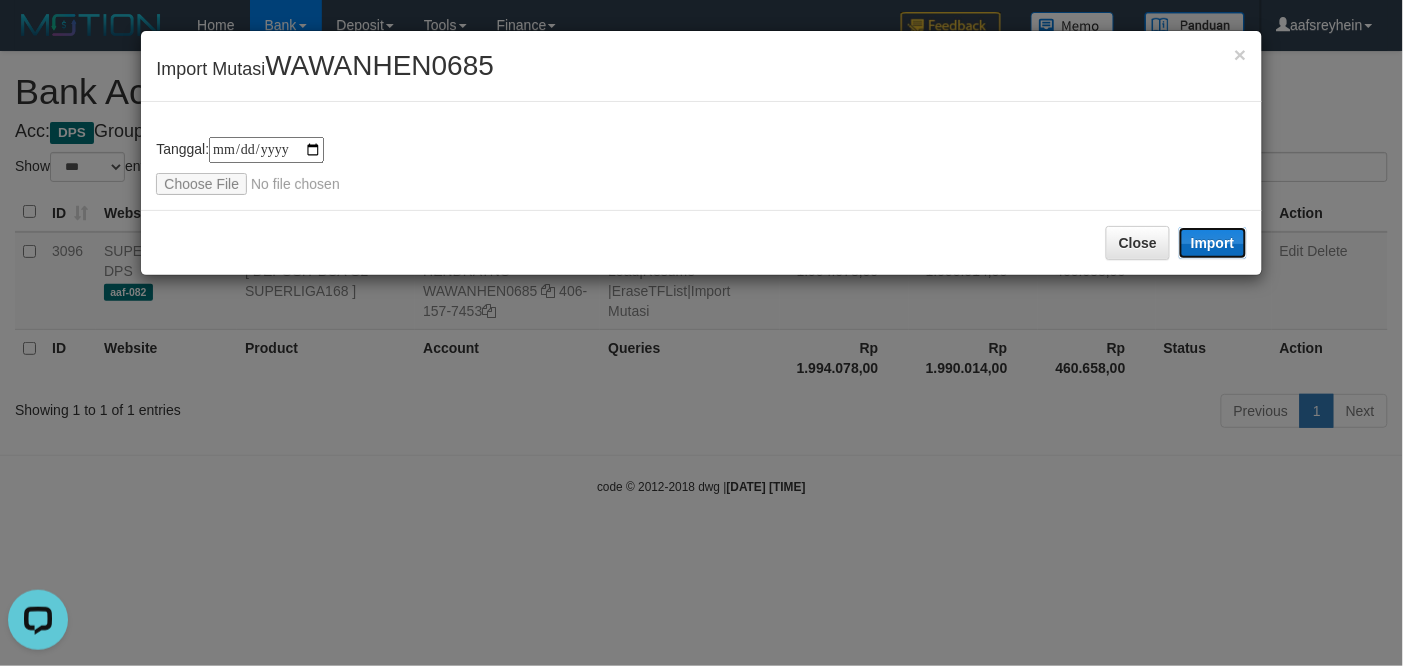 click on "Import" at bounding box center (1213, 243) 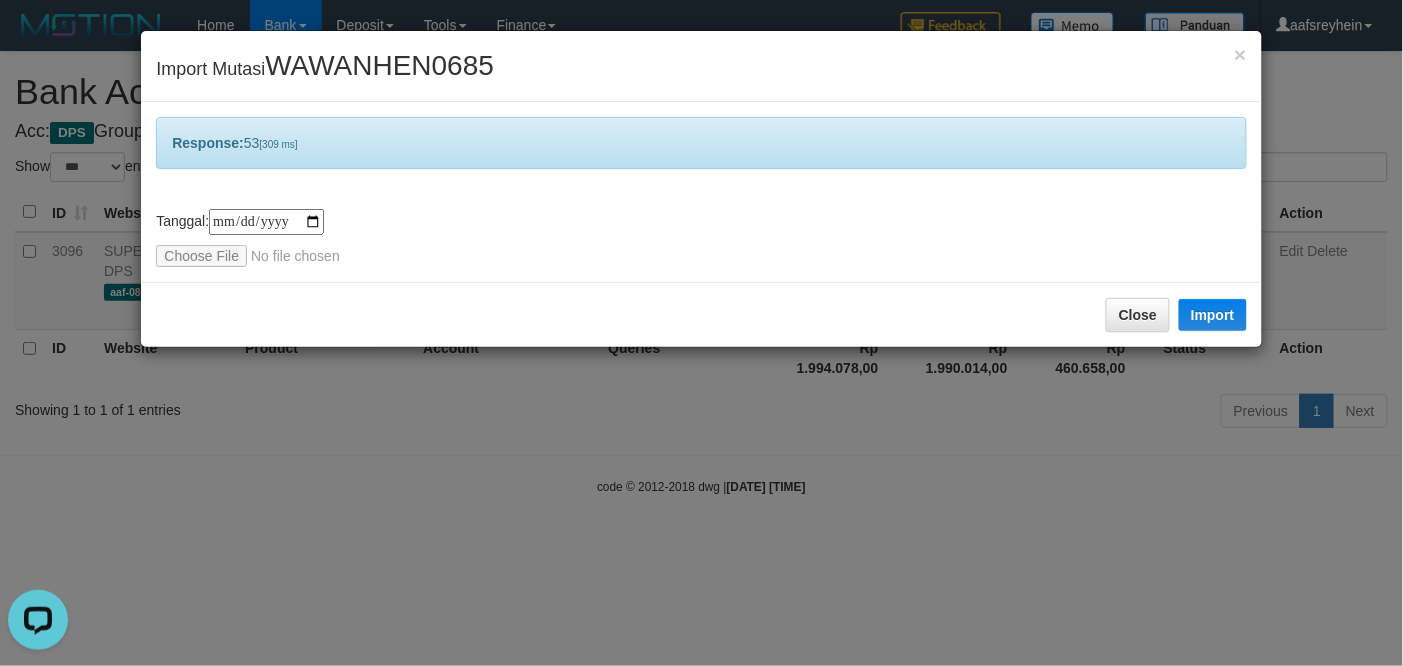 click on "**********" at bounding box center (701, 333) 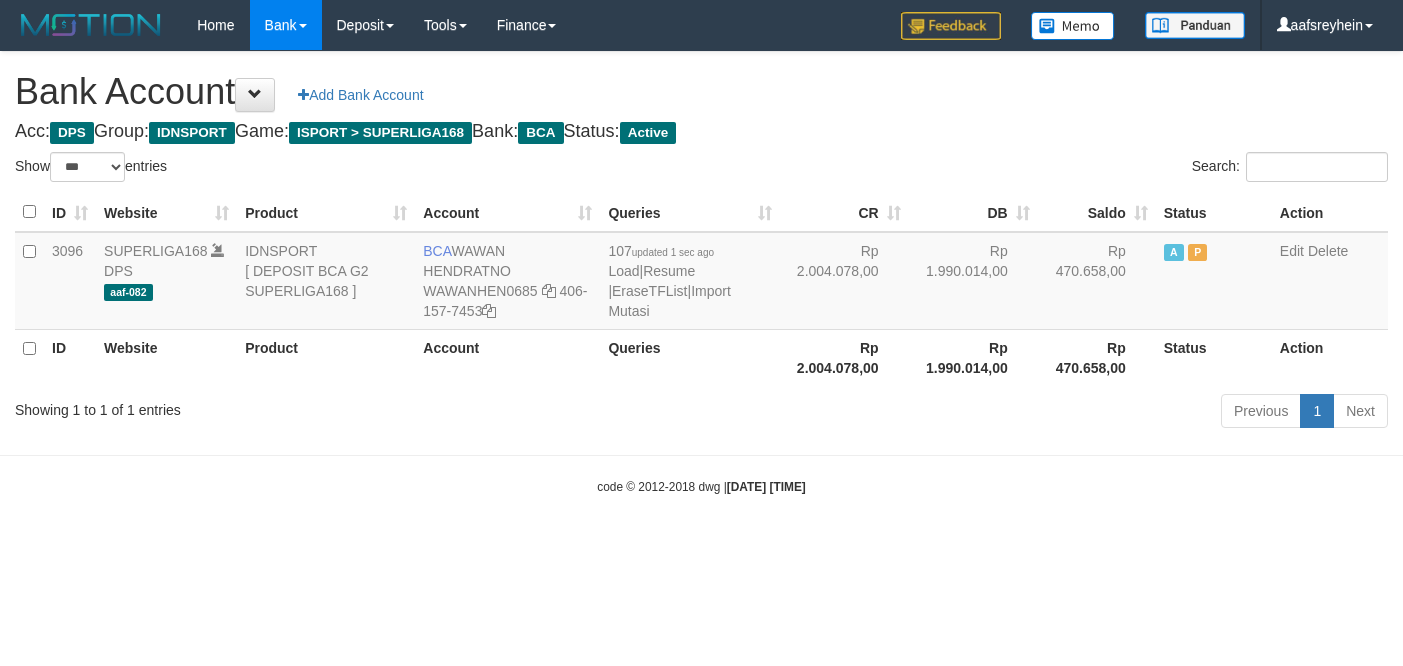 select on "***" 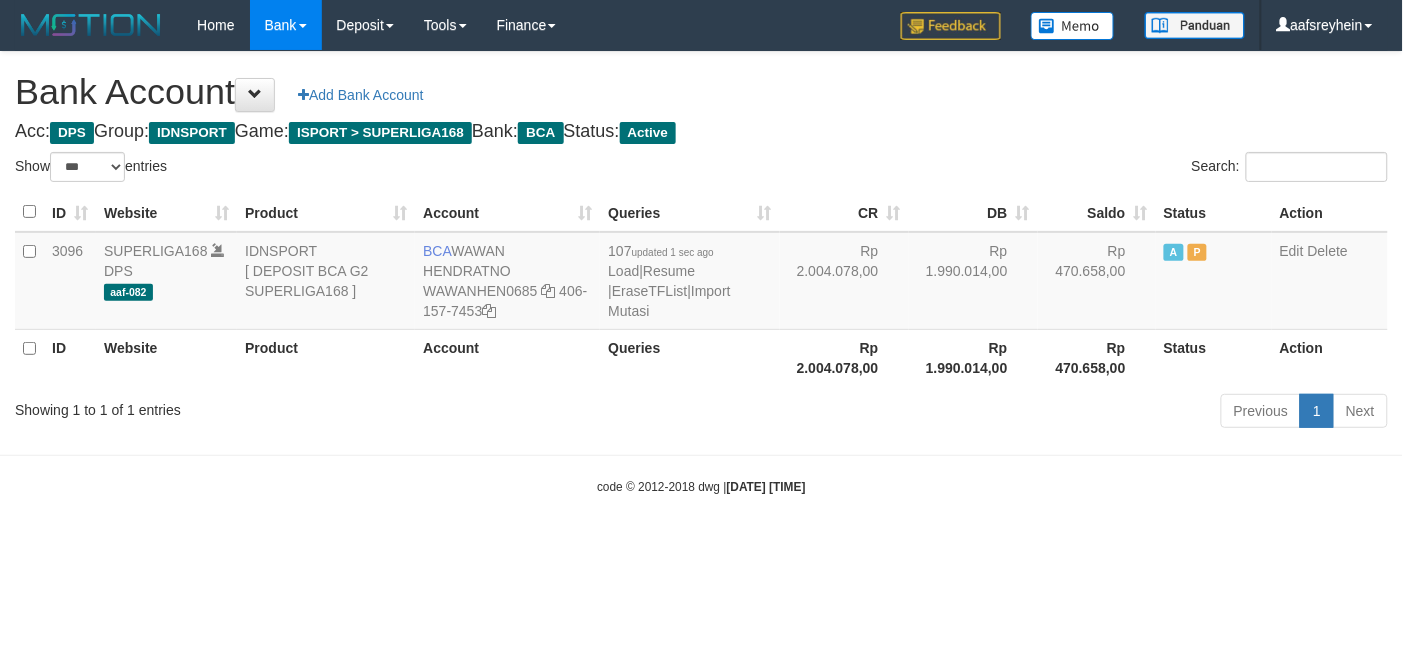 click on "code © 2012-2018 dwg |  2025/07/13 21:12:03" at bounding box center [701, 486] 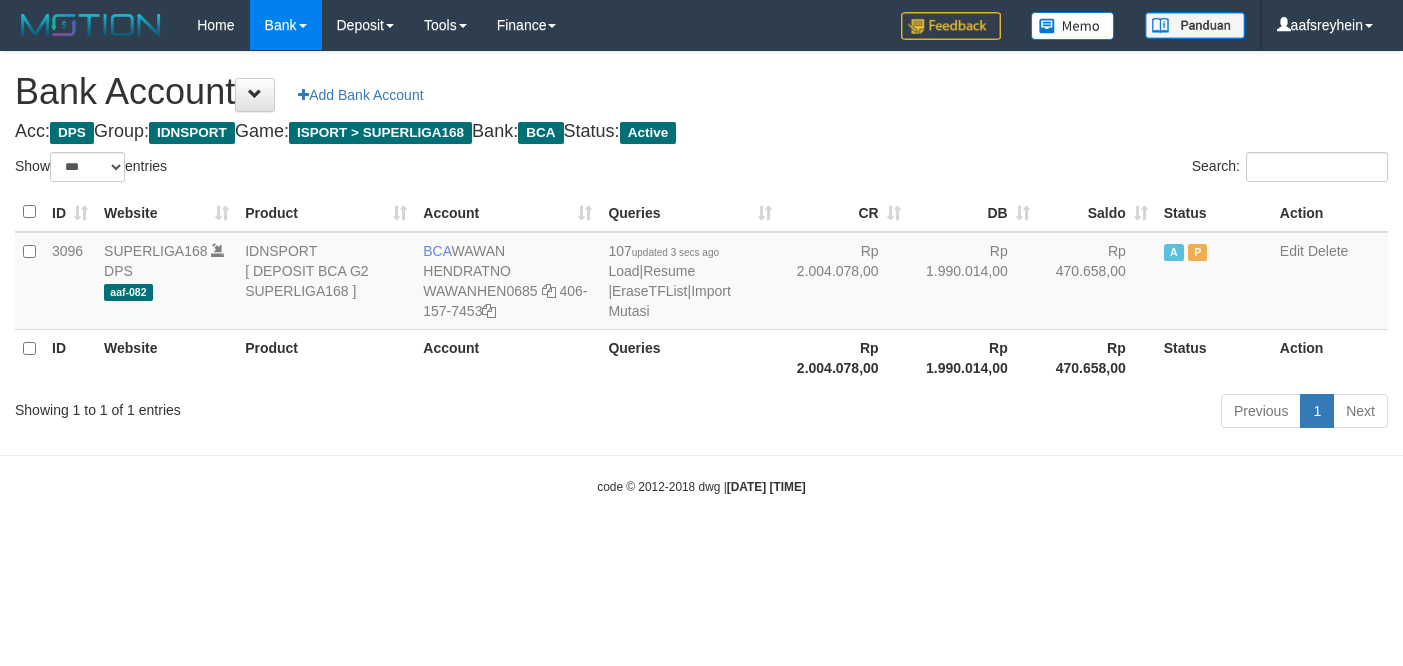 select on "***" 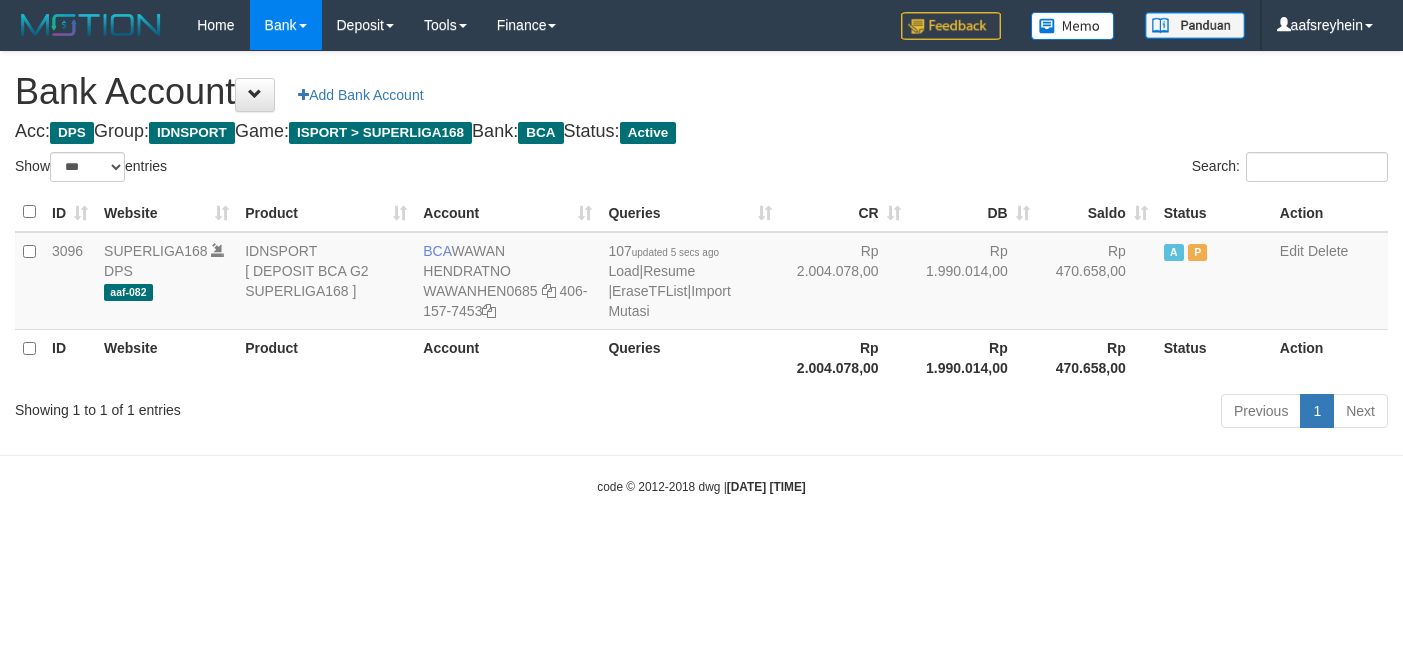 select on "***" 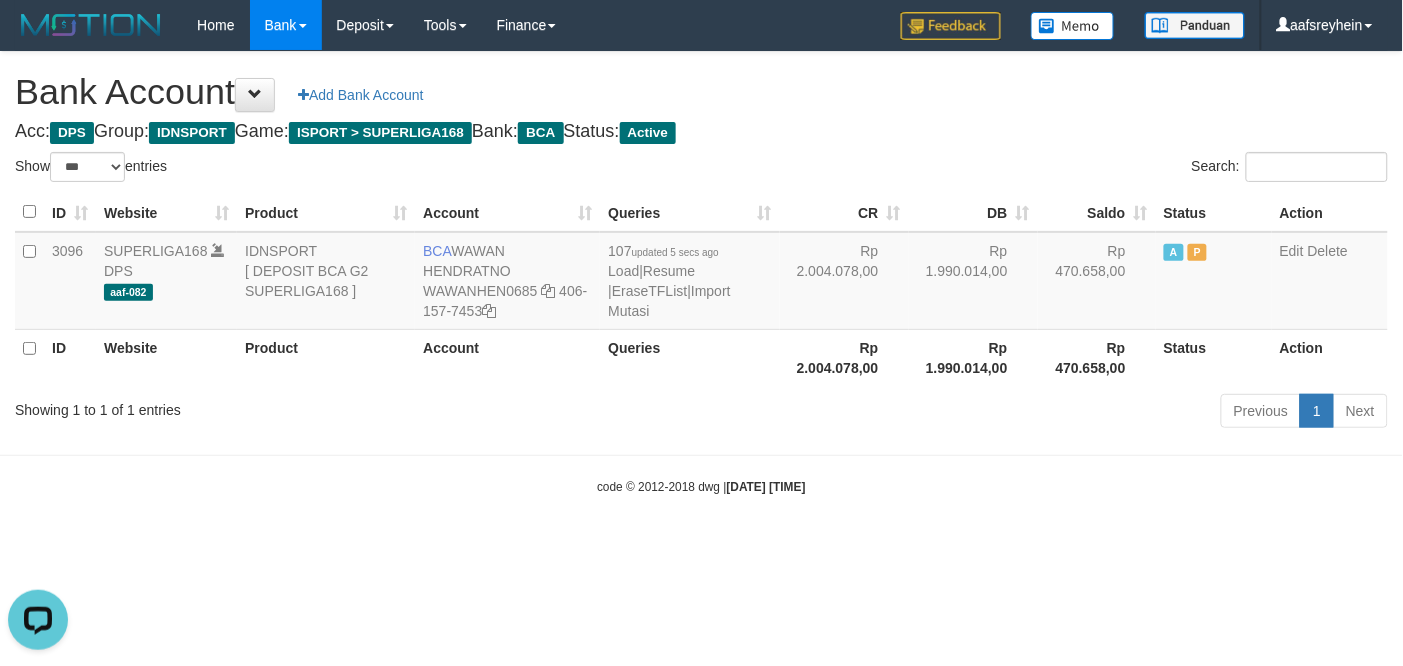 scroll, scrollTop: 0, scrollLeft: 0, axis: both 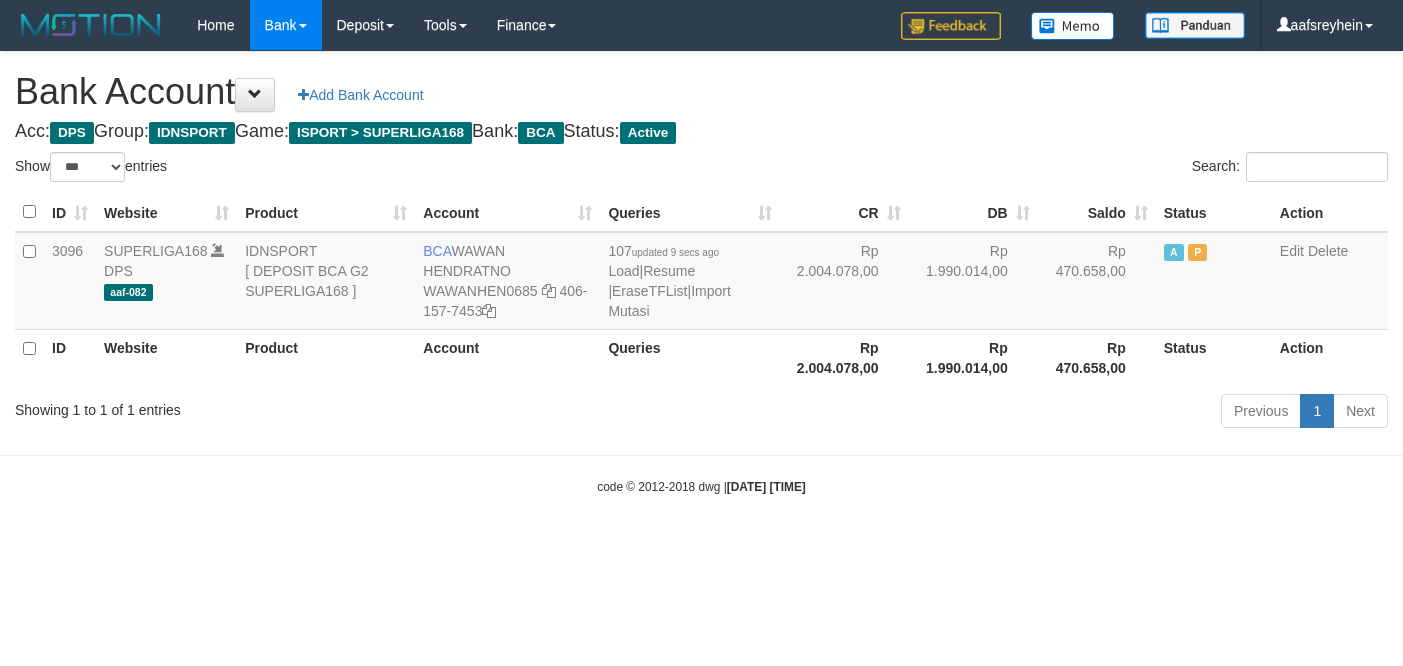 select on "***" 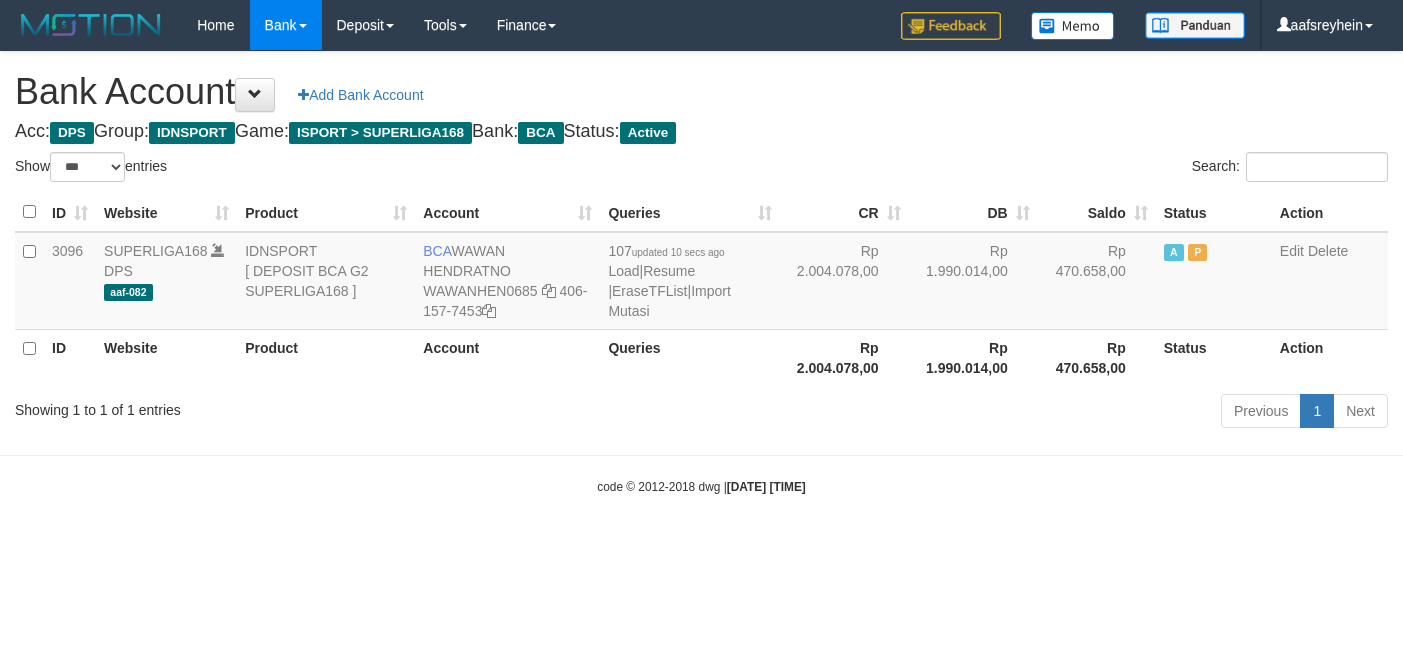 select on "***" 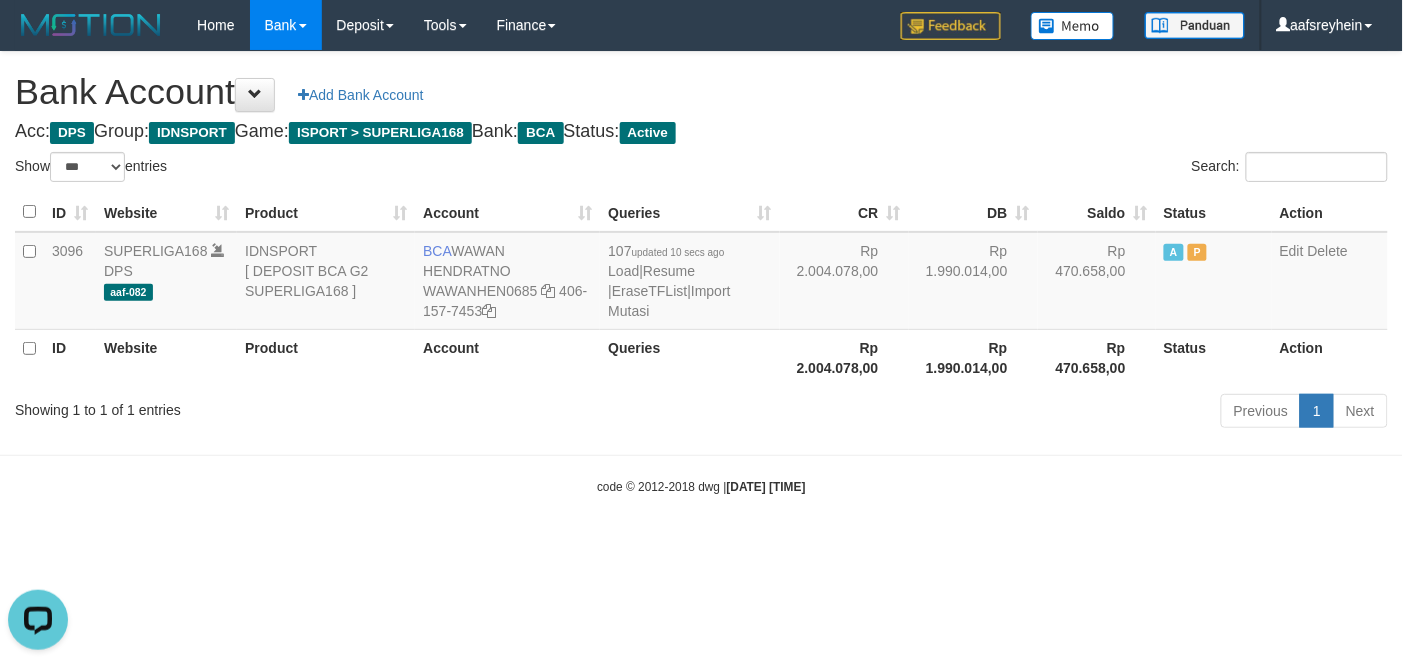 scroll, scrollTop: 0, scrollLeft: 0, axis: both 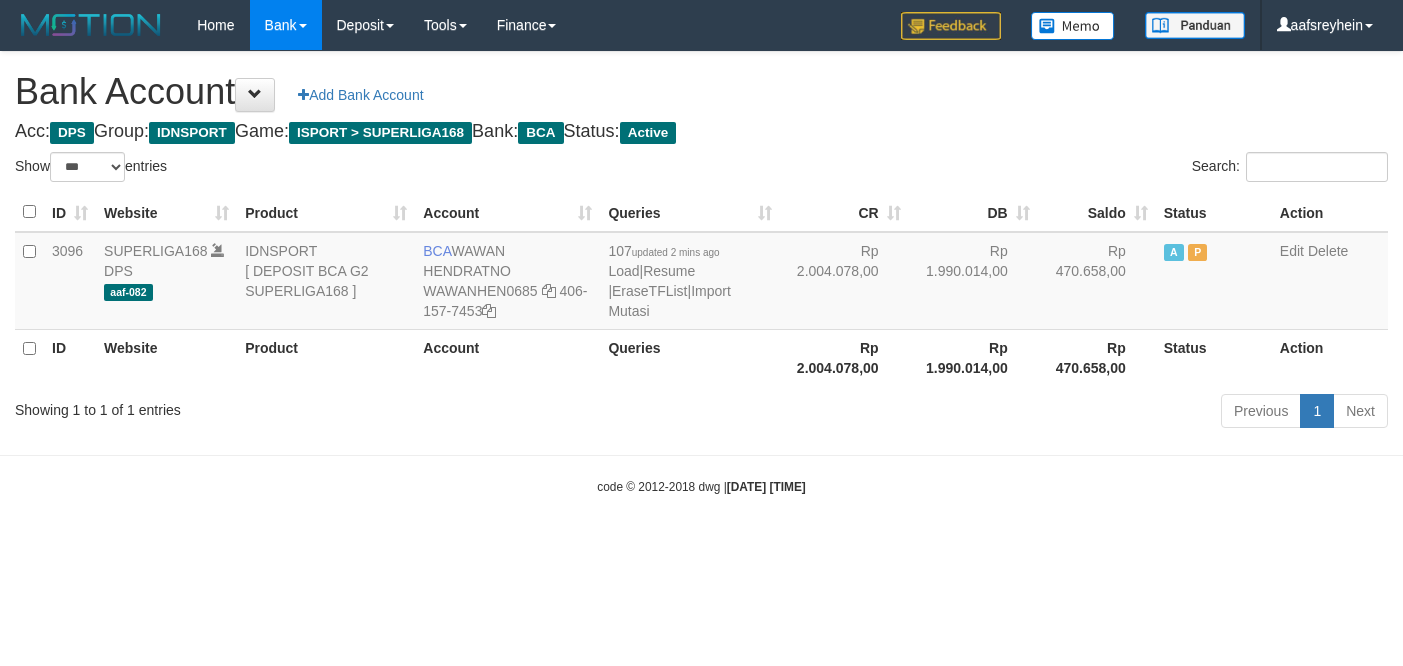 select on "***" 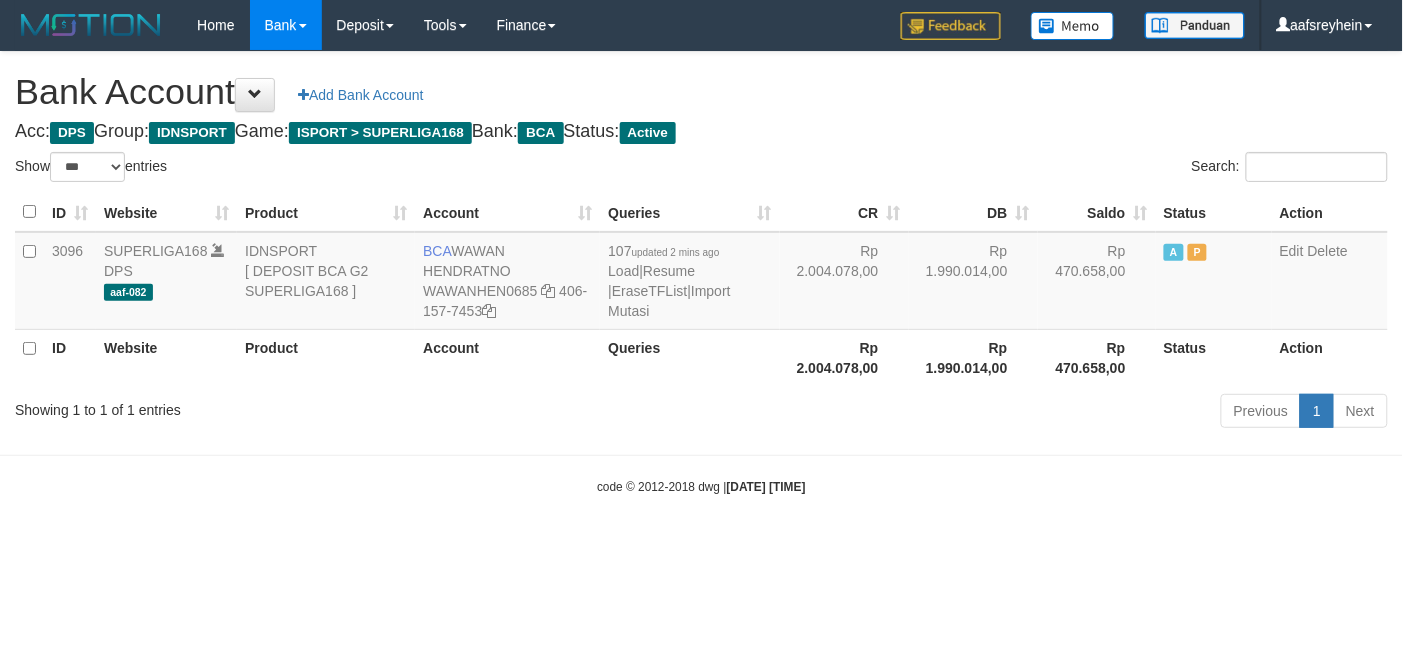 click on "Toggle navigation
Home
Bank
Account List
Load
By Website
Group
[ISPORT]													SUPERLIGA168
By Load Group (DPS)
-" at bounding box center [701, 273] 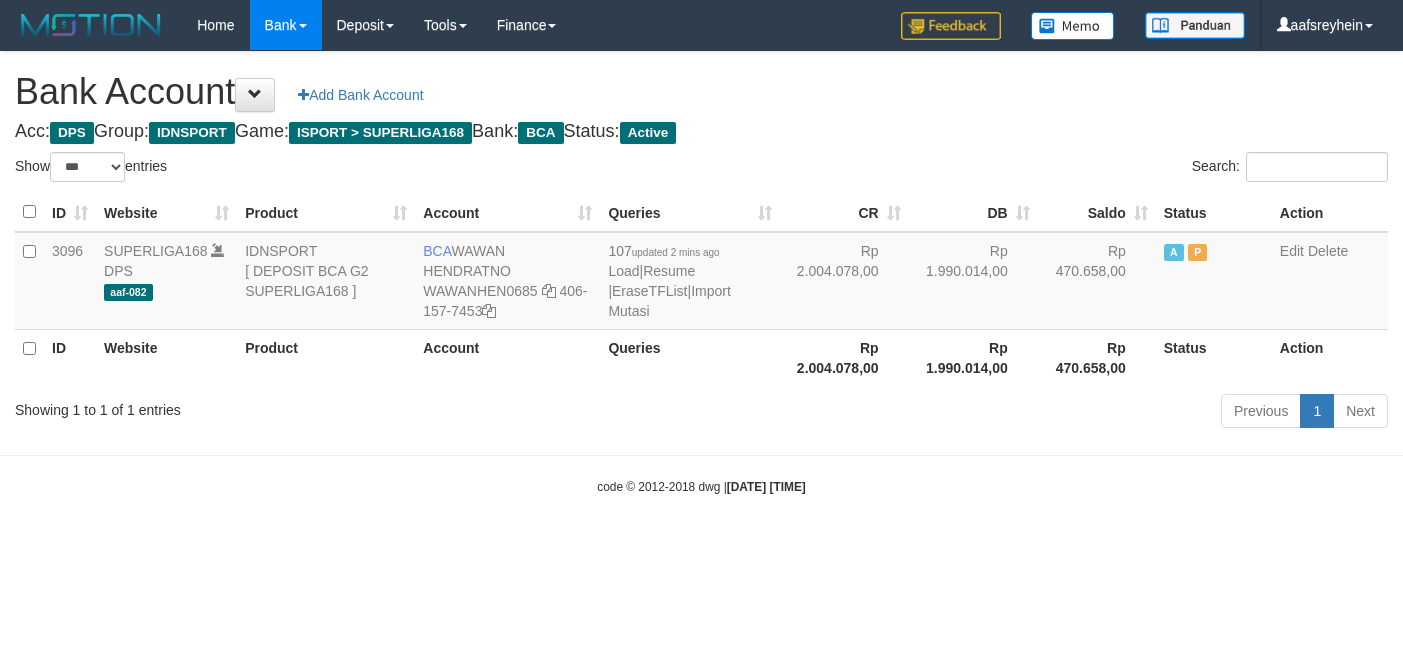 select on "***" 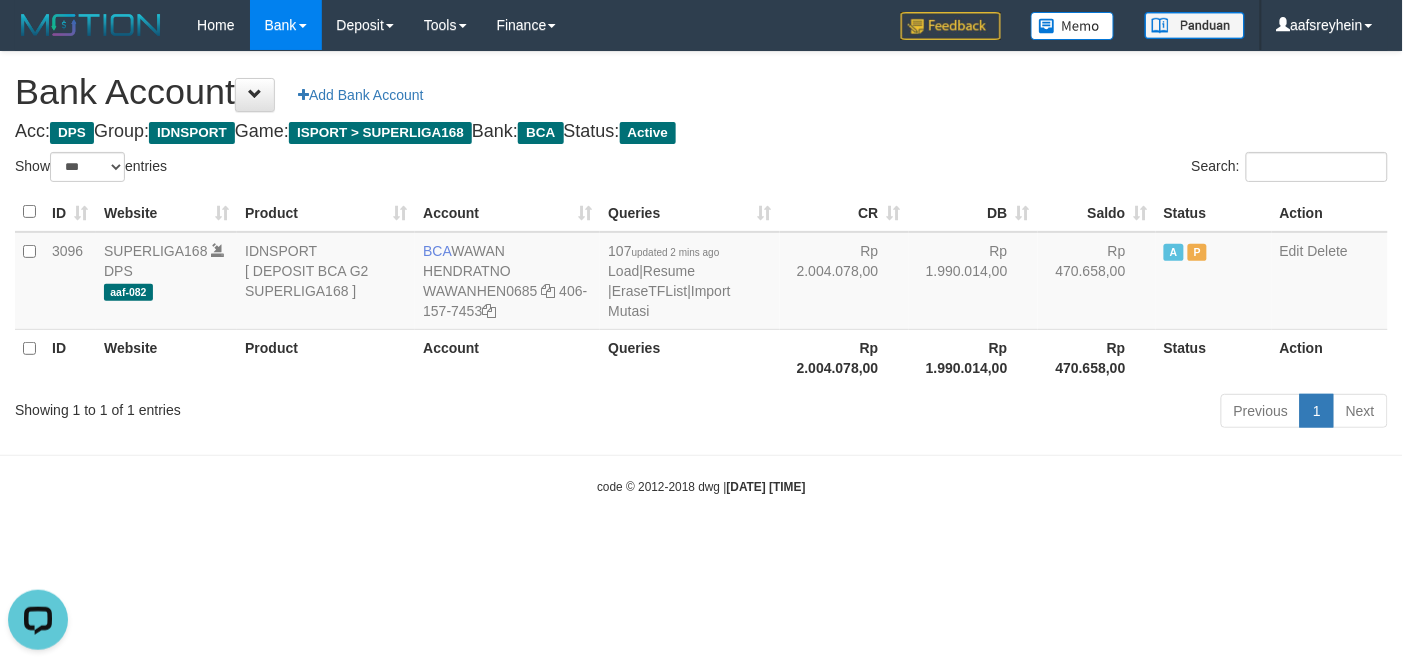 scroll, scrollTop: 0, scrollLeft: 0, axis: both 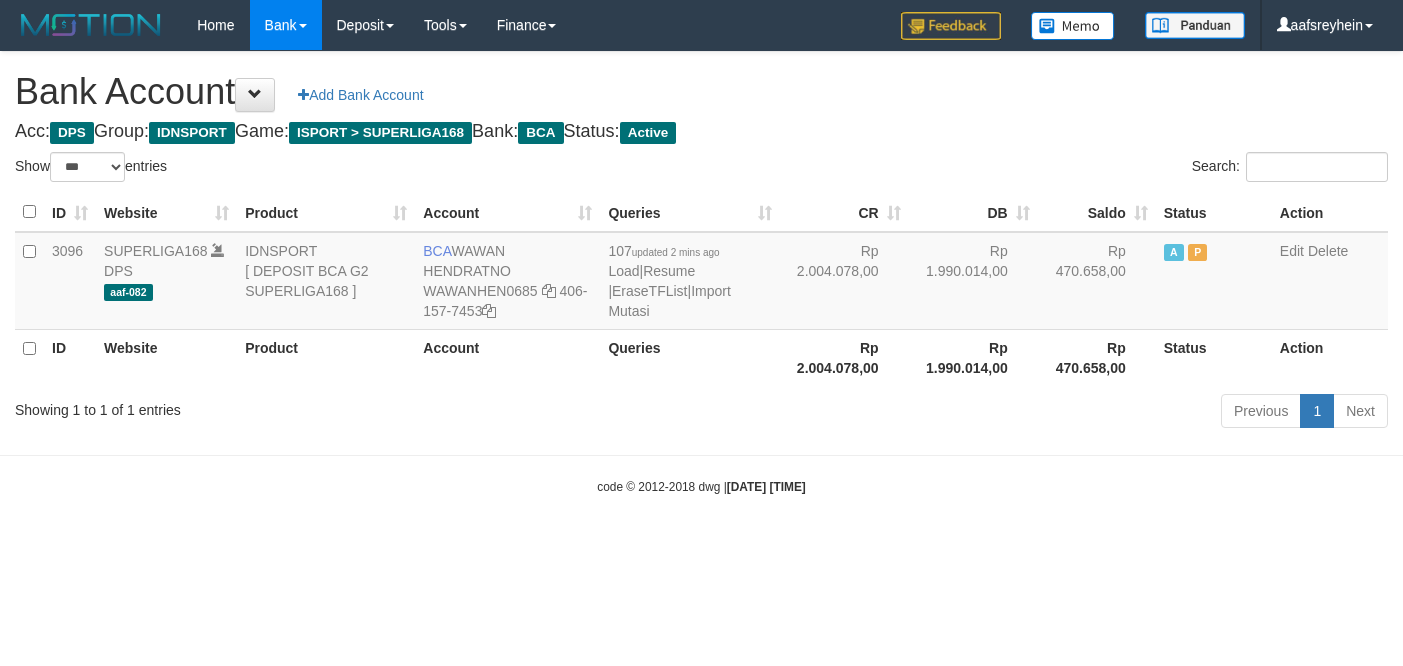 select on "***" 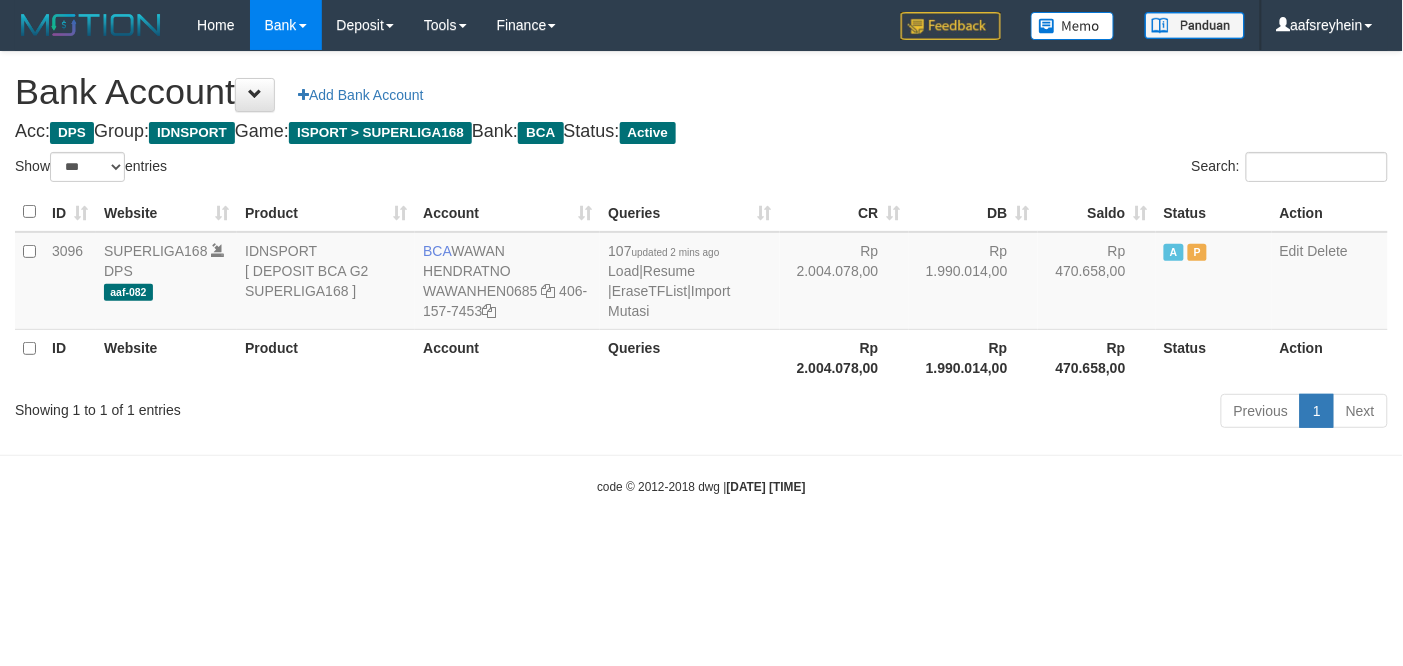 click on "Previous 1 Next" at bounding box center (994, 413) 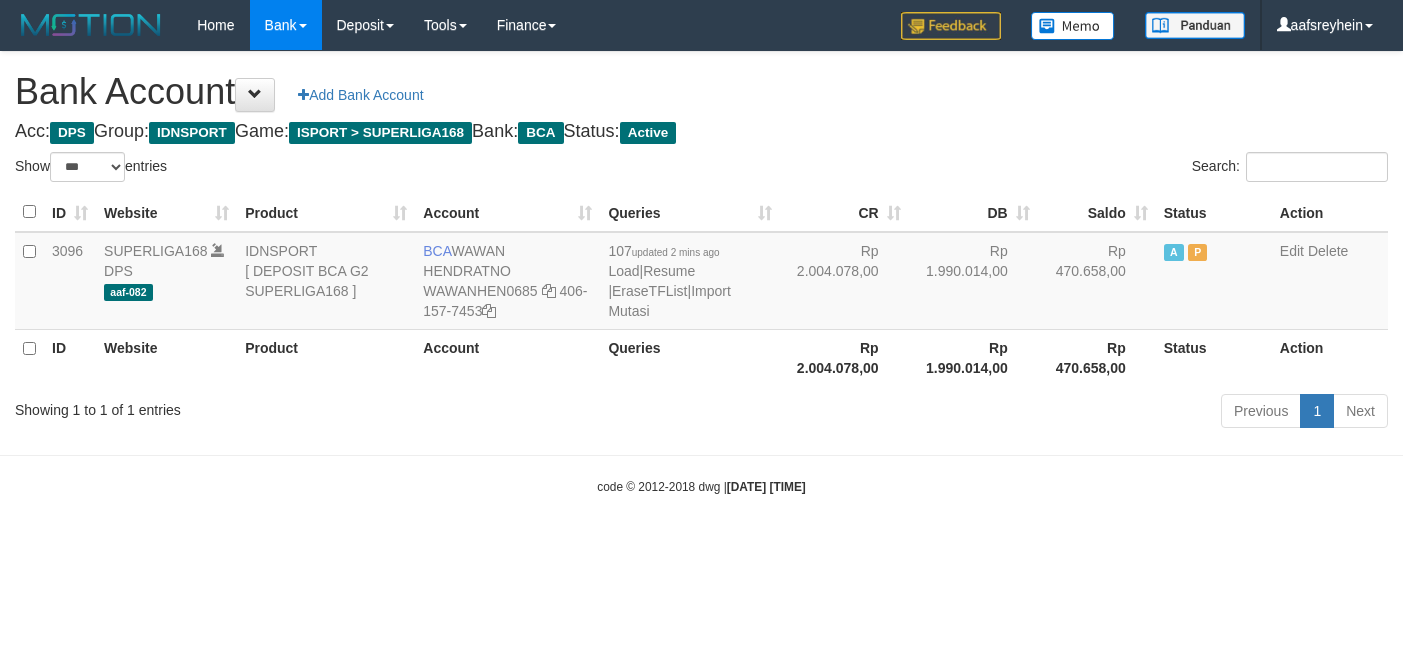 select on "***" 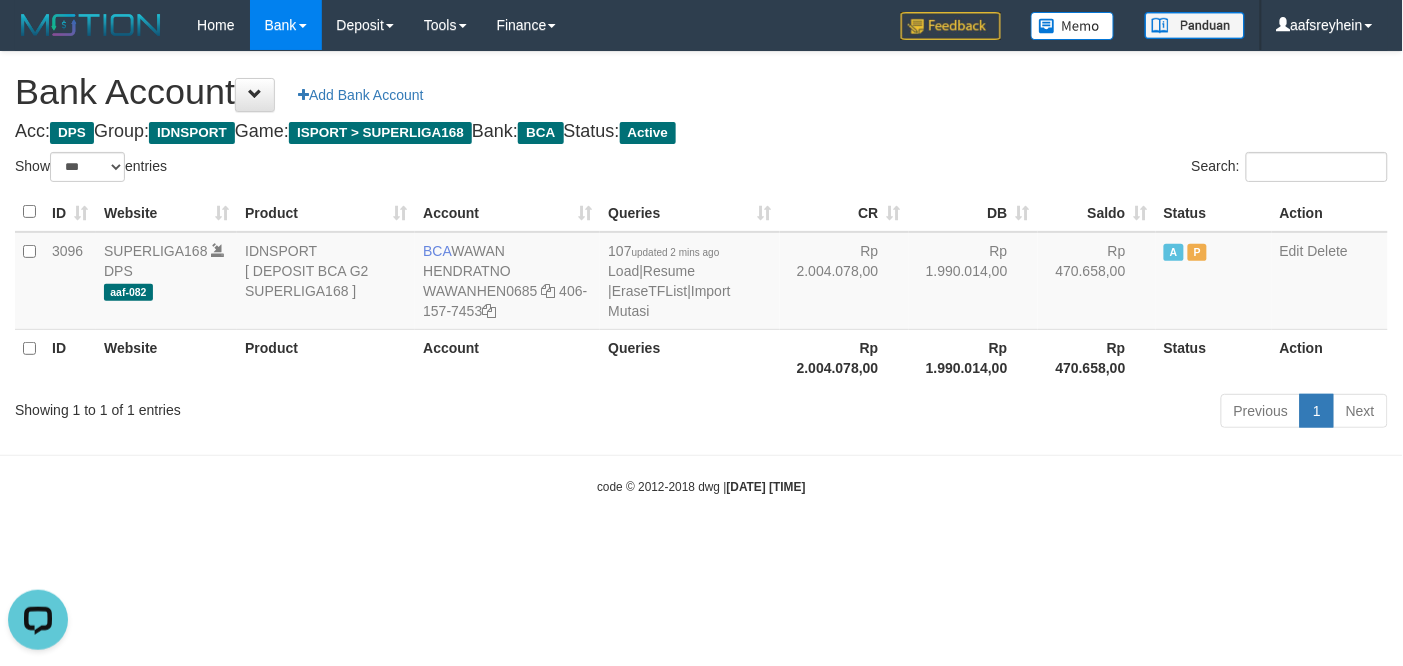 scroll, scrollTop: 0, scrollLeft: 0, axis: both 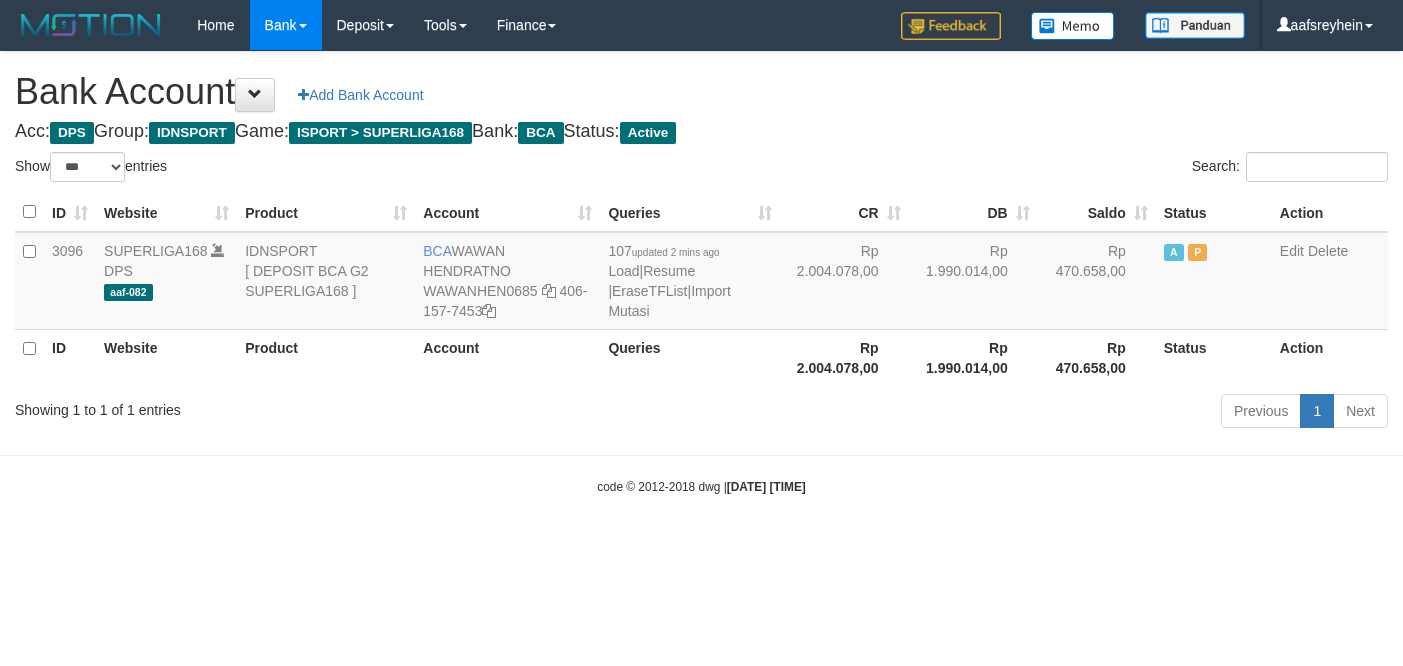 select on "***" 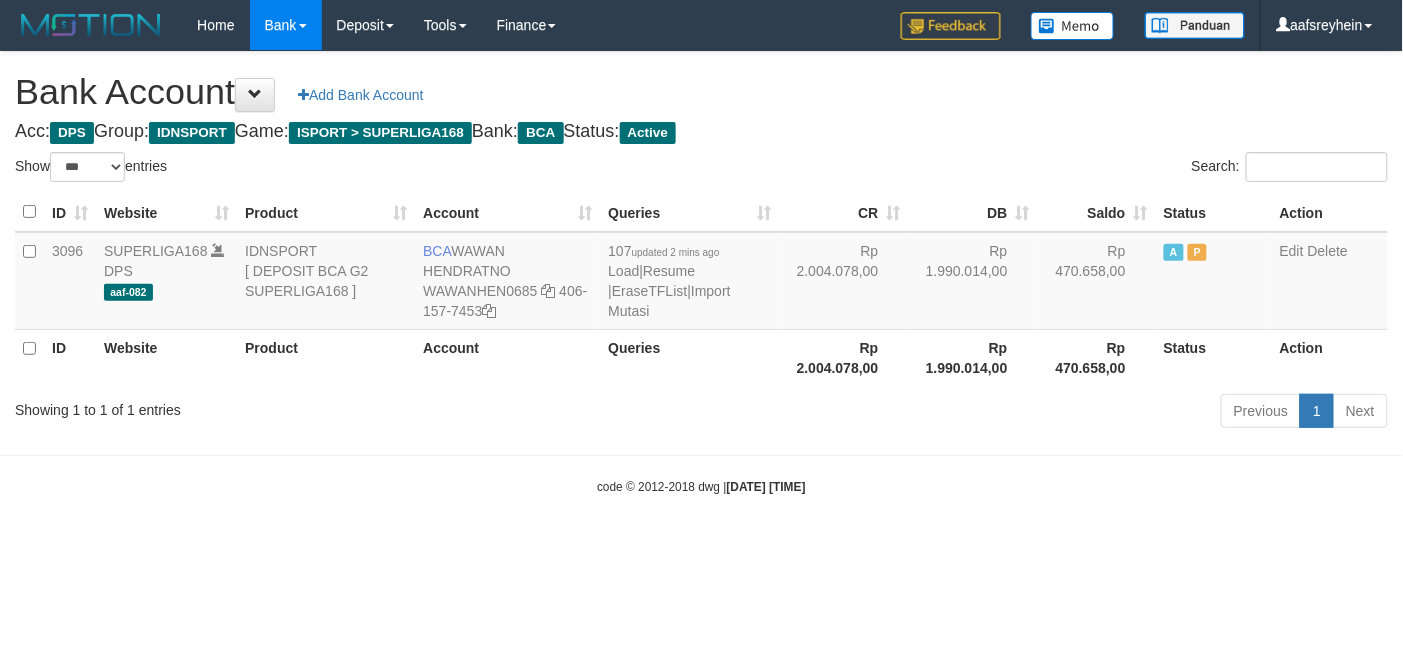 click on "Toggle navigation
Home
Bank
Account List
Load
By Website
Group
[ISPORT]													SUPERLIGA168
By Load Group (DPS)
-" at bounding box center (701, 273) 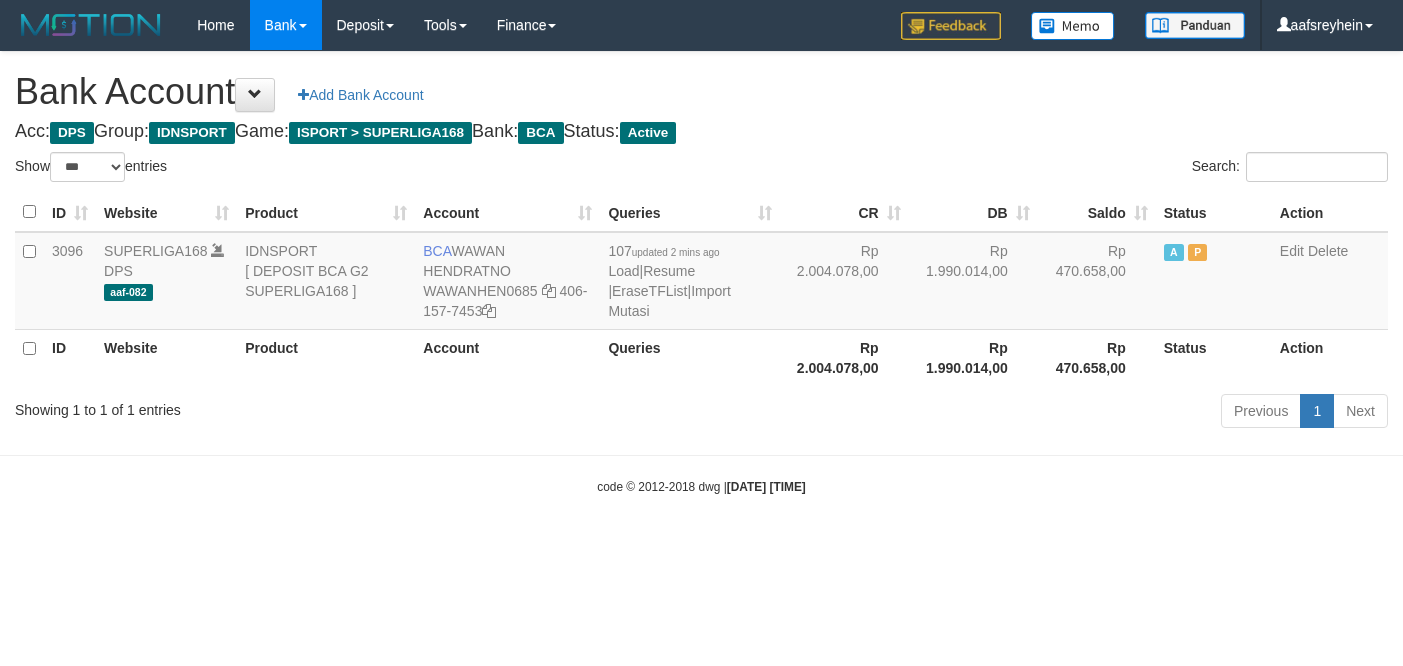 select on "***" 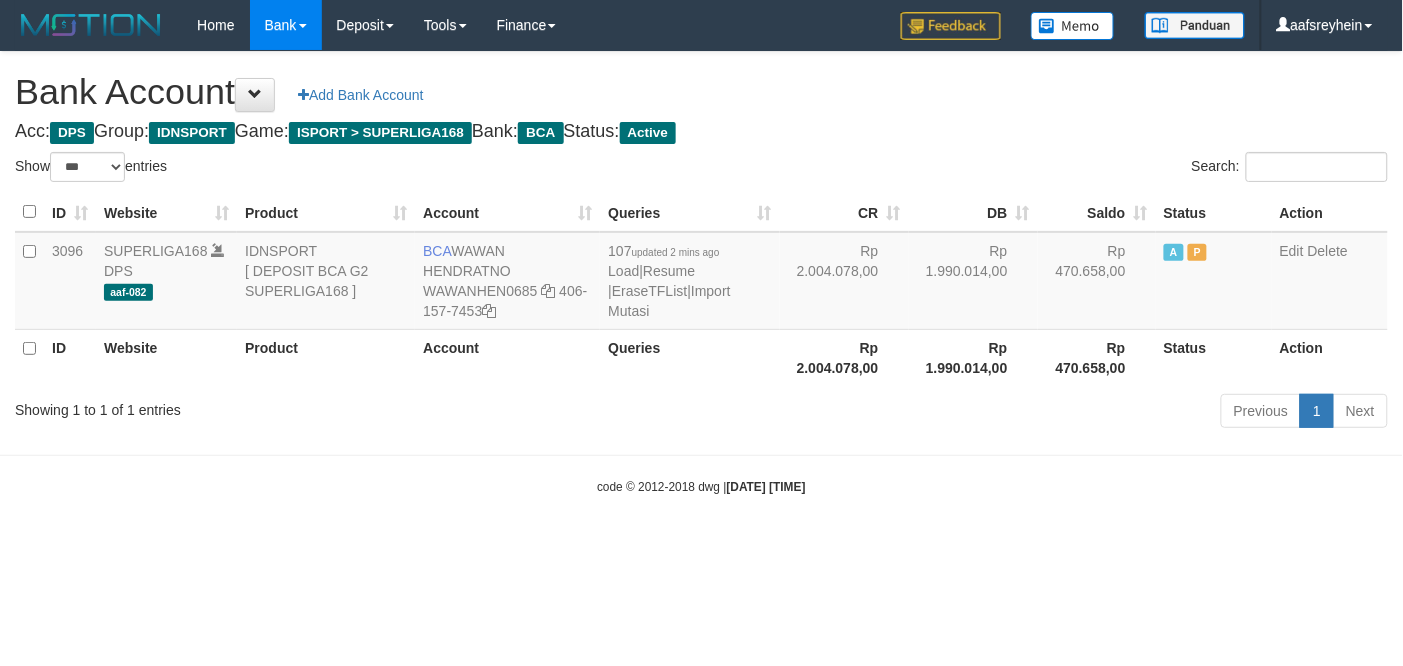 click on "Toggle navigation
Home
Bank
Account List
Load
By Website
Group
[ISPORT]													SUPERLIGA168
By Load Group (DPS)
-" at bounding box center [701, 273] 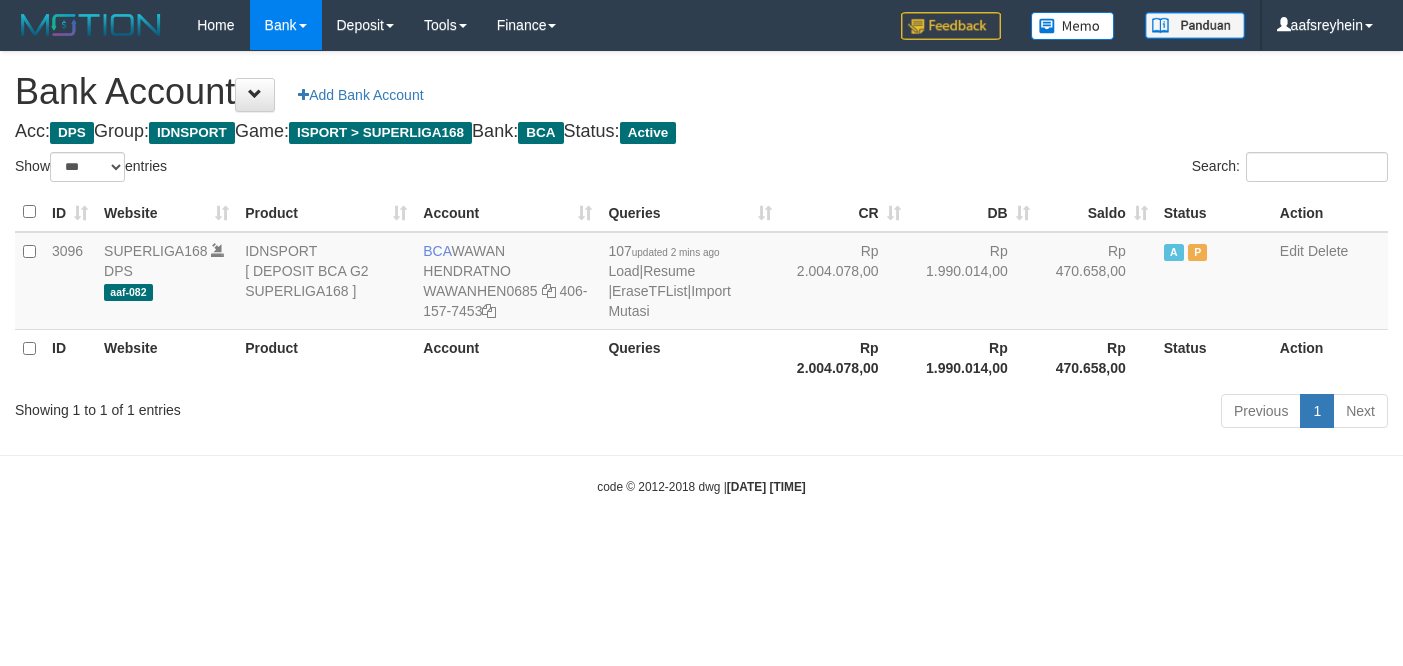 select on "***" 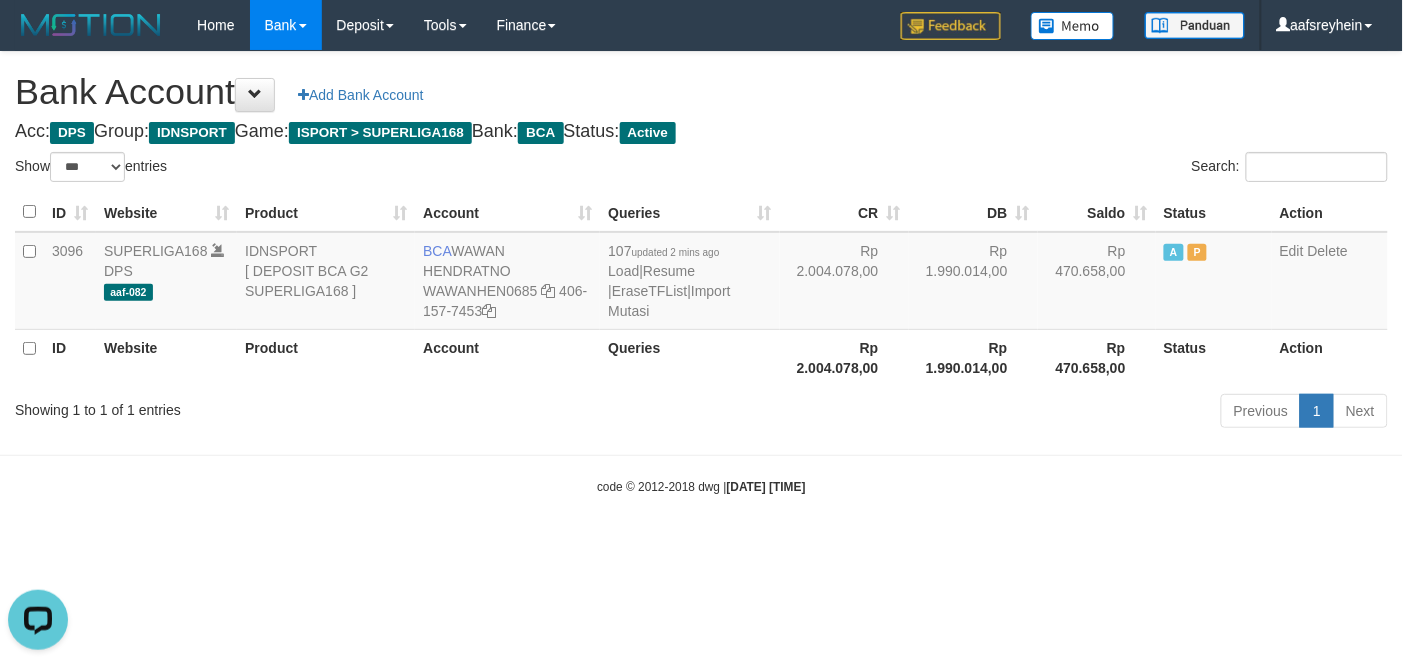 scroll, scrollTop: 0, scrollLeft: 0, axis: both 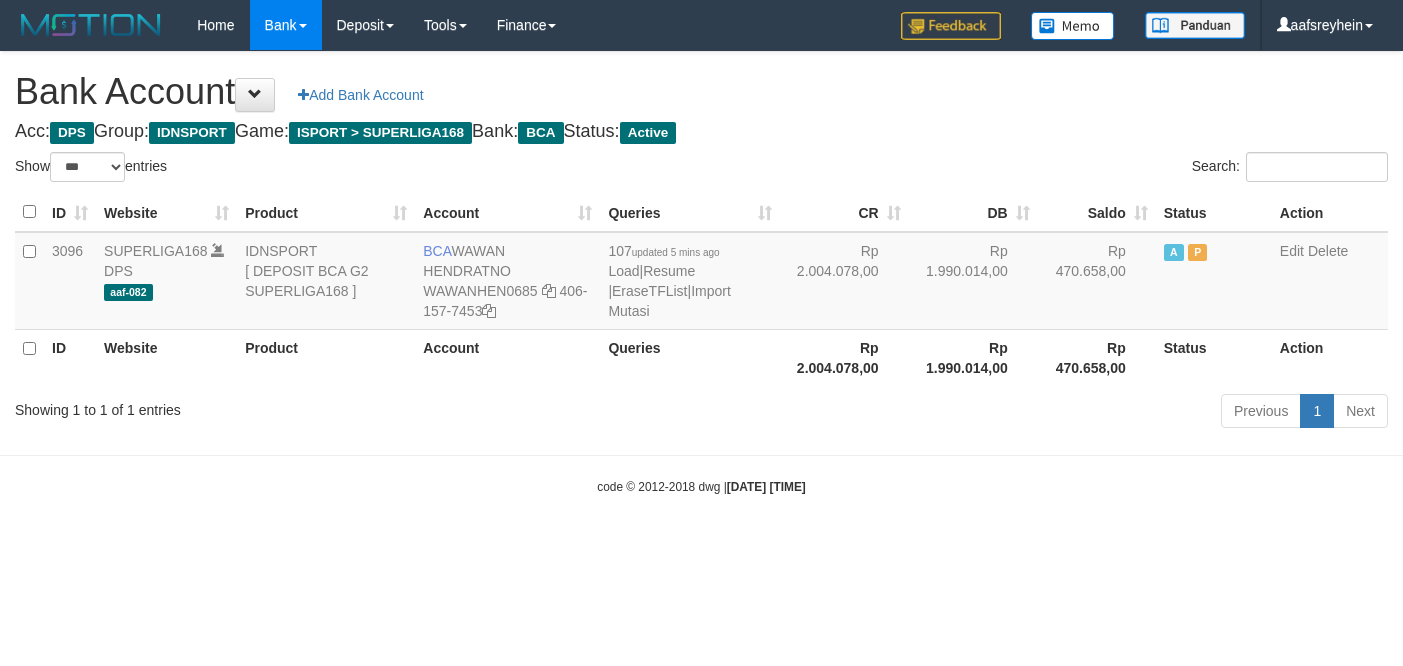 select on "***" 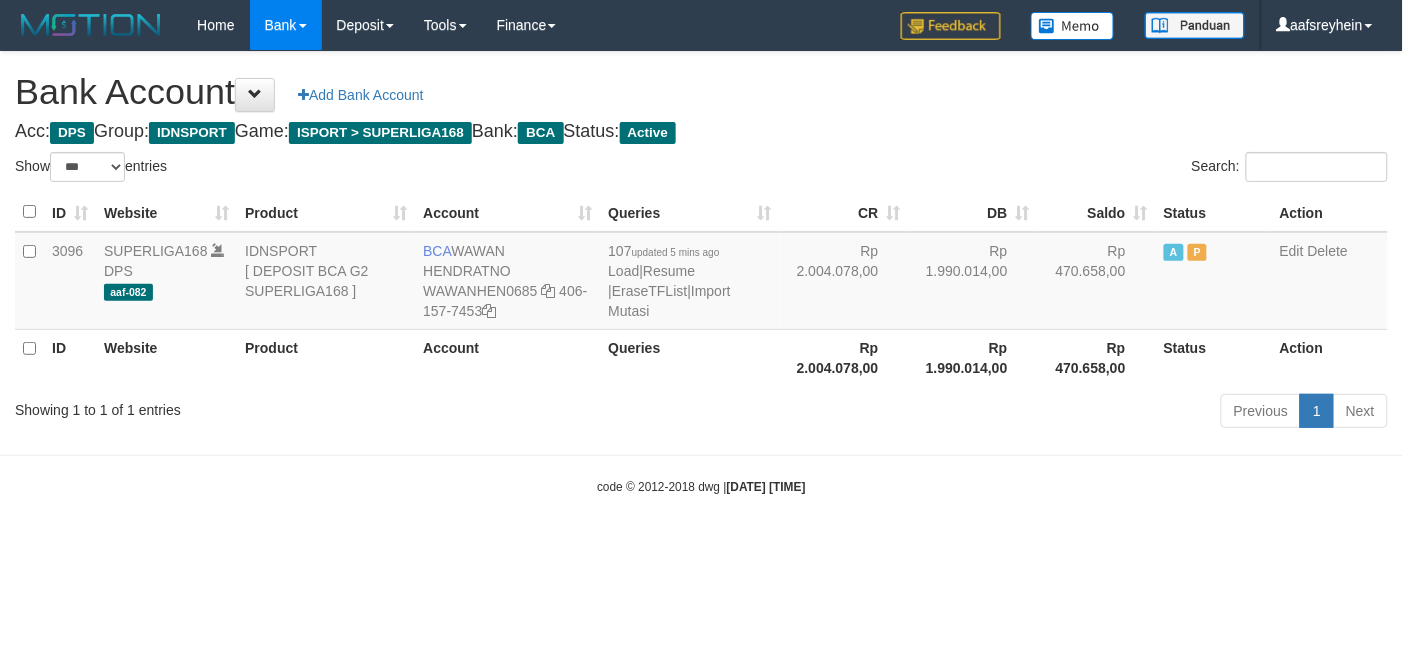 click on "Toggle navigation
Home
Bank
Account List
Load
By Website
Group
[ISPORT]													SUPERLIGA168
By Load Group (DPS)" at bounding box center (701, 273) 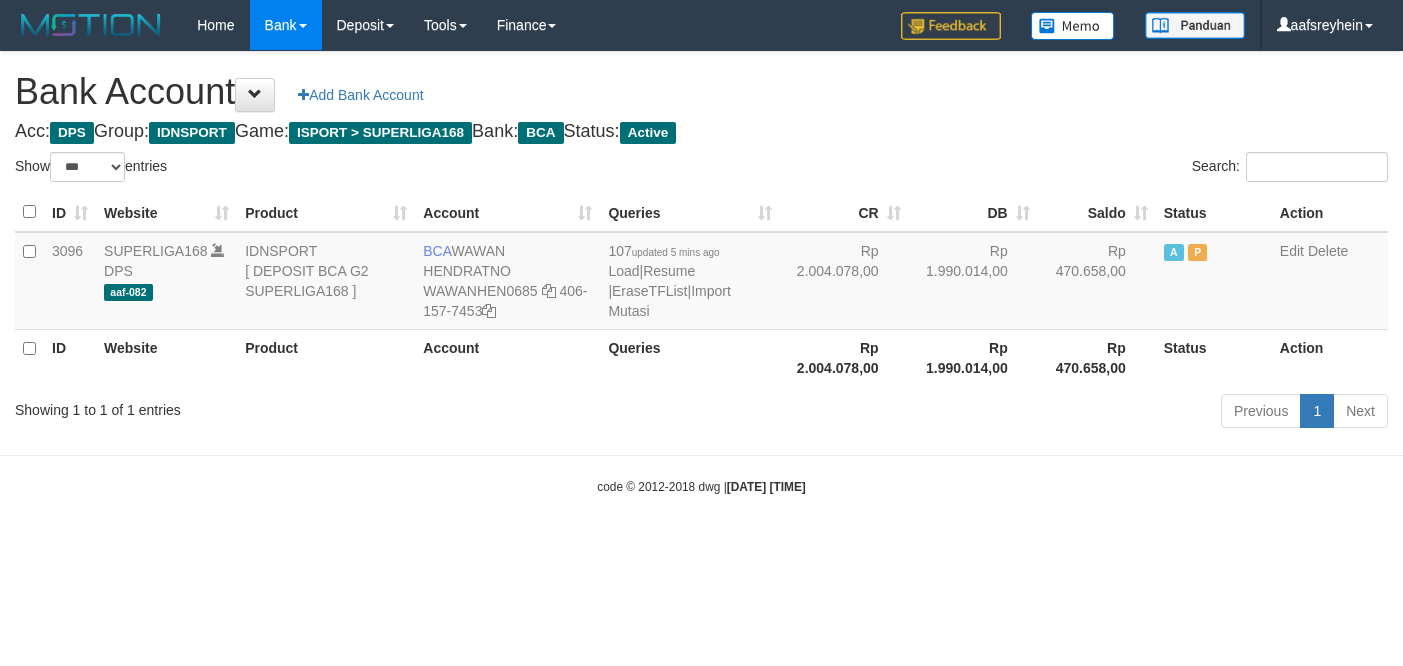select on "***" 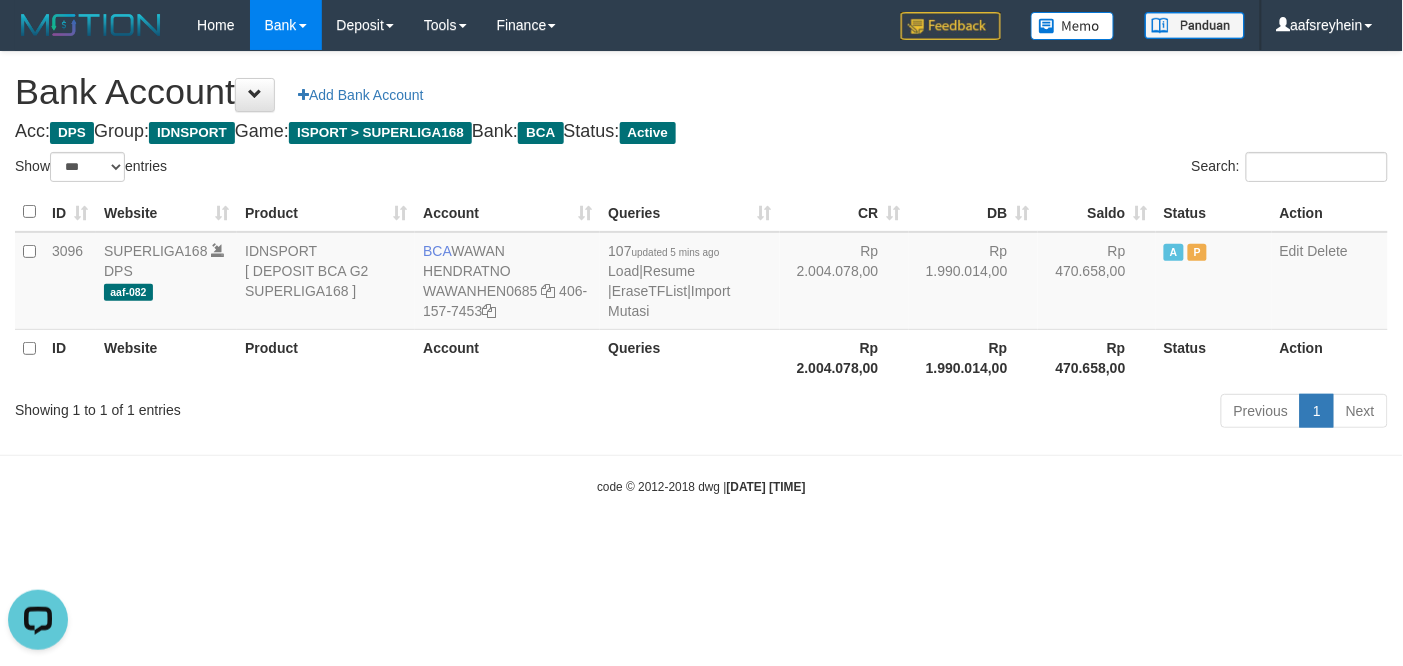 scroll, scrollTop: 0, scrollLeft: 0, axis: both 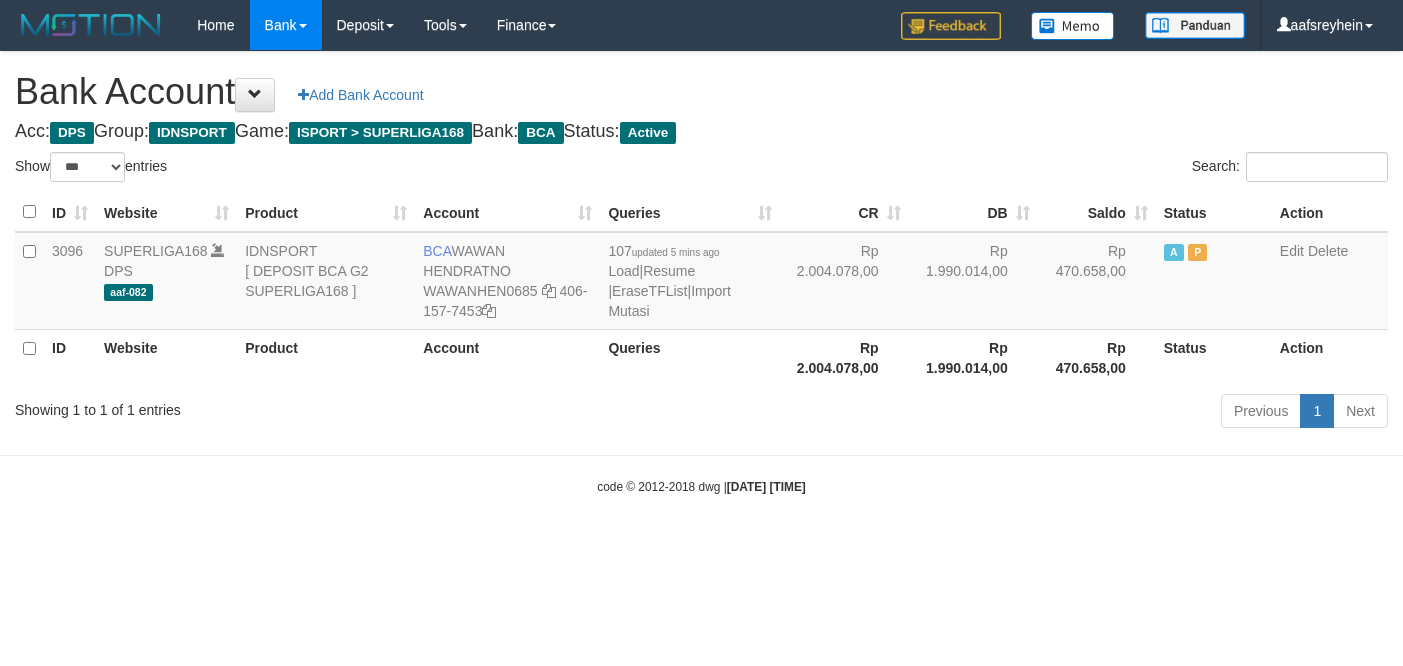 select on "***" 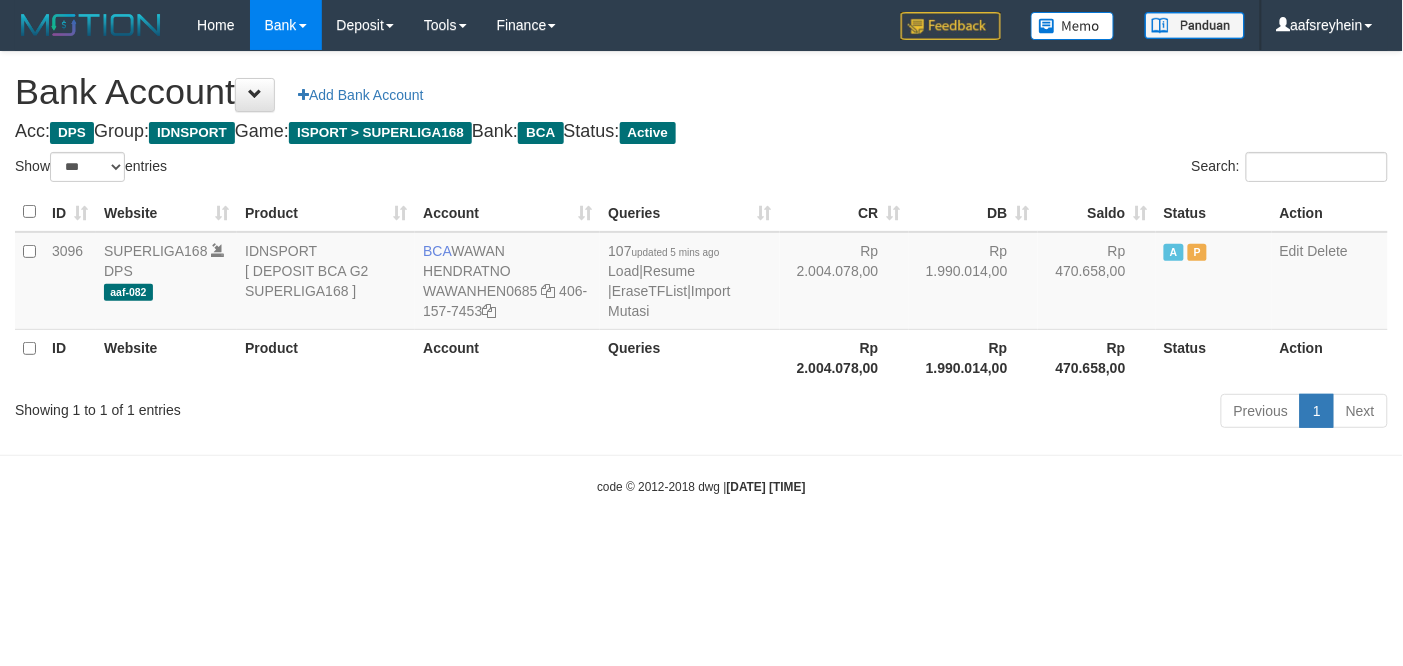 click on "Toggle navigation
Home
Bank
Account List
Load
By Website
Group
[ISPORT]													SUPERLIGA168
By Load Group (DPS)" at bounding box center (701, 273) 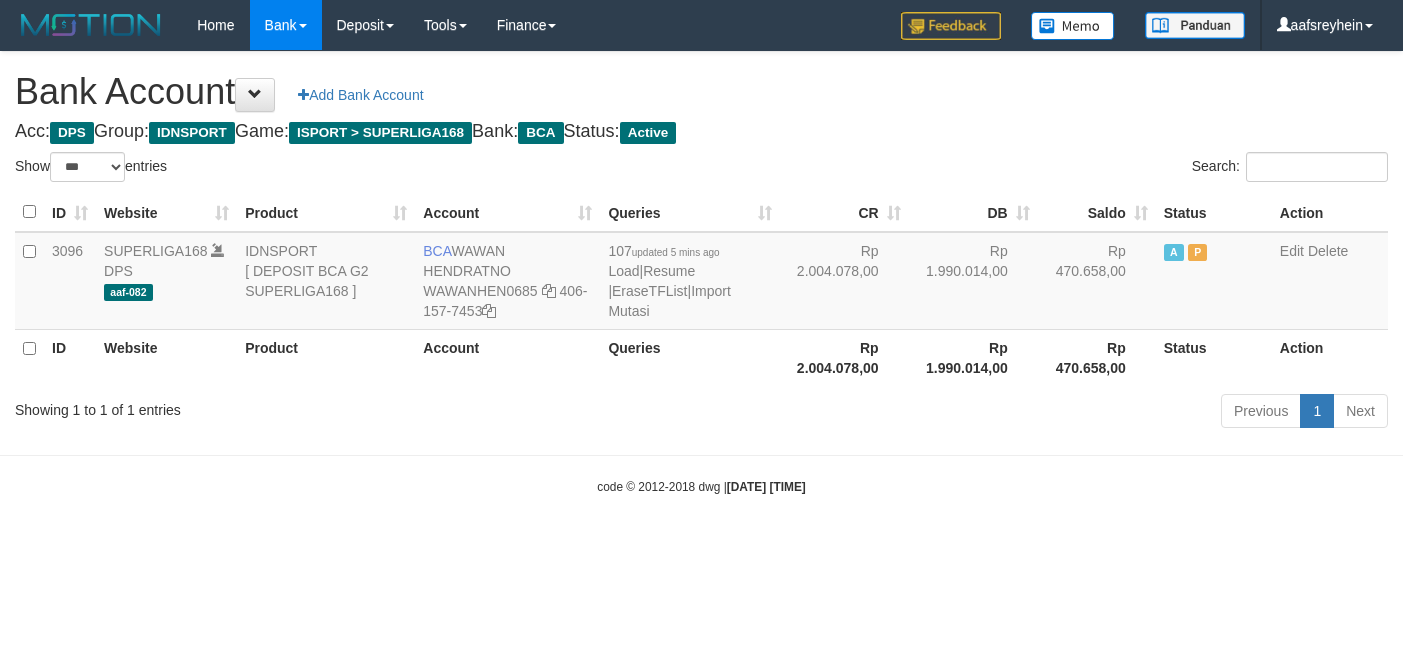 select on "***" 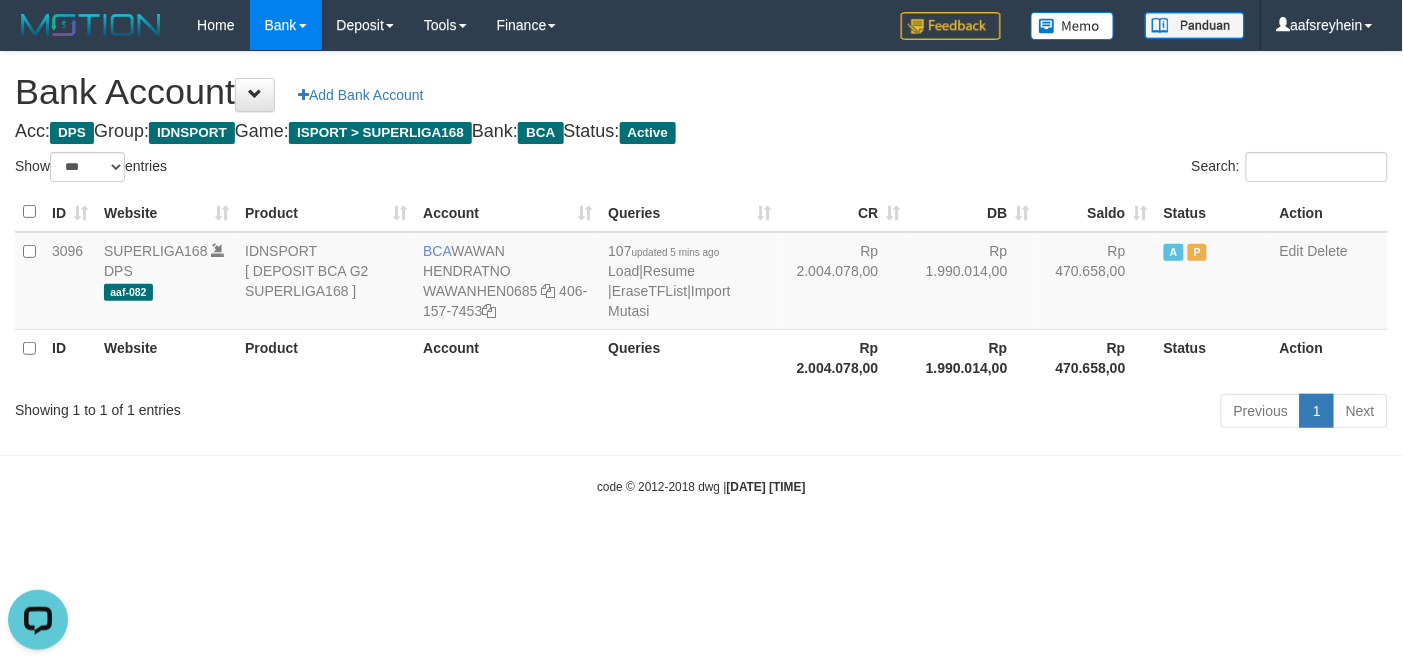 scroll, scrollTop: 0, scrollLeft: 0, axis: both 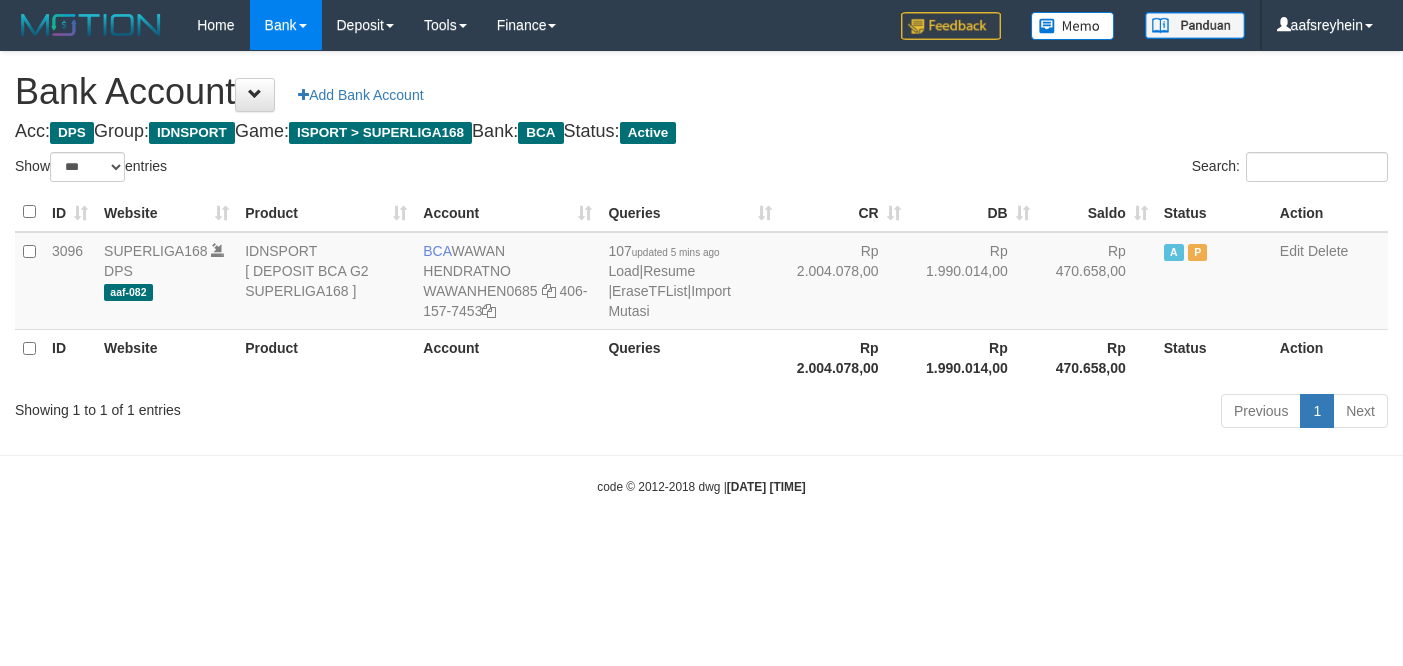 select on "***" 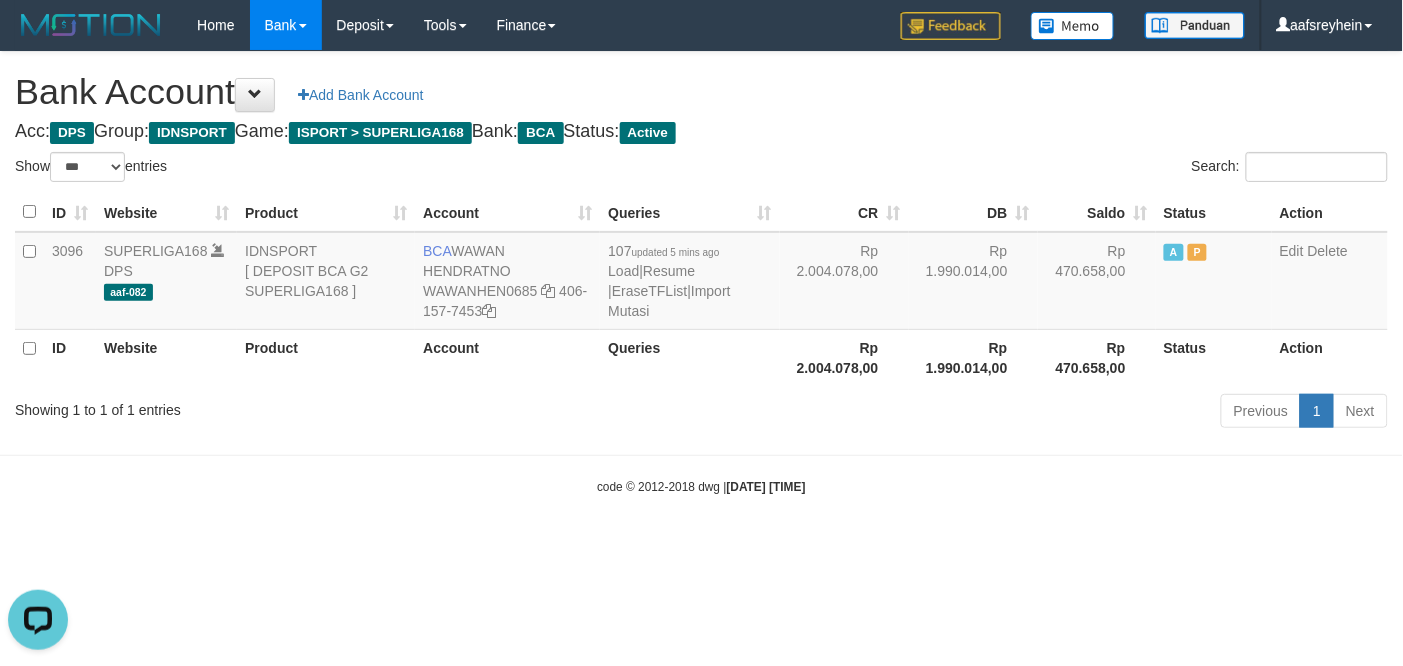 scroll, scrollTop: 0, scrollLeft: 0, axis: both 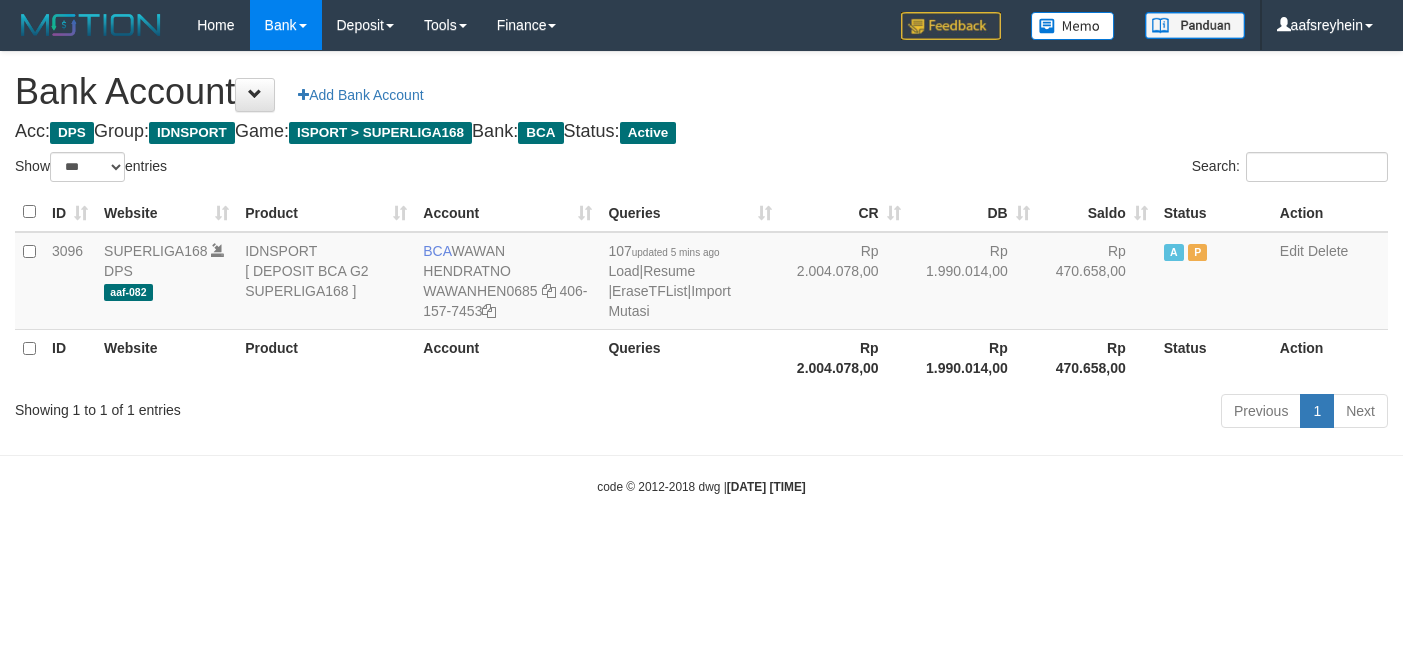 select on "***" 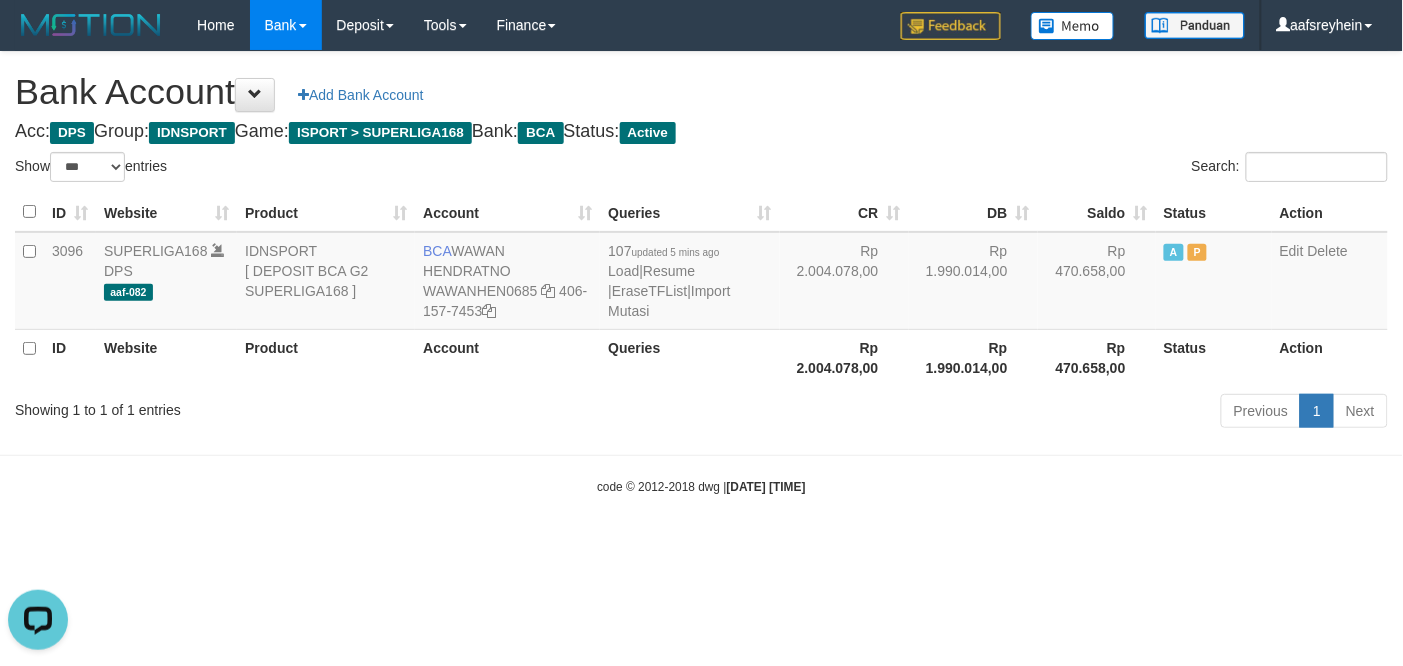scroll, scrollTop: 0, scrollLeft: 0, axis: both 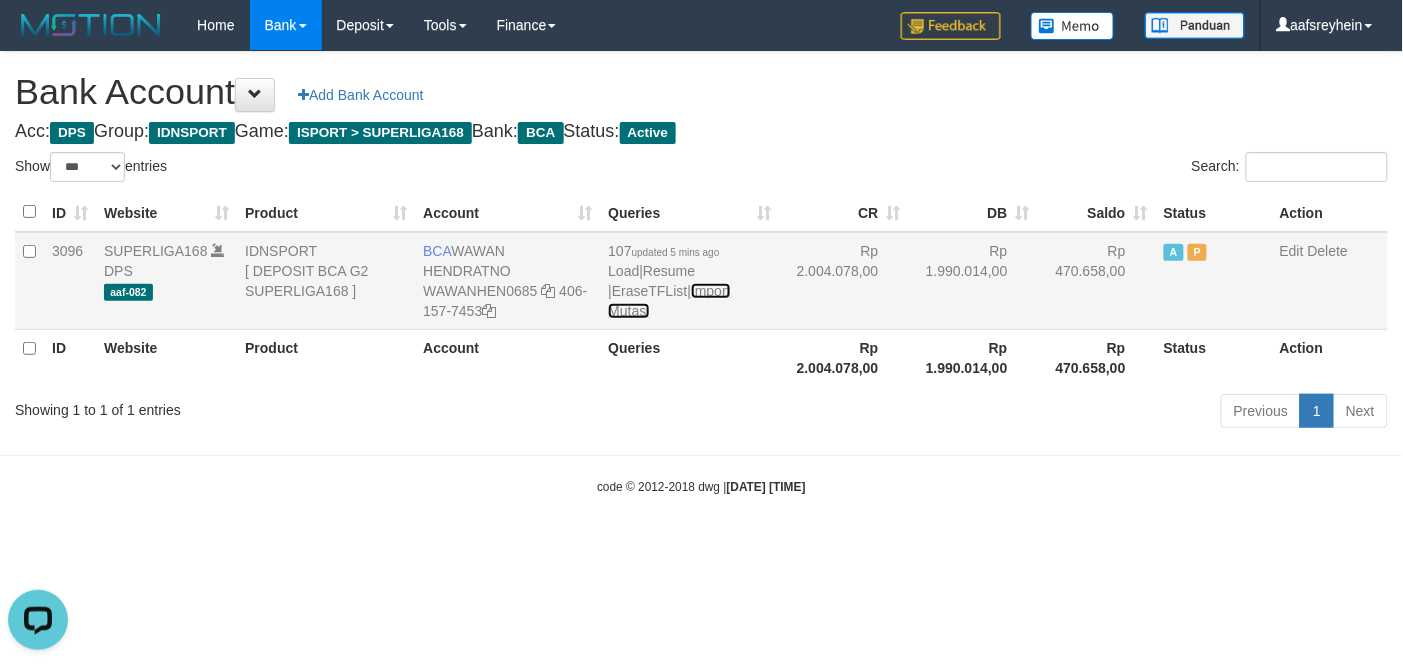 click on "Import Mutasi" at bounding box center [669, 301] 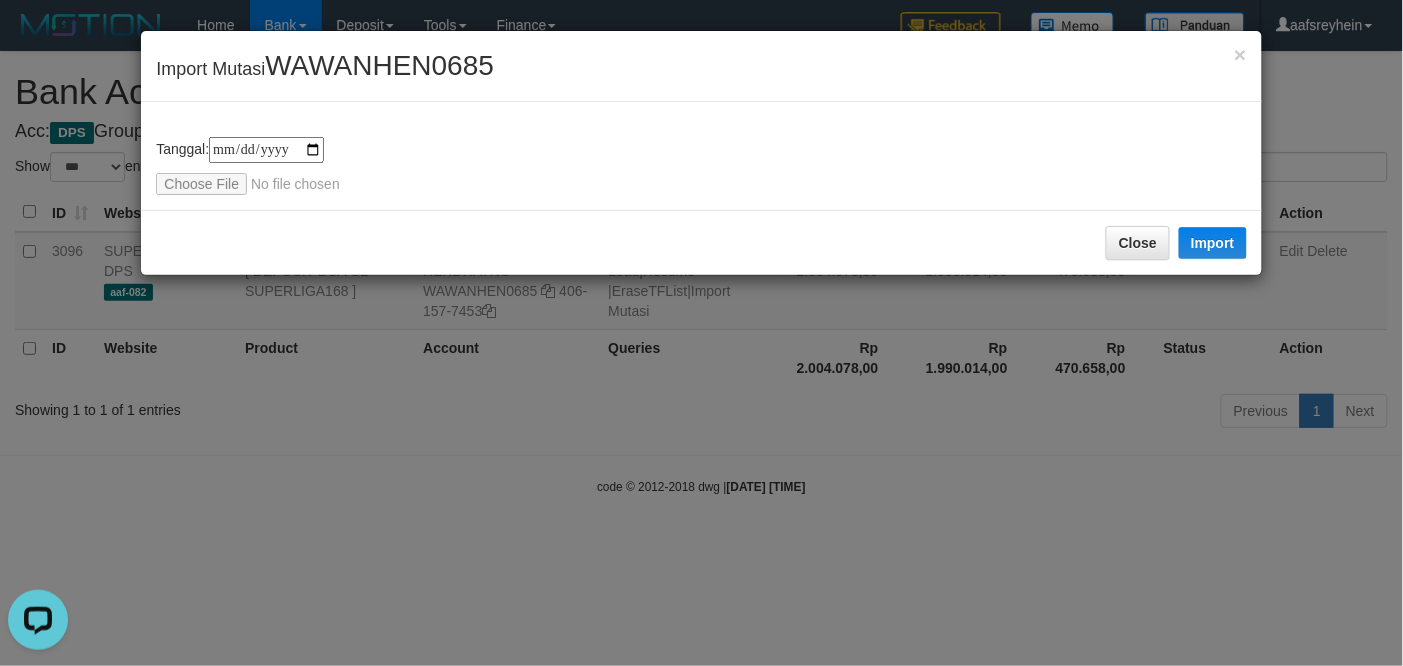 type on "**********" 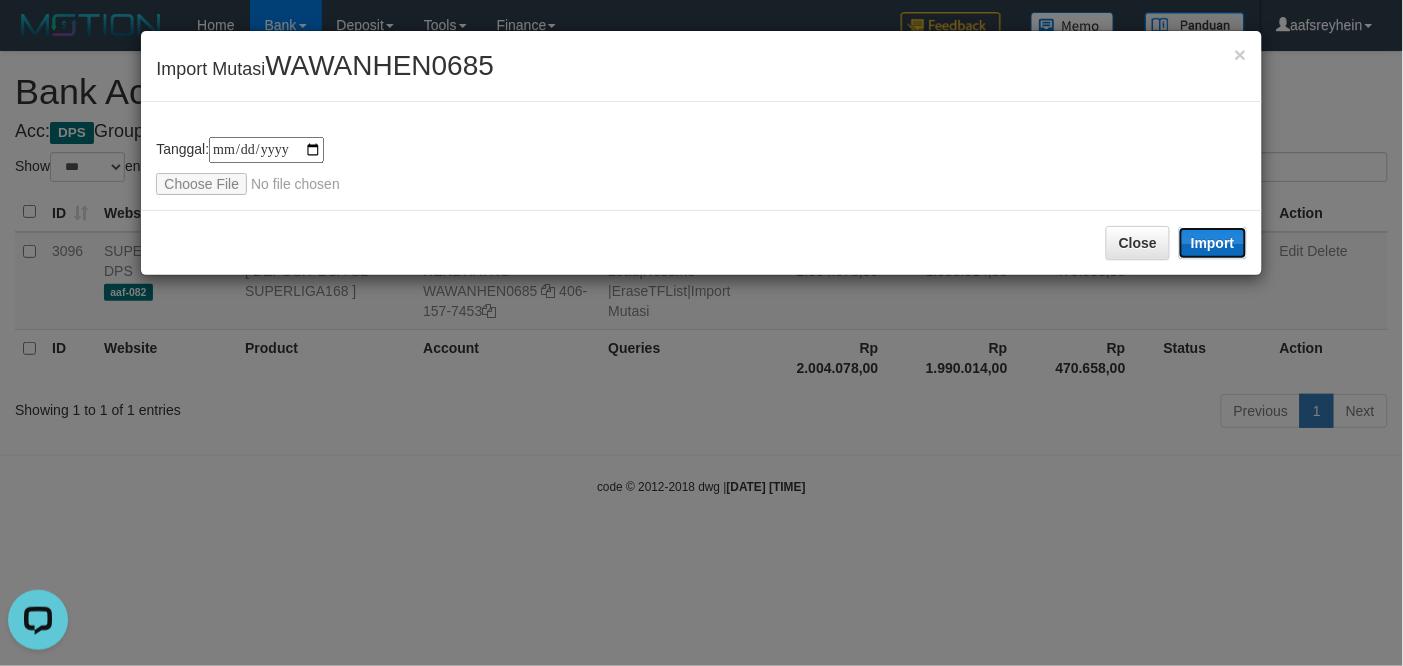 click on "Import" at bounding box center (1213, 243) 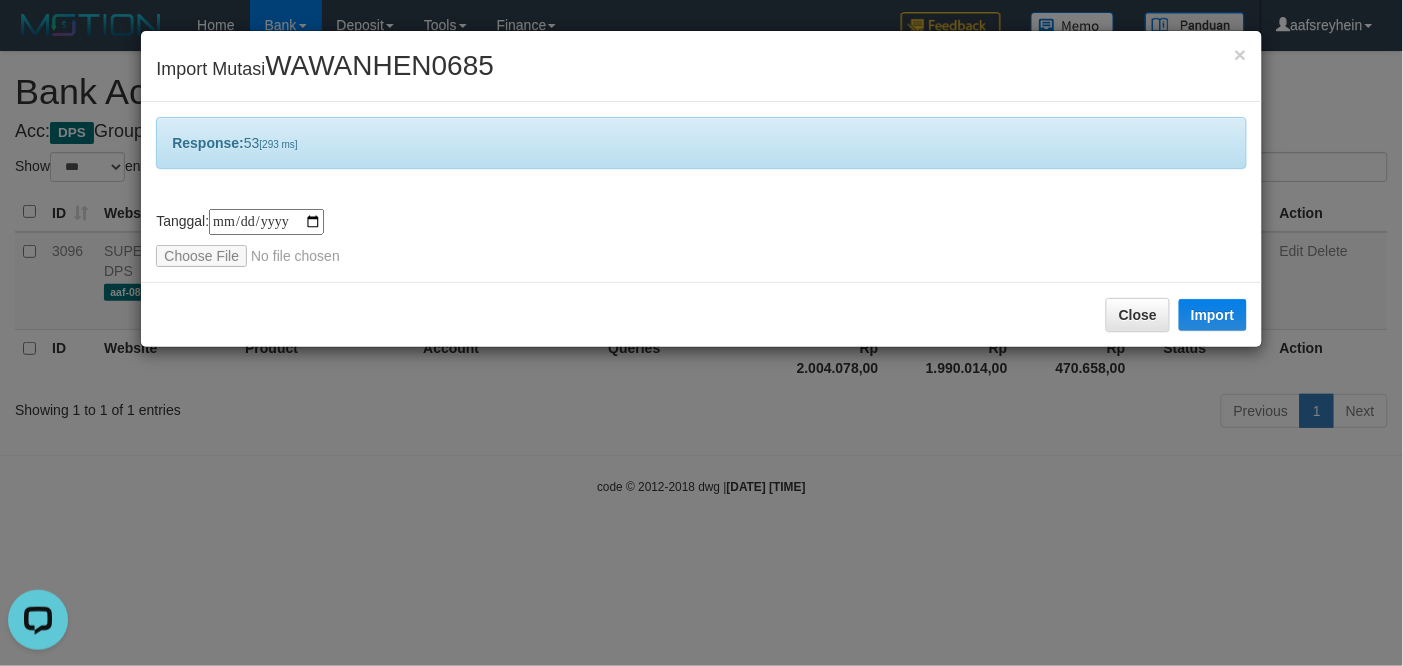 click on "**********" at bounding box center [701, 333] 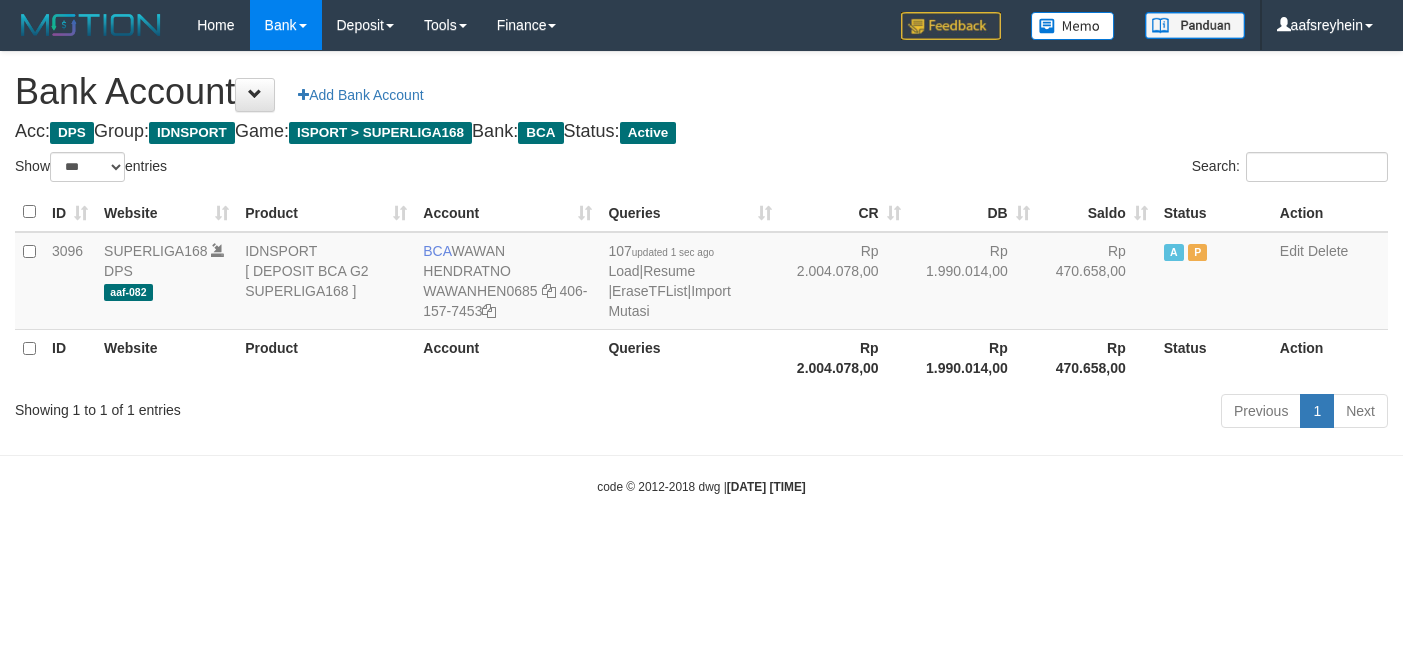 select on "***" 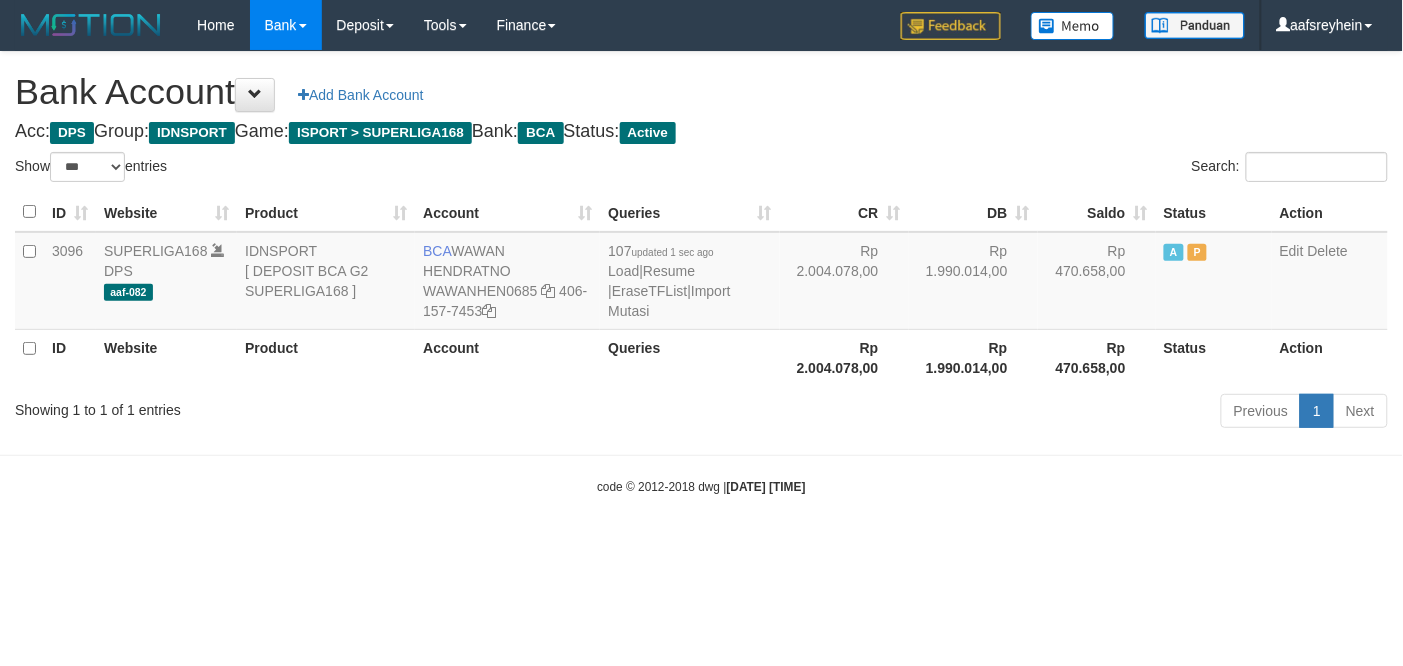 drag, startPoint x: 958, startPoint y: 562, endPoint x: 1396, endPoint y: 553, distance: 438.09247 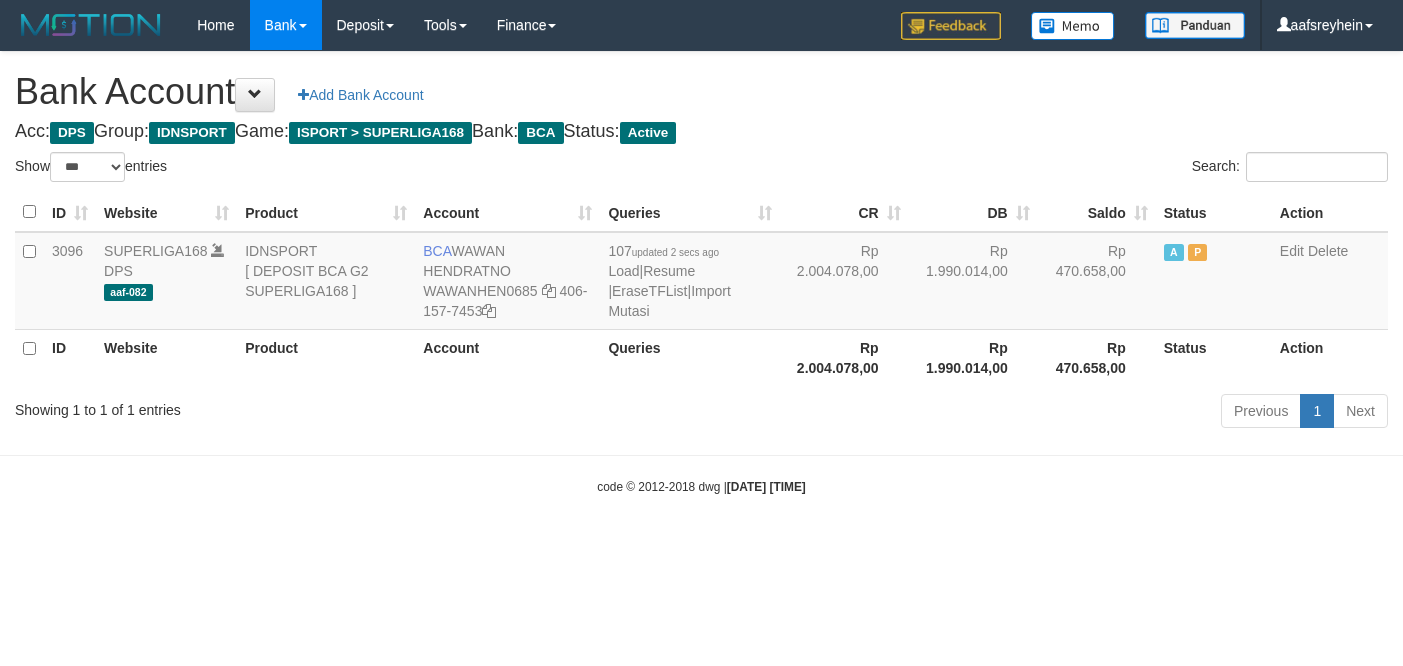 select on "***" 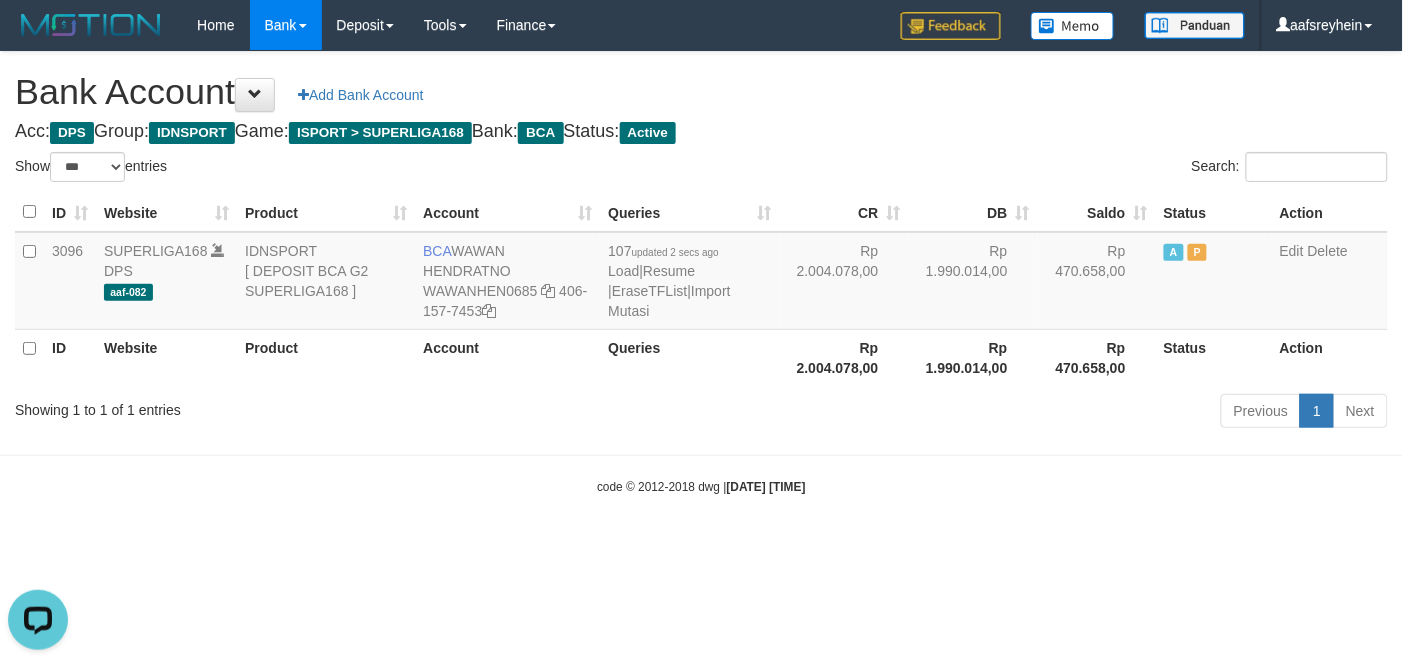 scroll, scrollTop: 0, scrollLeft: 0, axis: both 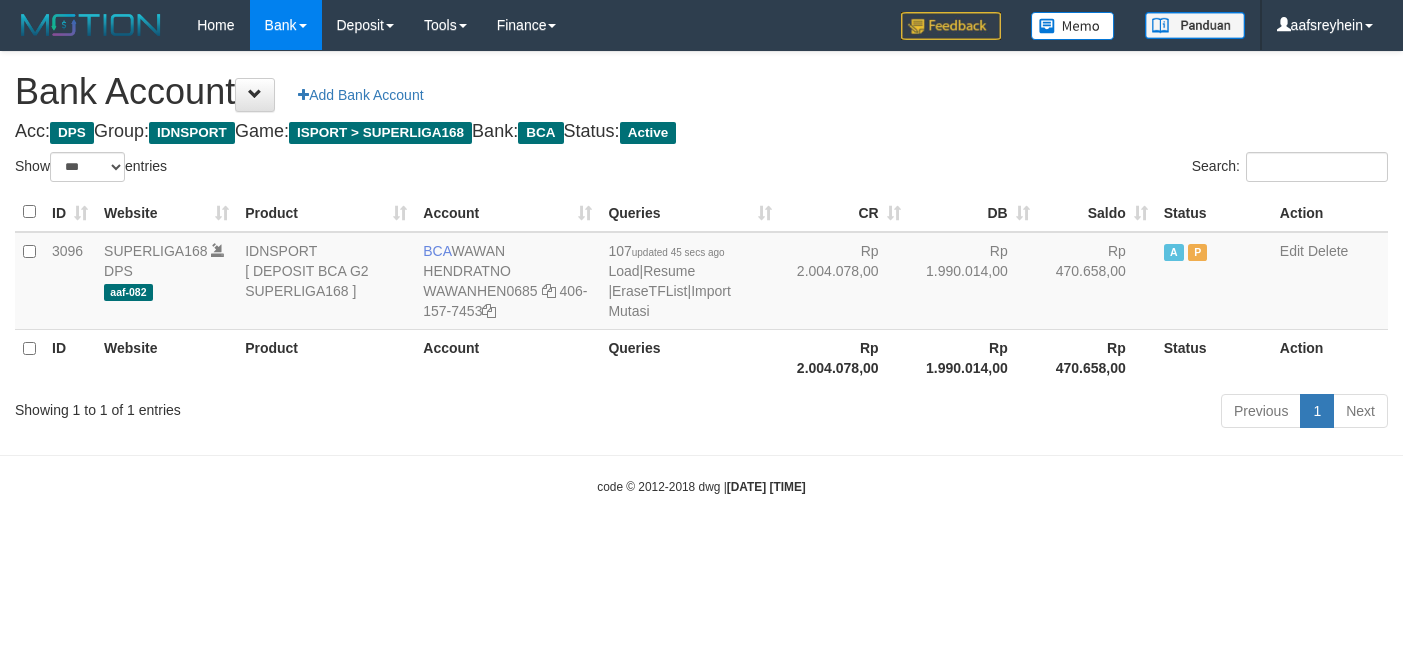 select on "***" 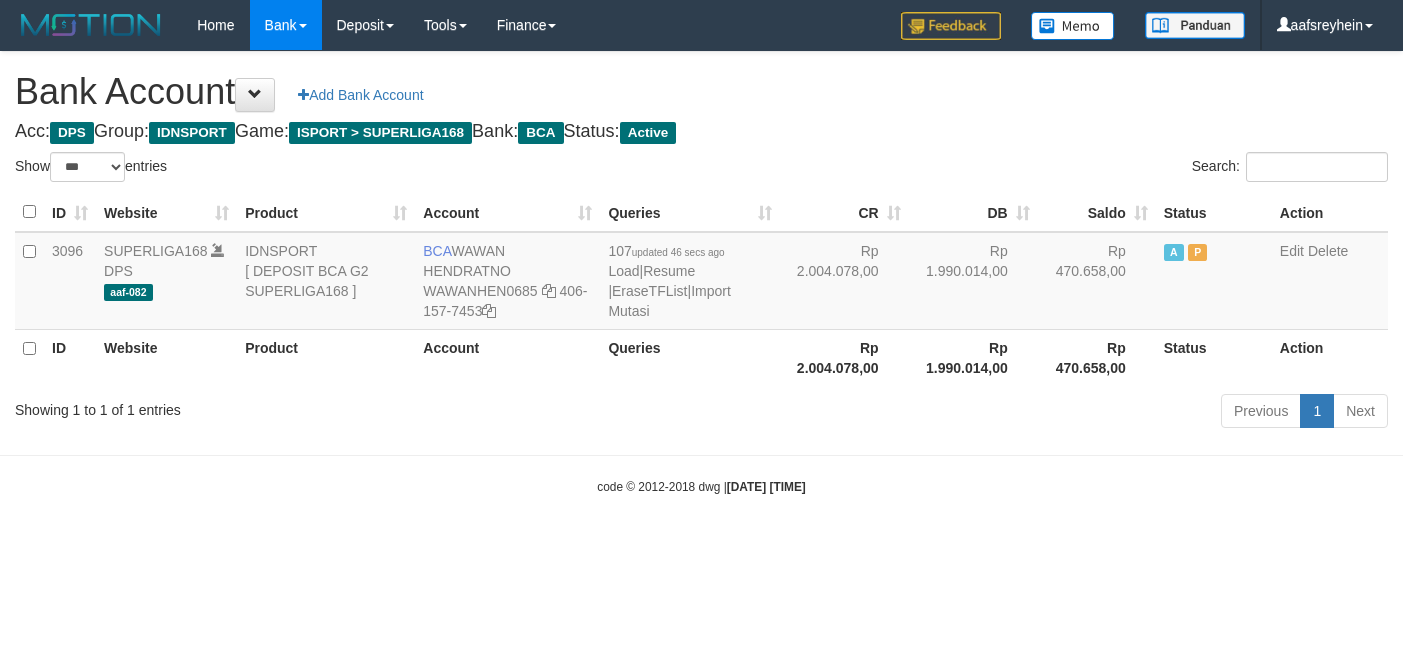 select on "***" 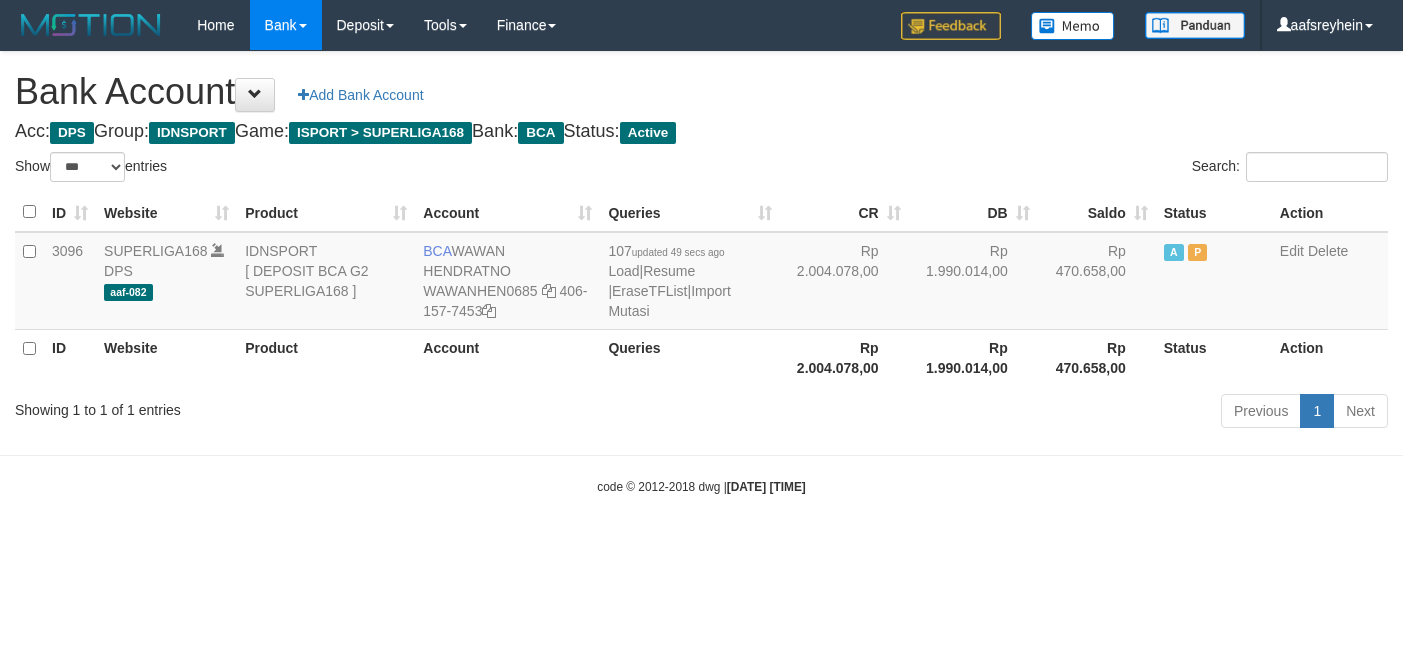 select on "***" 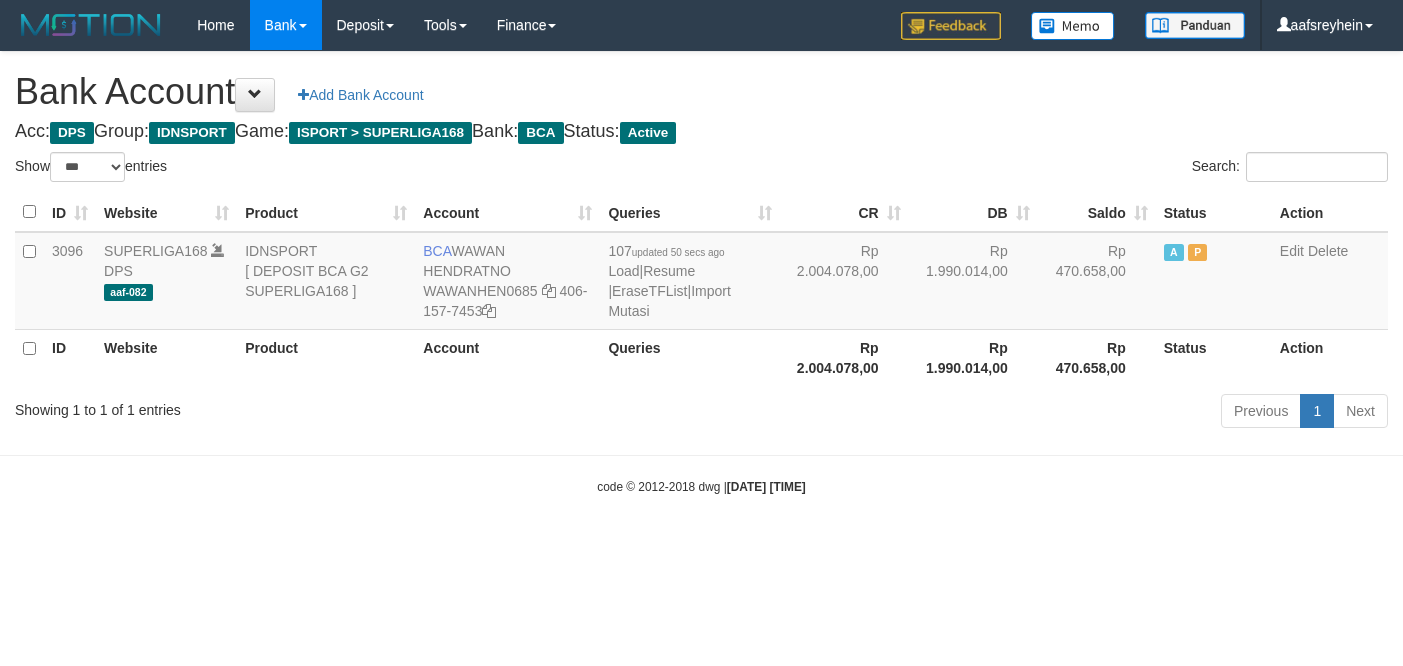select on "***" 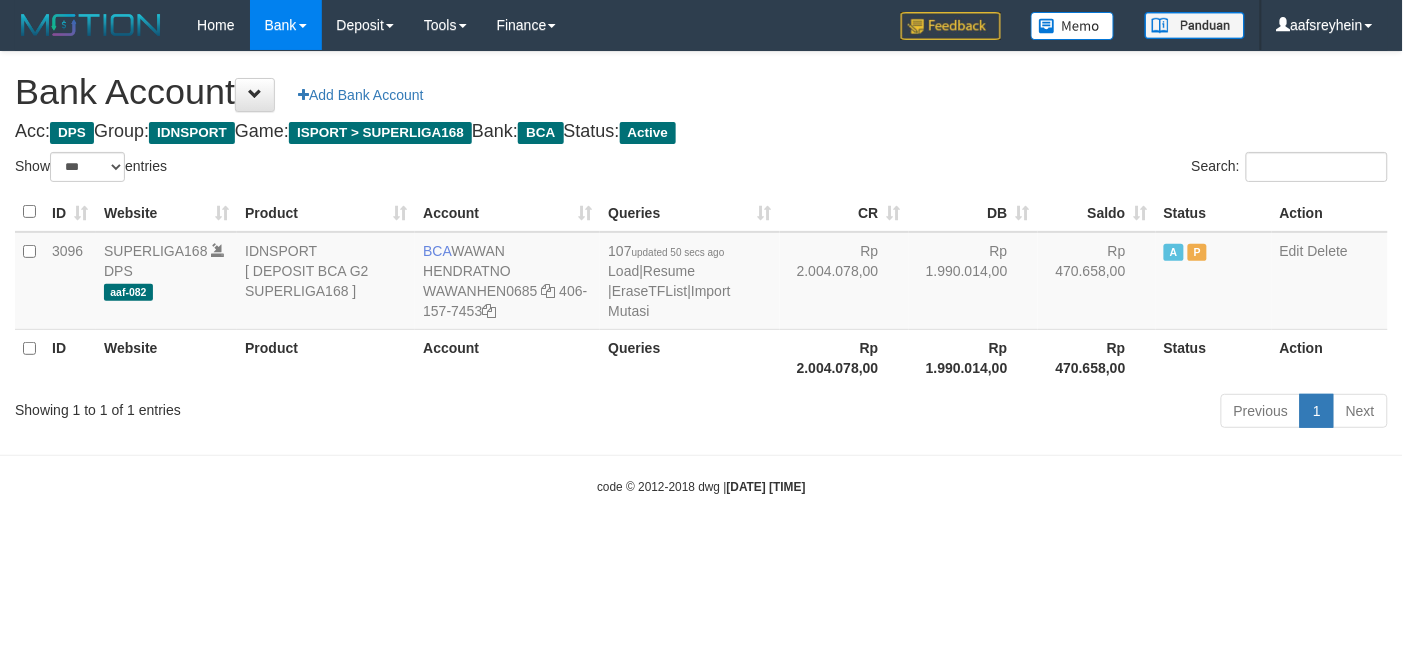 click on "Toggle navigation
Home
Bank
Account List
Load
By Website
Group
[ISPORT]													SUPERLIGA168
By Load Group (DPS)" at bounding box center [701, 273] 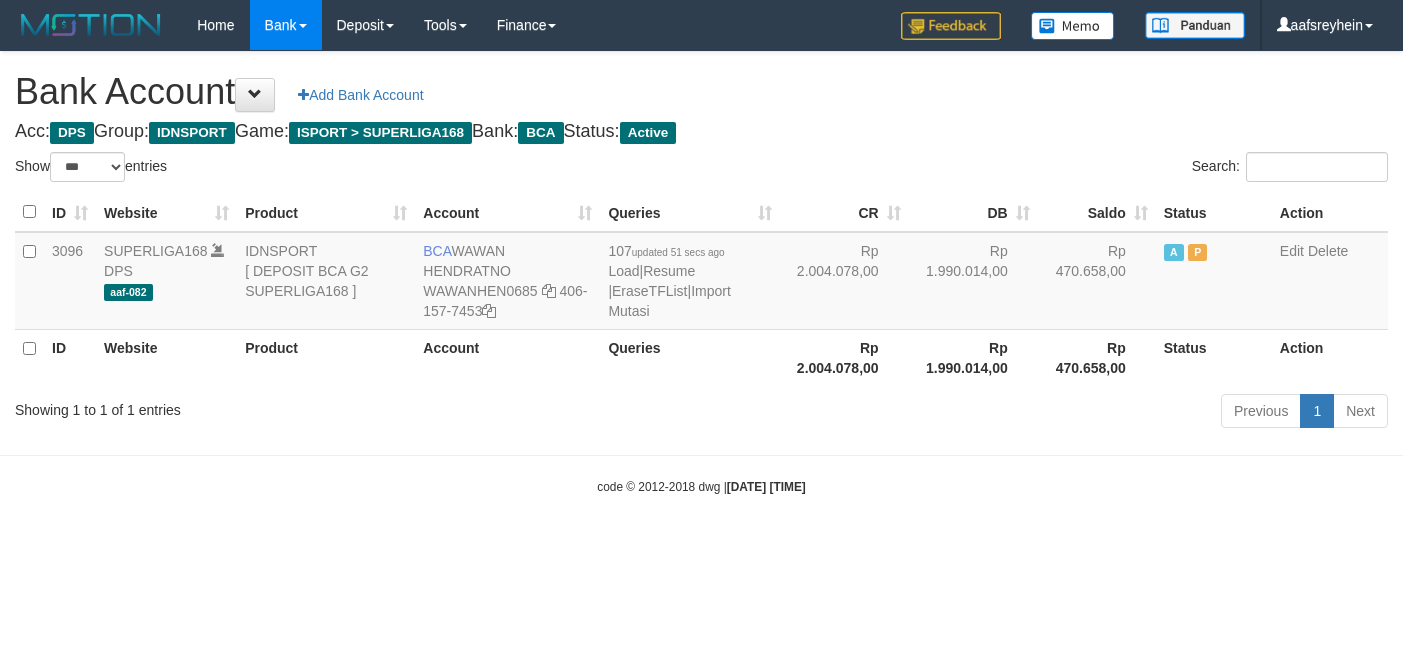 select on "***" 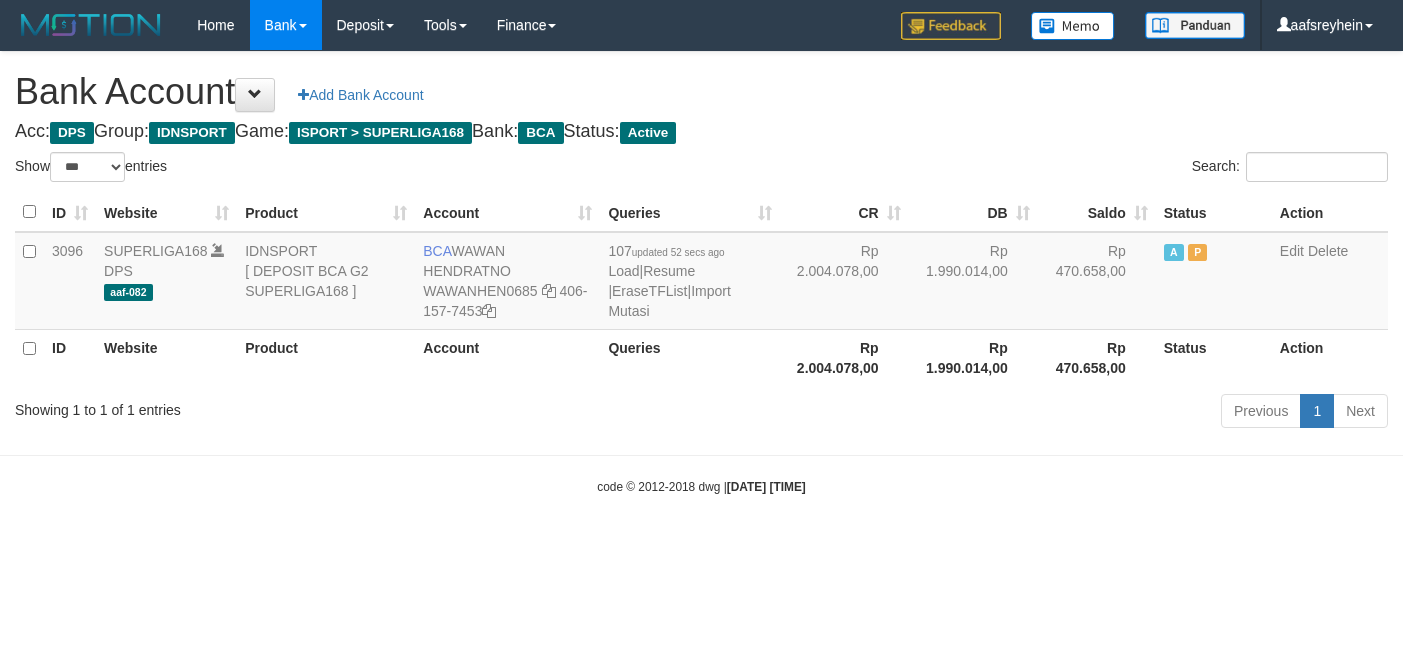 select on "***" 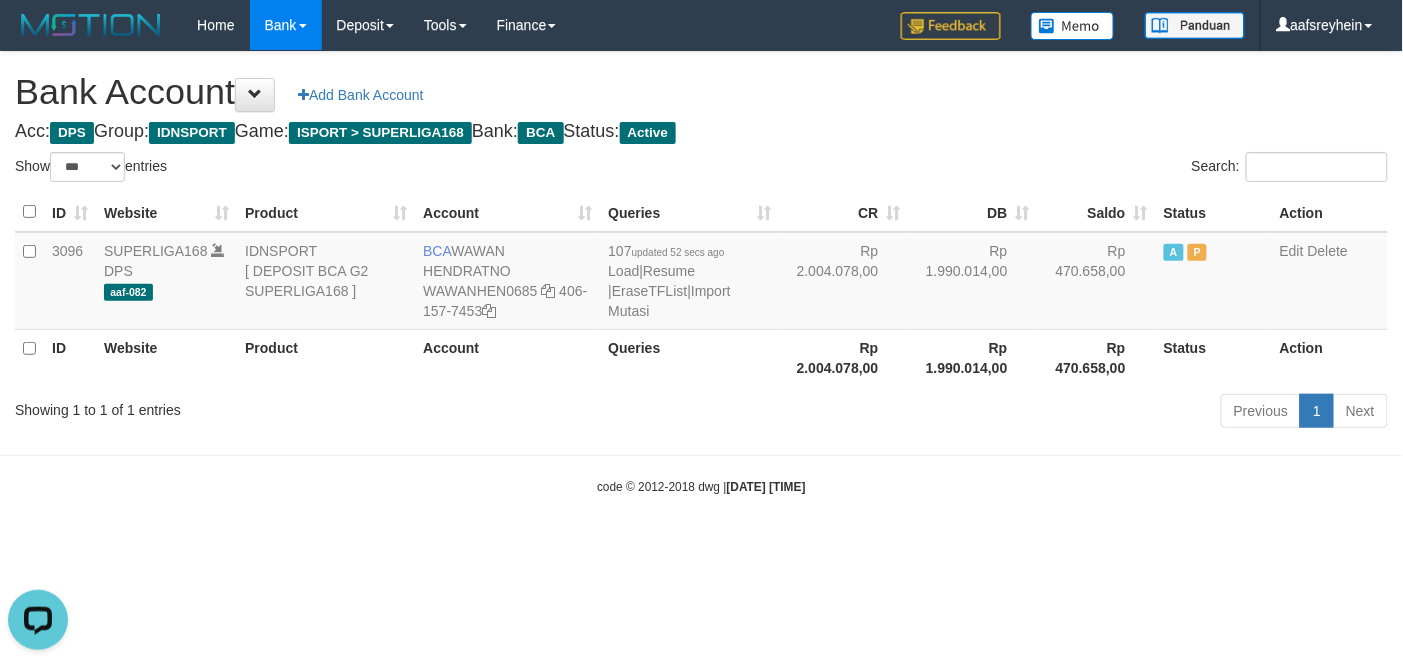 scroll, scrollTop: 0, scrollLeft: 0, axis: both 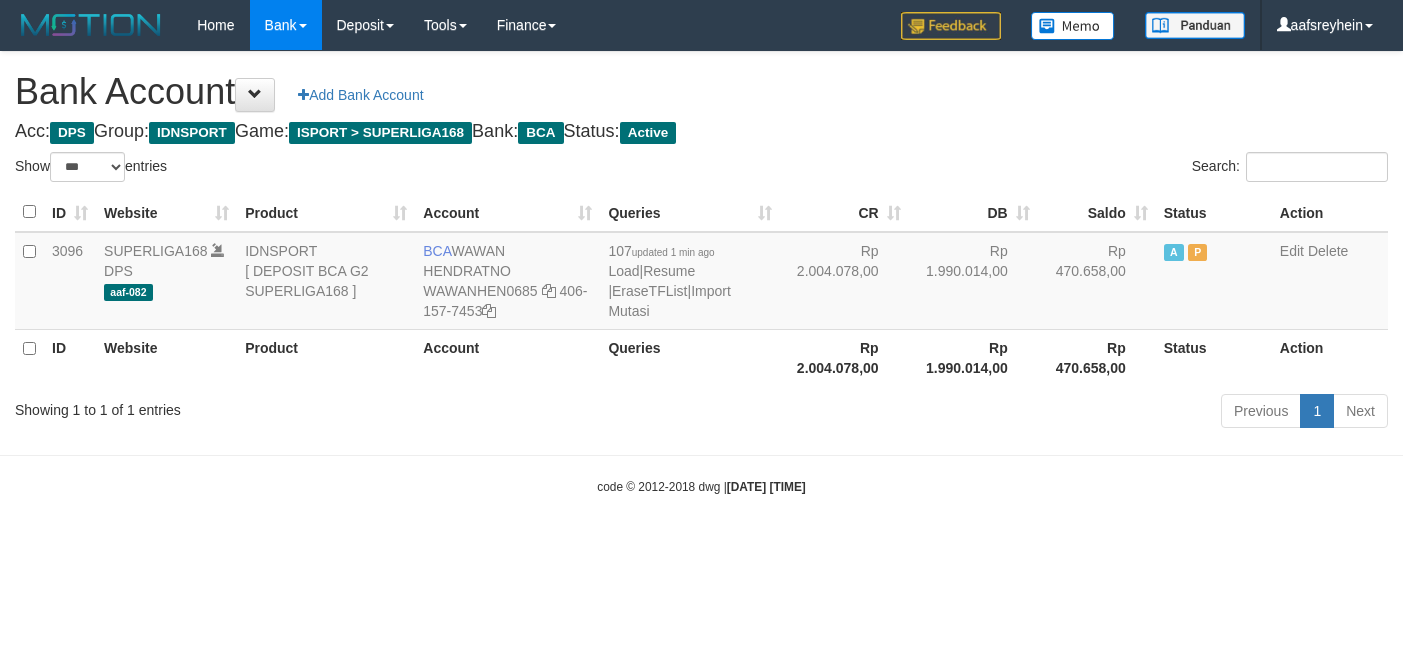 select on "***" 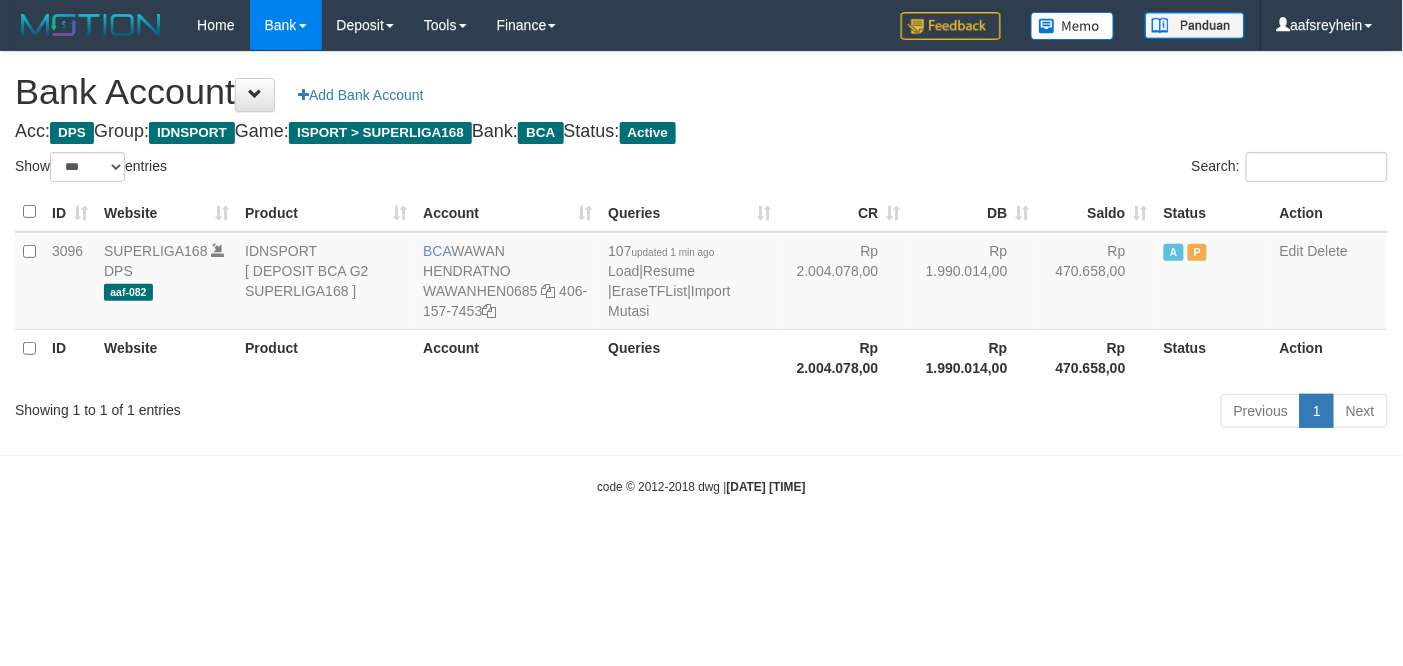 click on "Toggle navigation
Home
Bank
Account List
Load
By Website
Group
[ISPORT]													SUPERLIGA168
By Load Group (DPS)
-" at bounding box center (701, 273) 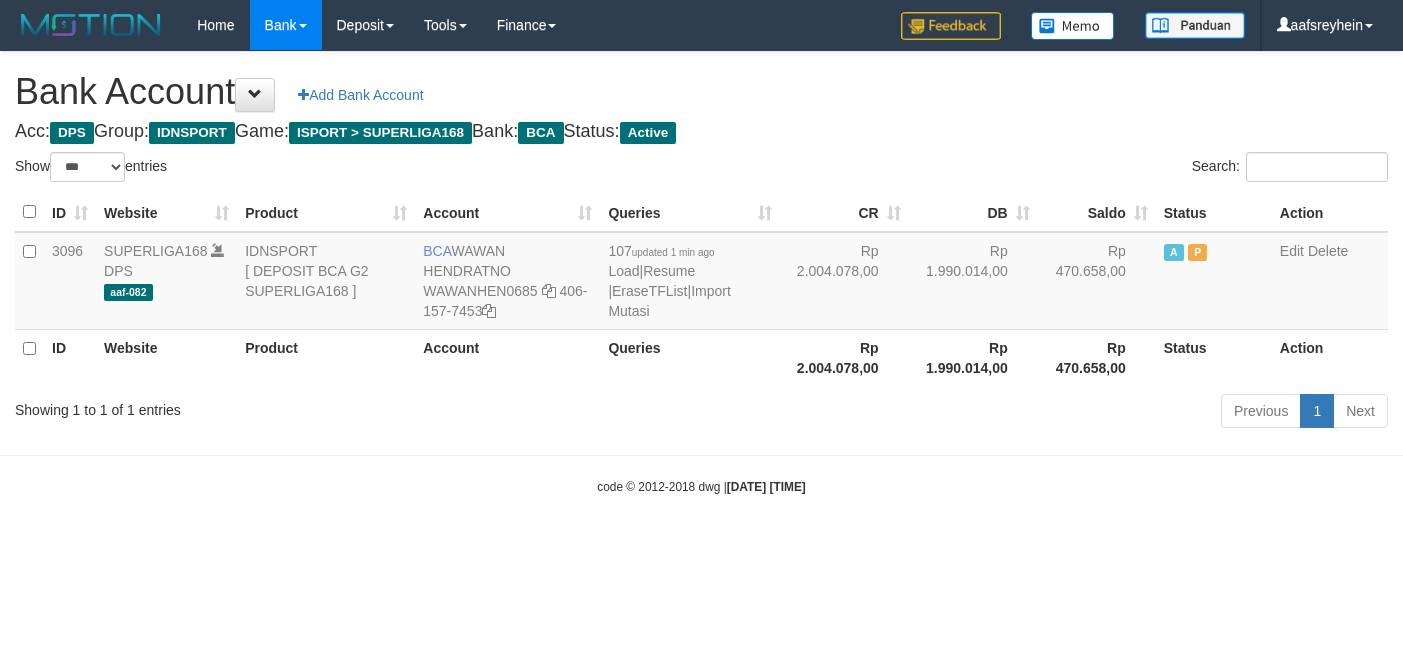 select on "***" 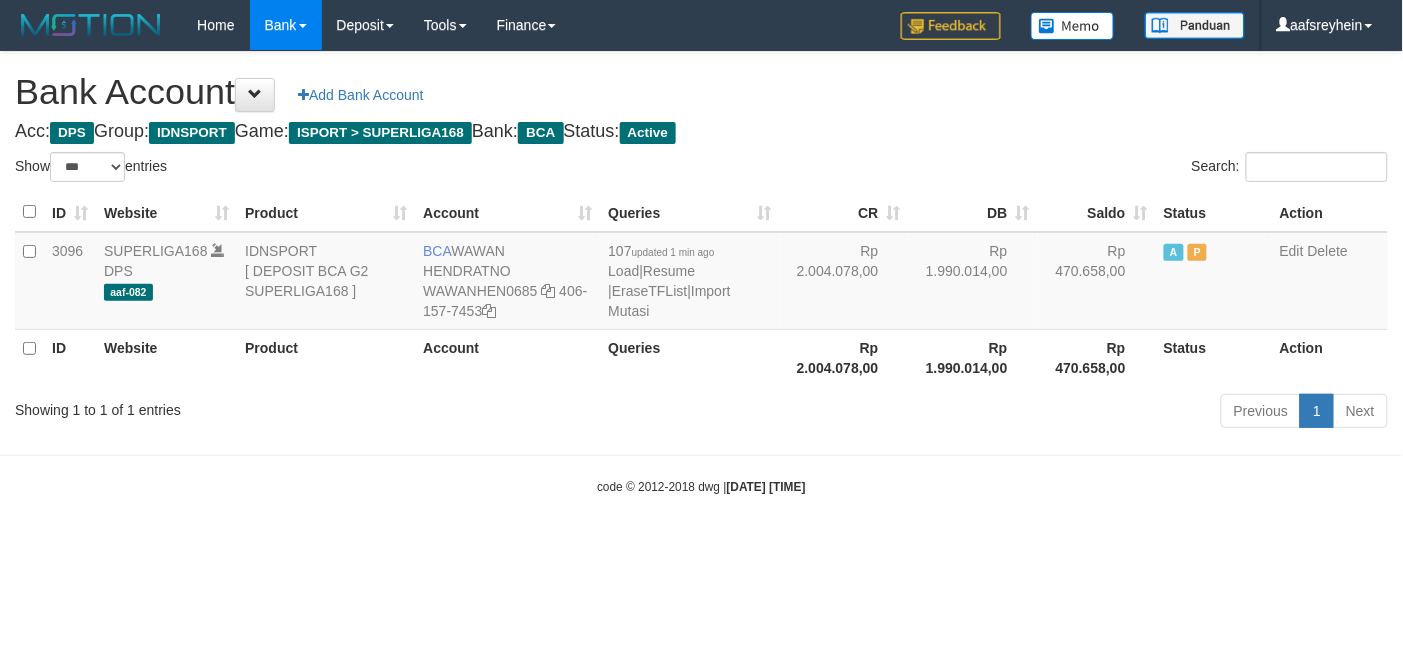 click on "Toggle navigation
Home
Bank
Account List
Load
By Website
Group
[ISPORT]													SUPERLIGA168
By Load Group (DPS)
-" at bounding box center [701, 273] 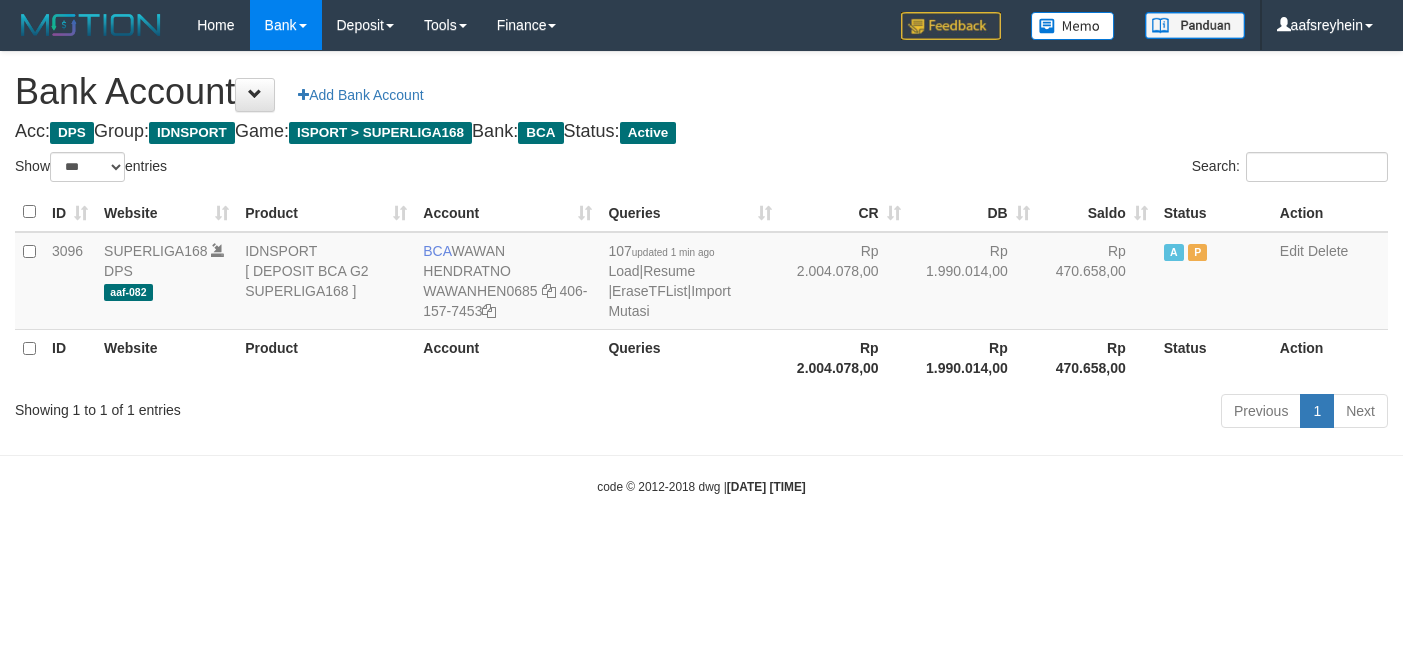 select on "***" 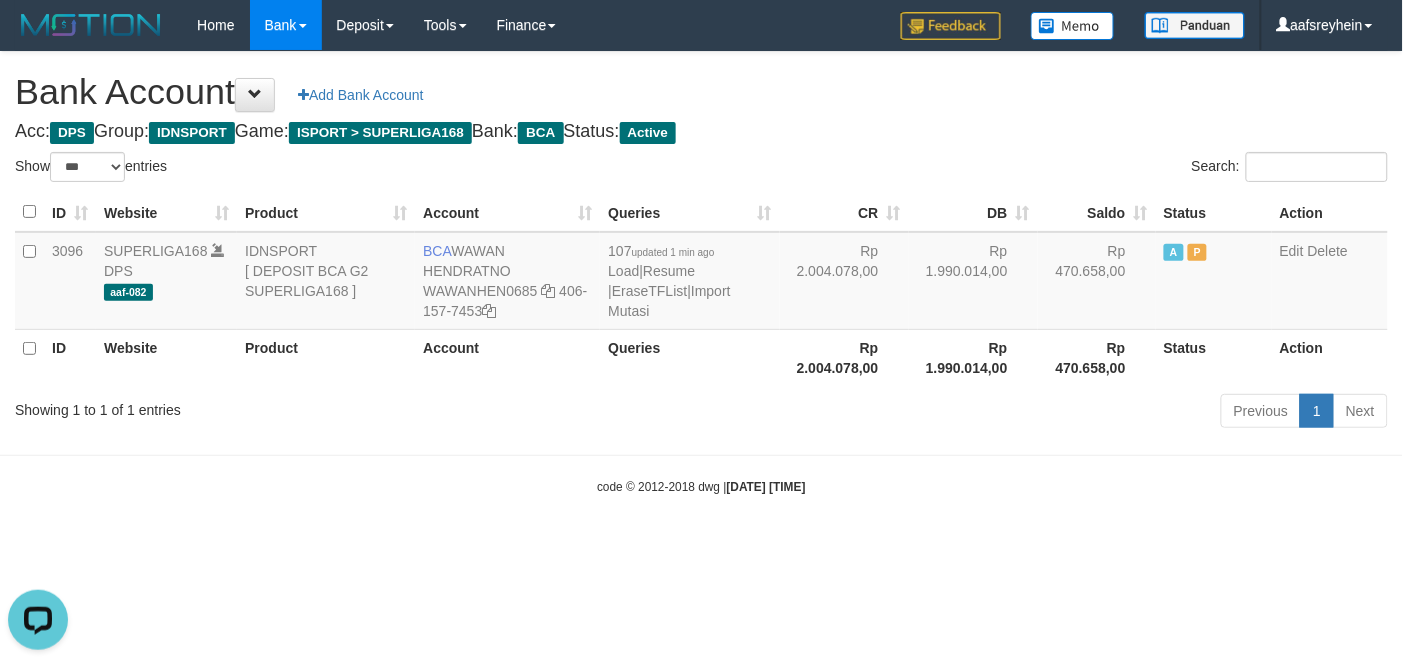 scroll, scrollTop: 0, scrollLeft: 0, axis: both 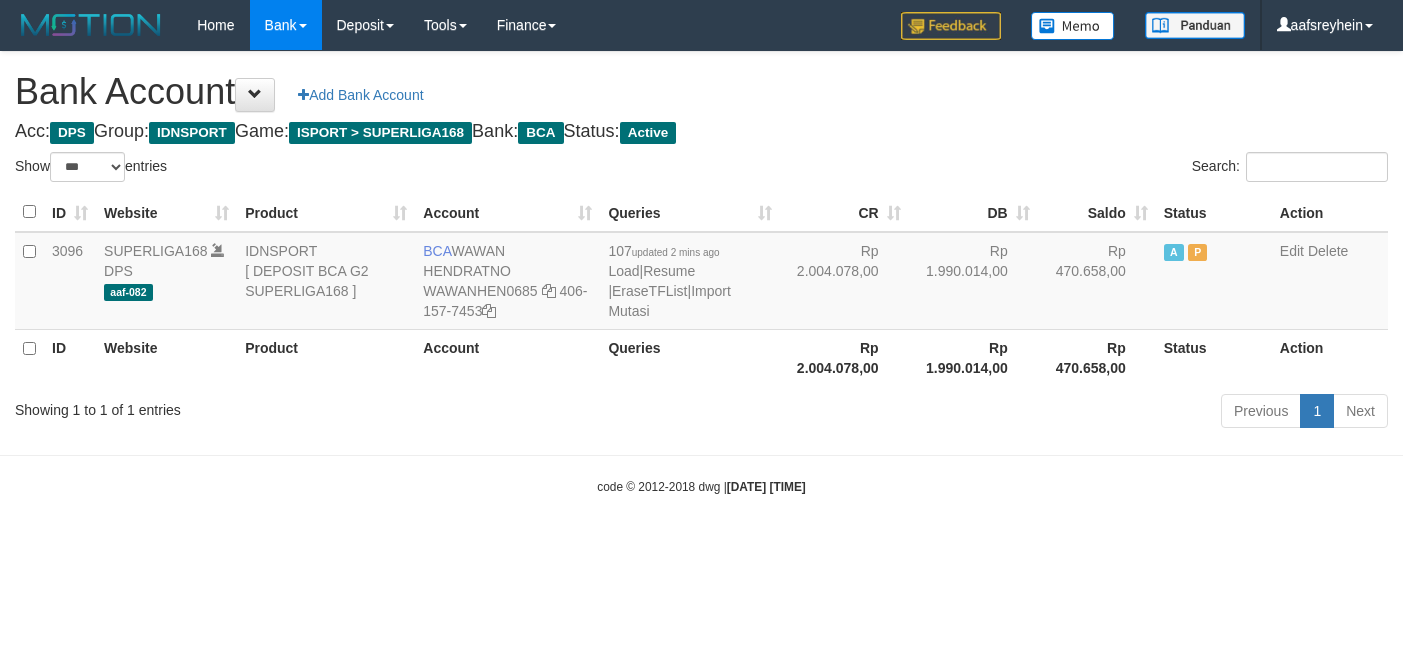 select on "***" 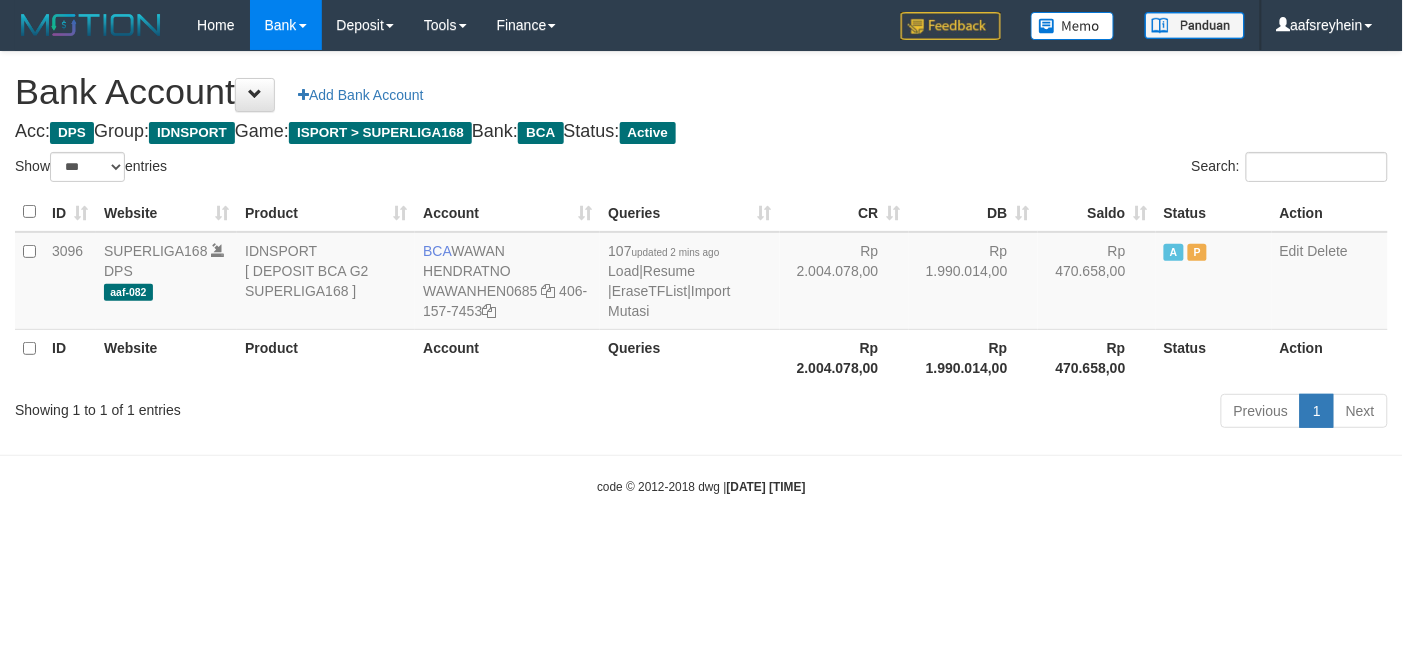 click on "code © 2012-2018 dwg |  2025/07/13 21:19:44" at bounding box center [701, 486] 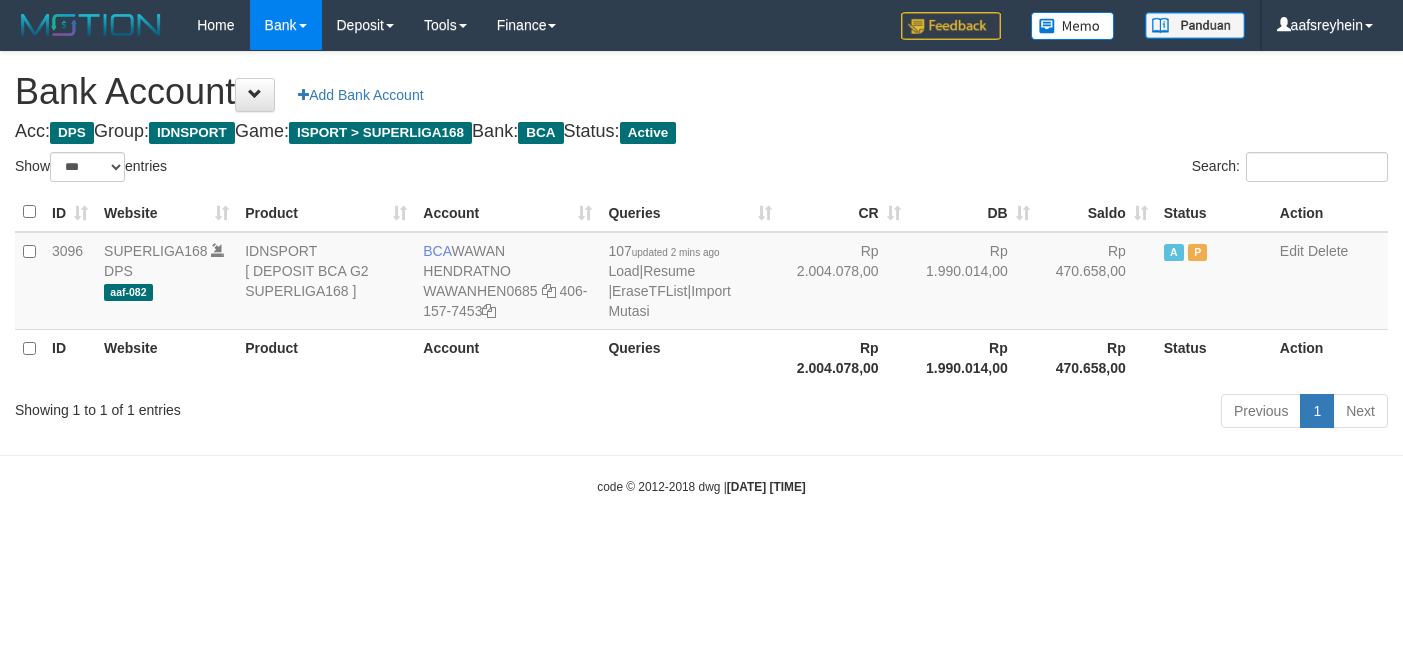 select on "***" 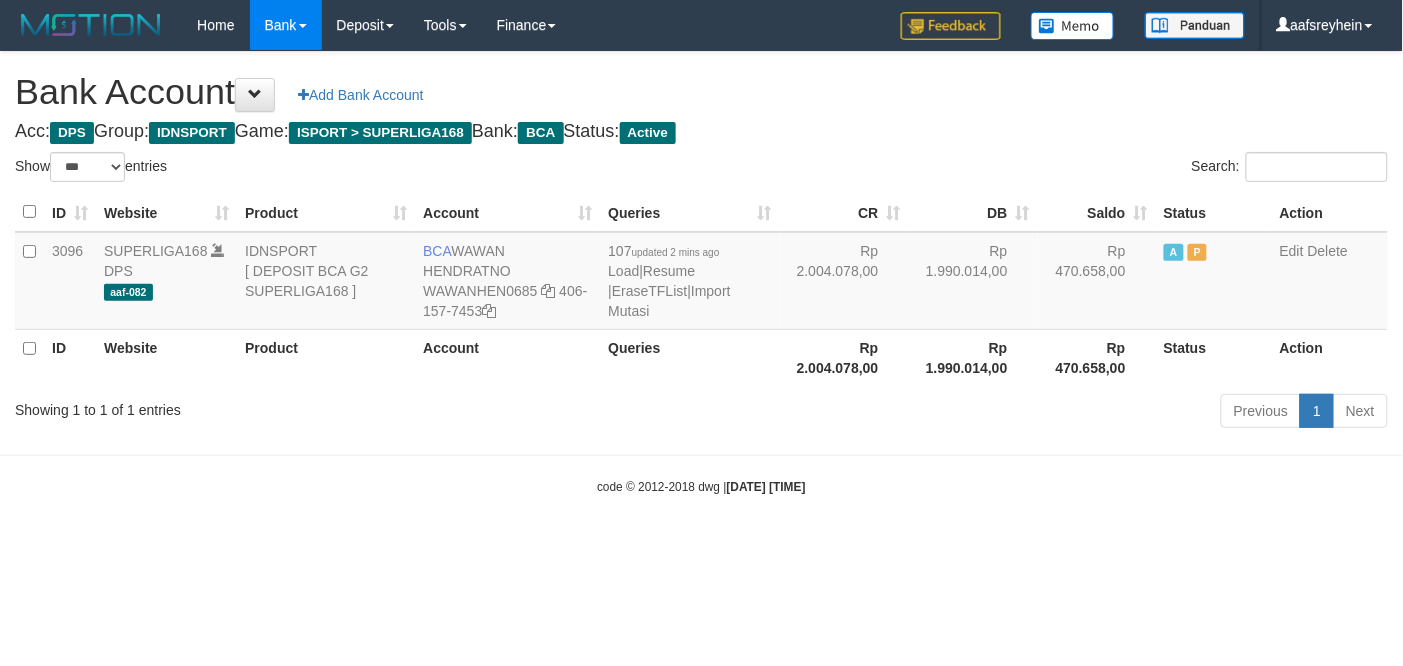 click on "Toggle navigation
Home
Bank
Account List
Load
By Website
Group
[ISPORT]													SUPERLIGA168
By Load Group (DPS)
-" at bounding box center (701, 273) 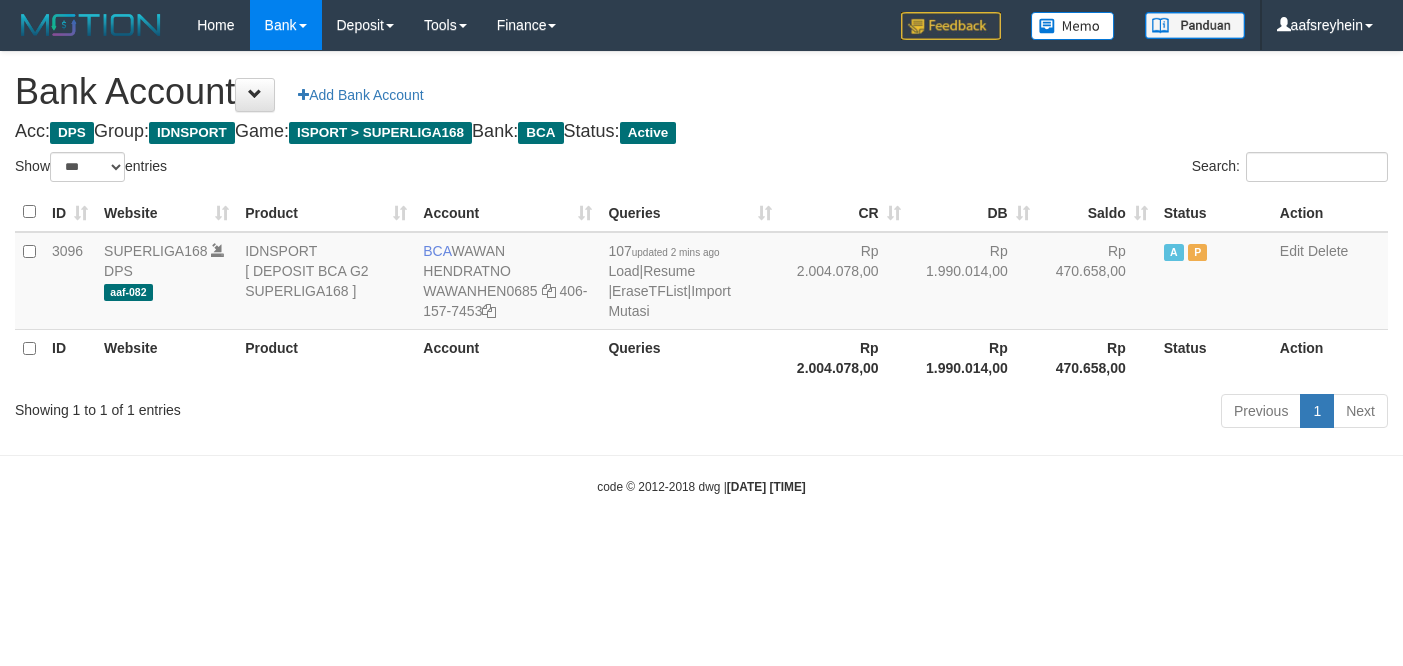 select on "***" 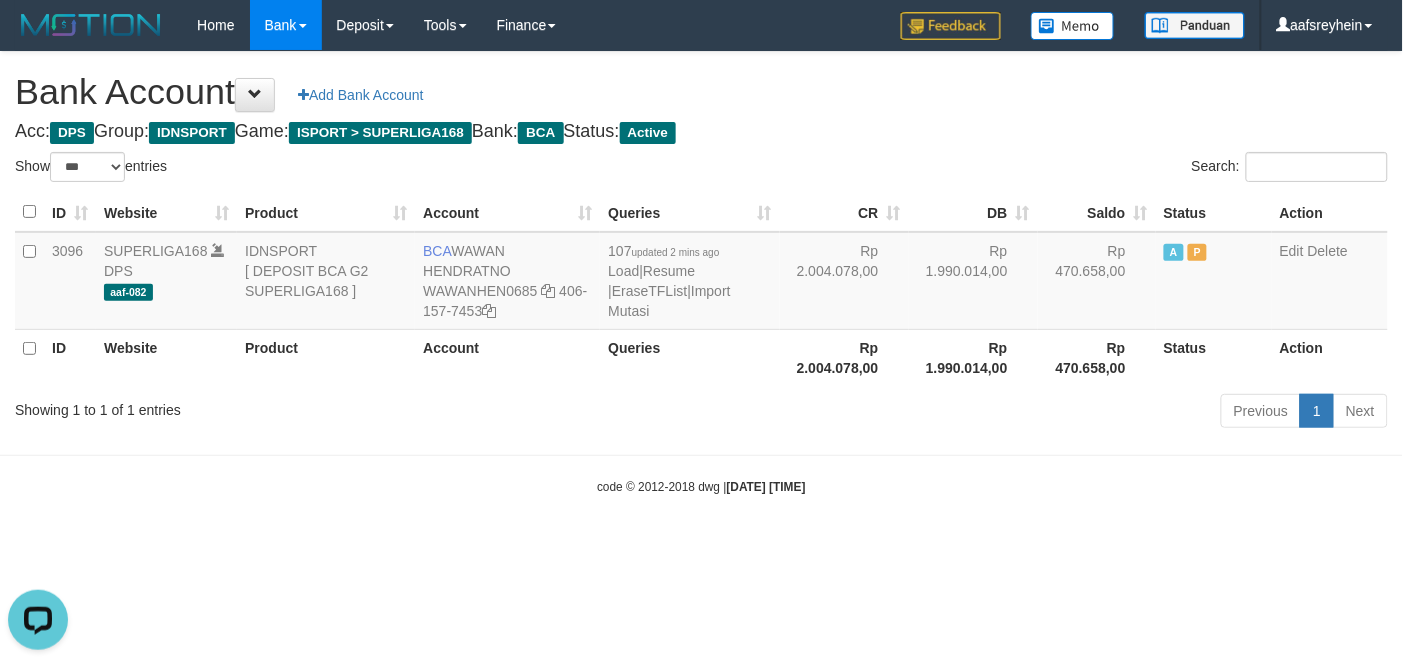 scroll, scrollTop: 0, scrollLeft: 0, axis: both 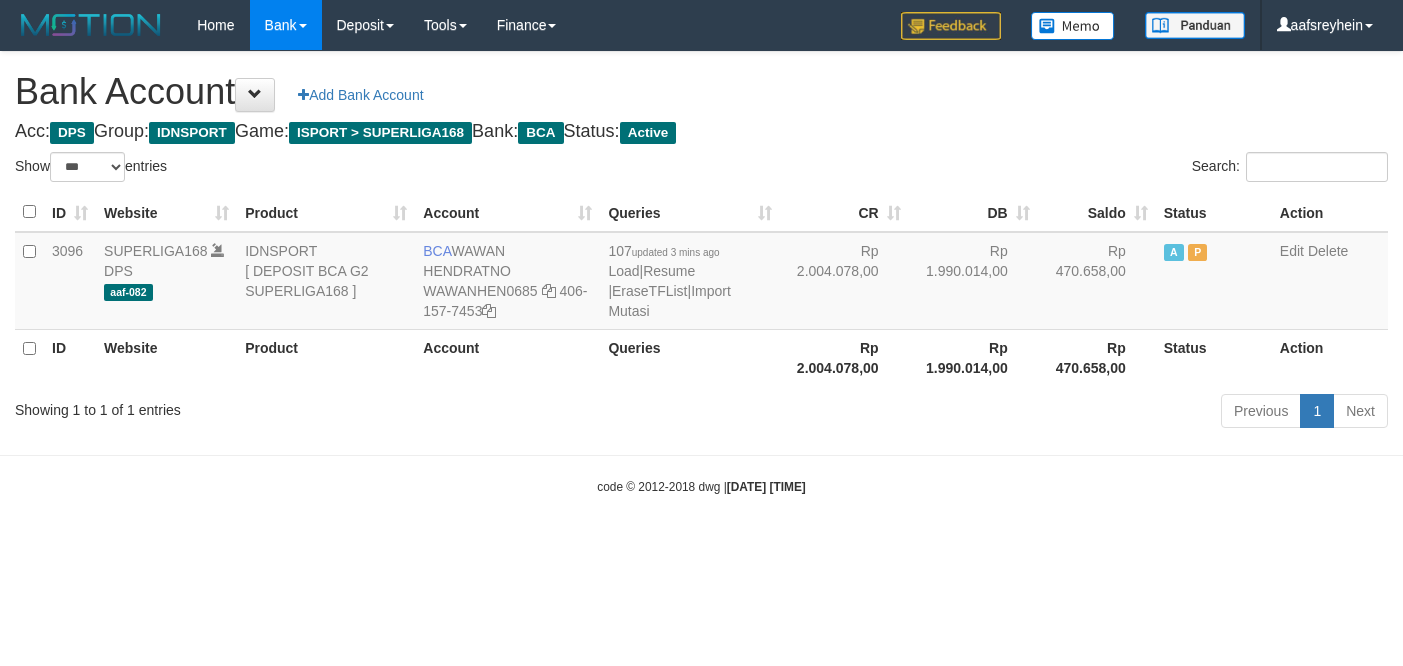 select on "***" 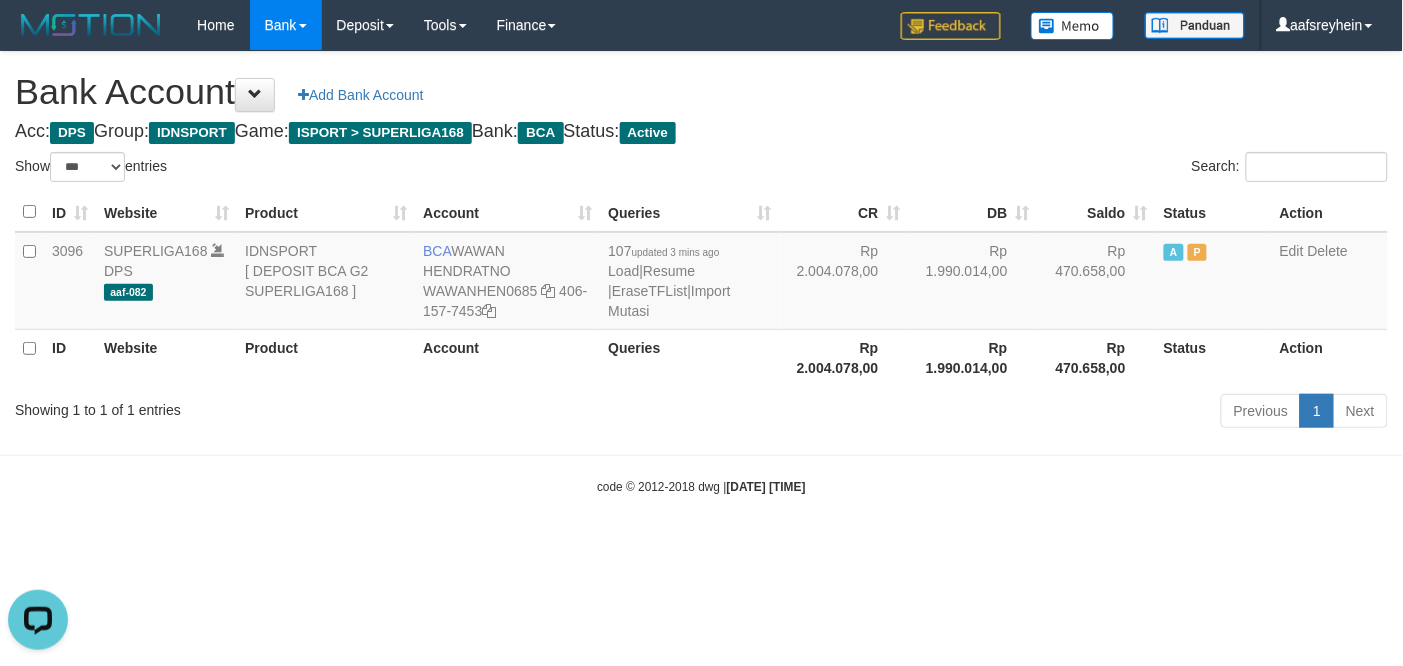 scroll, scrollTop: 0, scrollLeft: 0, axis: both 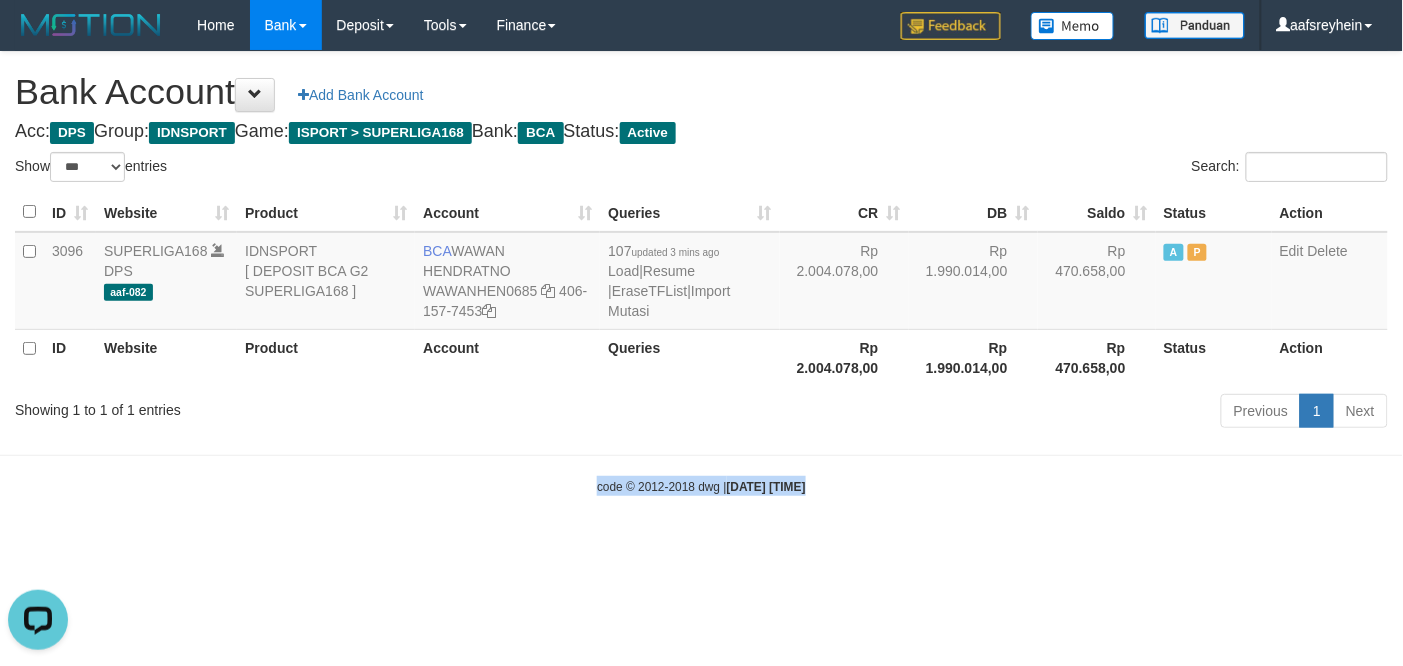 click on "Toggle navigation
Home
Bank
Account List
Load
By Website
Group
[ISPORT]													SUPERLIGA168
By Load Group (DPS)
-" at bounding box center (701, 273) 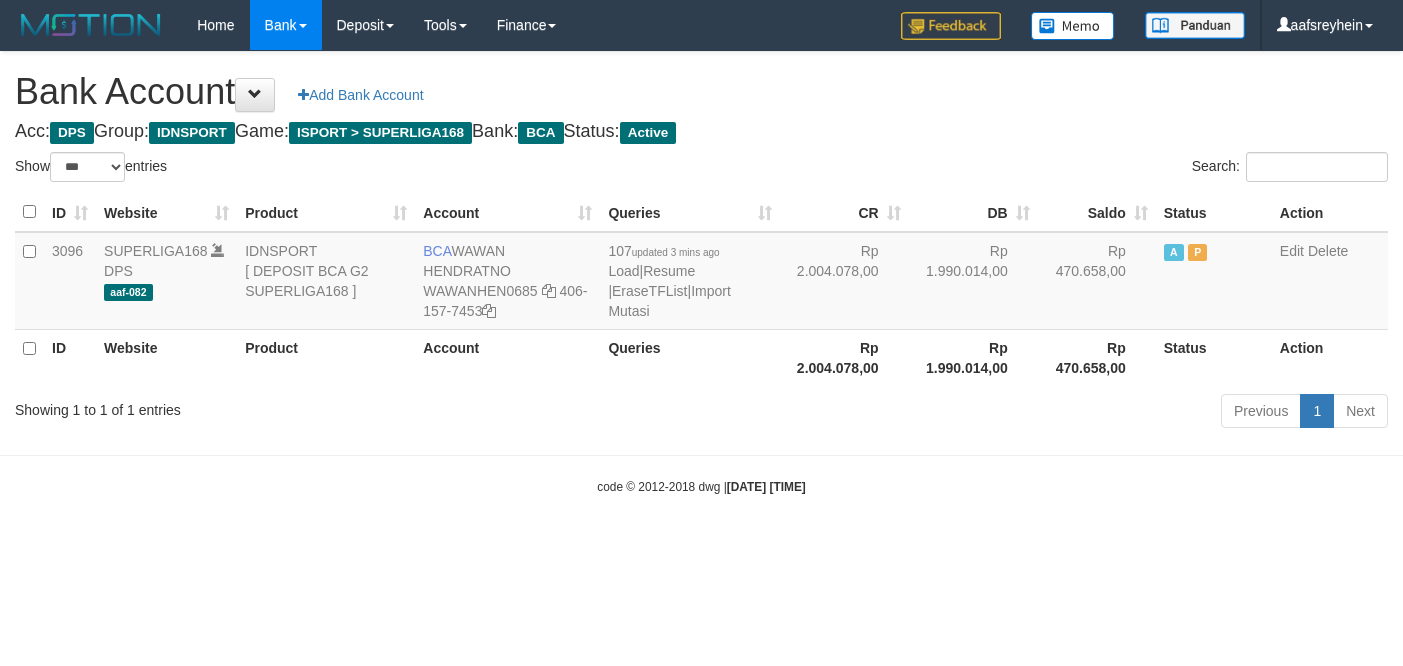 select on "***" 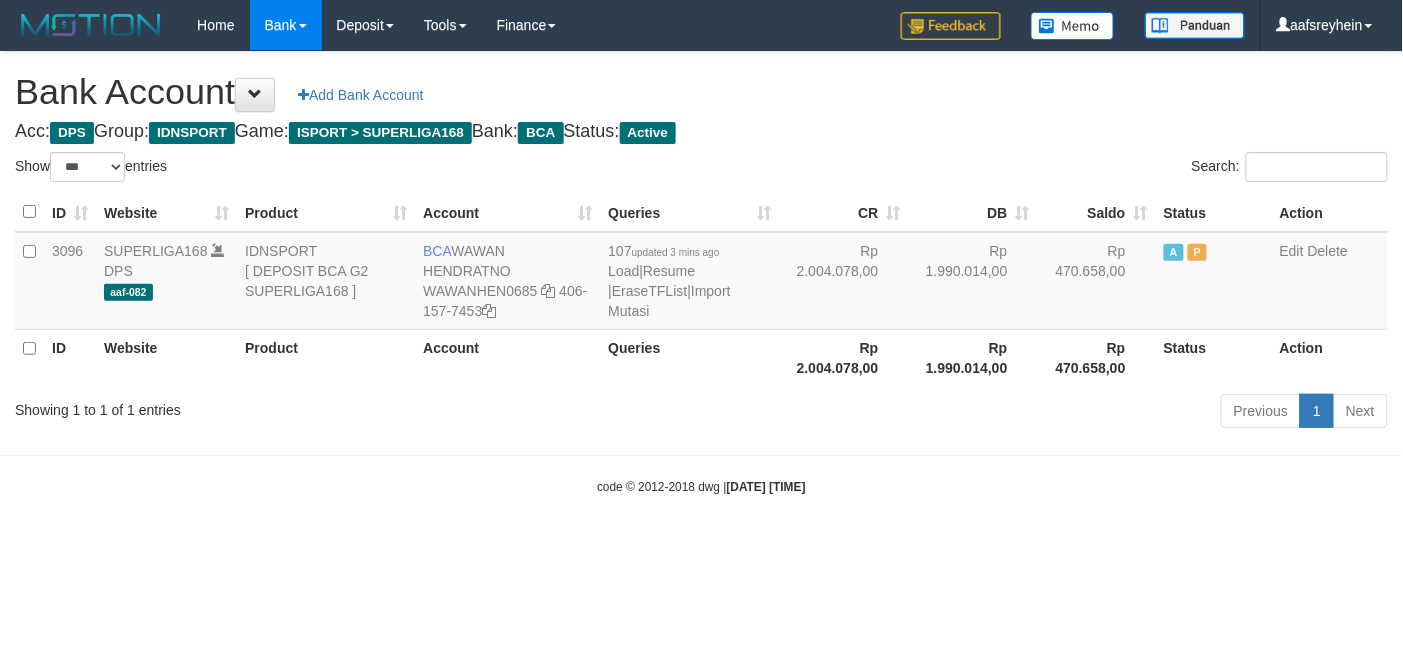 click on "Toggle navigation
Home
Bank
Account List
Load
By Website
Group
[ISPORT]													SUPERLIGA168
By Load Group (DPS)" at bounding box center [701, 273] 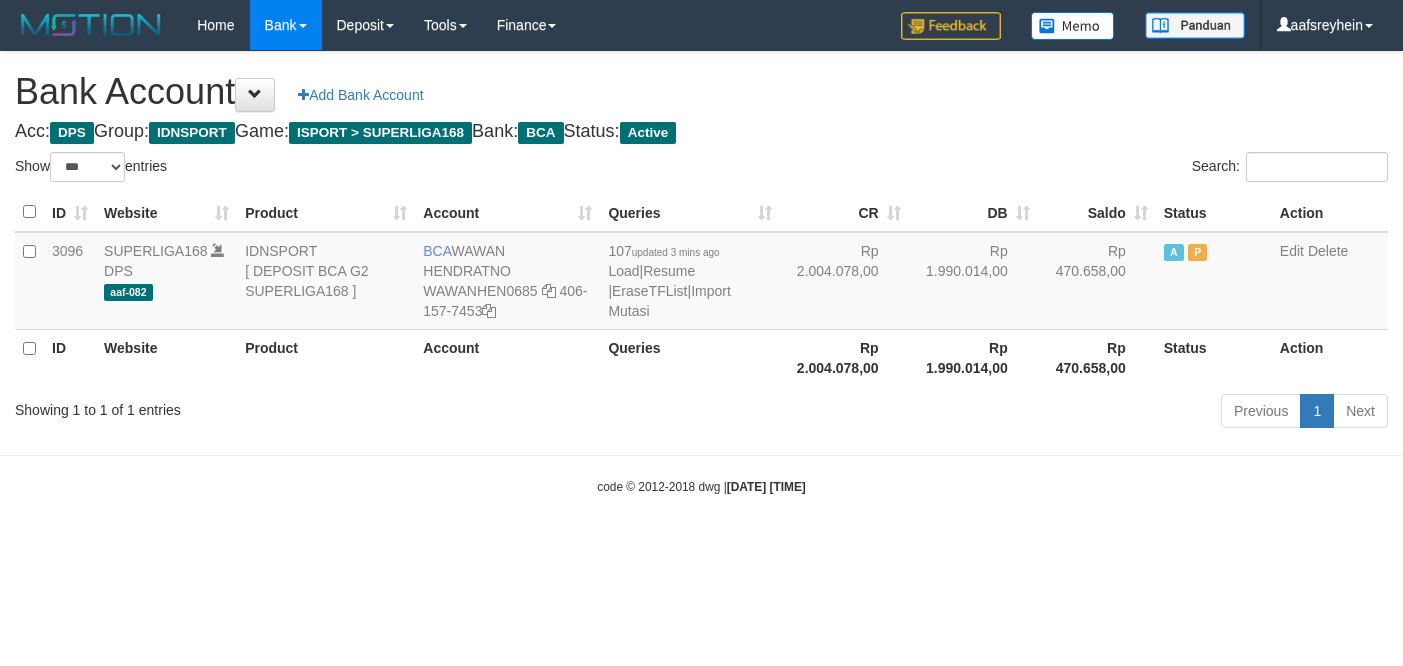 select on "***" 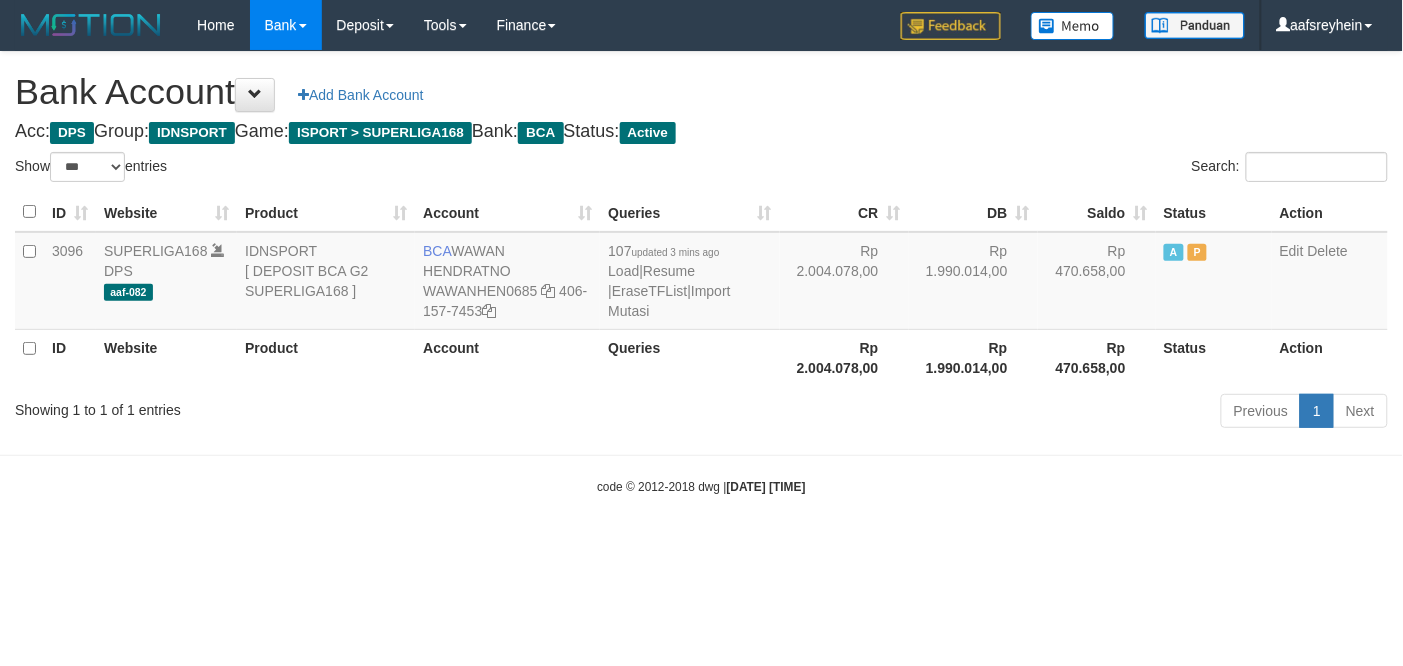 click on "Toggle navigation
Home
Bank
Account List
Load
By Website
Group
[ISPORT]													SUPERLIGA168
By Load Group (DPS)" at bounding box center [701, 273] 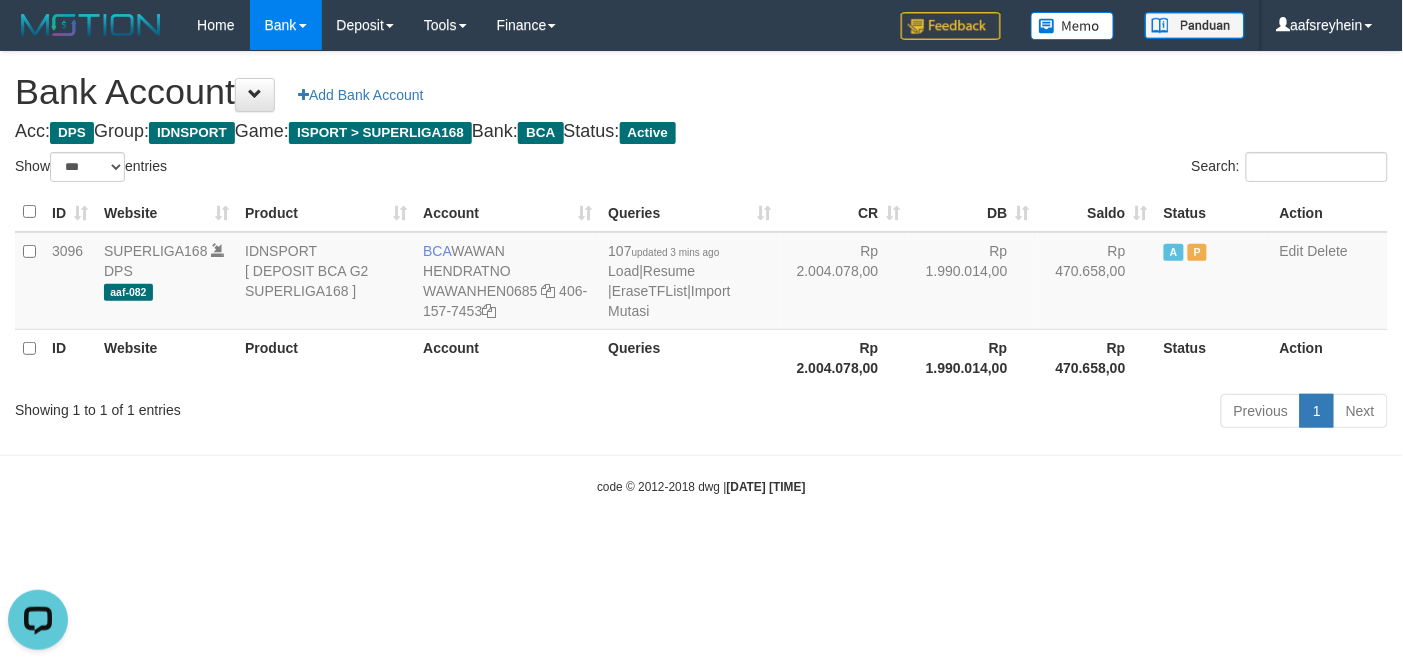 scroll, scrollTop: 0, scrollLeft: 0, axis: both 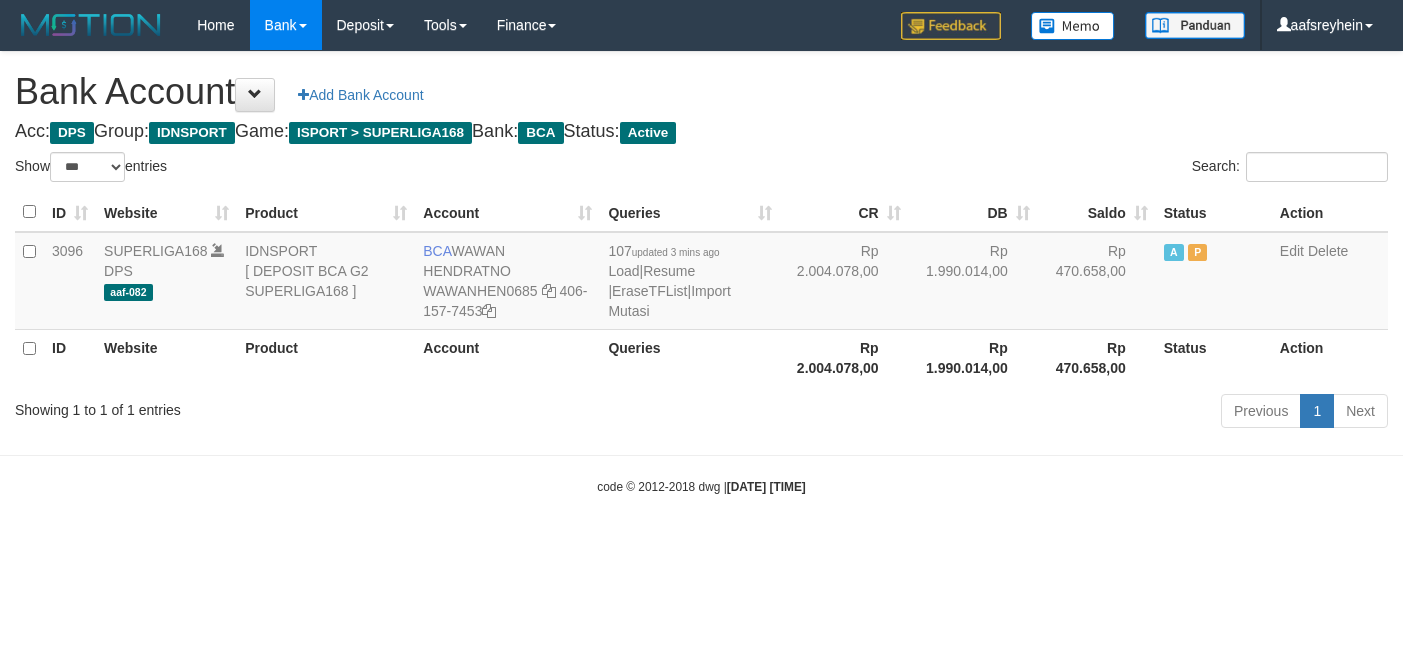 select on "***" 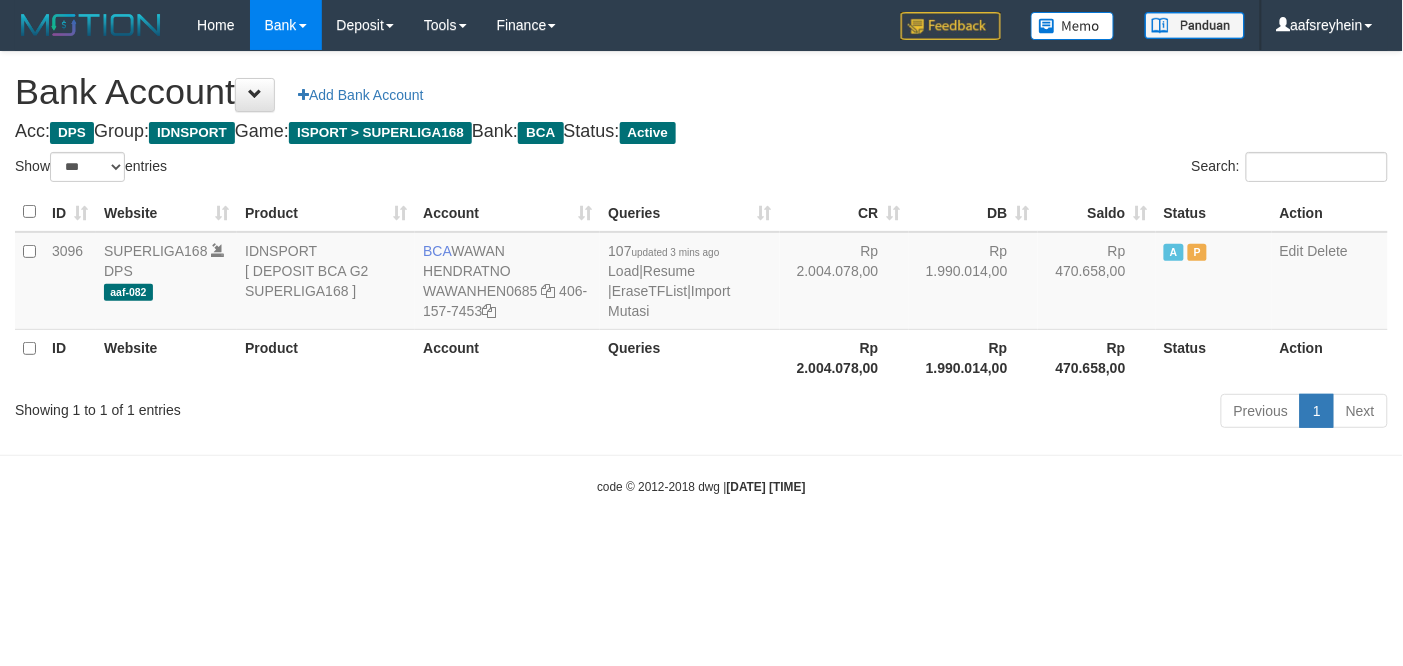 click on "Toggle navigation
Home
Bank
Account List
Load
By Website
Group
[ISPORT]													SUPERLIGA168
By Load Group (DPS)" at bounding box center (701, 273) 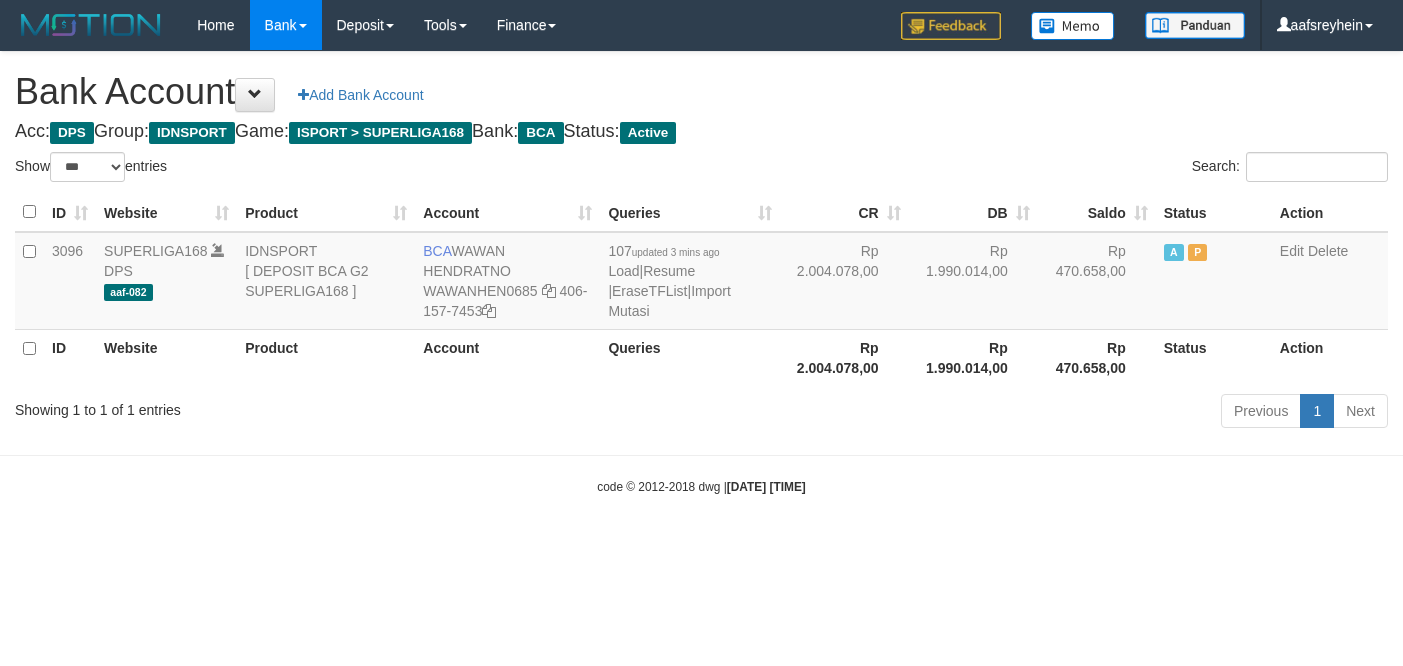 select on "***" 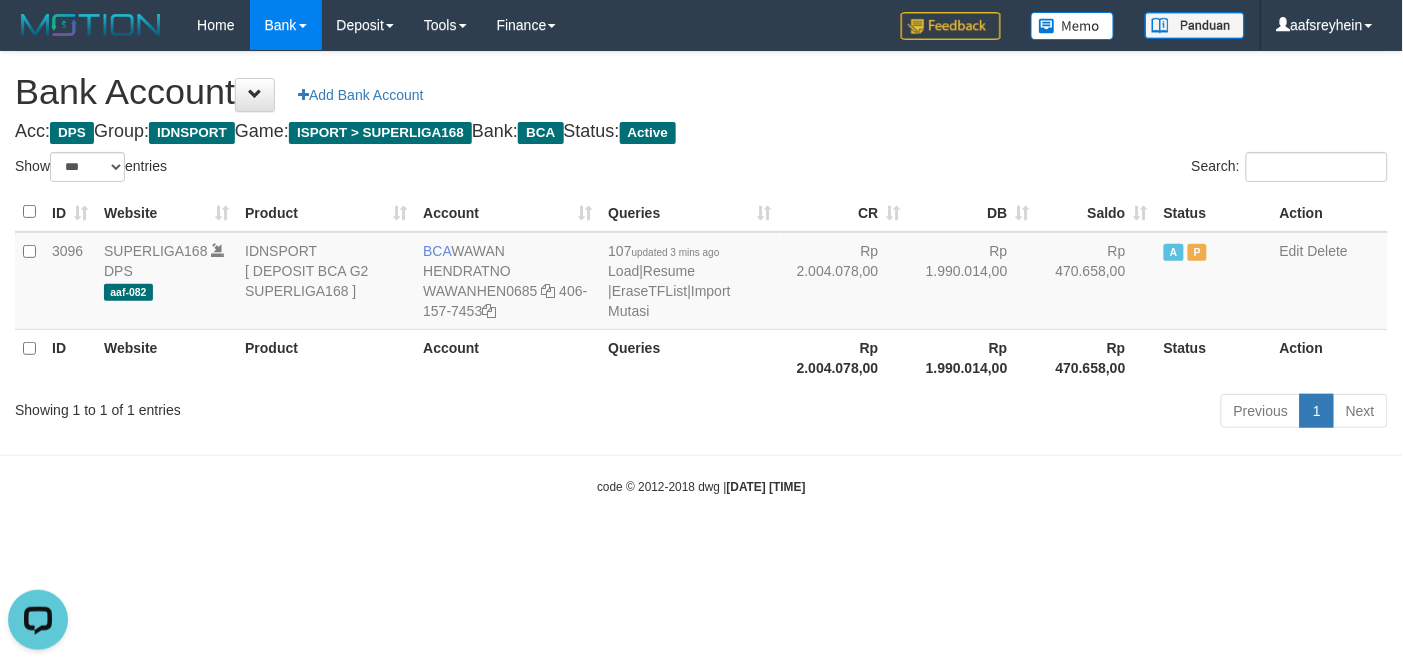 scroll, scrollTop: 0, scrollLeft: 0, axis: both 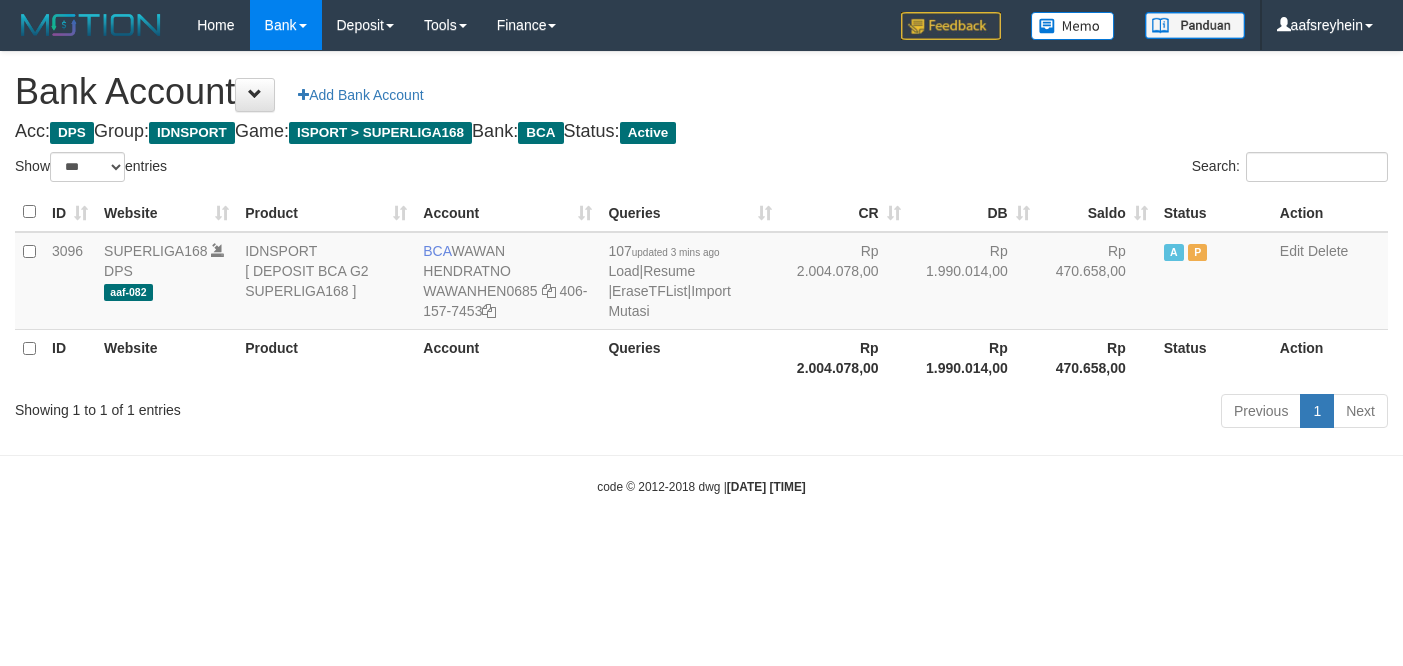 select on "***" 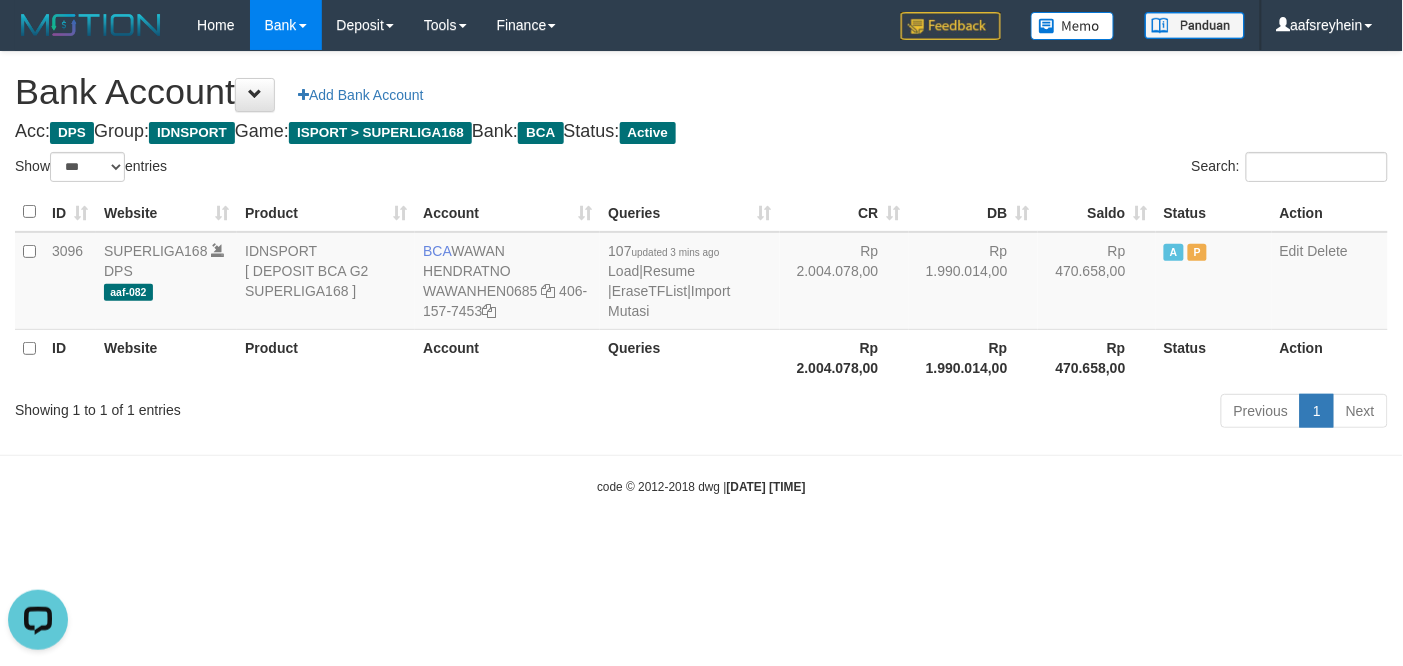 scroll, scrollTop: 0, scrollLeft: 0, axis: both 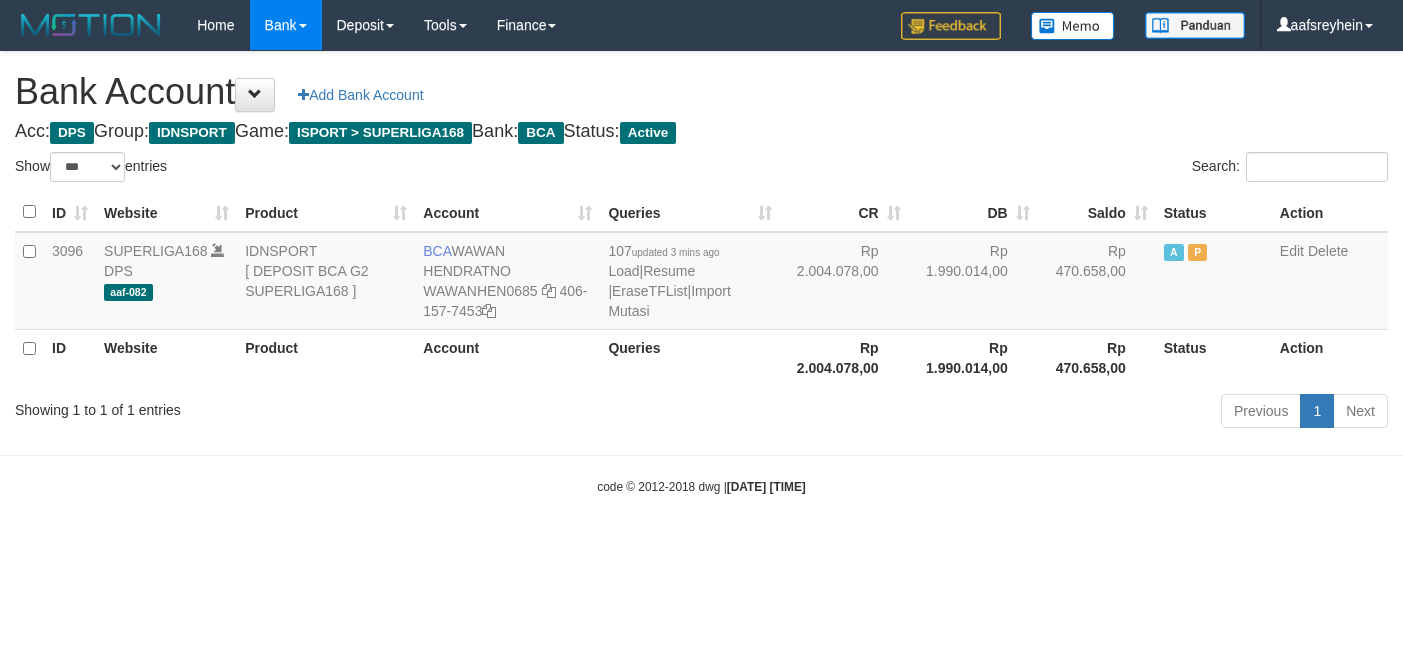 select on "***" 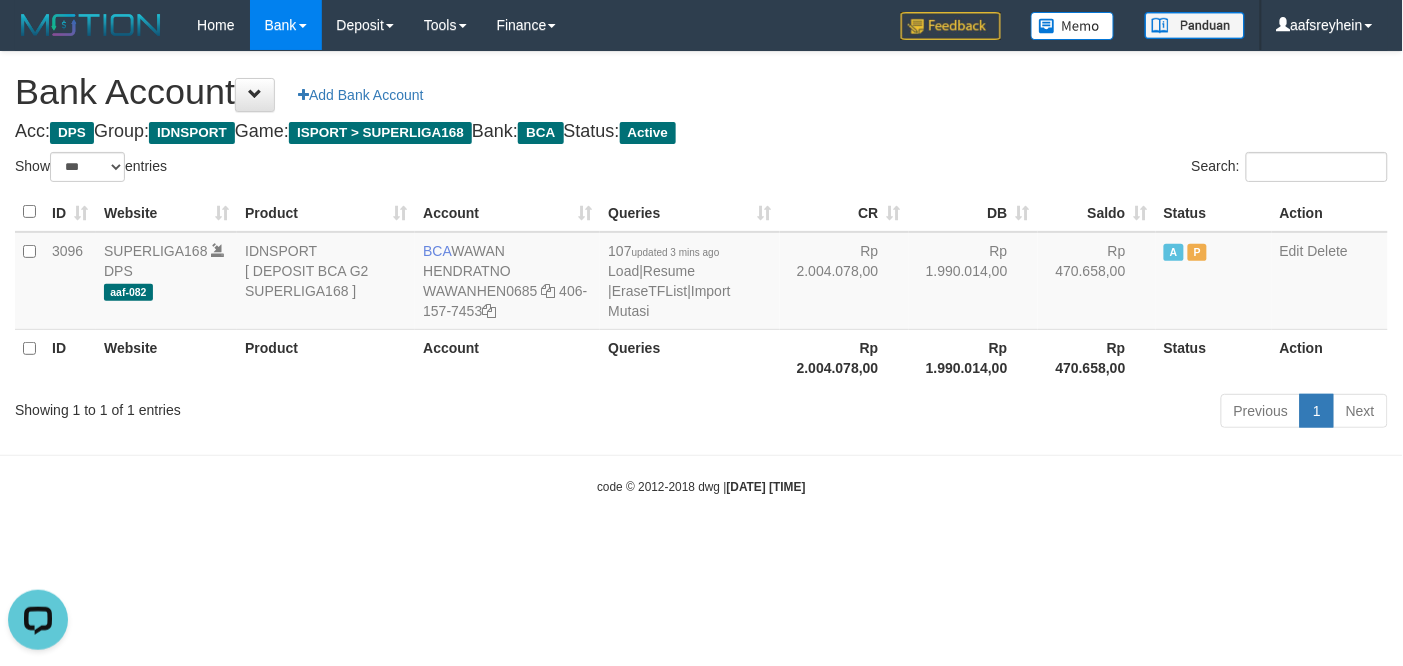 scroll, scrollTop: 0, scrollLeft: 0, axis: both 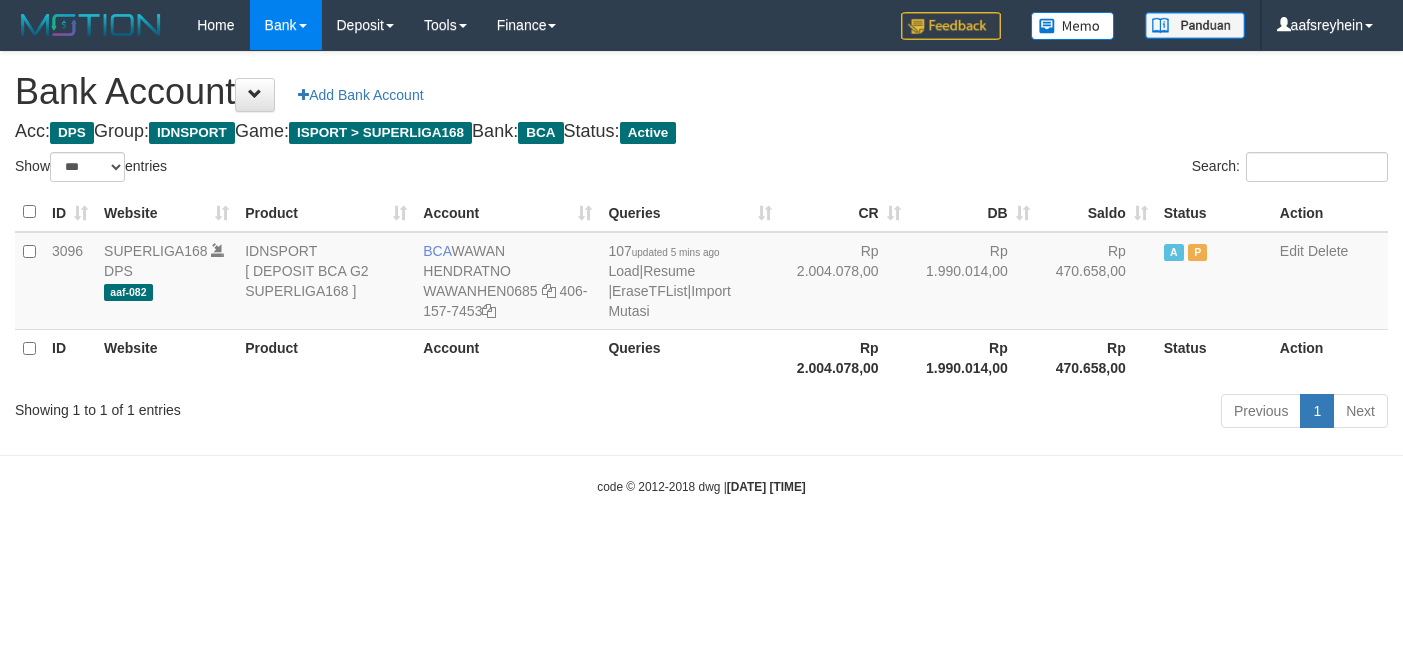 select on "***" 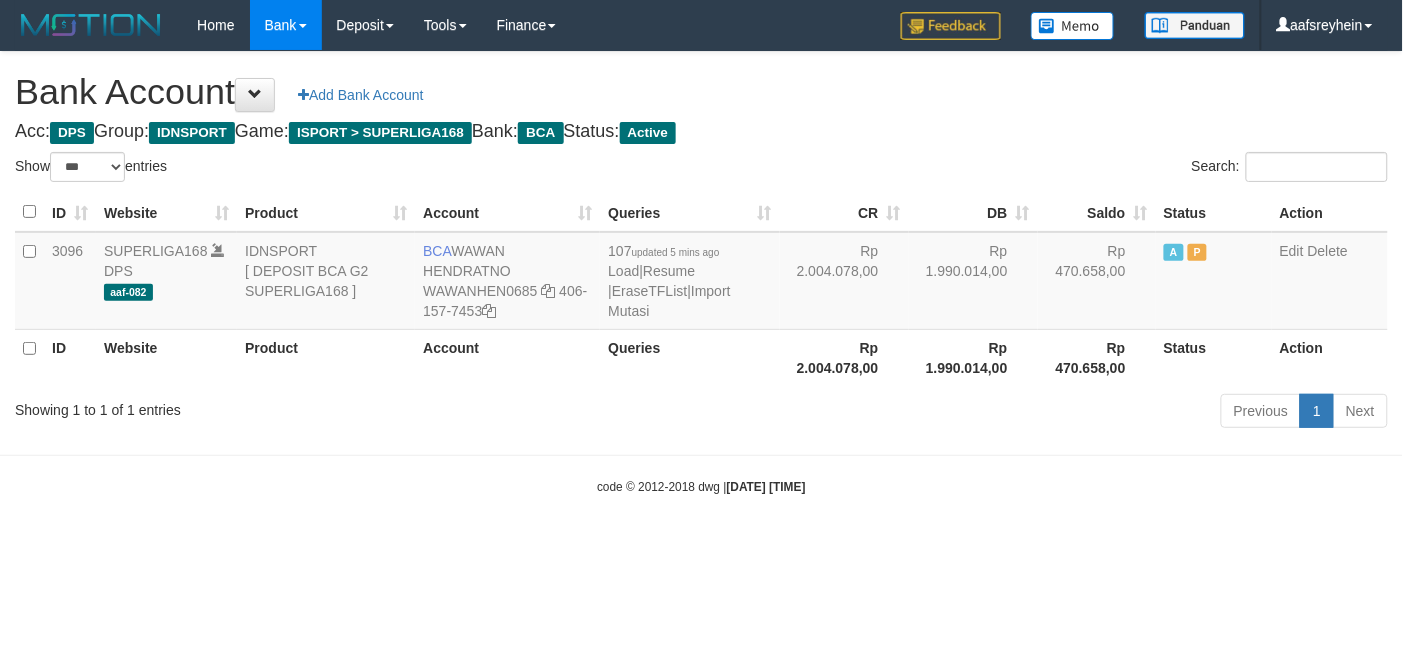 click on "Toggle navigation
Home
Bank
Account List
Load
By Website
Group
[ISPORT]													SUPERLIGA168
By Load Group (DPS)" at bounding box center [701, 273] 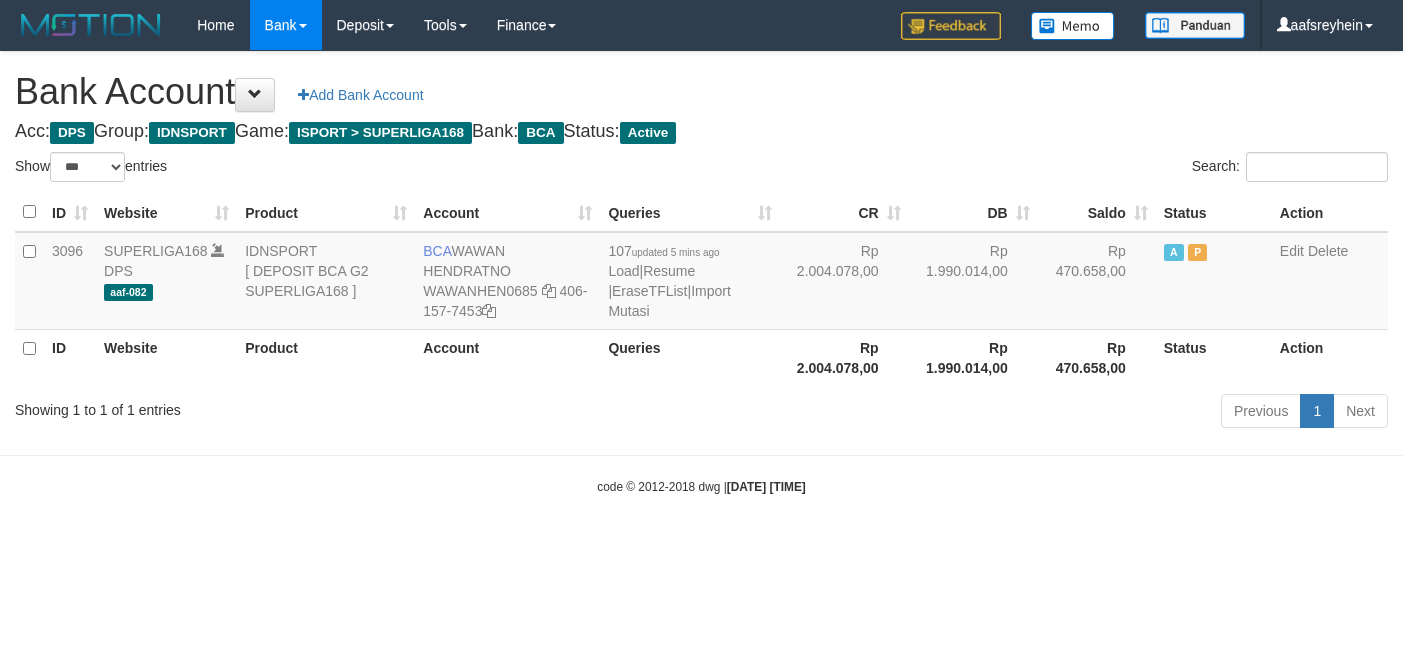 select on "***" 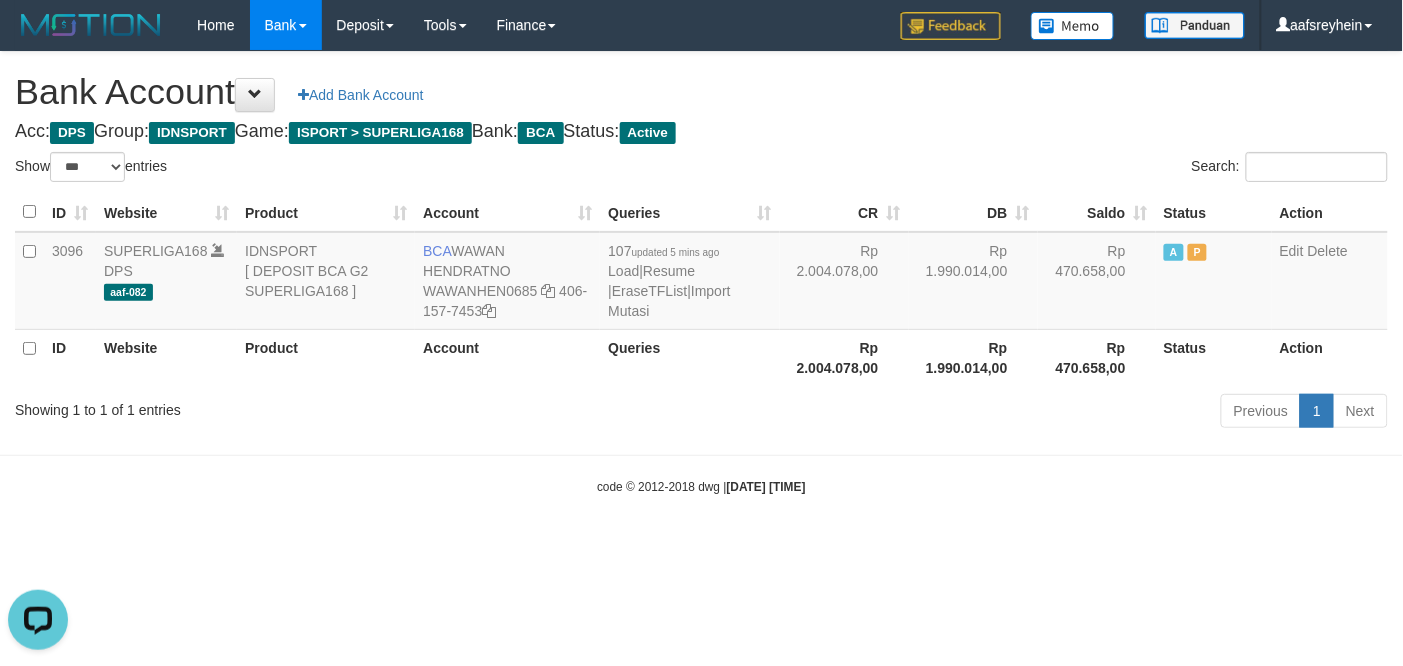scroll, scrollTop: 0, scrollLeft: 0, axis: both 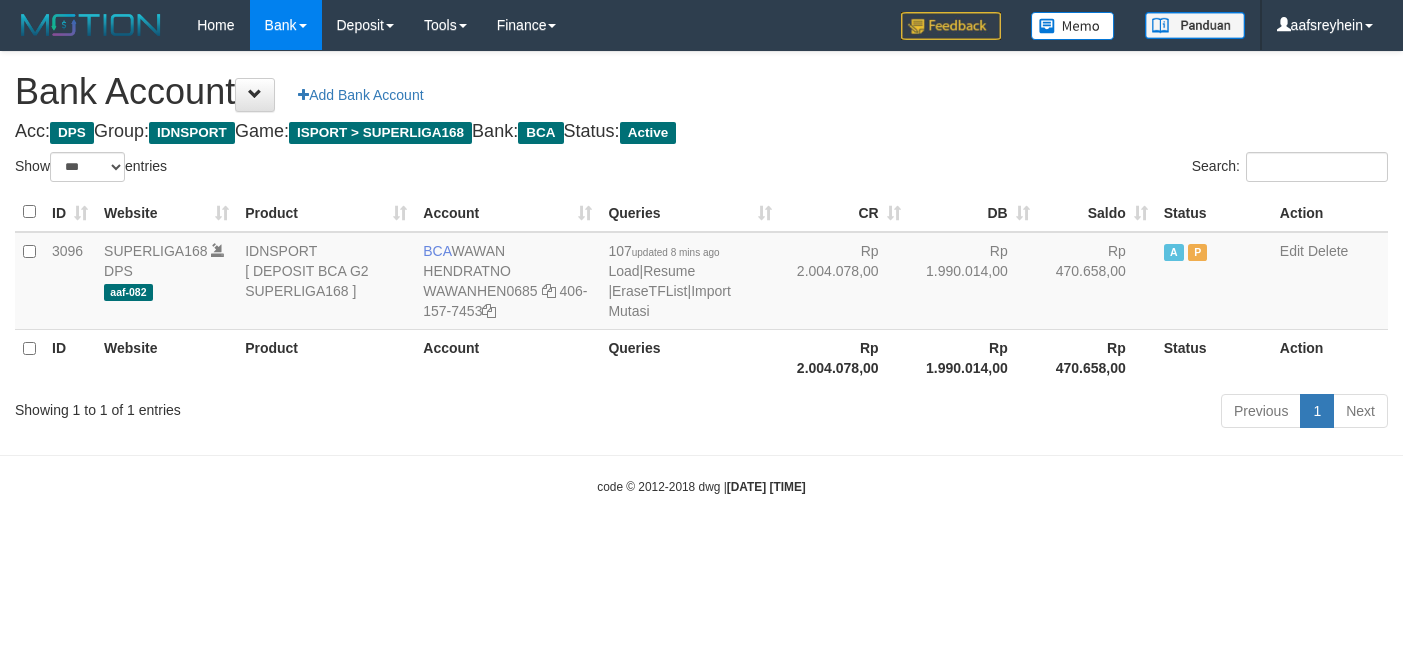 select on "***" 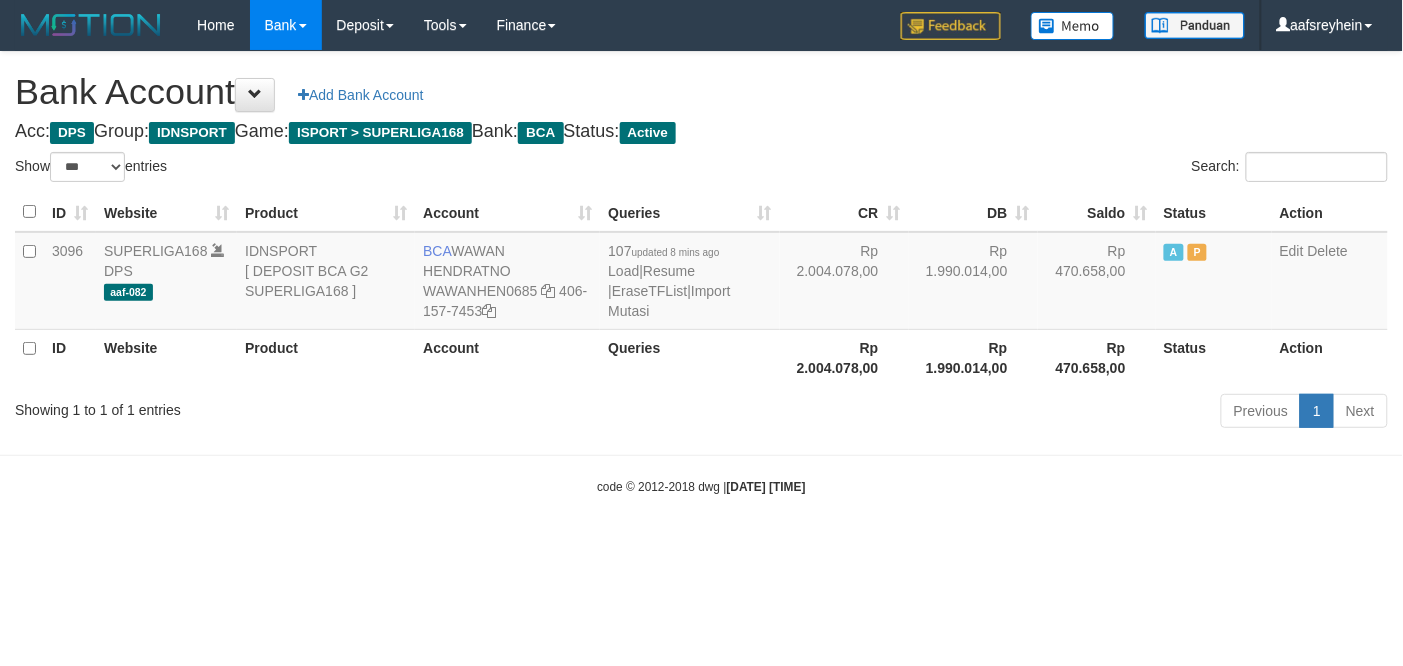 click on "Toggle navigation
Home
Bank
Account List
Load
By Website
Group
[ISPORT]													SUPERLIGA168
By Load Group (DPS)
-" at bounding box center [701, 273] 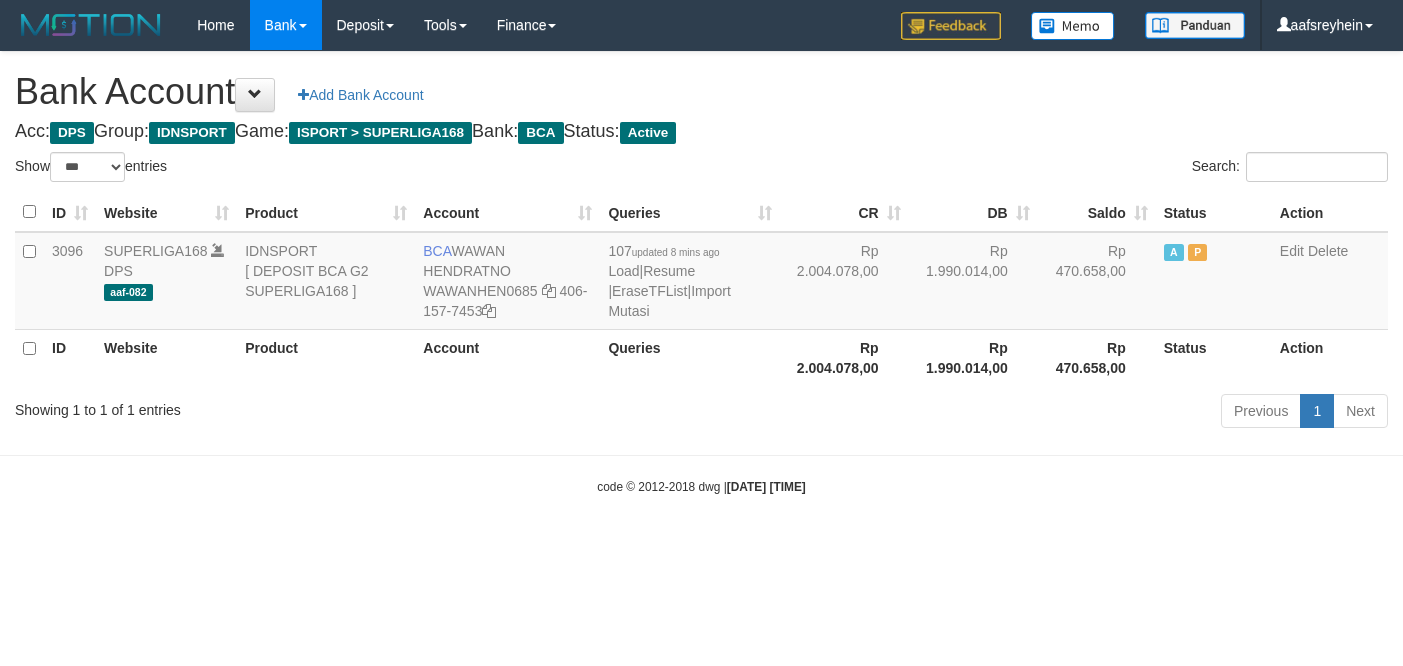 select on "***" 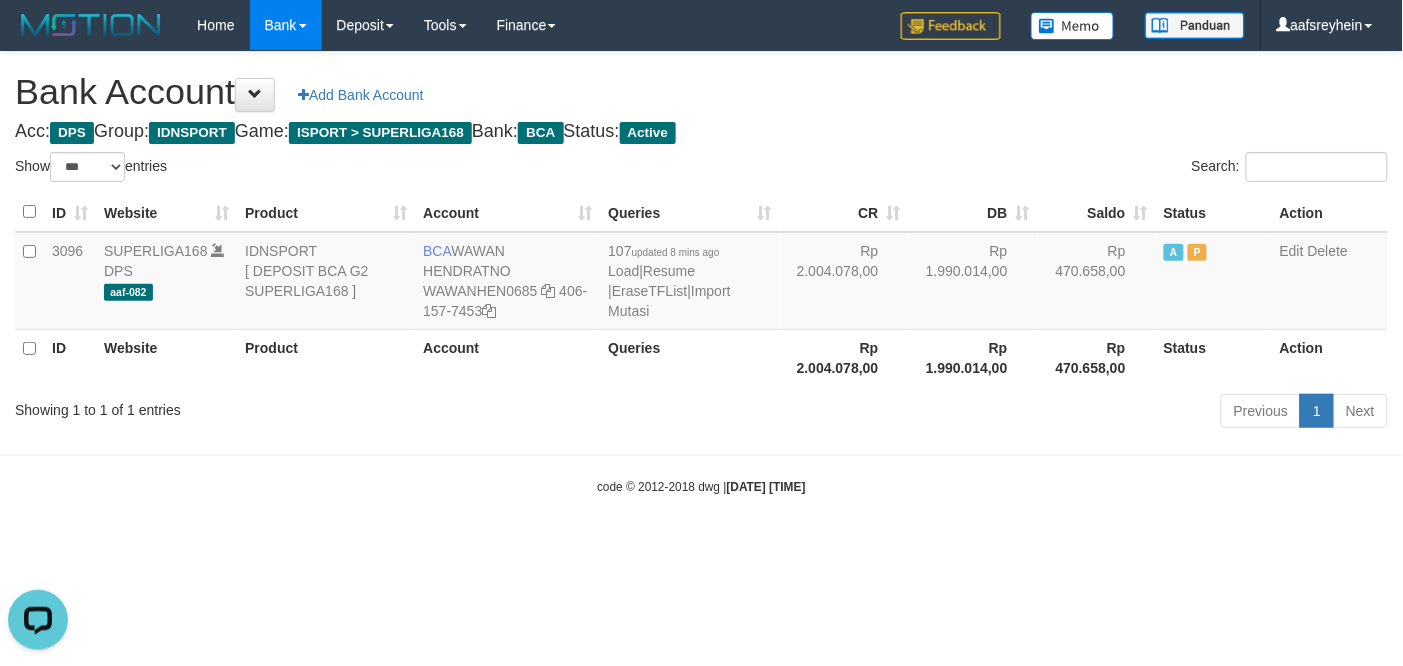 scroll, scrollTop: 0, scrollLeft: 0, axis: both 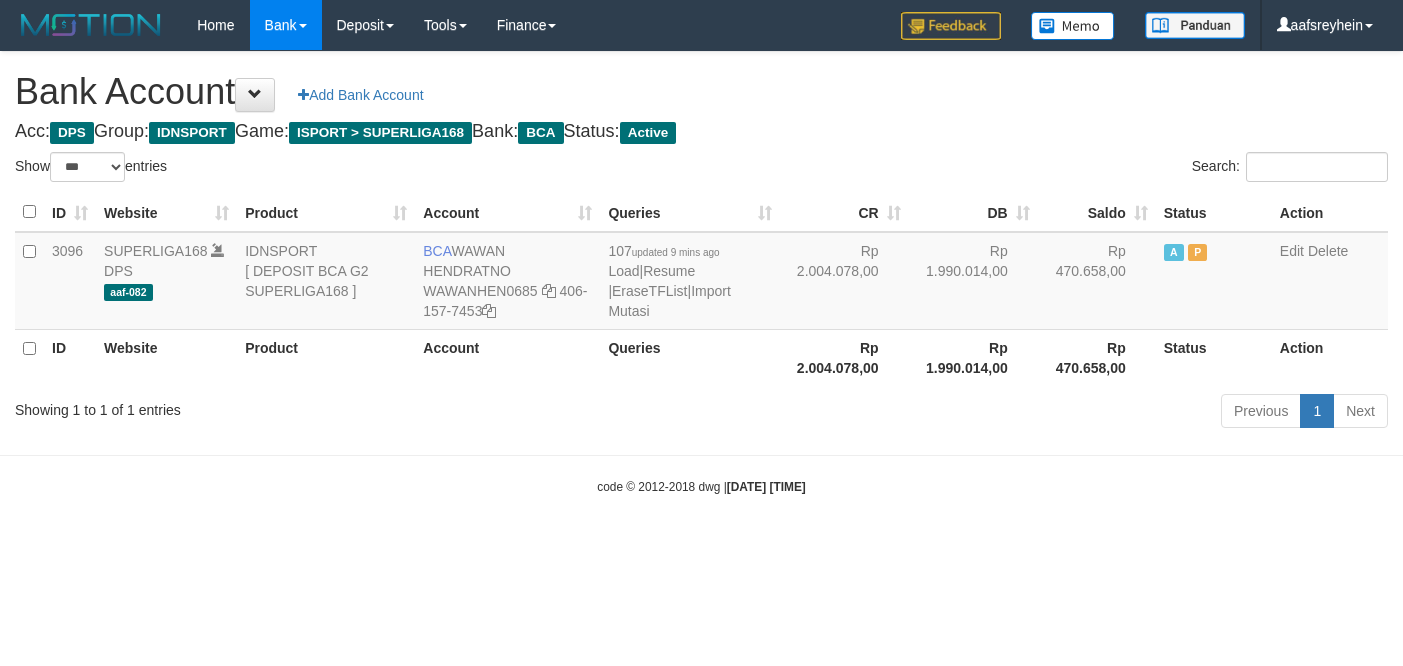select on "***" 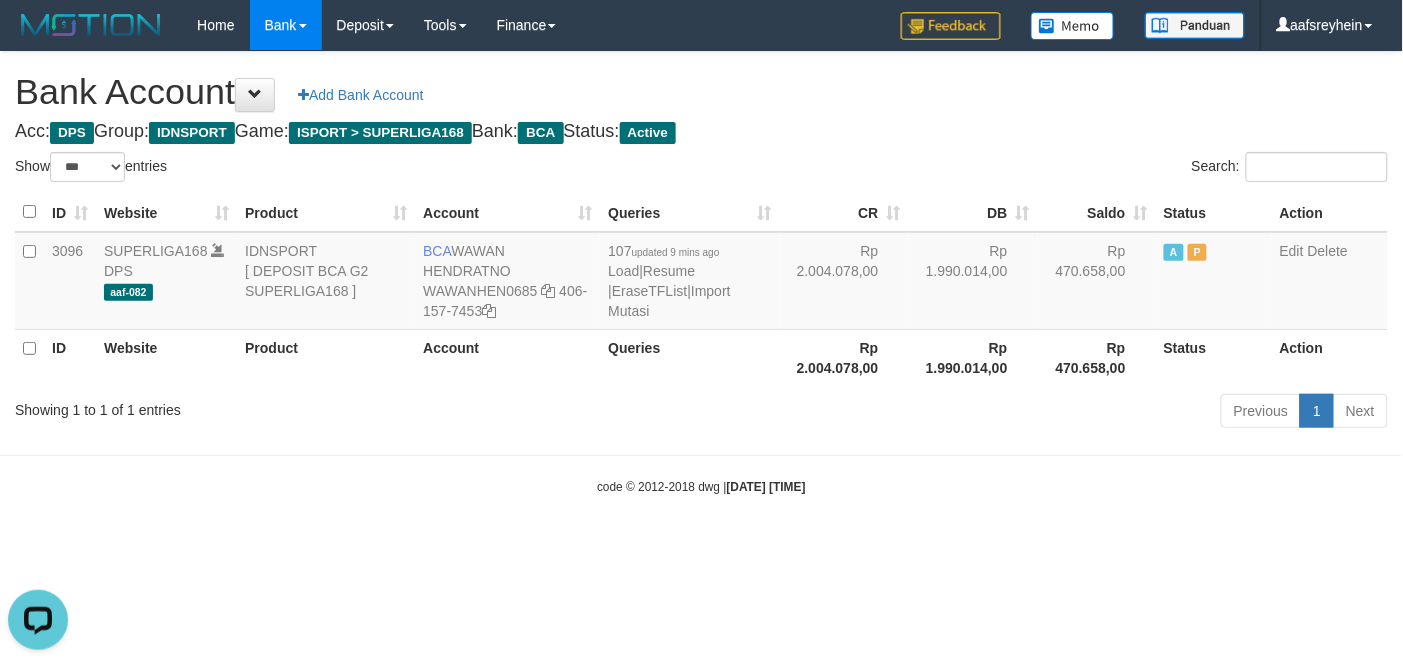 scroll, scrollTop: 0, scrollLeft: 0, axis: both 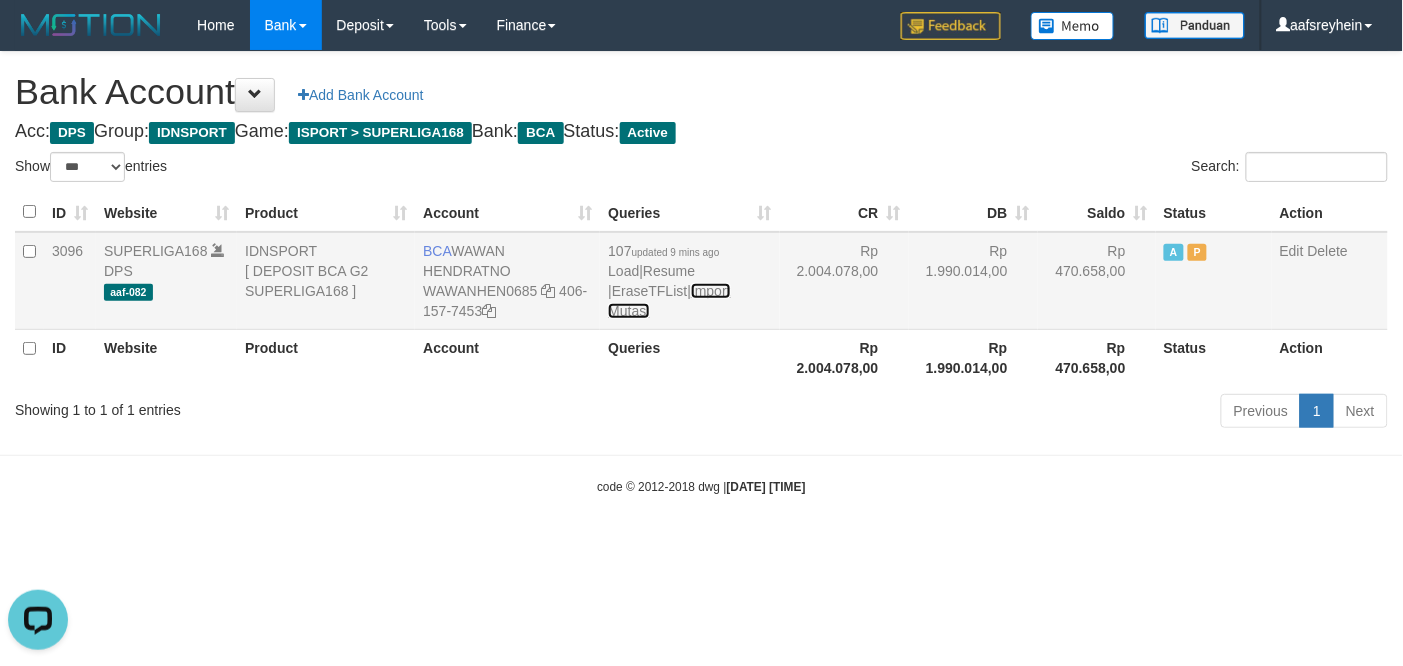 click on "Import Mutasi" at bounding box center [669, 301] 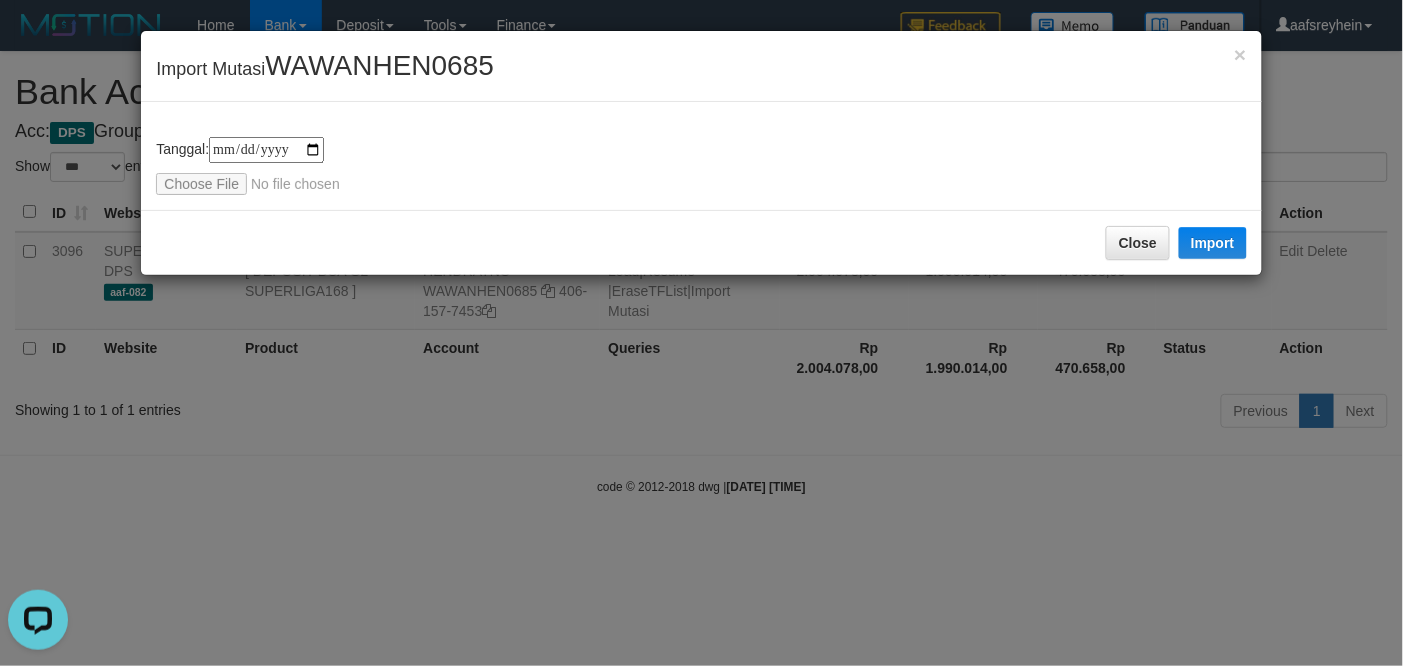 type on "**********" 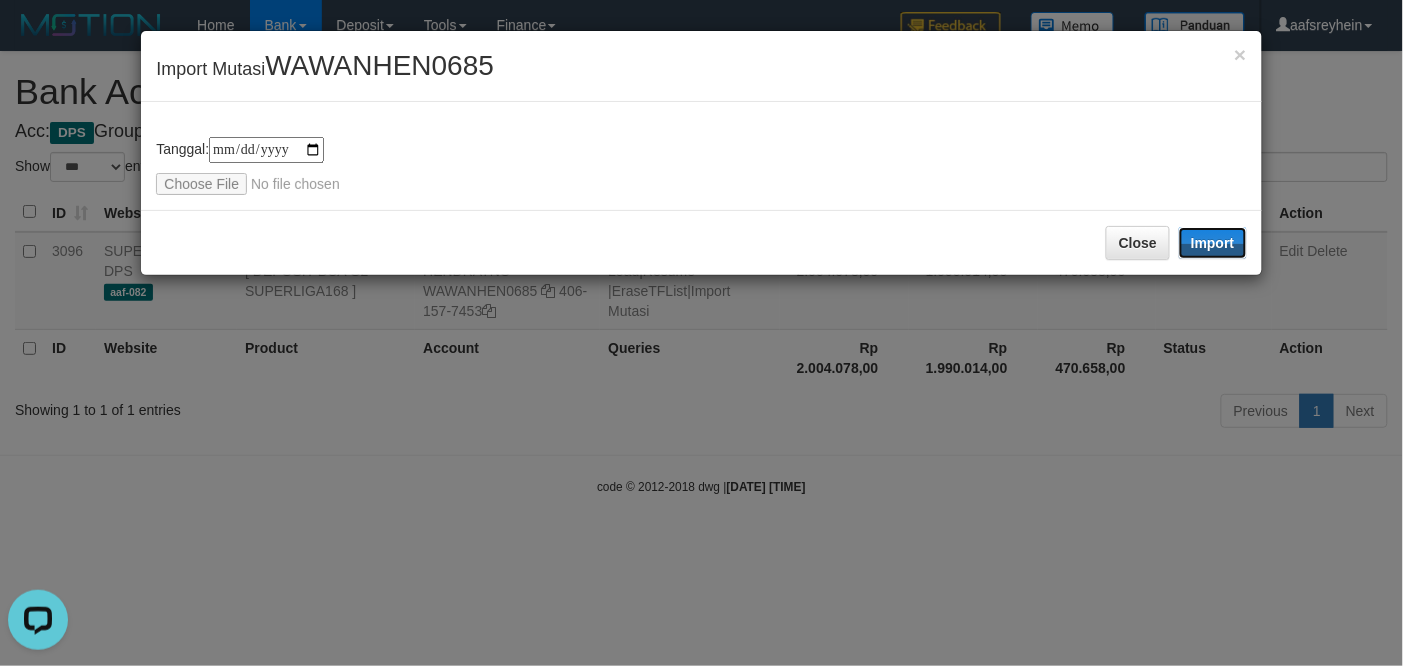 drag, startPoint x: 1203, startPoint y: 232, endPoint x: 1080, endPoint y: 506, distance: 300.34146 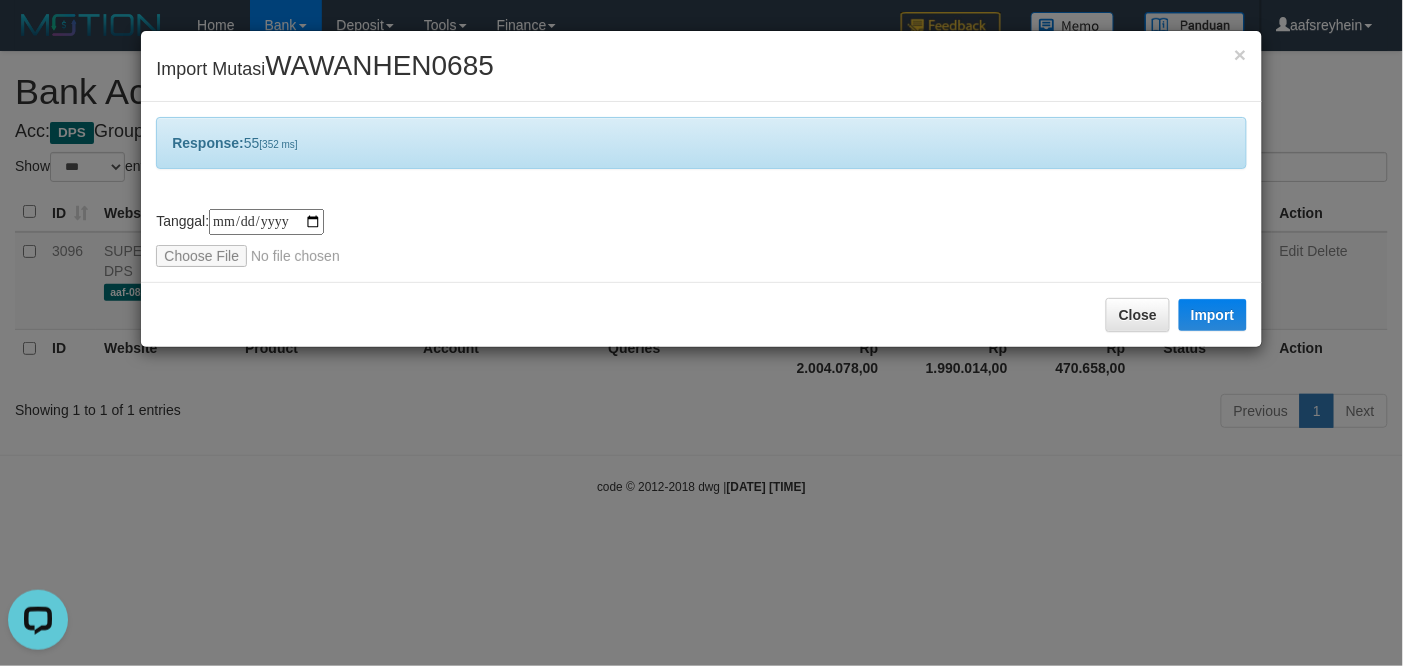 click on "**********" at bounding box center (701, 333) 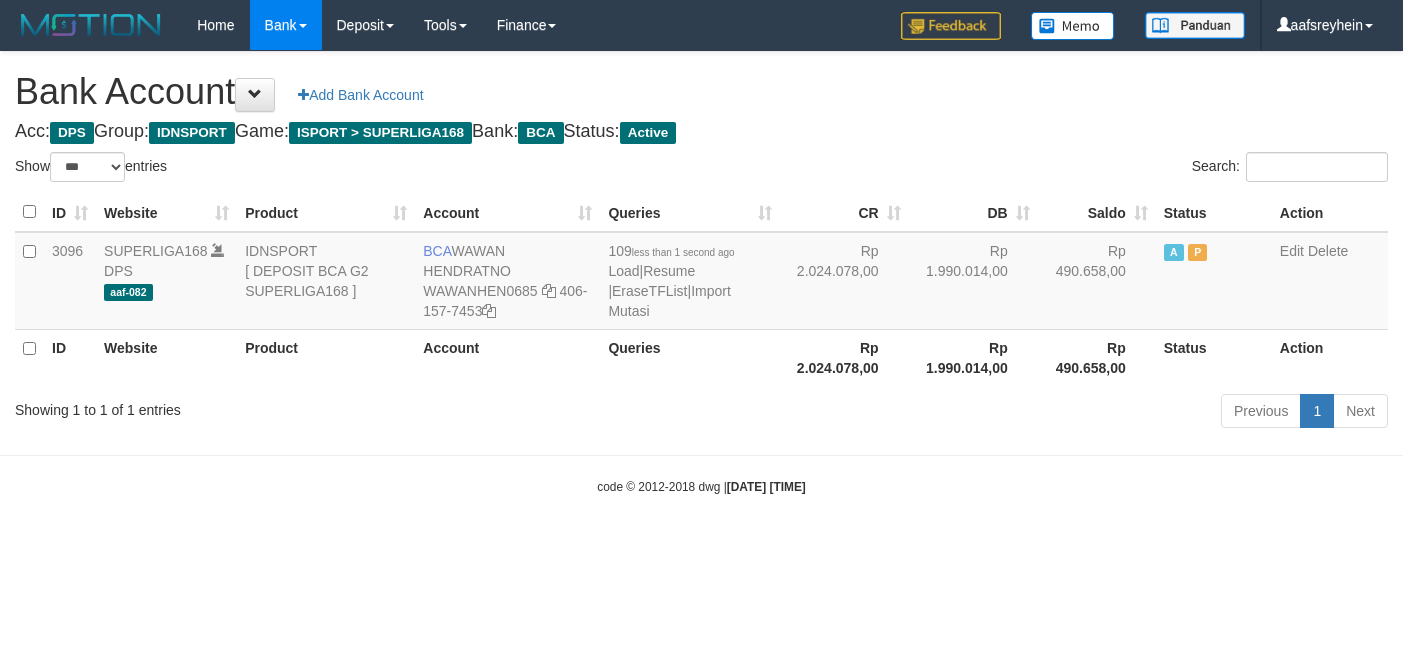 select on "***" 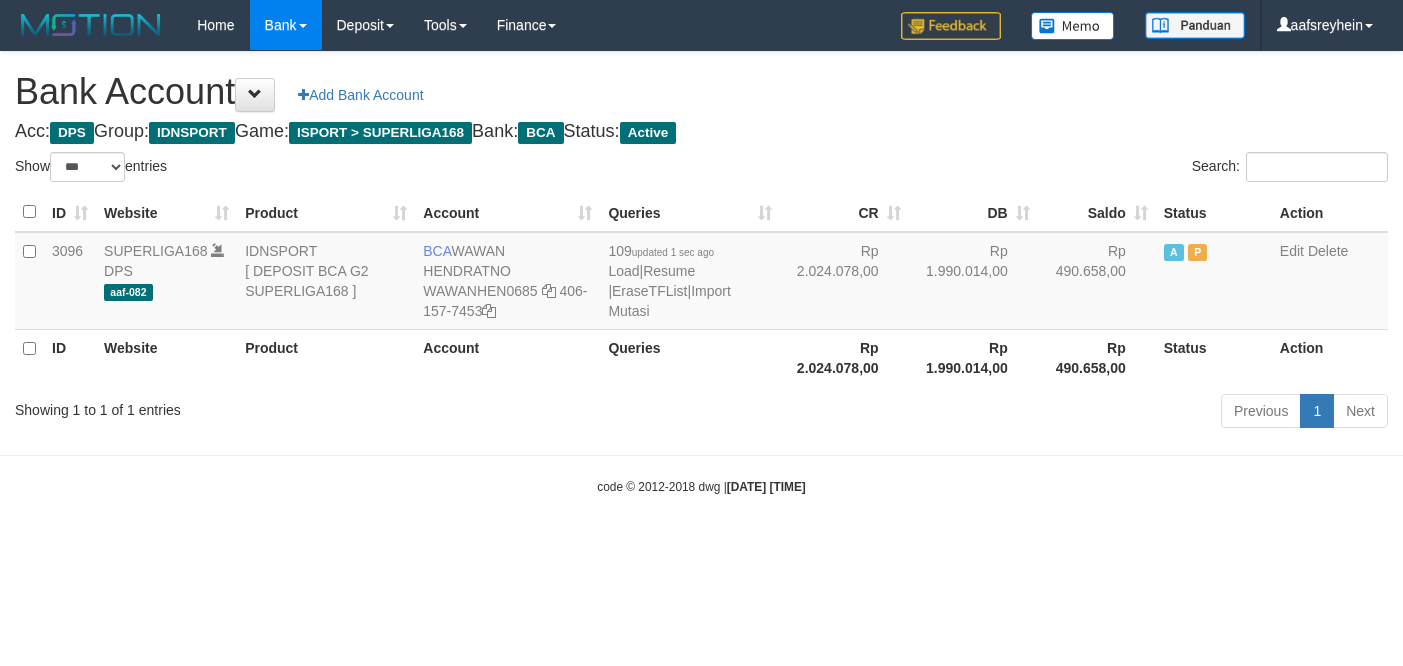 select on "***" 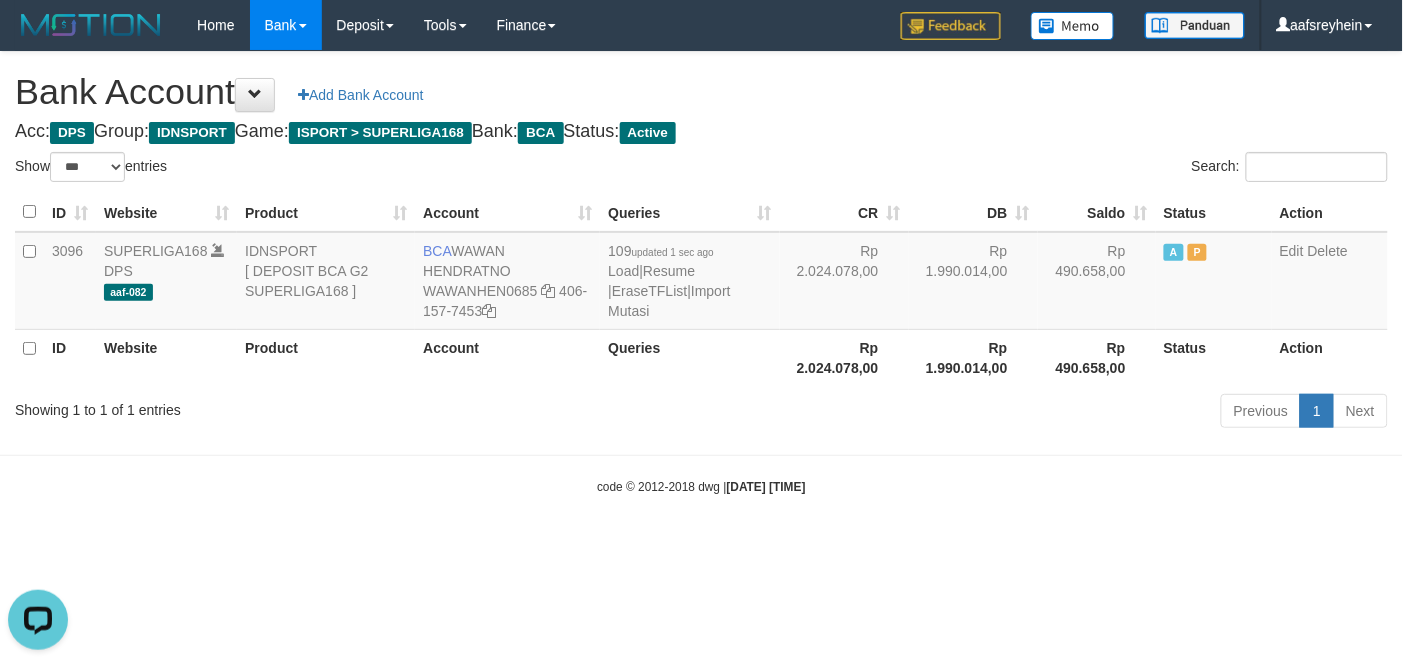 scroll, scrollTop: 0, scrollLeft: 0, axis: both 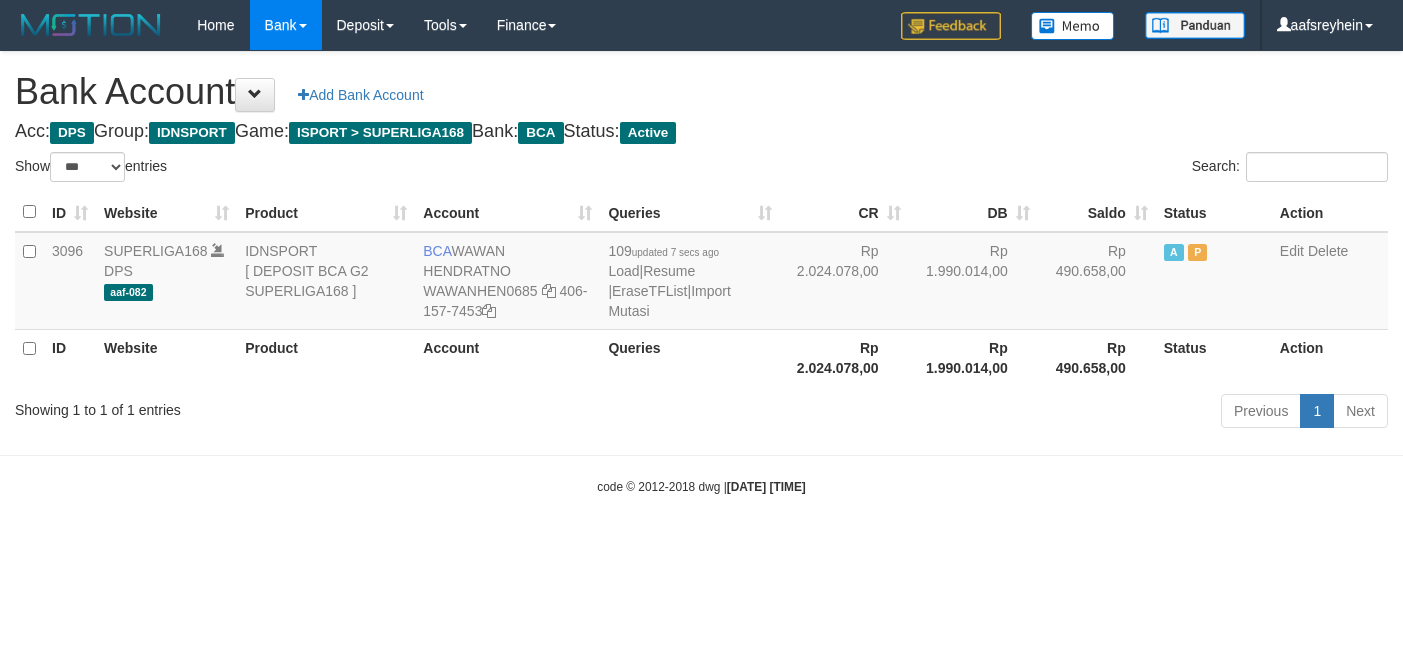 select on "***" 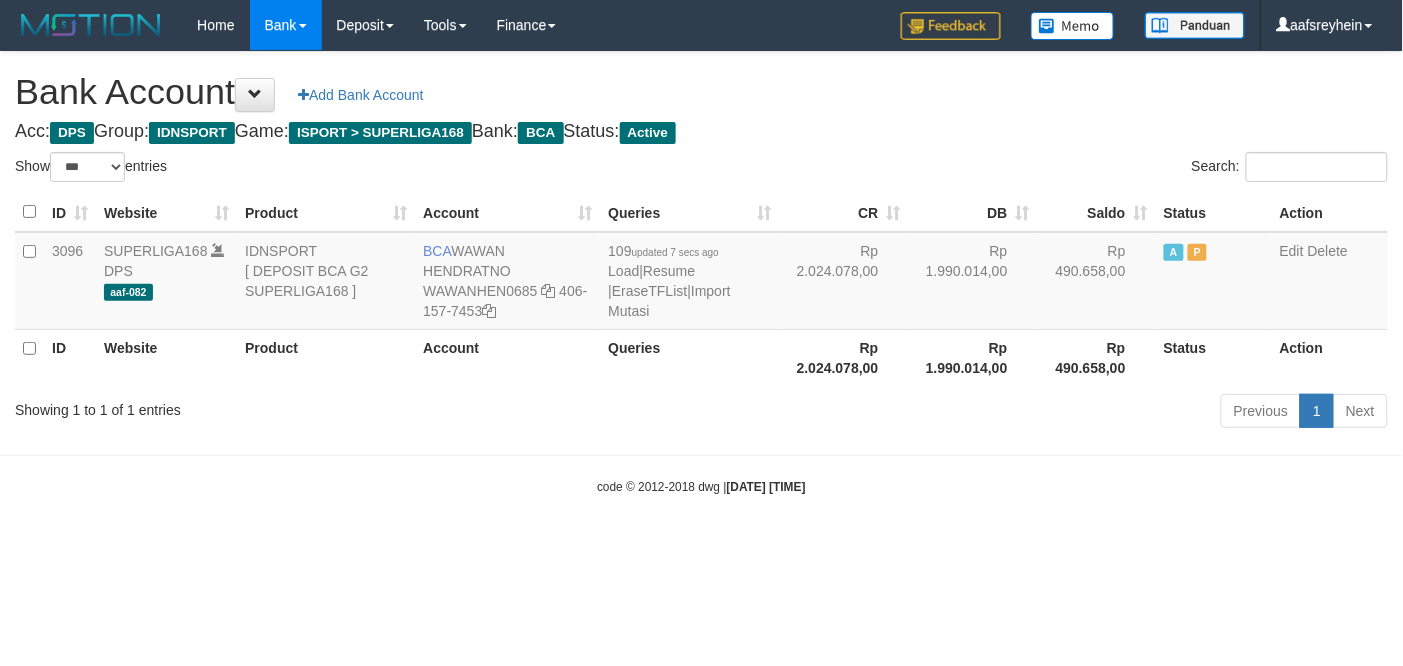 click on "Toggle navigation
Home
Bank
Account List
Load
By Website
Group
[ISPORT]													SUPERLIGA168
By Load Group (DPS)" at bounding box center (701, 273) 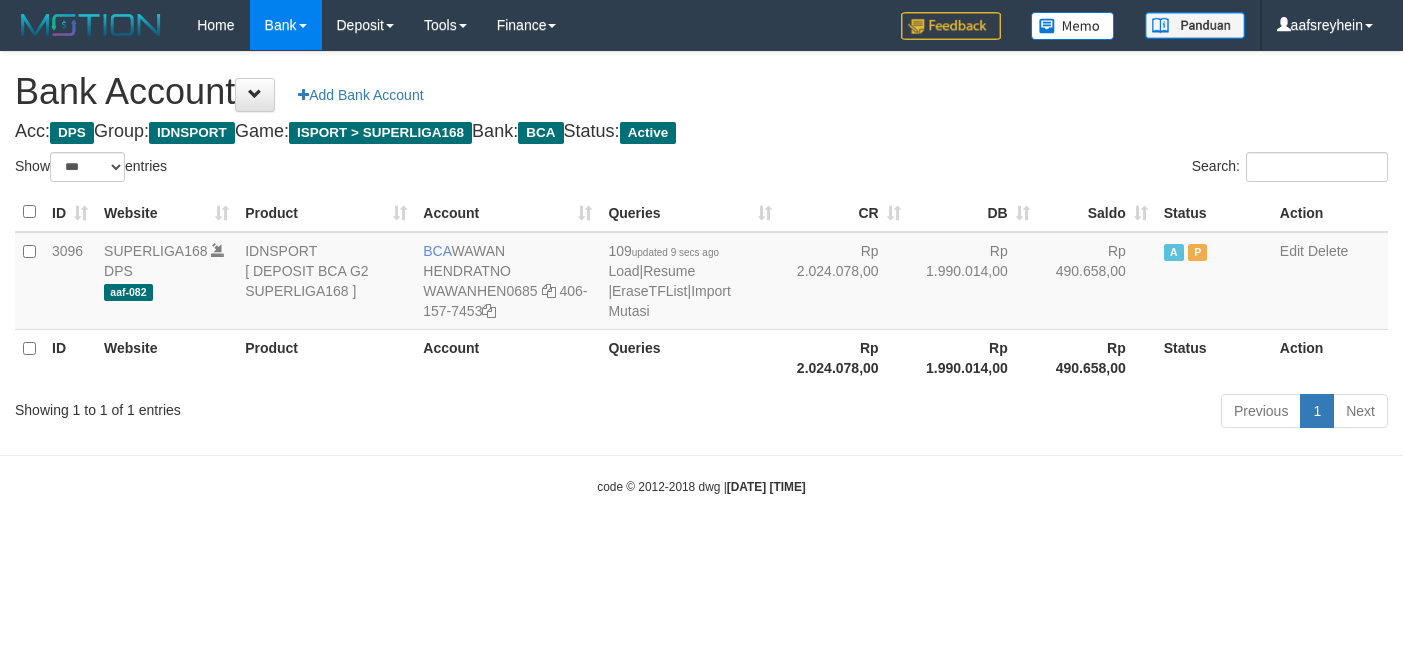 select on "***" 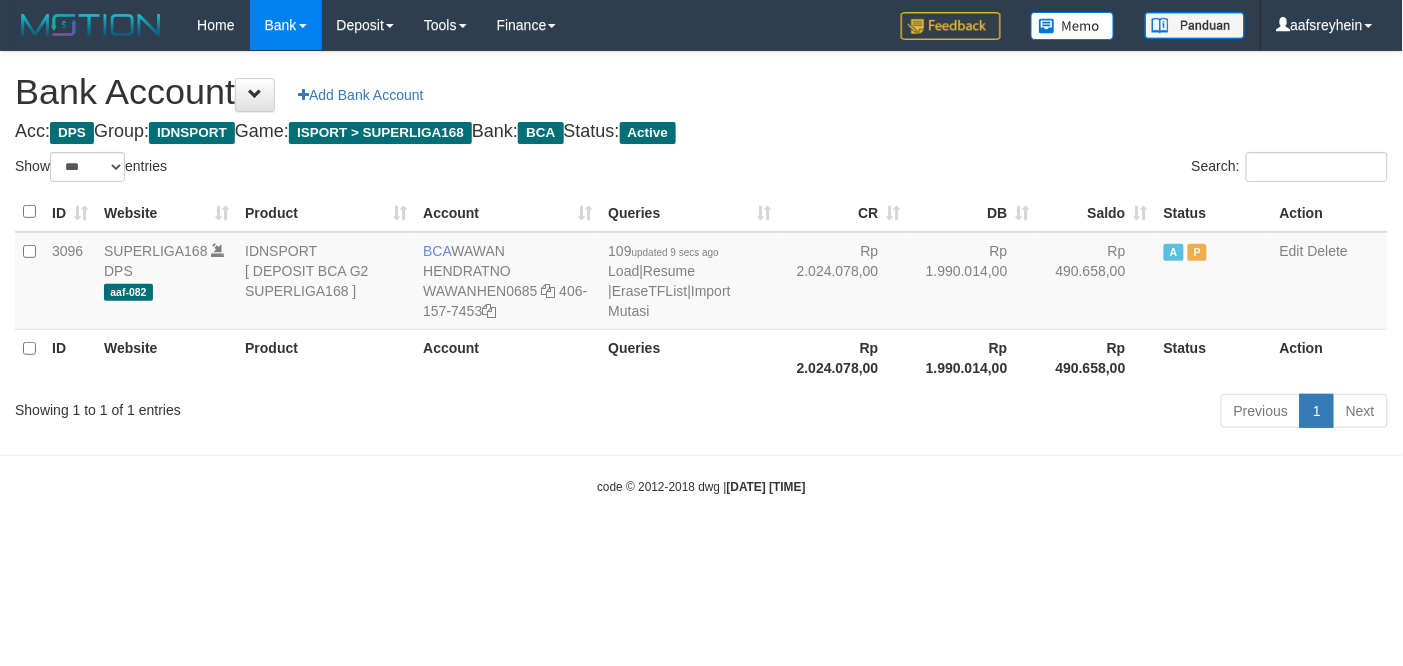 drag, startPoint x: 867, startPoint y: 541, endPoint x: 895, endPoint y: 517, distance: 36.878178 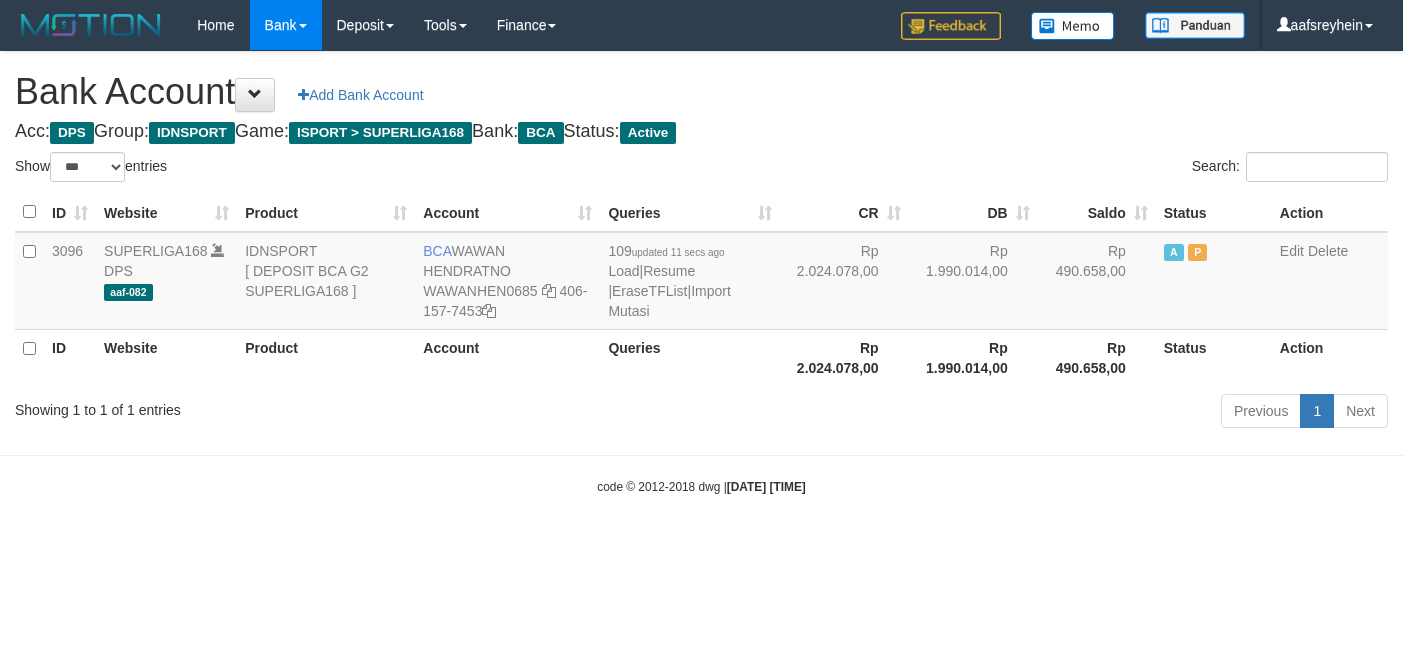 select on "***" 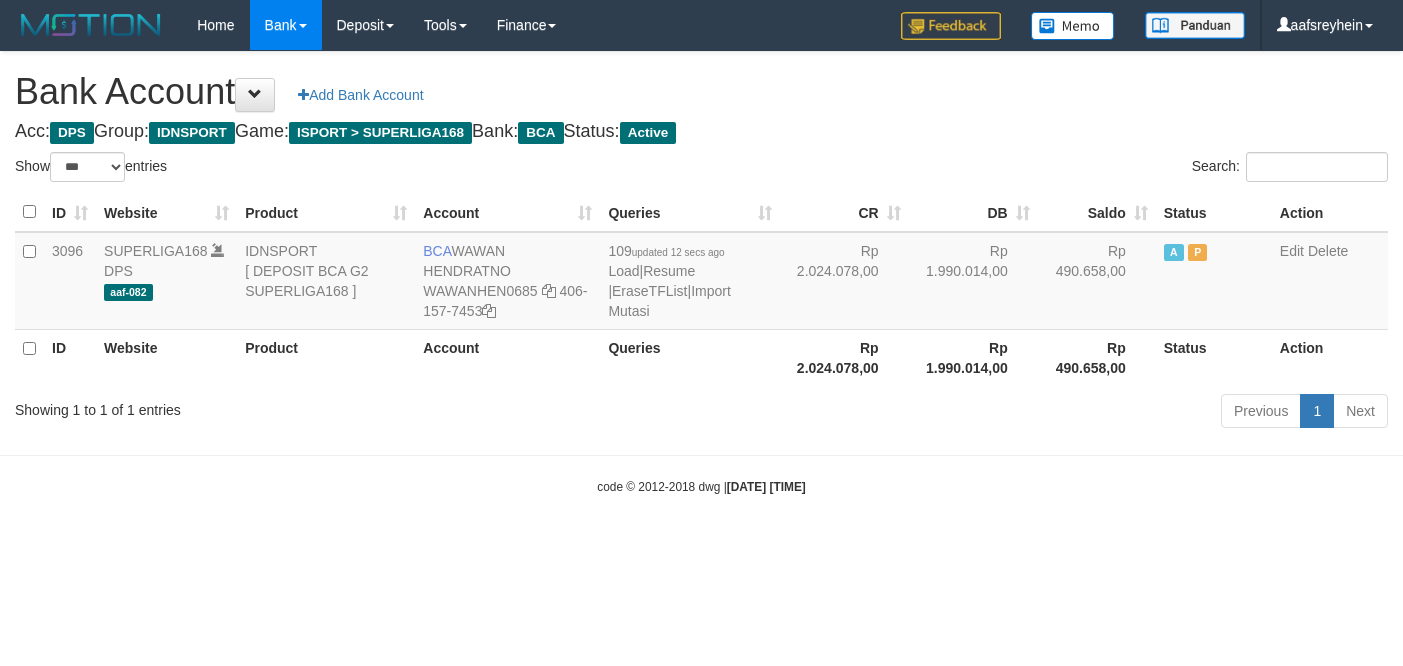 select on "***" 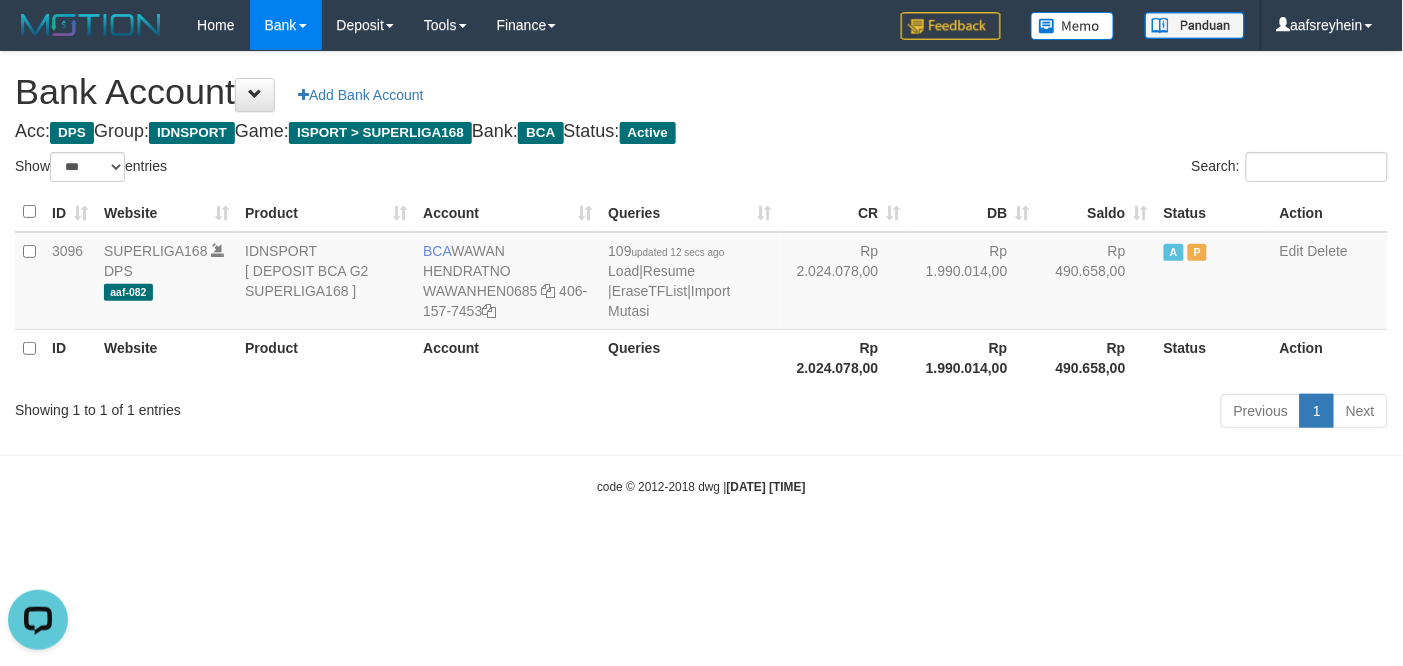 scroll, scrollTop: 0, scrollLeft: 0, axis: both 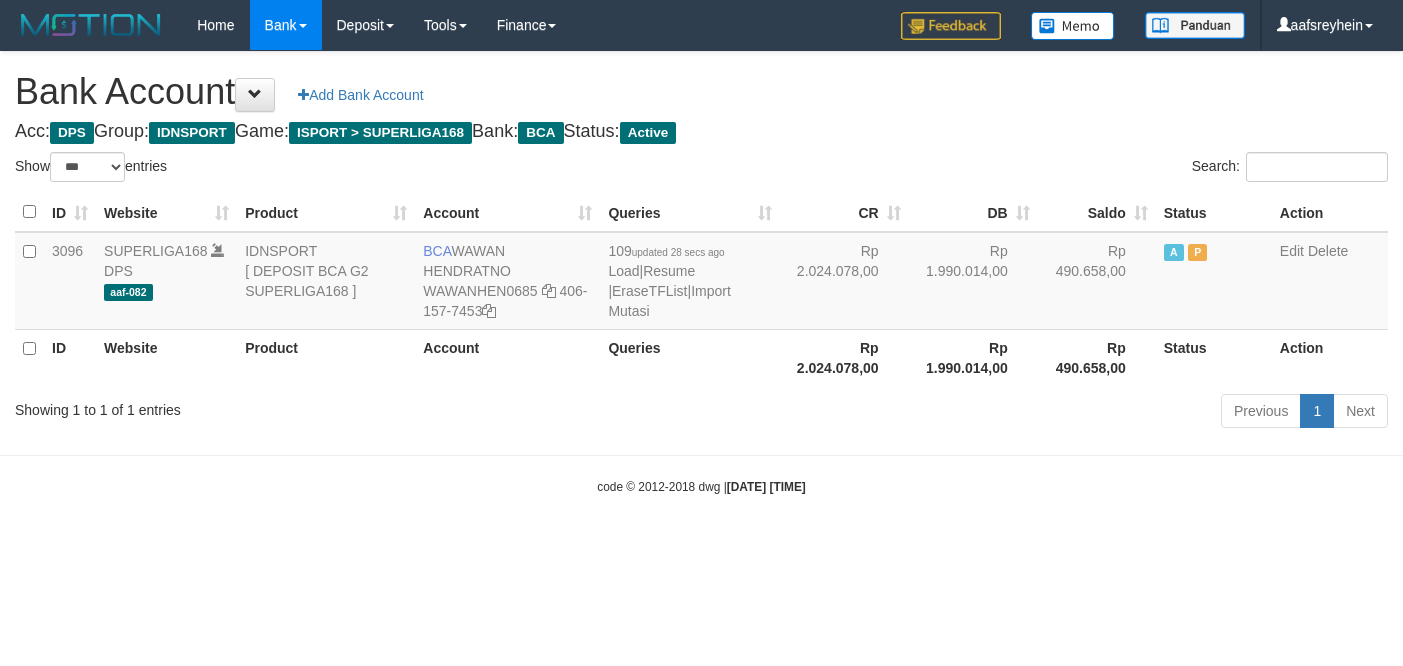 select on "***" 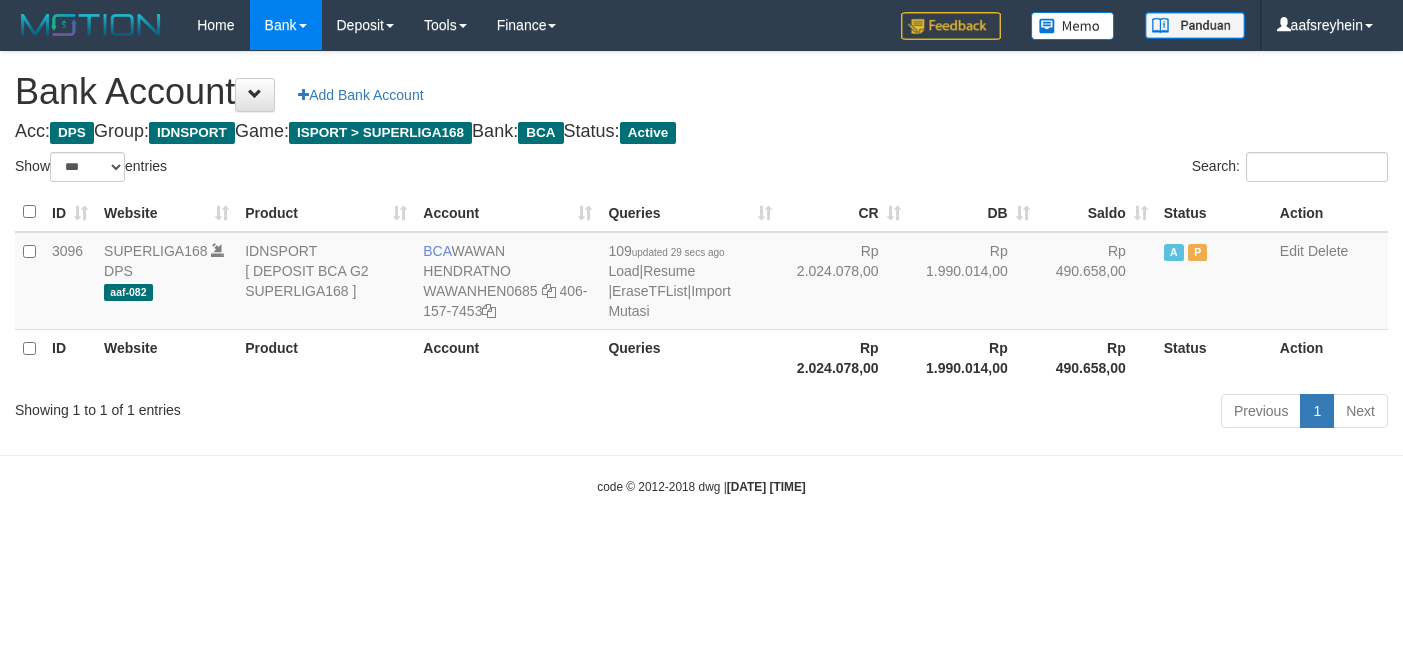 select on "***" 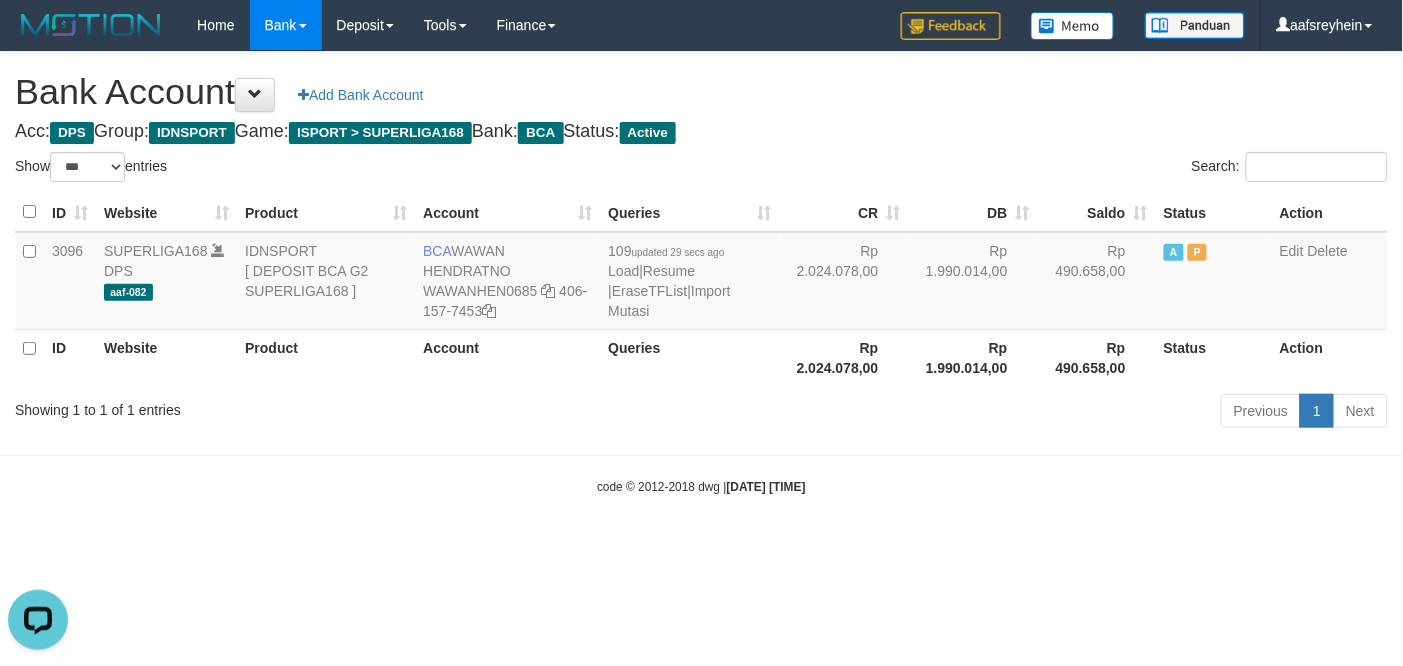 scroll, scrollTop: 0, scrollLeft: 0, axis: both 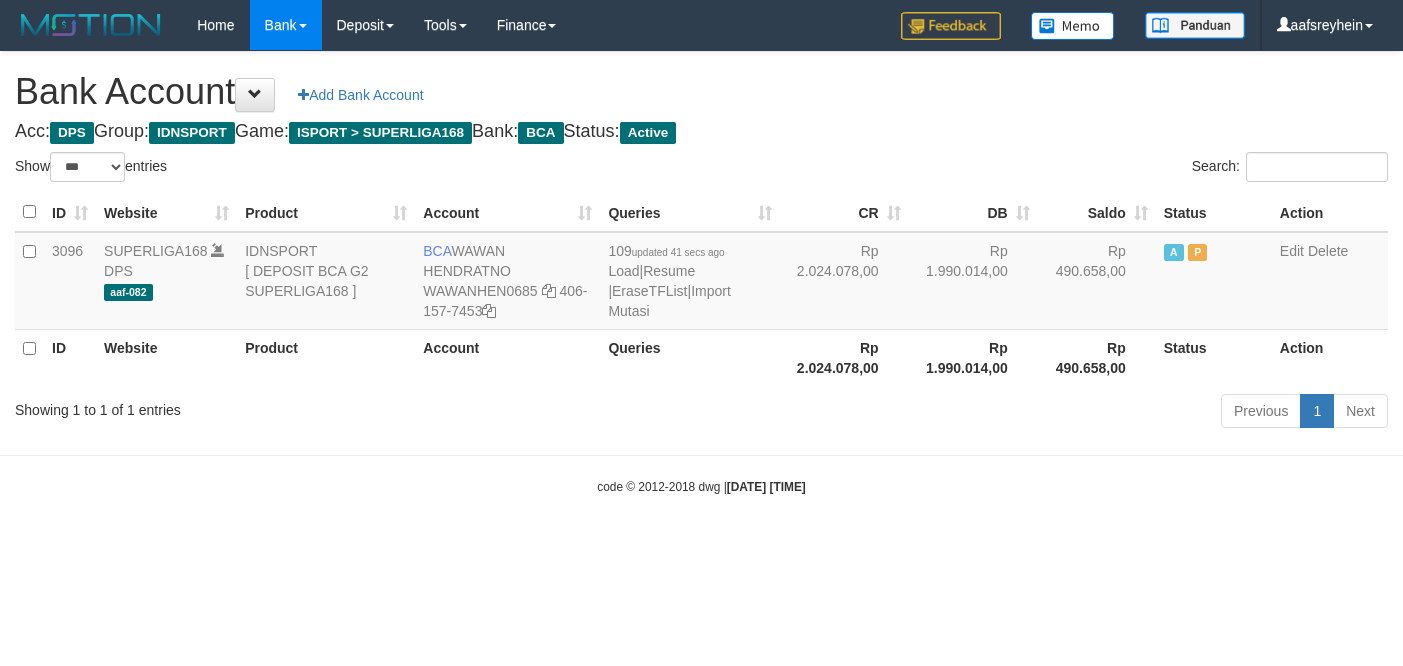 select on "***" 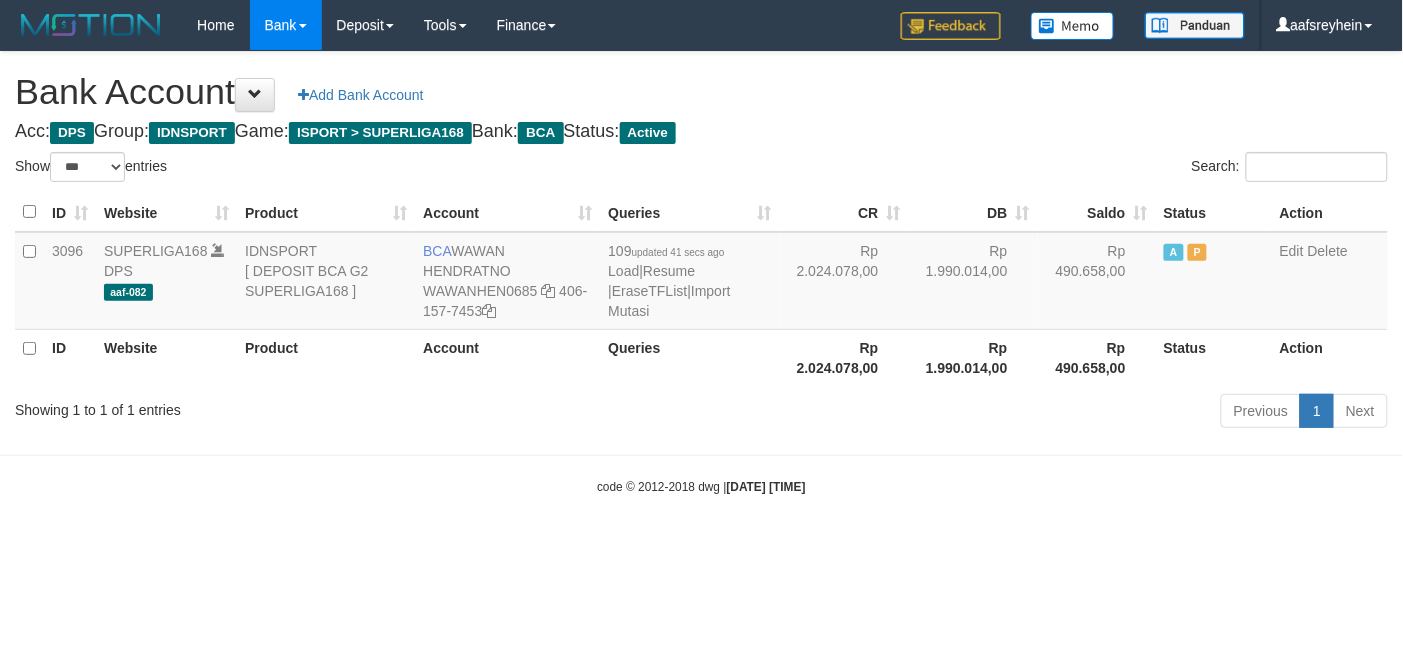 click on "Previous 1 Next" at bounding box center (994, 413) 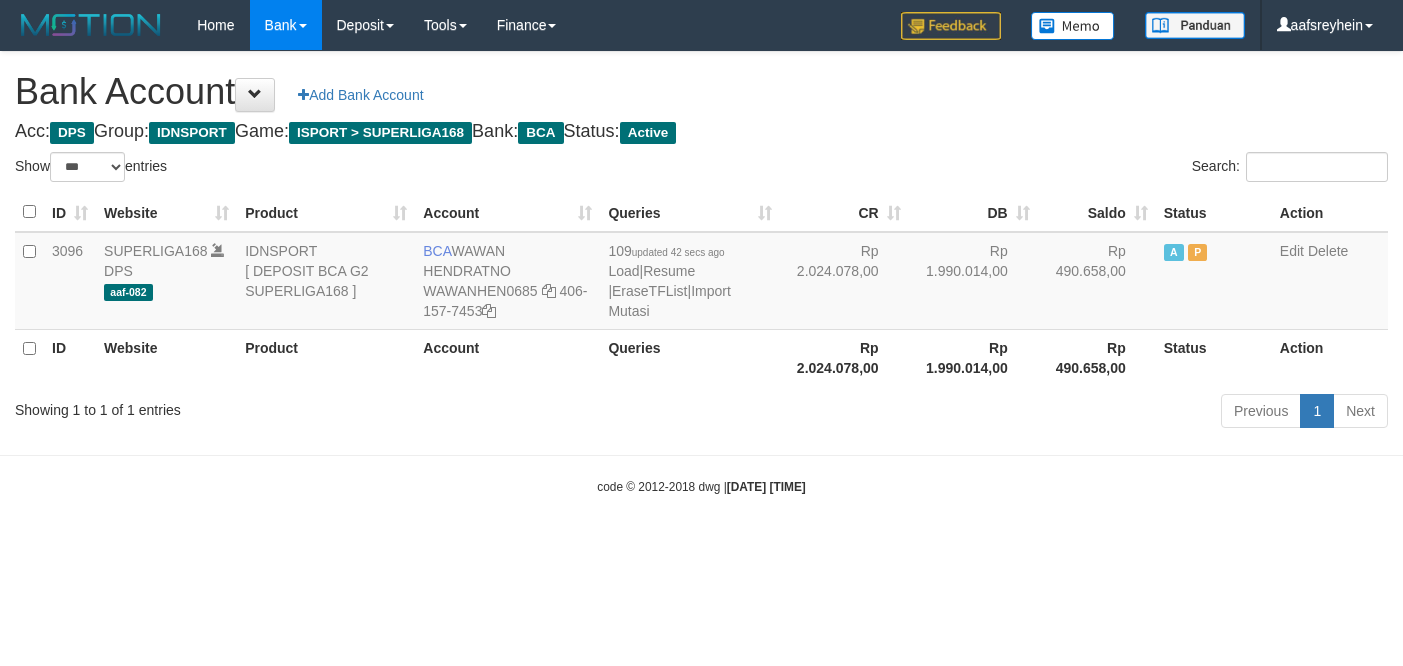 select on "***" 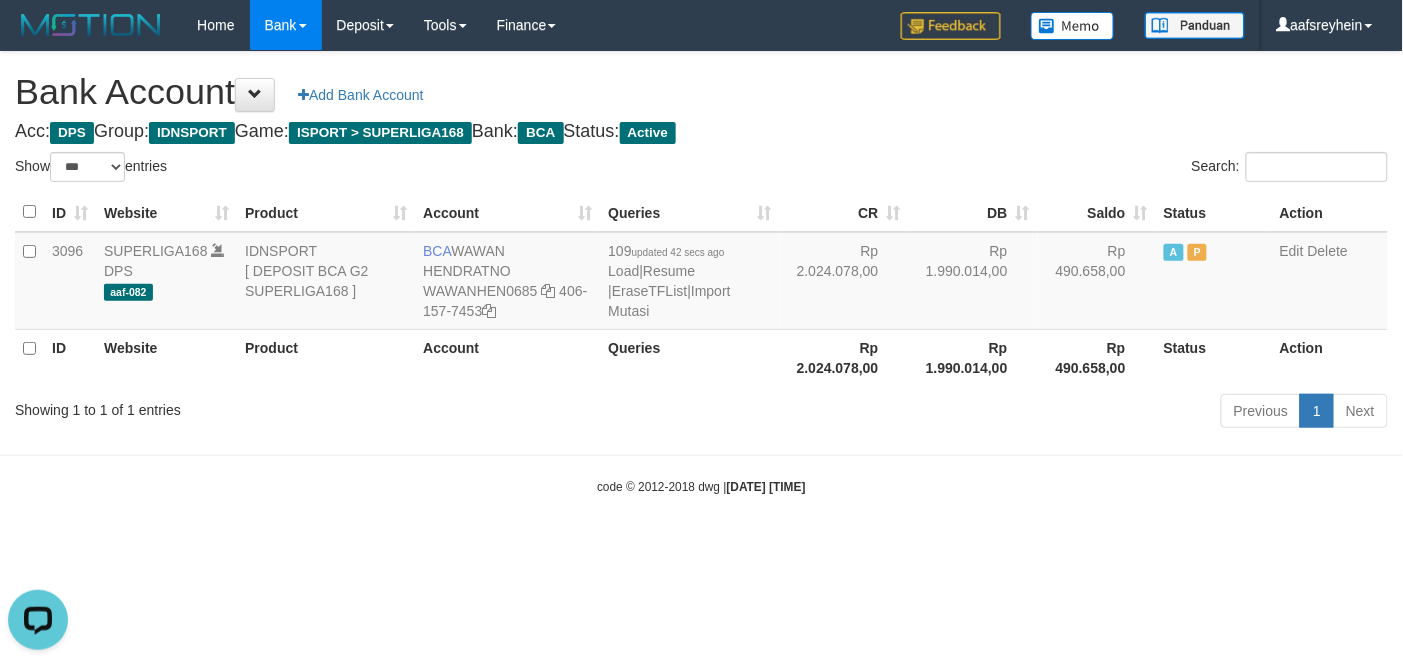 scroll, scrollTop: 0, scrollLeft: 0, axis: both 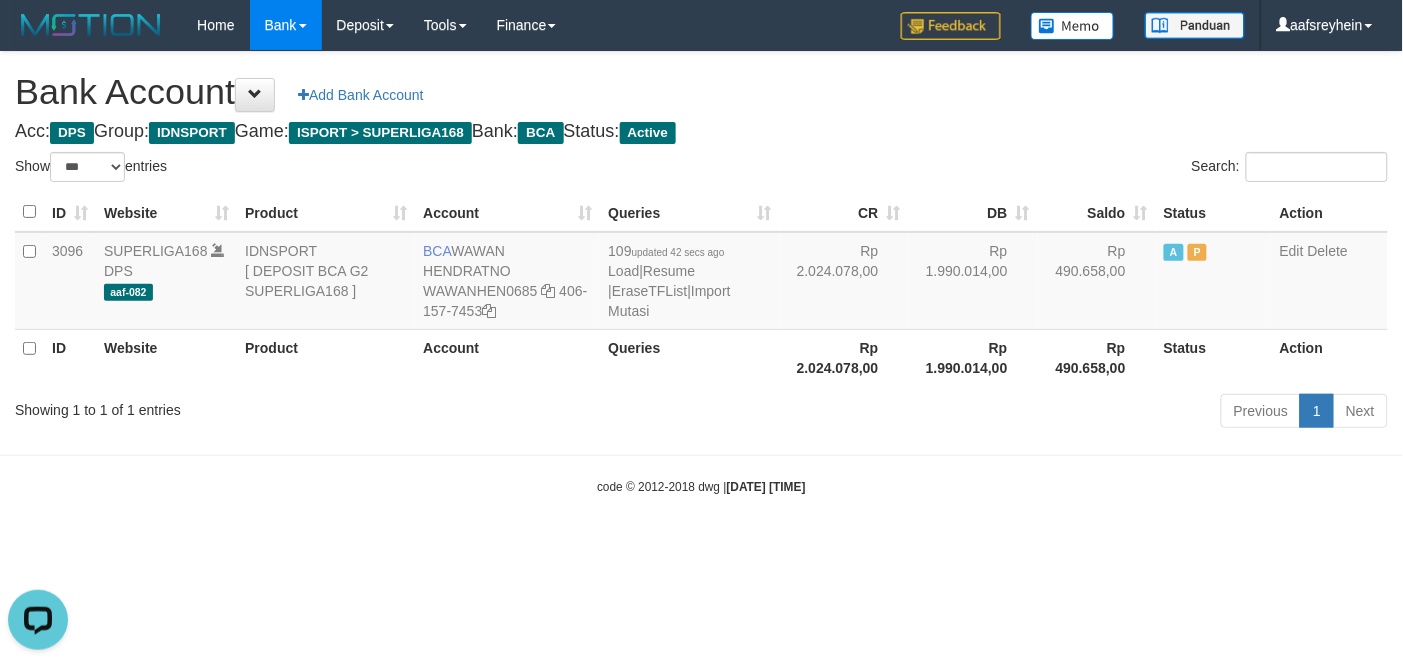 drag, startPoint x: 1055, startPoint y: 561, endPoint x: 1066, endPoint y: 547, distance: 17.804493 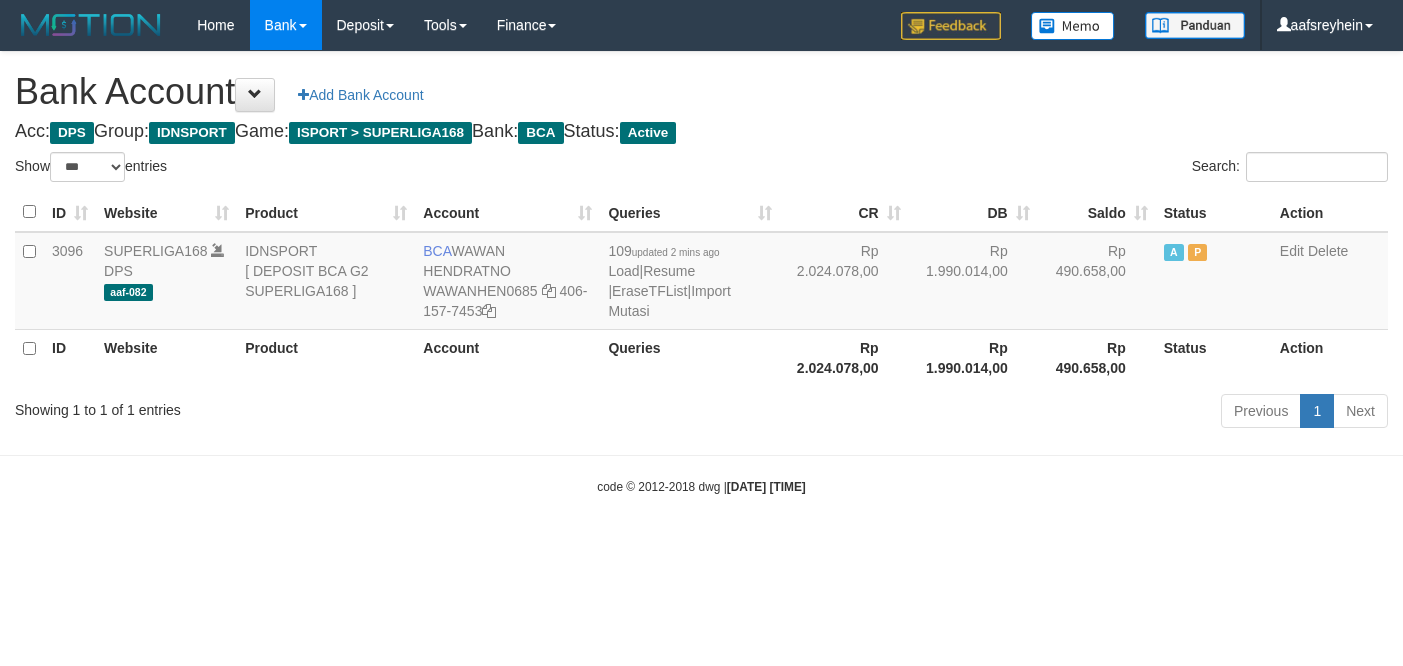 select on "***" 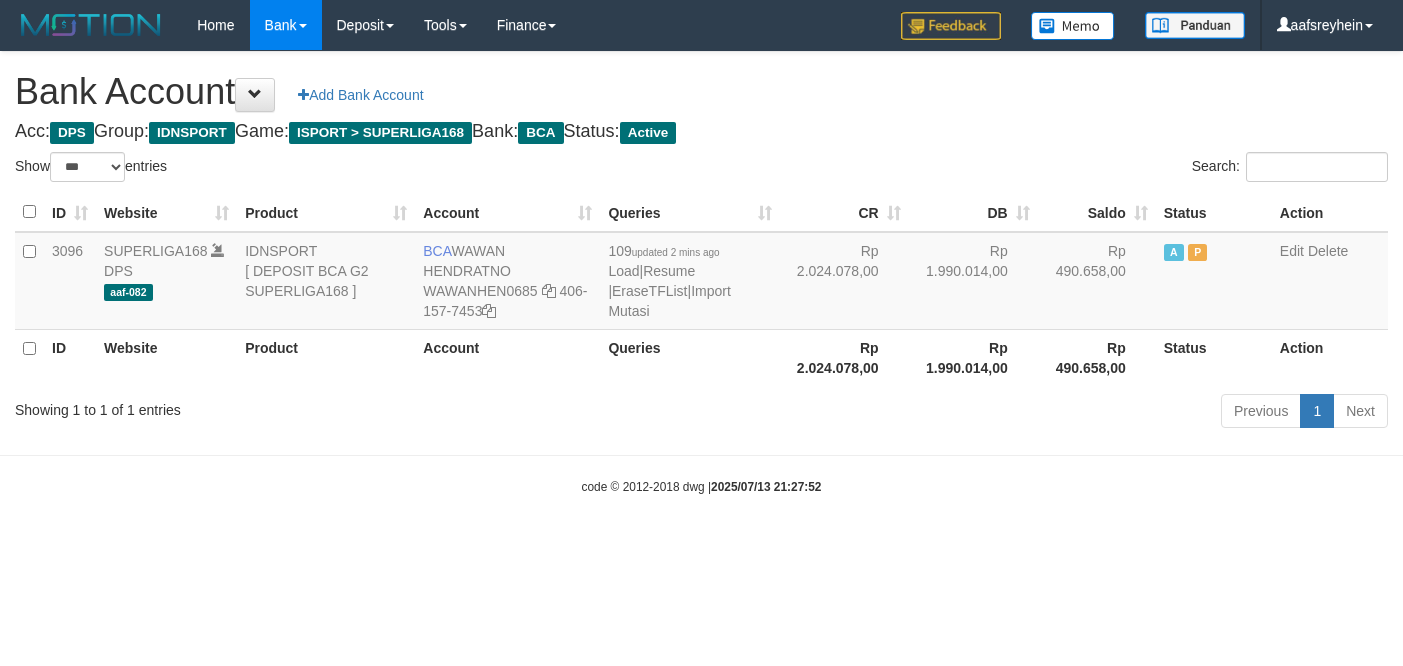 select on "***" 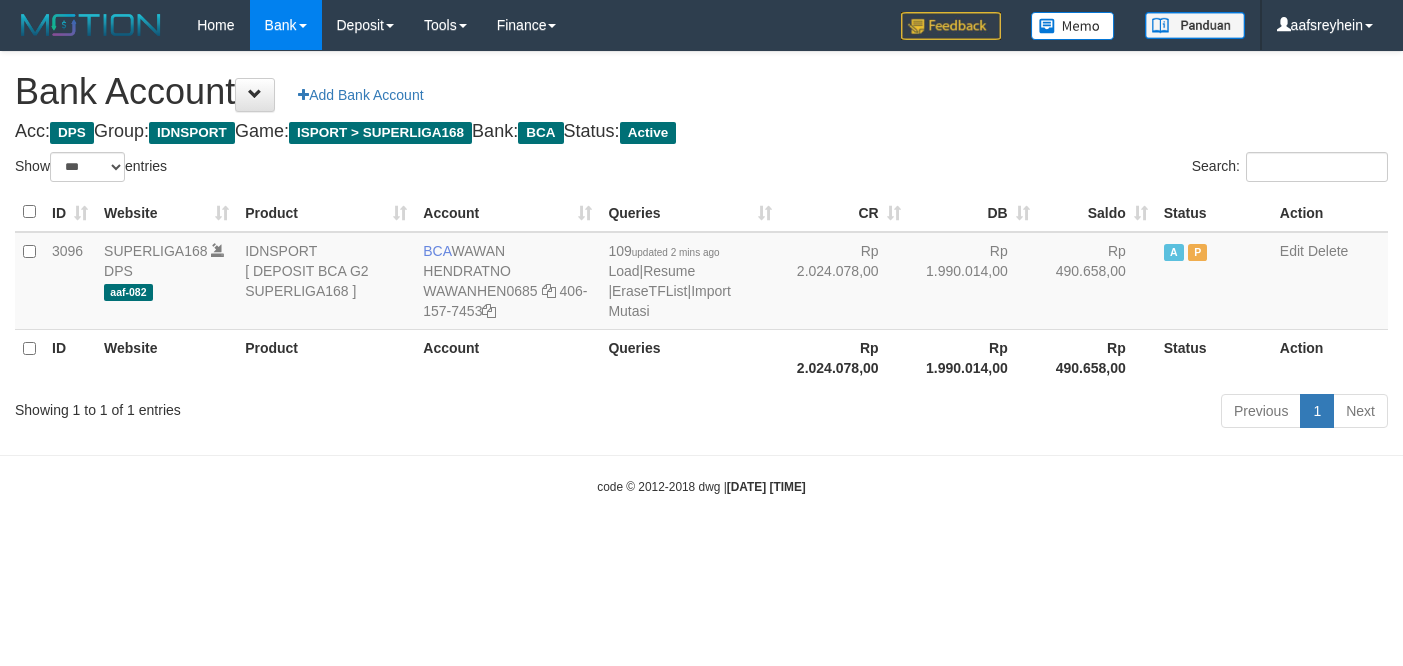 select on "***" 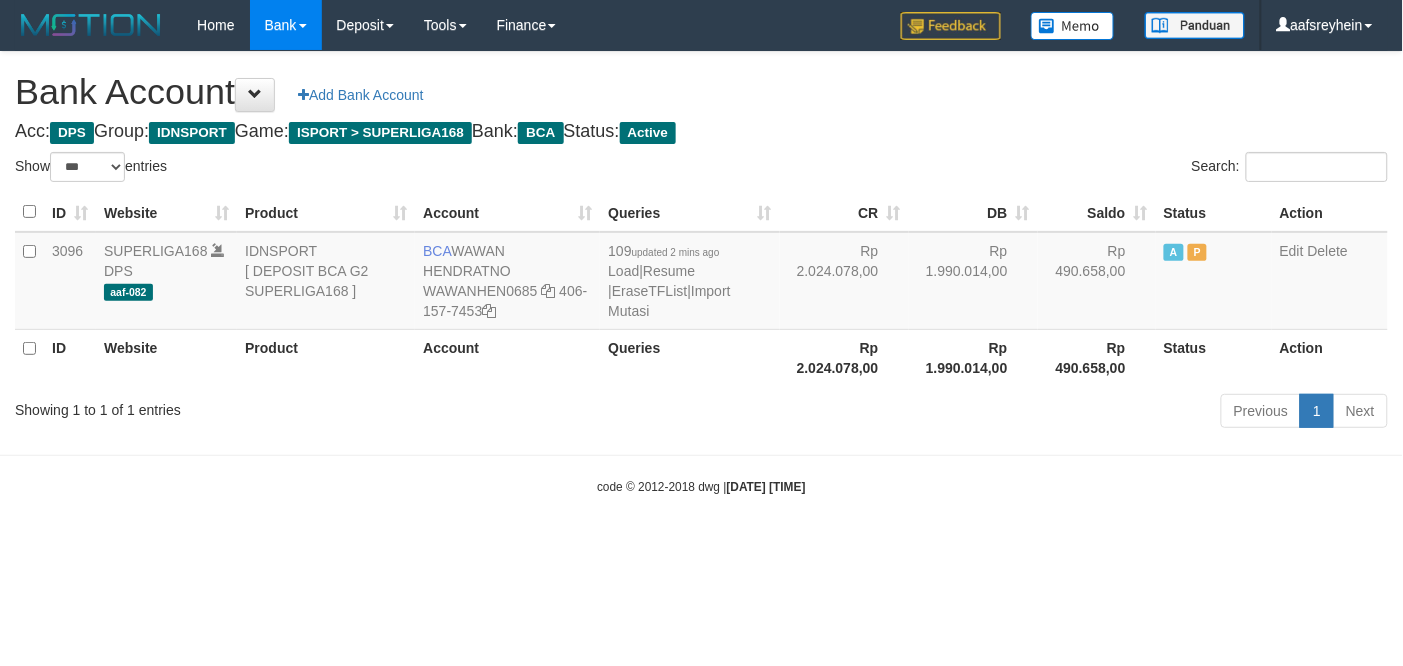 click on "Previous 1 Next" at bounding box center [994, 413] 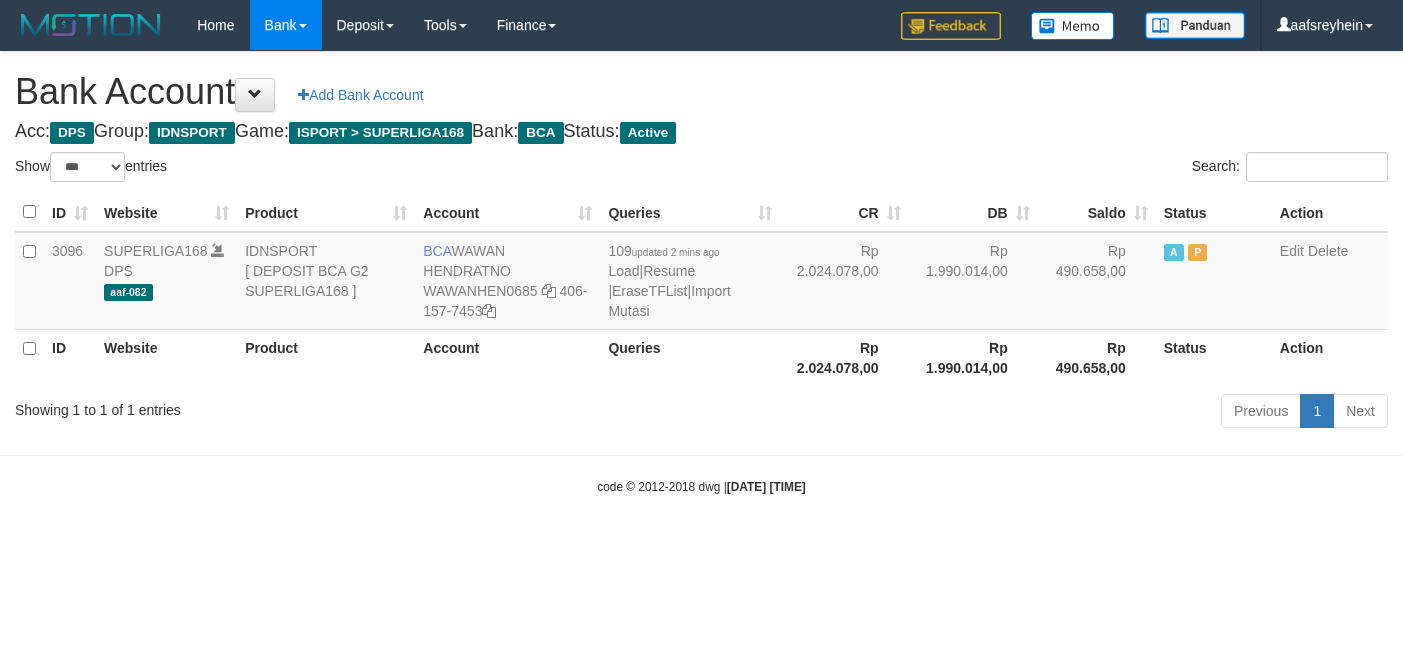 select on "***" 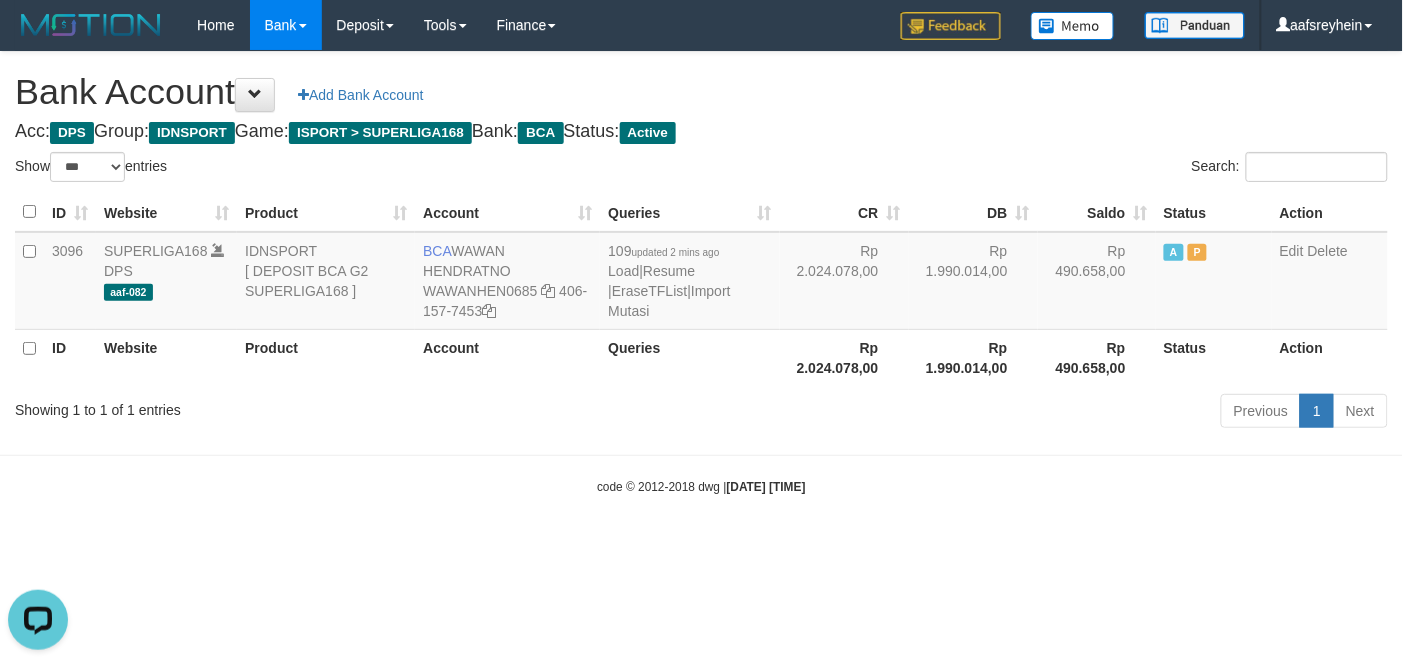 scroll, scrollTop: 0, scrollLeft: 0, axis: both 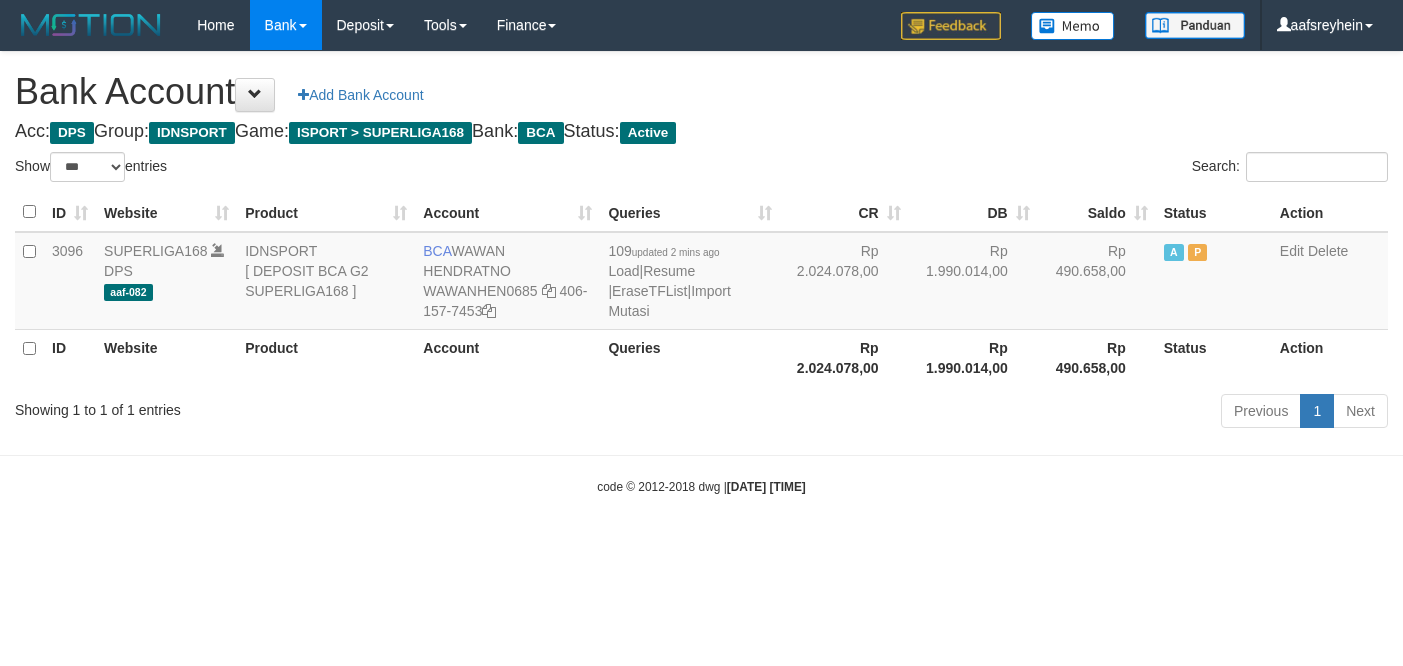 select on "***" 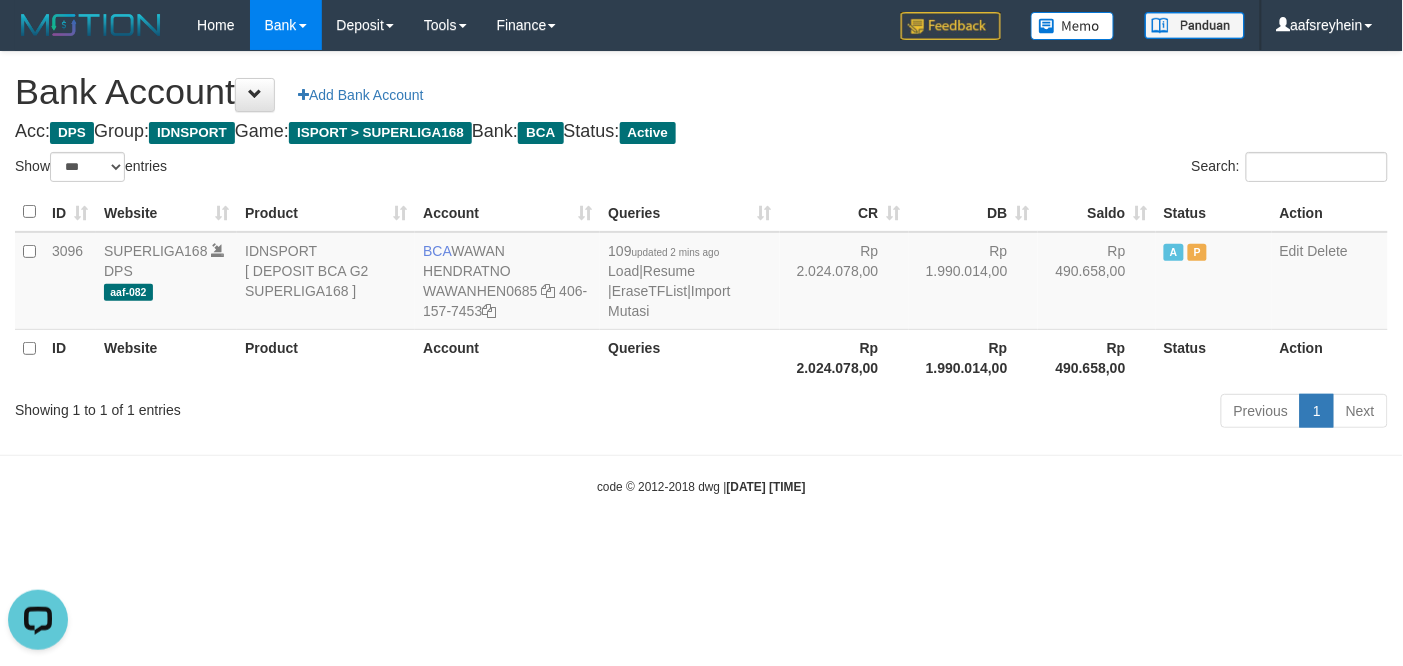 scroll, scrollTop: 0, scrollLeft: 0, axis: both 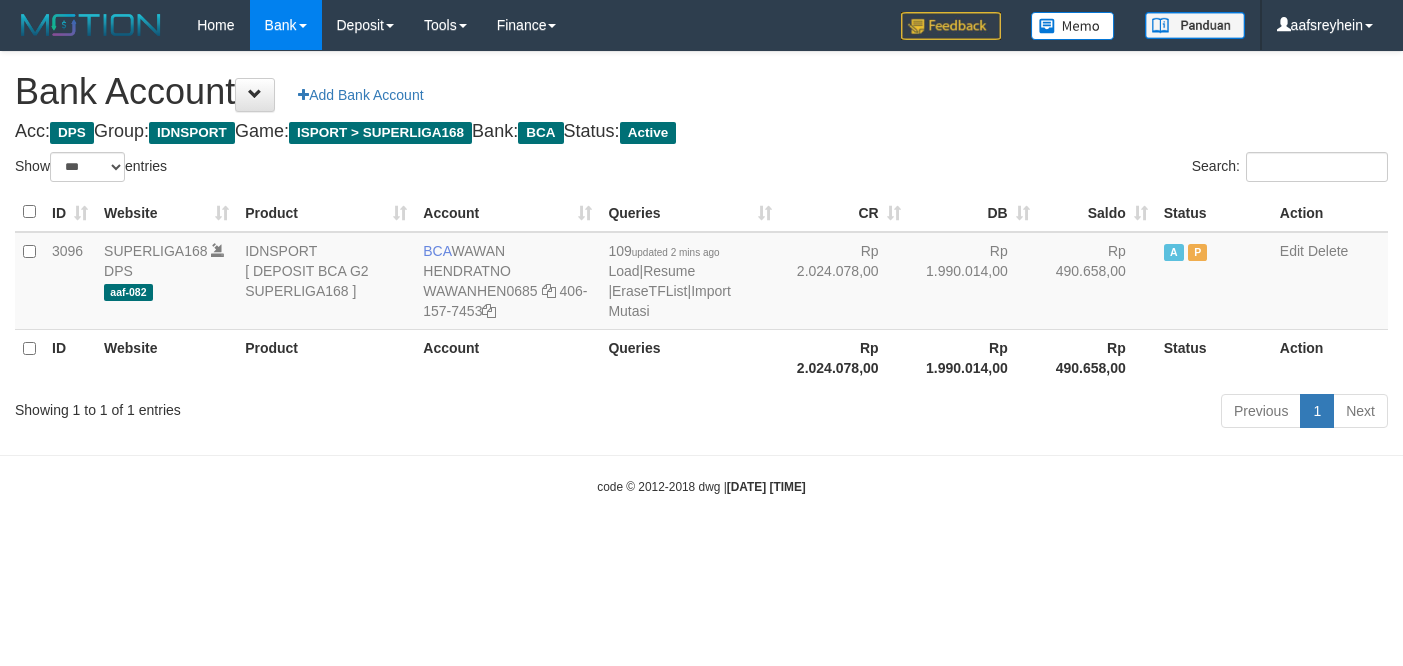 select on "***" 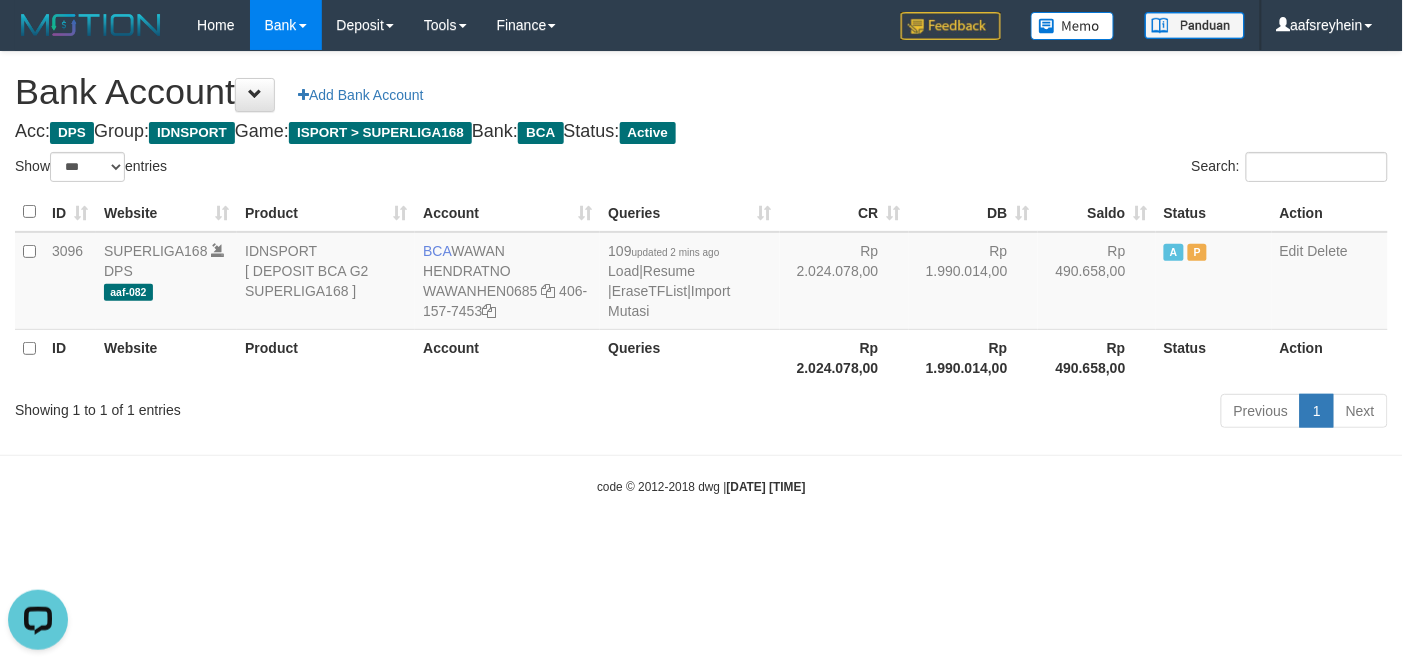 scroll, scrollTop: 0, scrollLeft: 0, axis: both 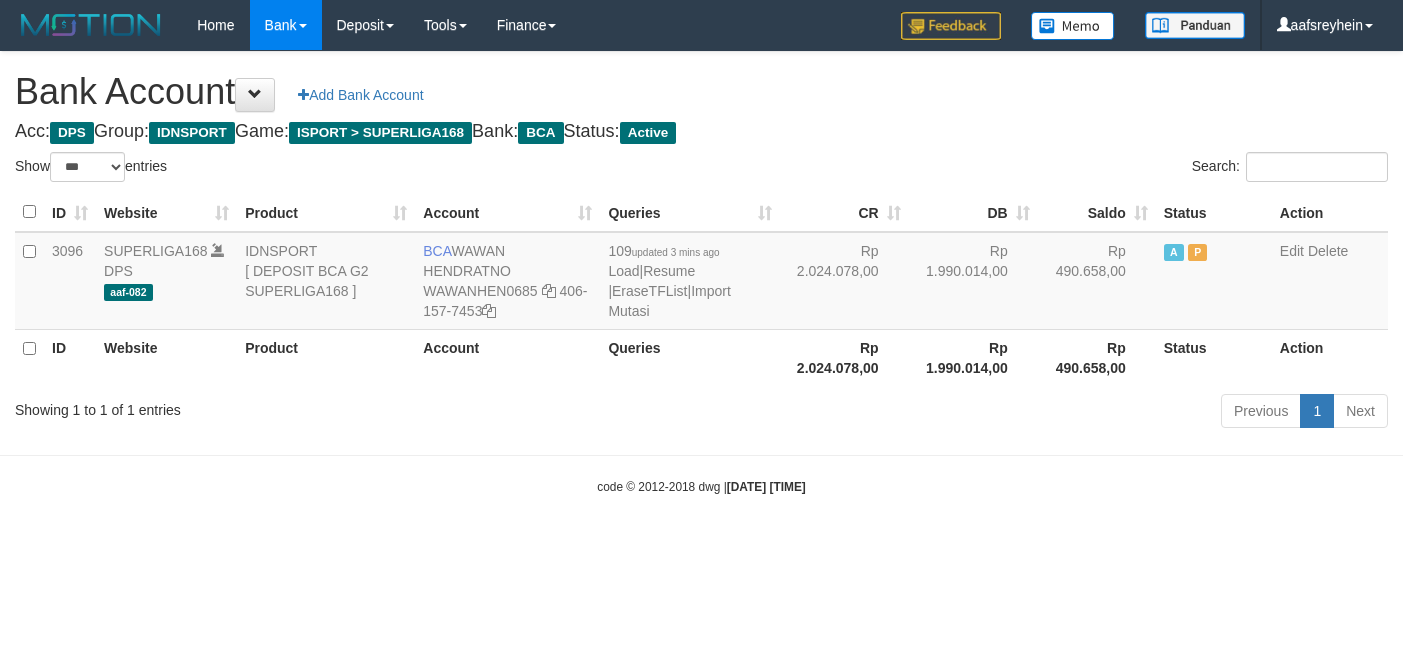 select on "***" 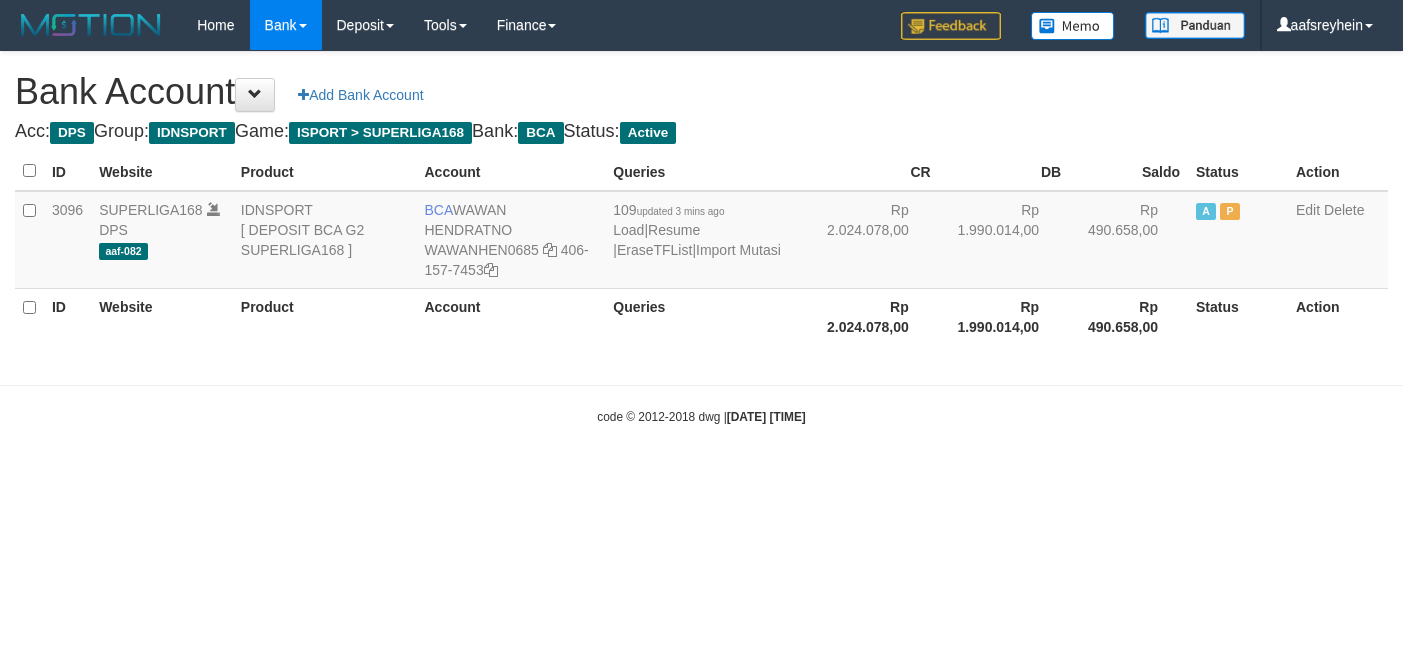 scroll, scrollTop: 0, scrollLeft: 0, axis: both 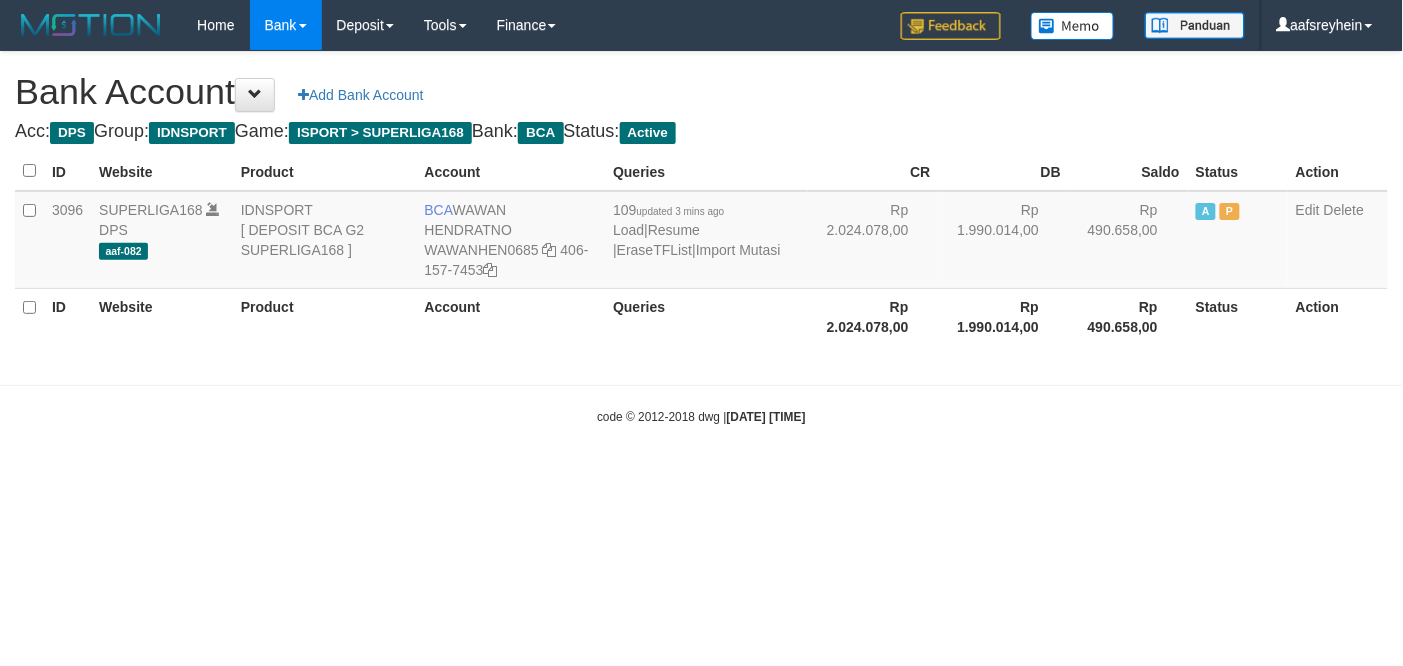 select on "***" 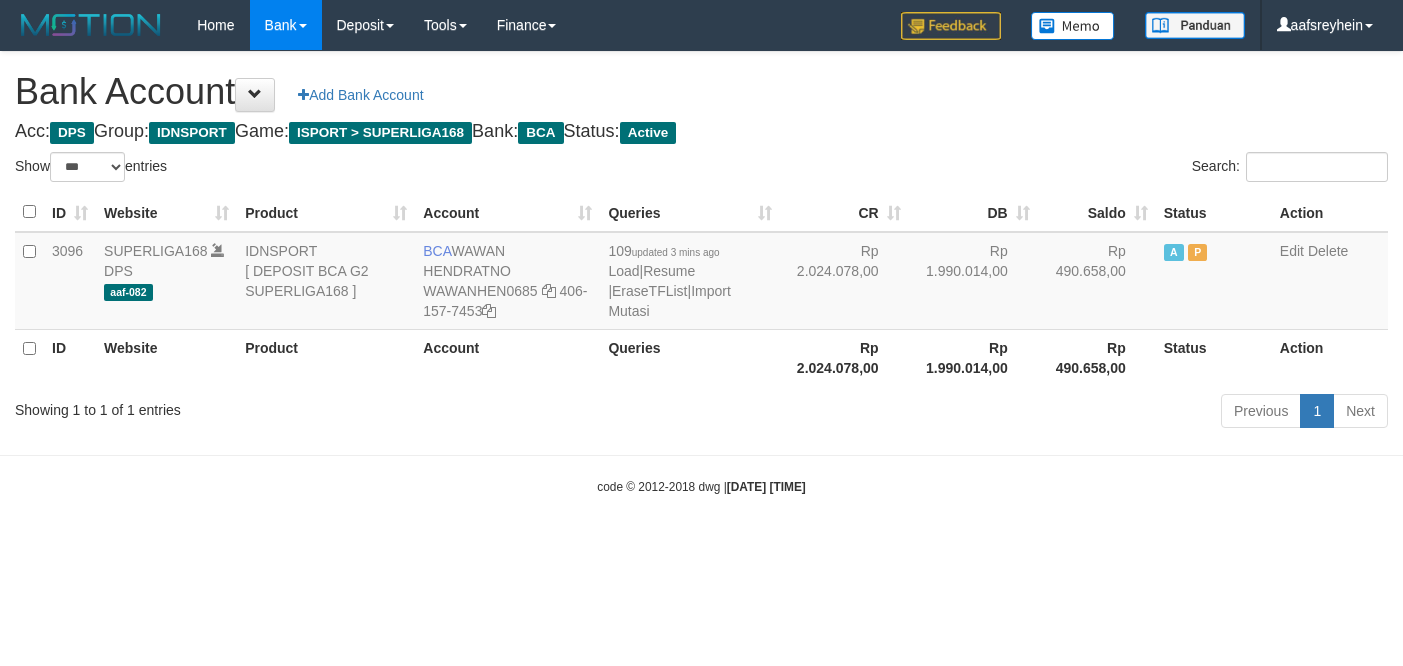 select on "***" 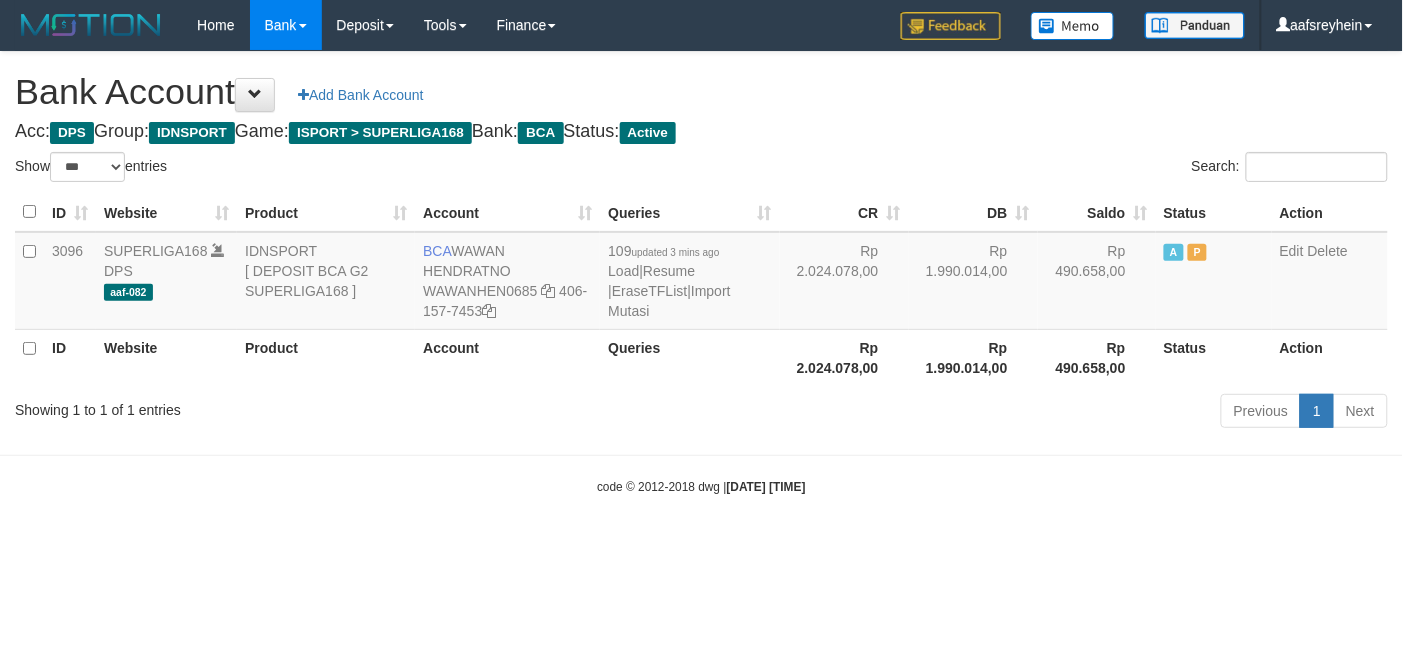 click on "Toggle navigation
Home
Bank
Account List
Load
By Website
Group
[ISPORT]													SUPERLIGA168
By Load Group (DPS)
-" at bounding box center (701, 273) 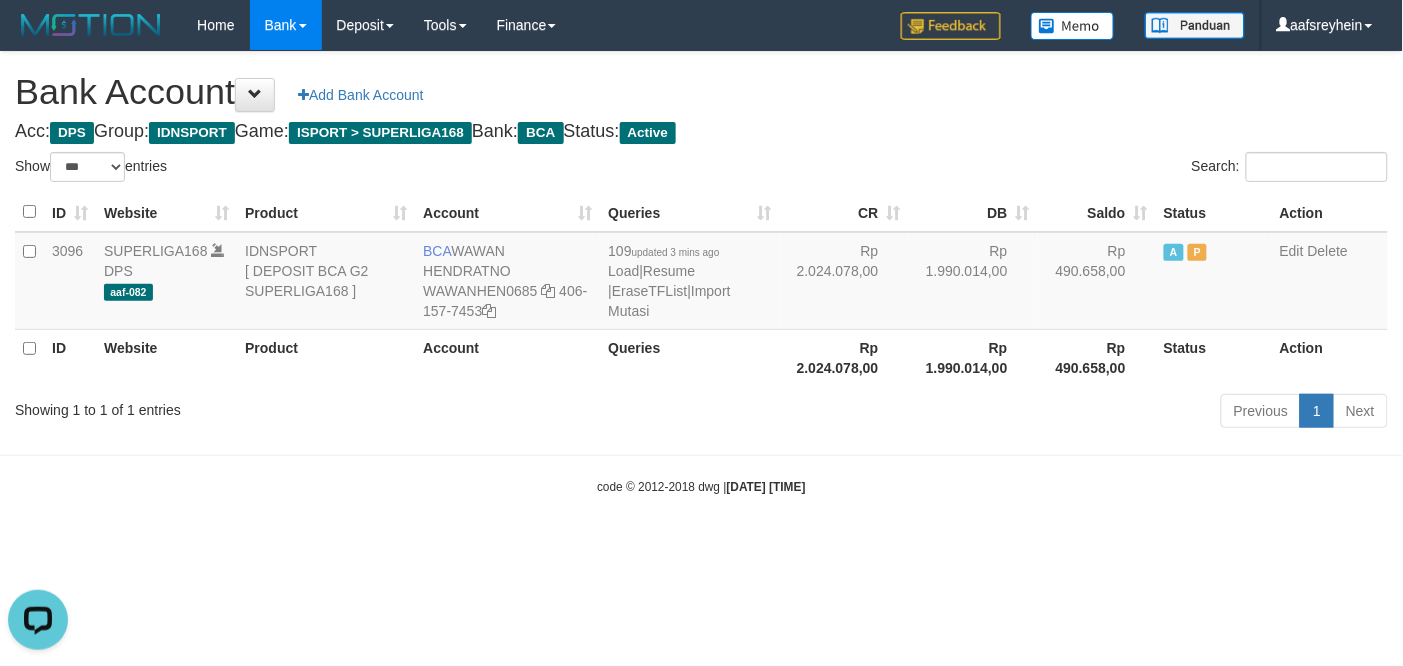 scroll, scrollTop: 0, scrollLeft: 0, axis: both 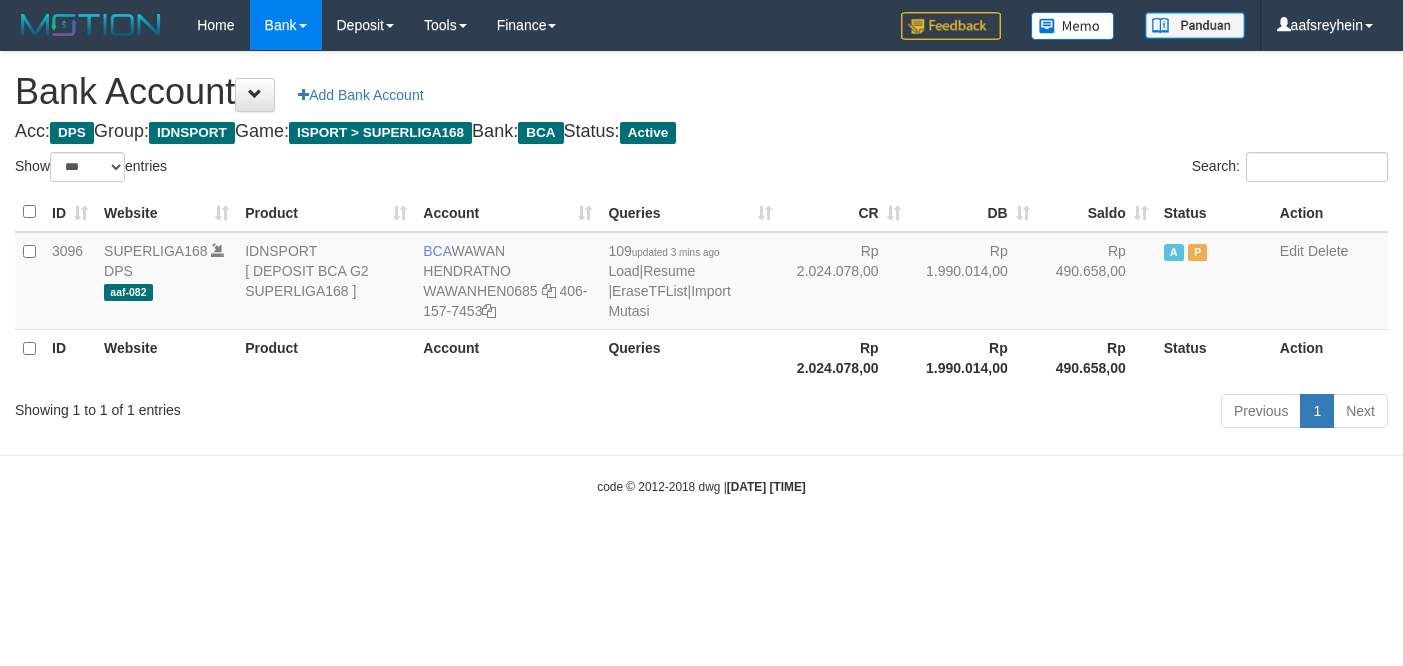 select on "***" 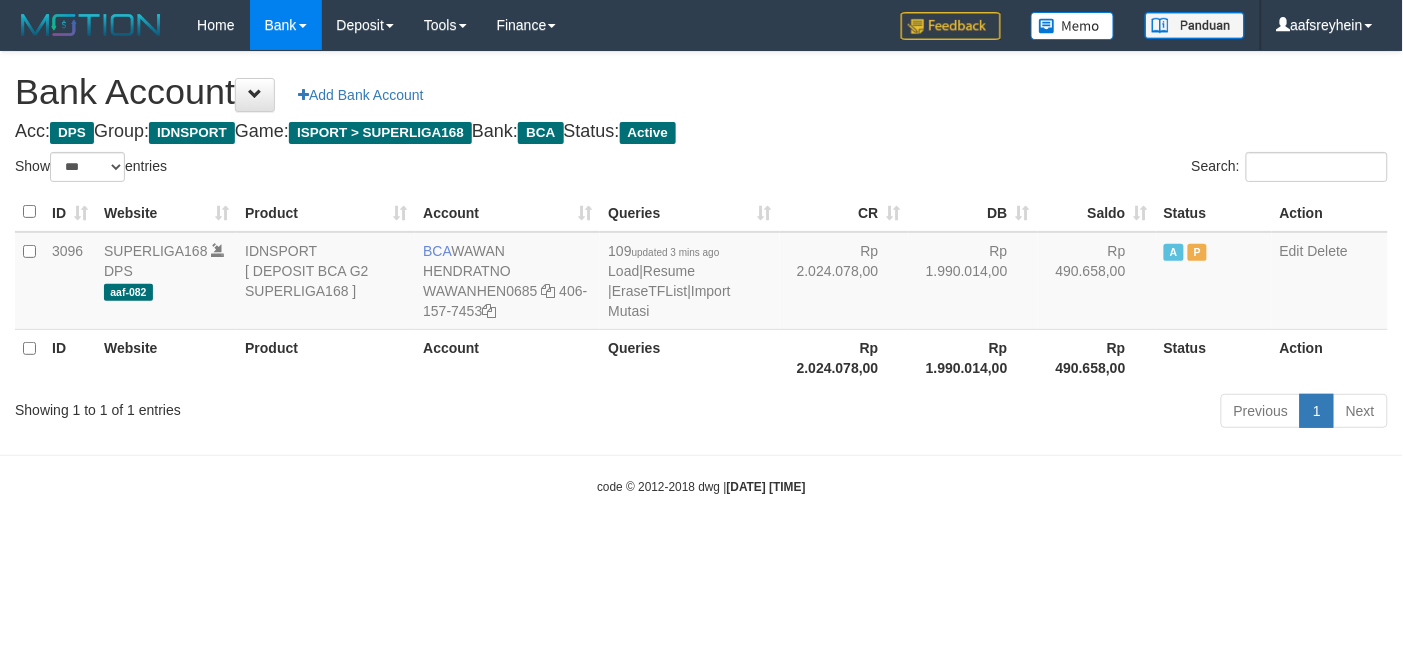 click on "Bank Account
Add Bank Account
Acc: 										 DPS
Group:   IDNSPORT    		Game:   ISPORT > SUPERLIGA168    		Bank:   BCA    		Status:  Active
Filter Account Type
*******
***
**
***
DPS
SELECT ALL  SELECT TYPE  - ALL -
DPS
WD
TMP
Filter Product
*******
******
********
********
*******
********
IDNSPORT
SELECT ALL  SELECT GROUP  - ALL -
BETHUB
IDNPOKER
IDNSPORT
IDNTOTO
LOADONLY
Filter Website
*******" at bounding box center [701, 243] 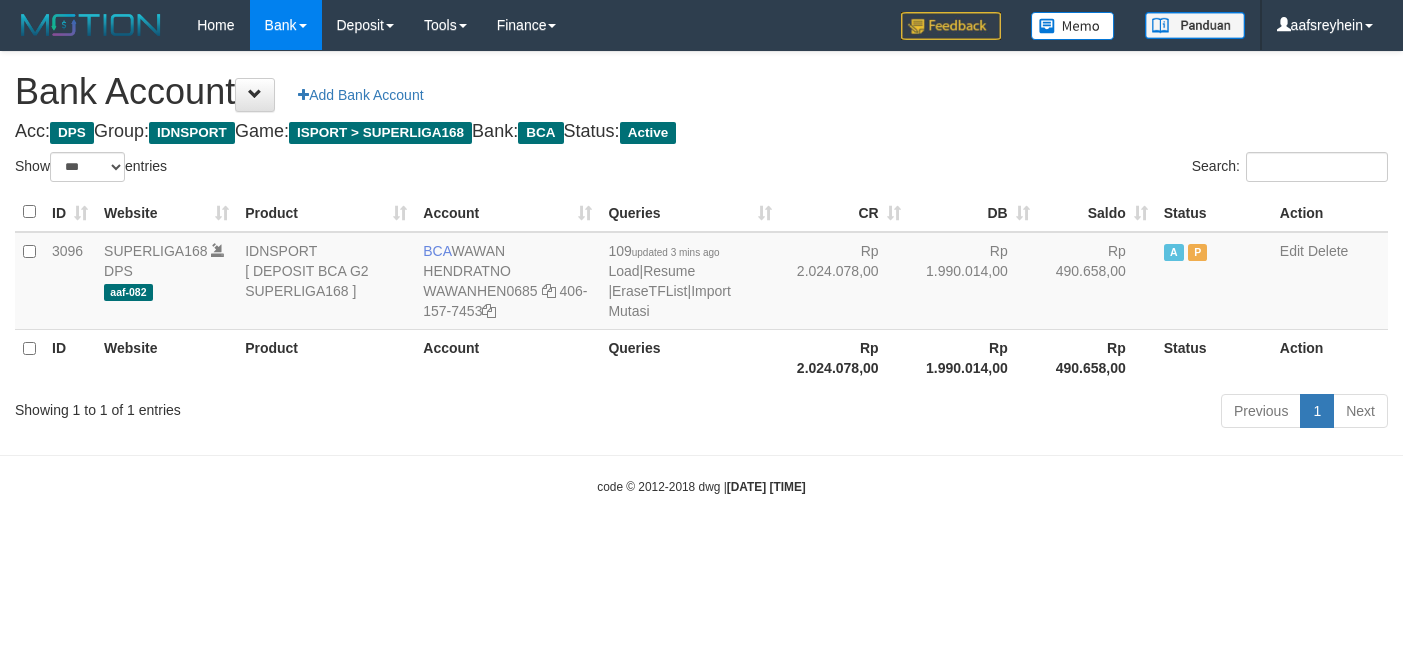 select on "***" 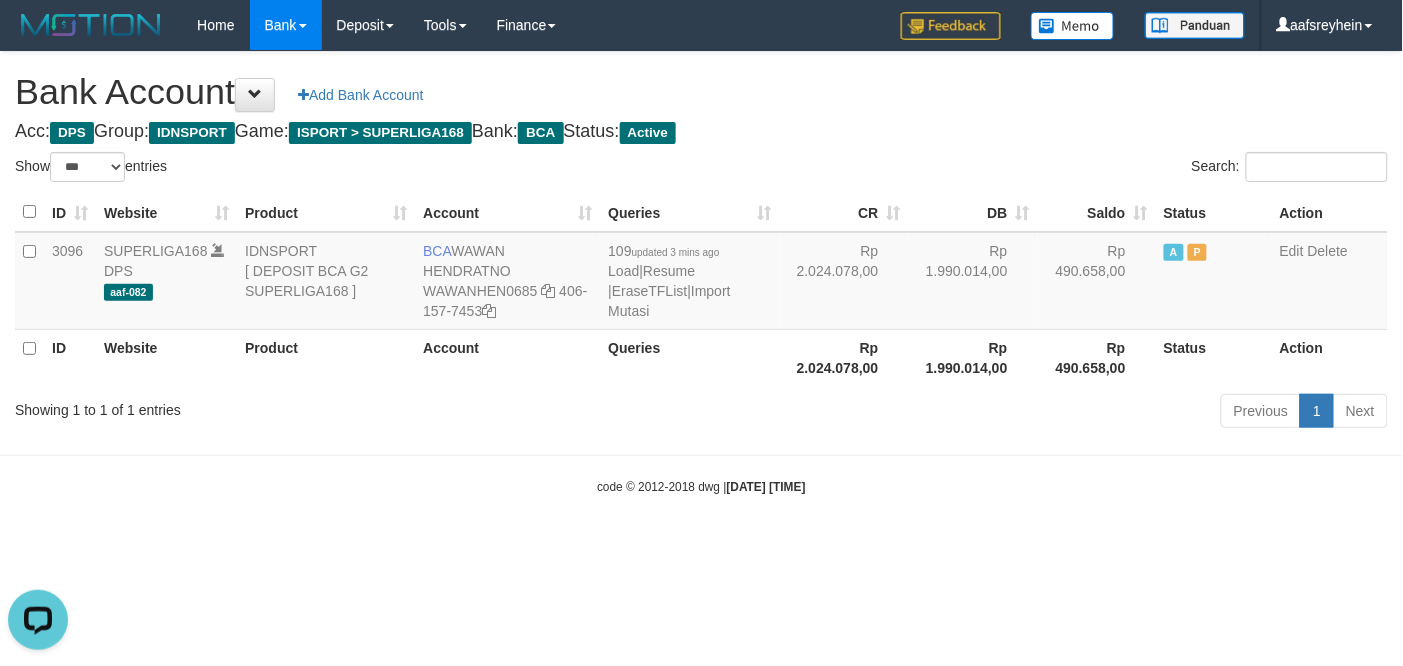 scroll, scrollTop: 0, scrollLeft: 0, axis: both 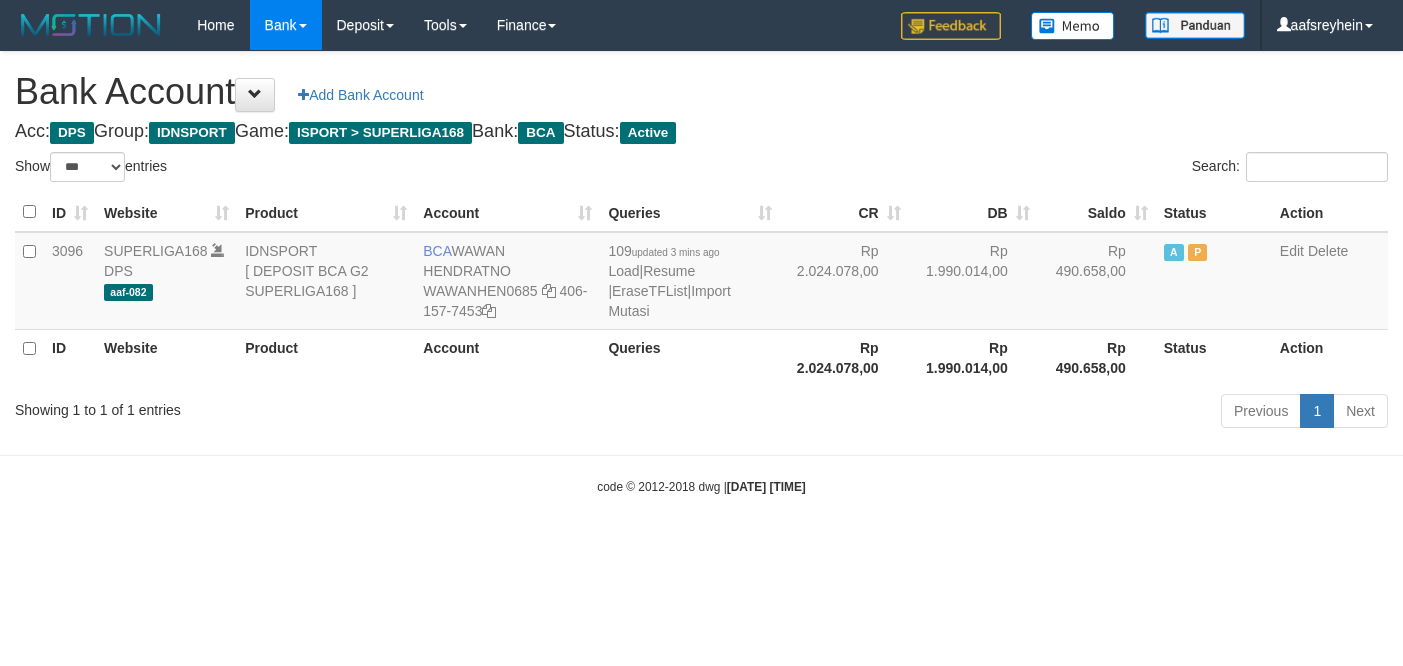 select on "***" 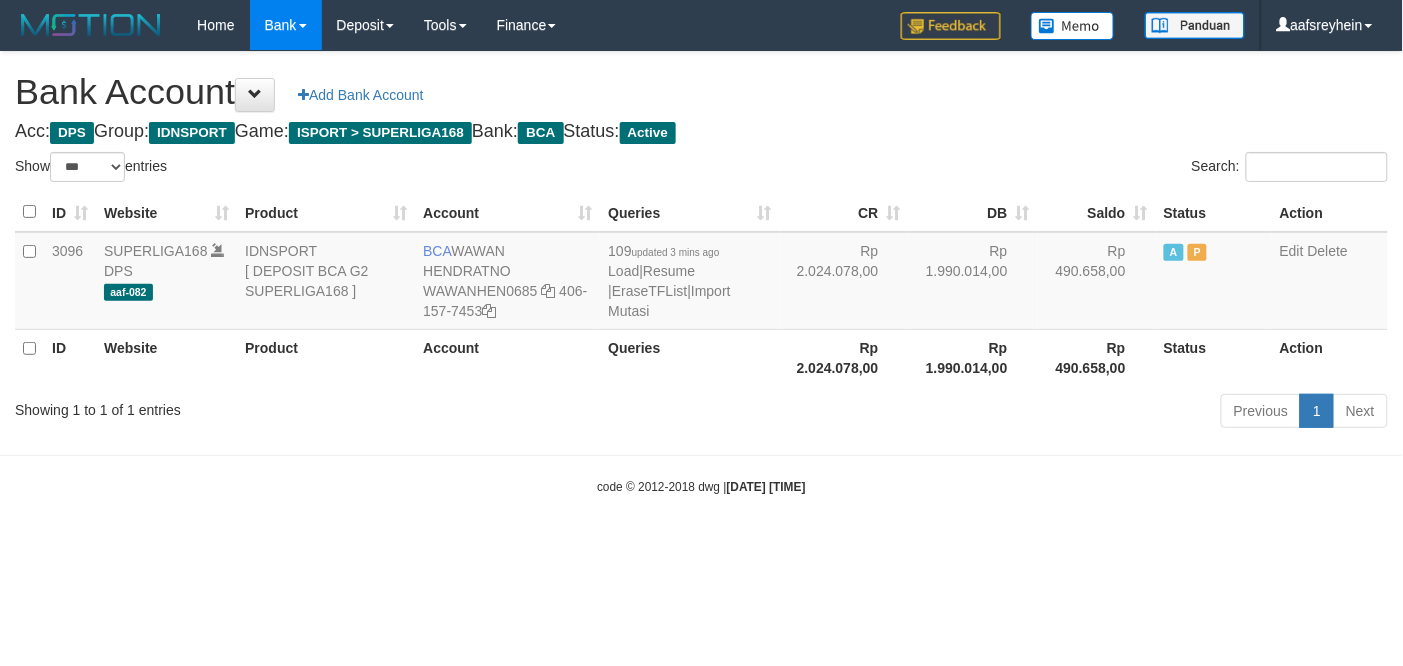 click on "code © 2012-2018 dwg |  2025/07/13 21:29:34" at bounding box center [701, 486] 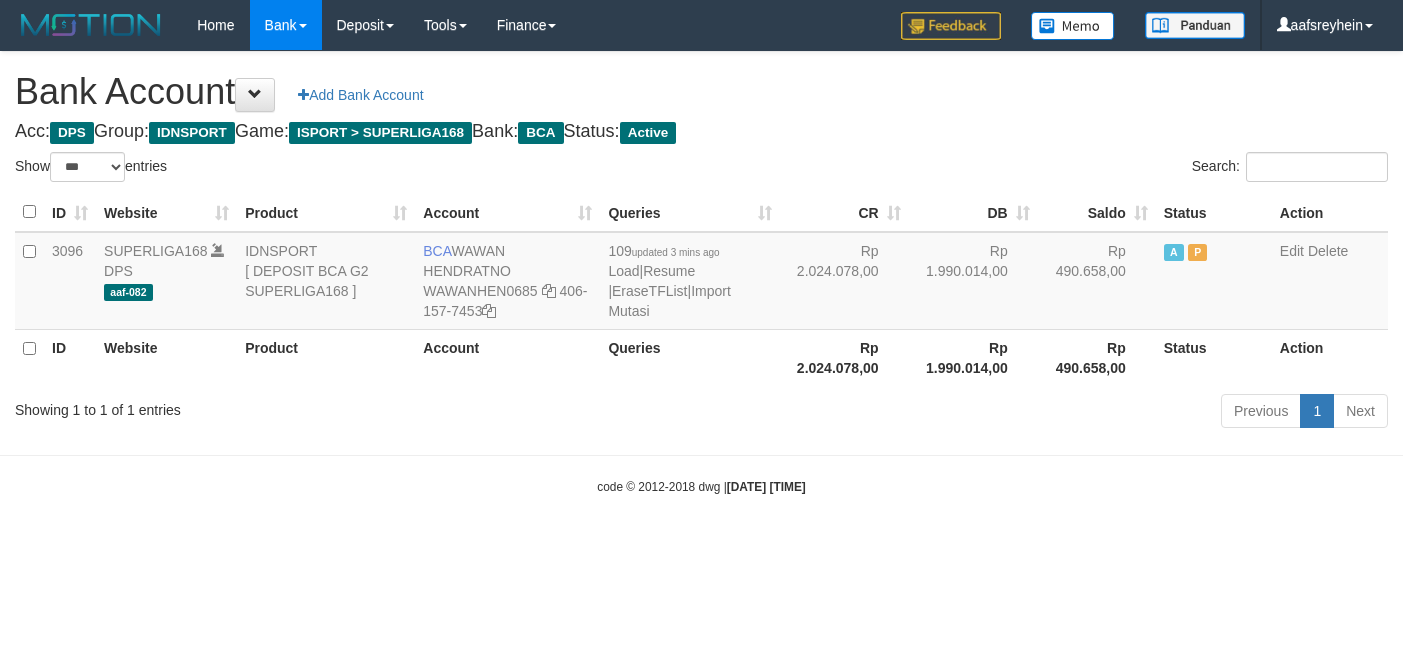 select on "***" 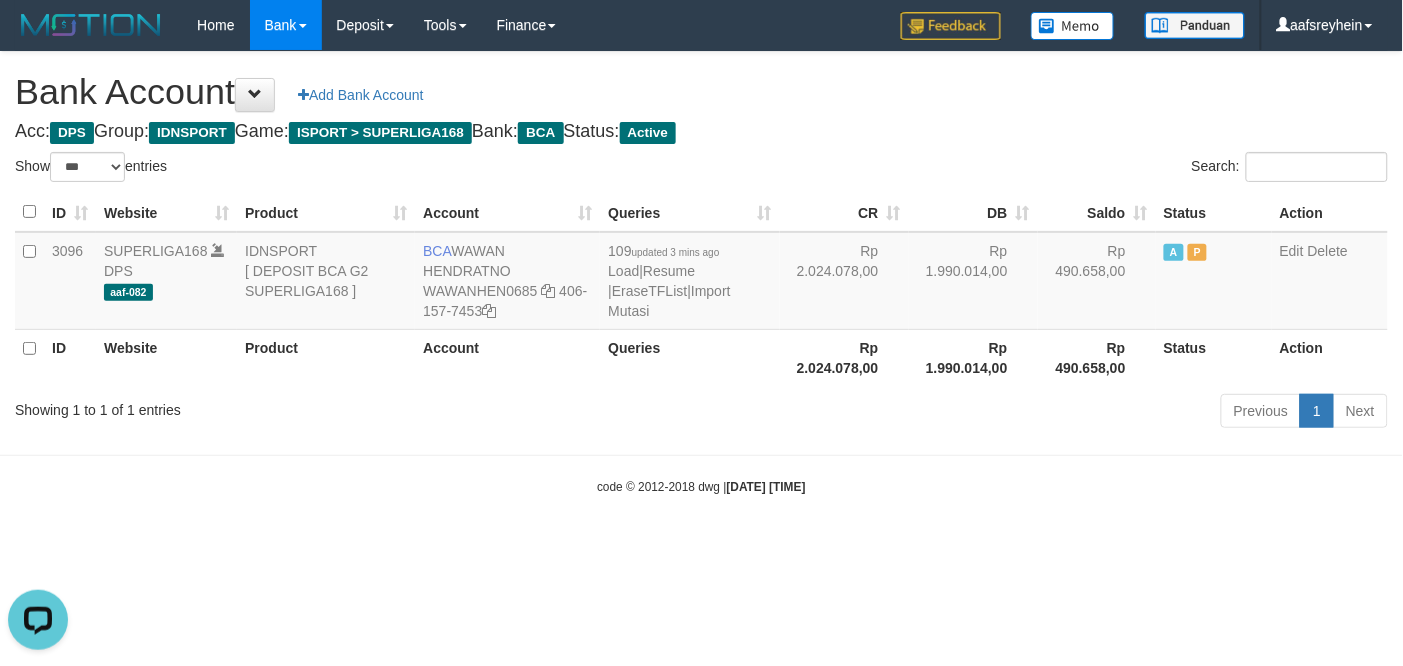 scroll, scrollTop: 0, scrollLeft: 0, axis: both 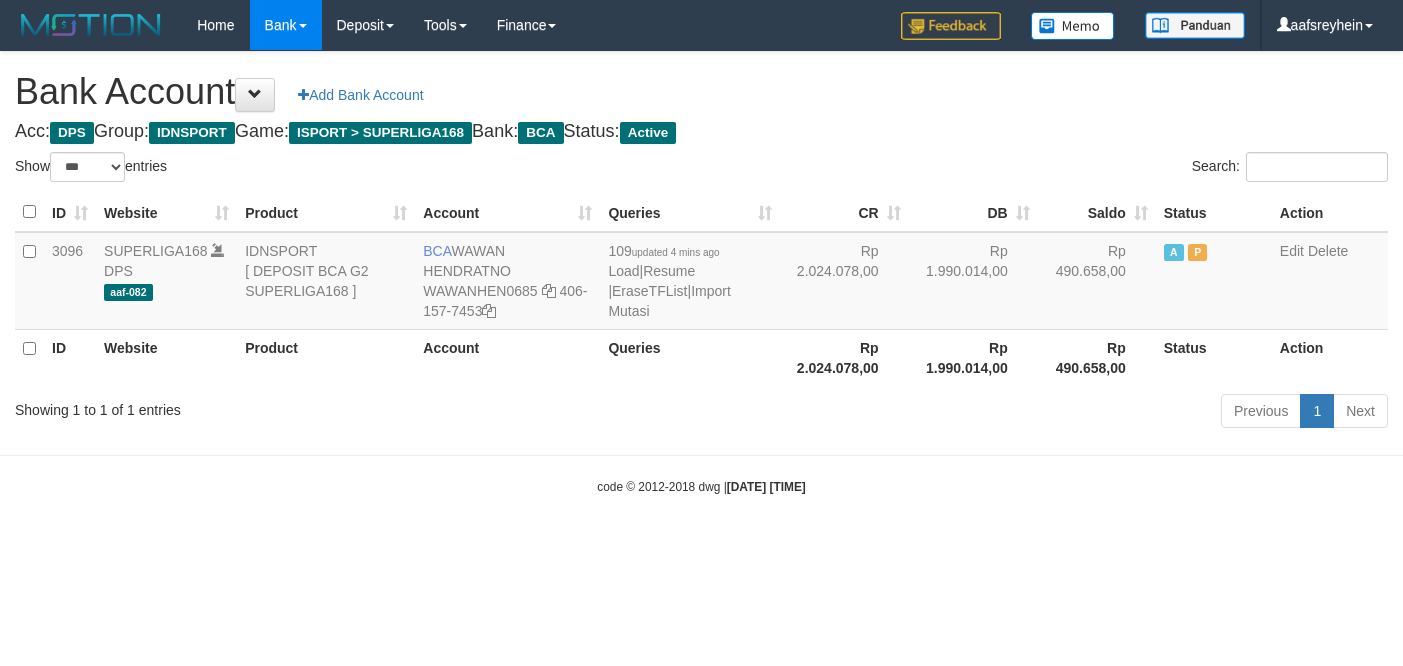 select on "***" 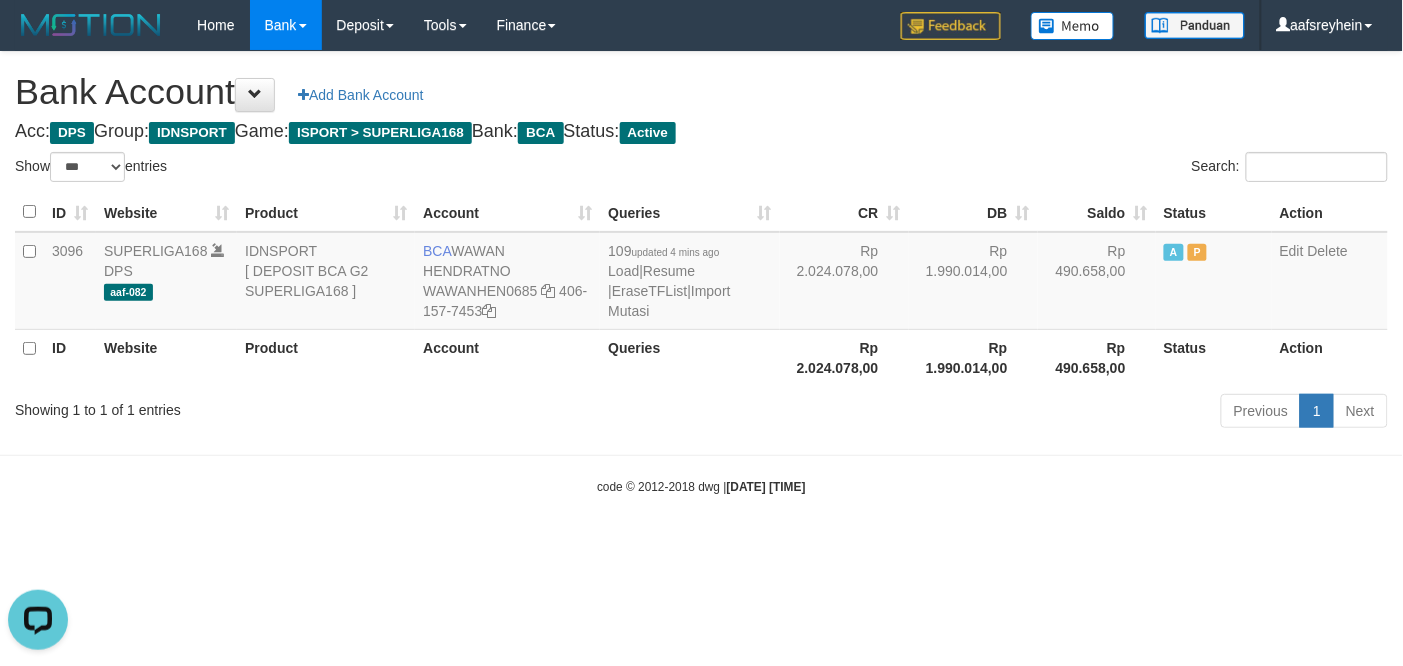 scroll, scrollTop: 0, scrollLeft: 0, axis: both 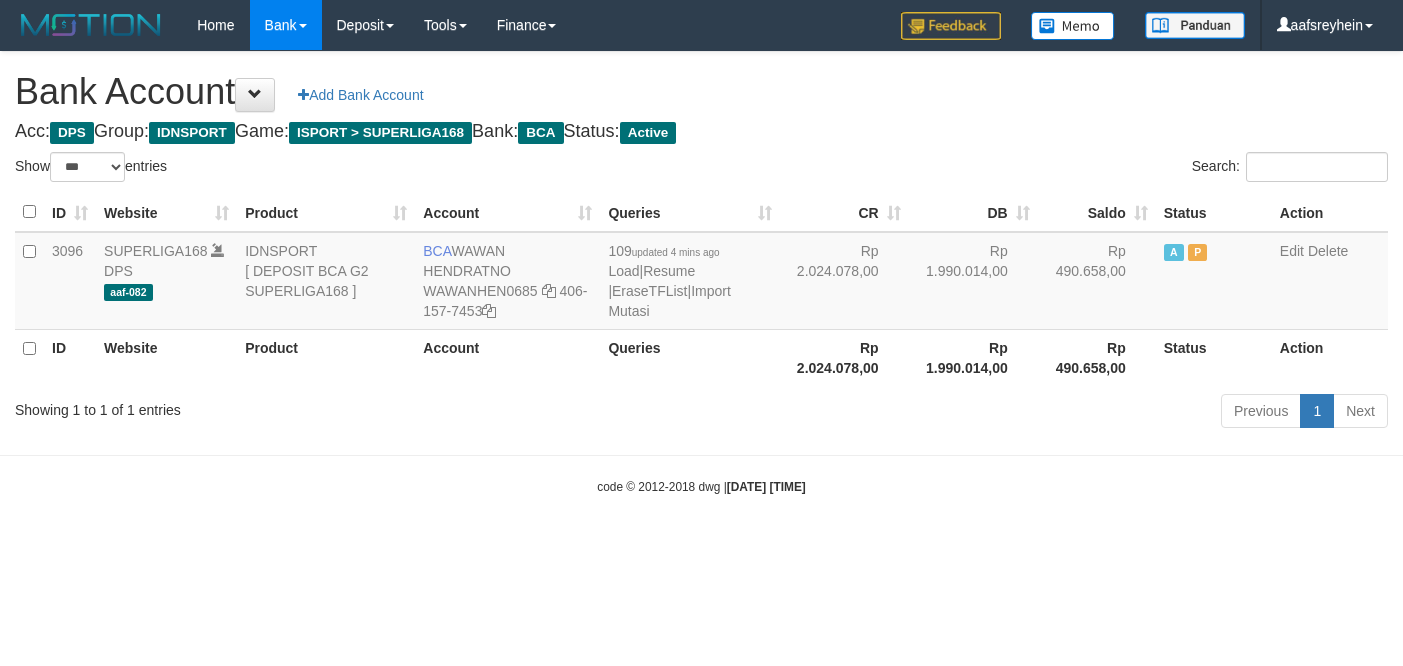 select on "***" 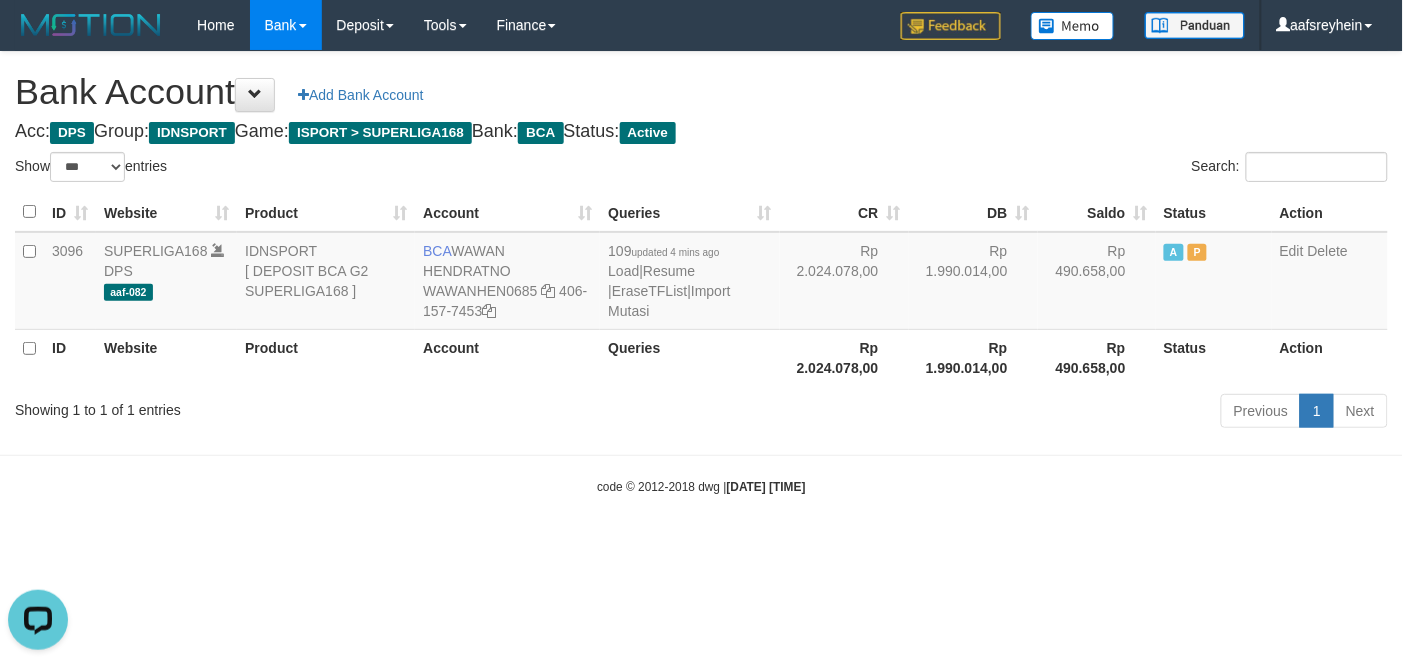scroll, scrollTop: 0, scrollLeft: 0, axis: both 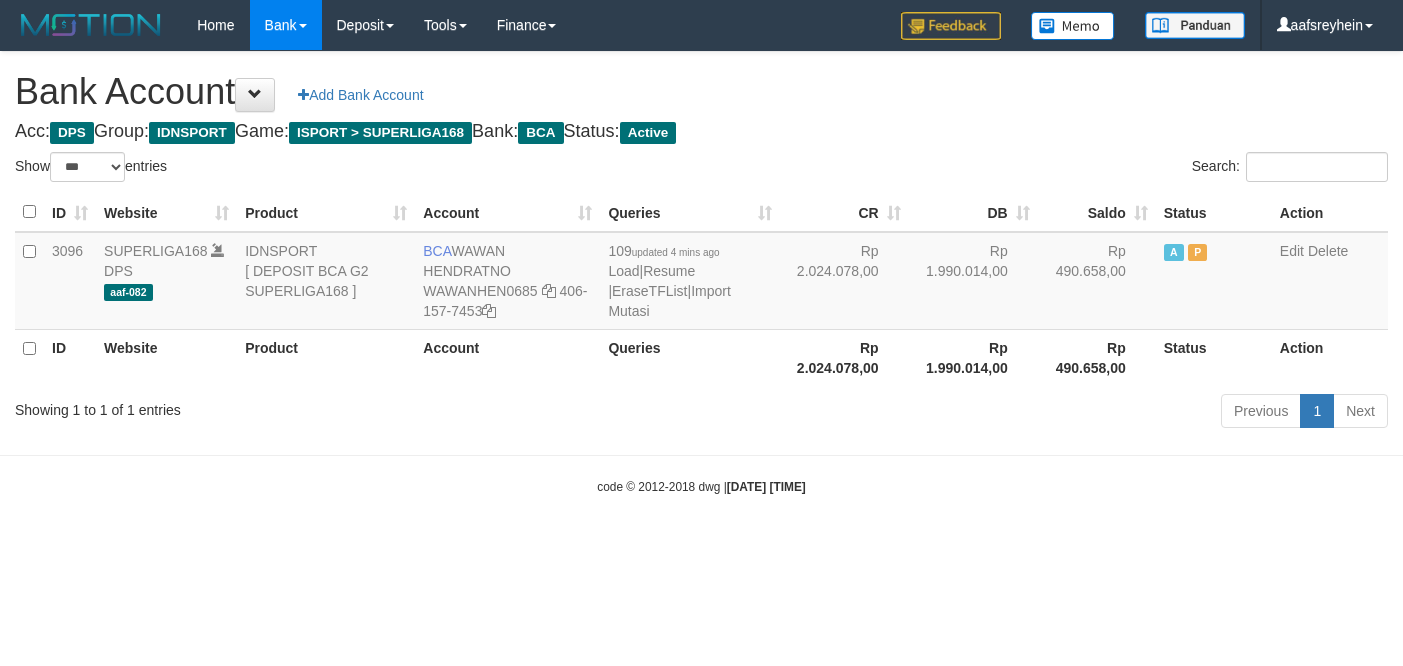 select on "***" 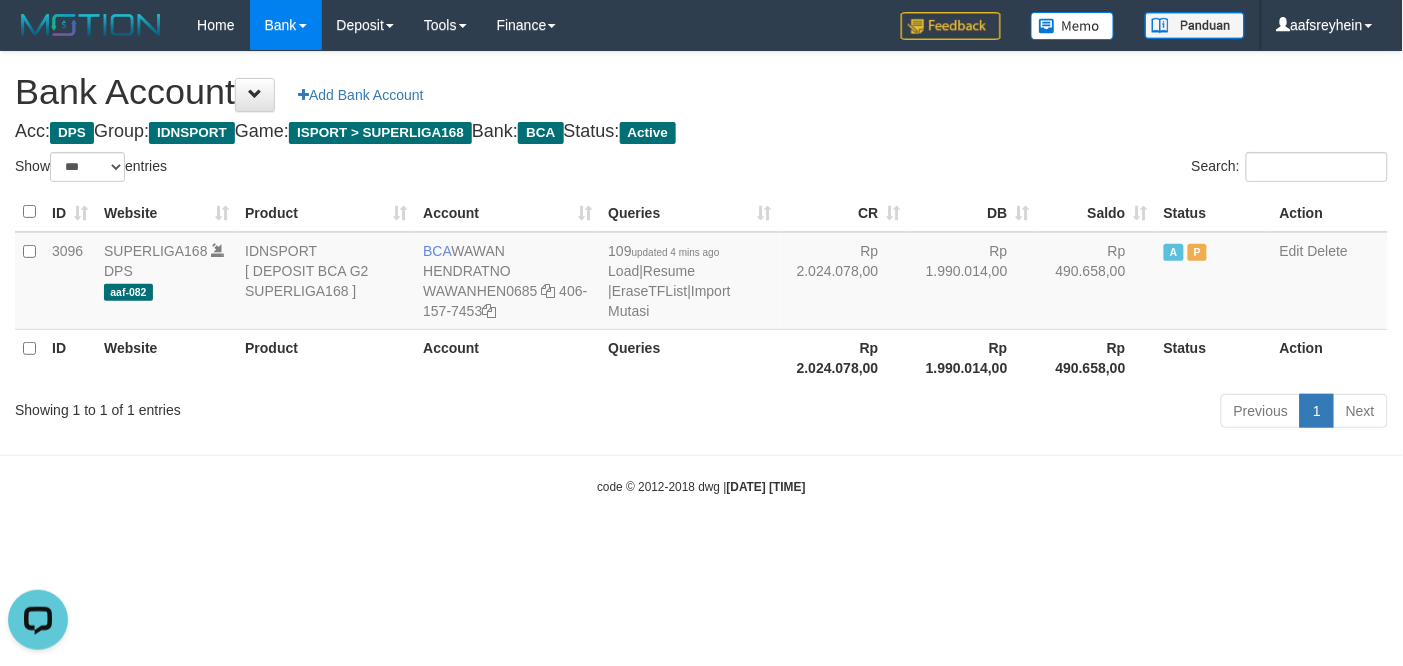 scroll, scrollTop: 0, scrollLeft: 0, axis: both 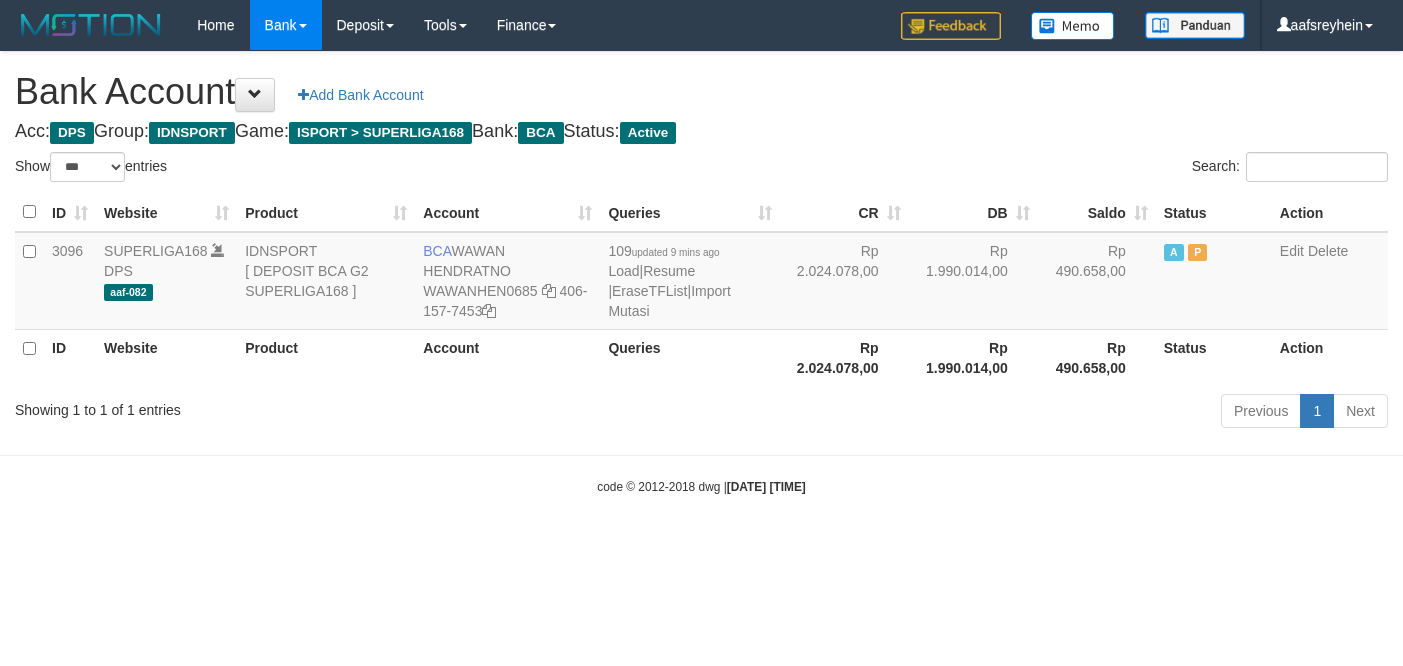 select on "***" 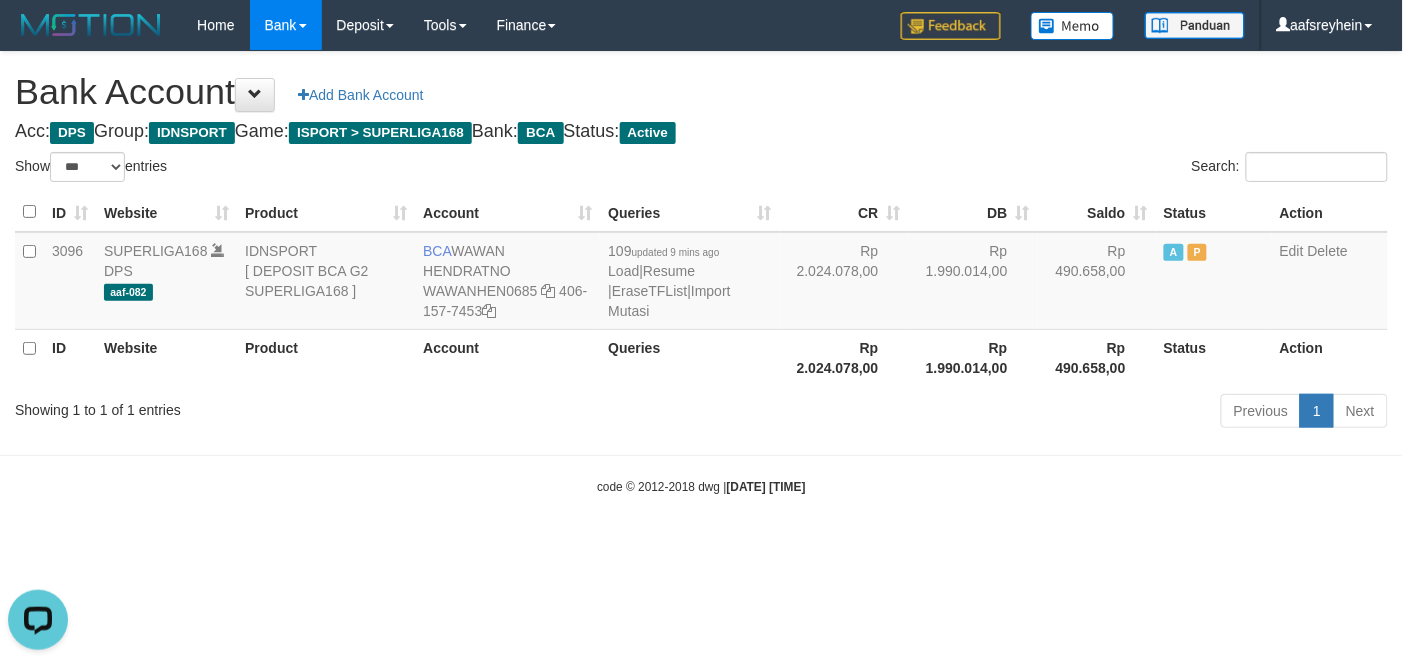 scroll, scrollTop: 0, scrollLeft: 0, axis: both 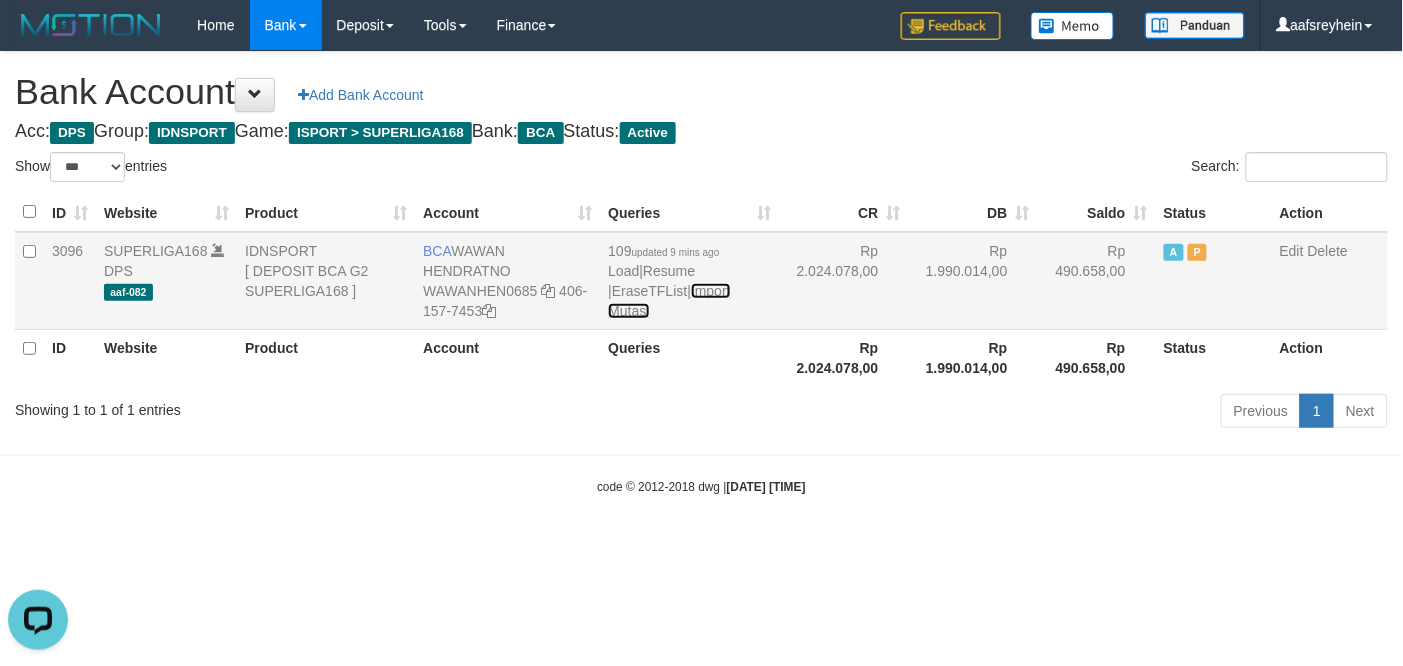 click on "Import Mutasi" at bounding box center (669, 301) 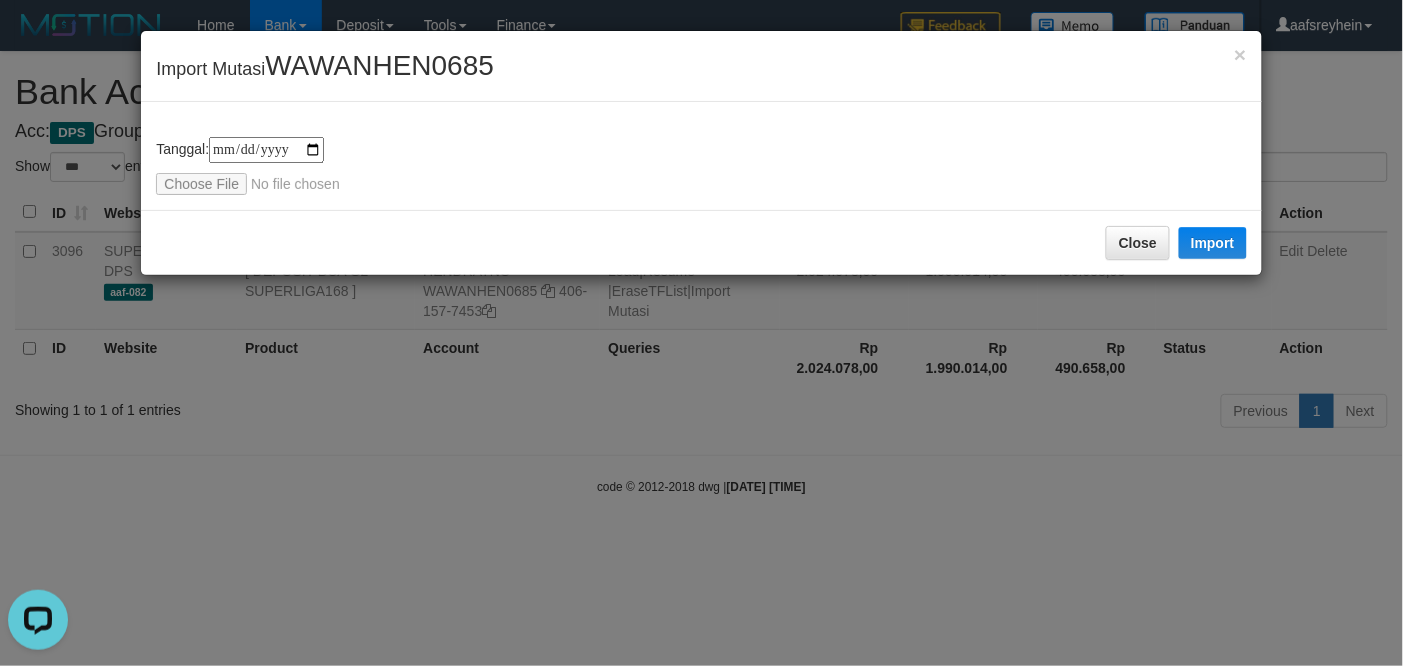 type on "**********" 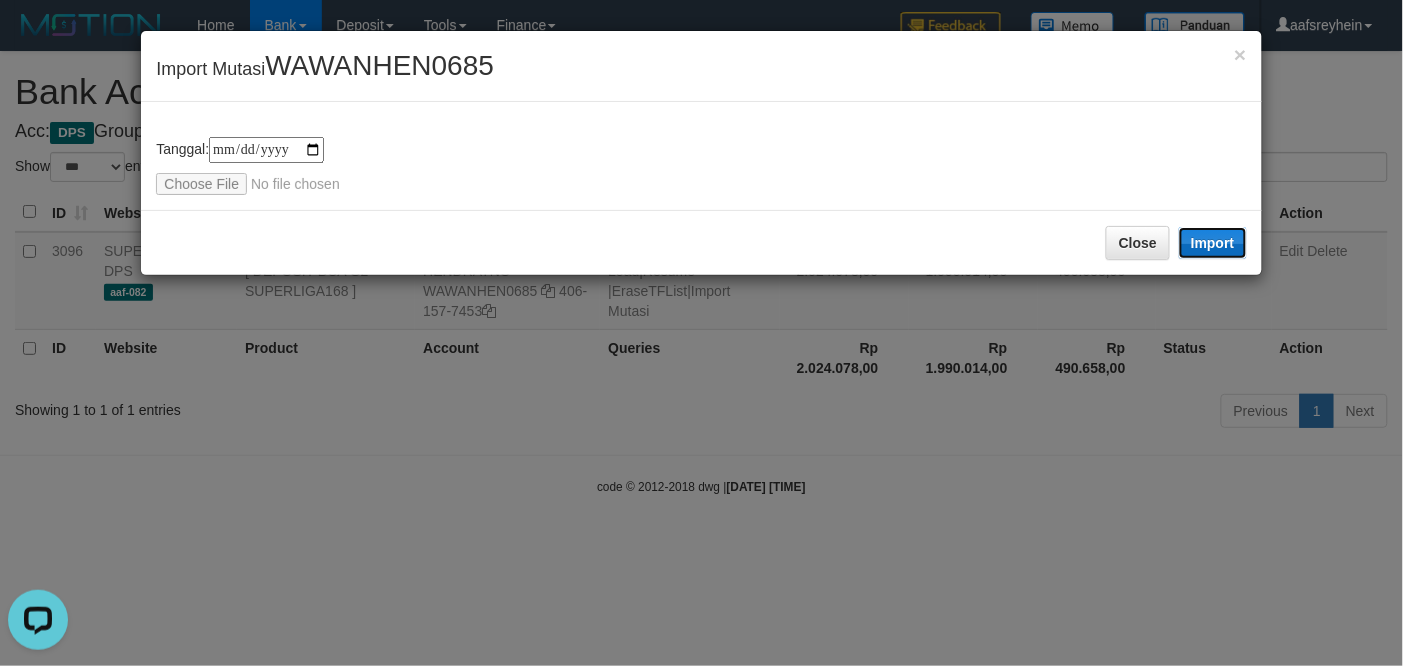 click on "Import" at bounding box center [1213, 243] 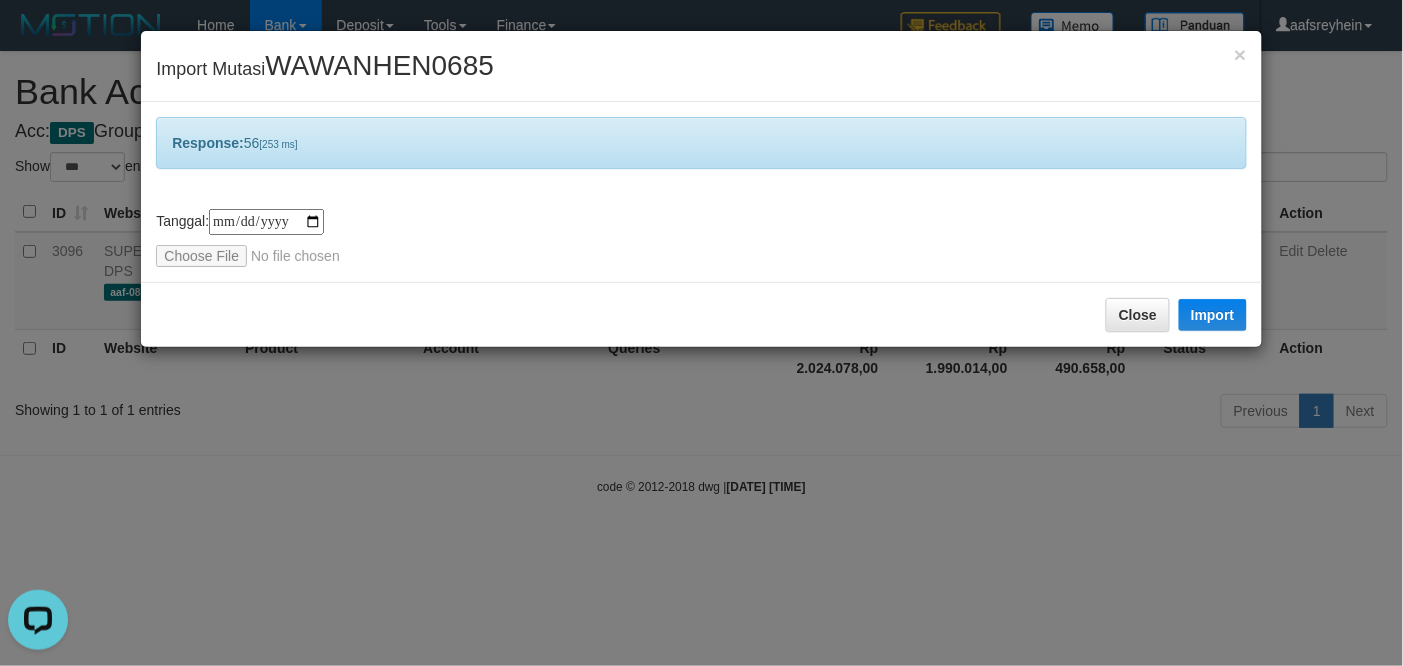 click on "**********" at bounding box center (701, 333) 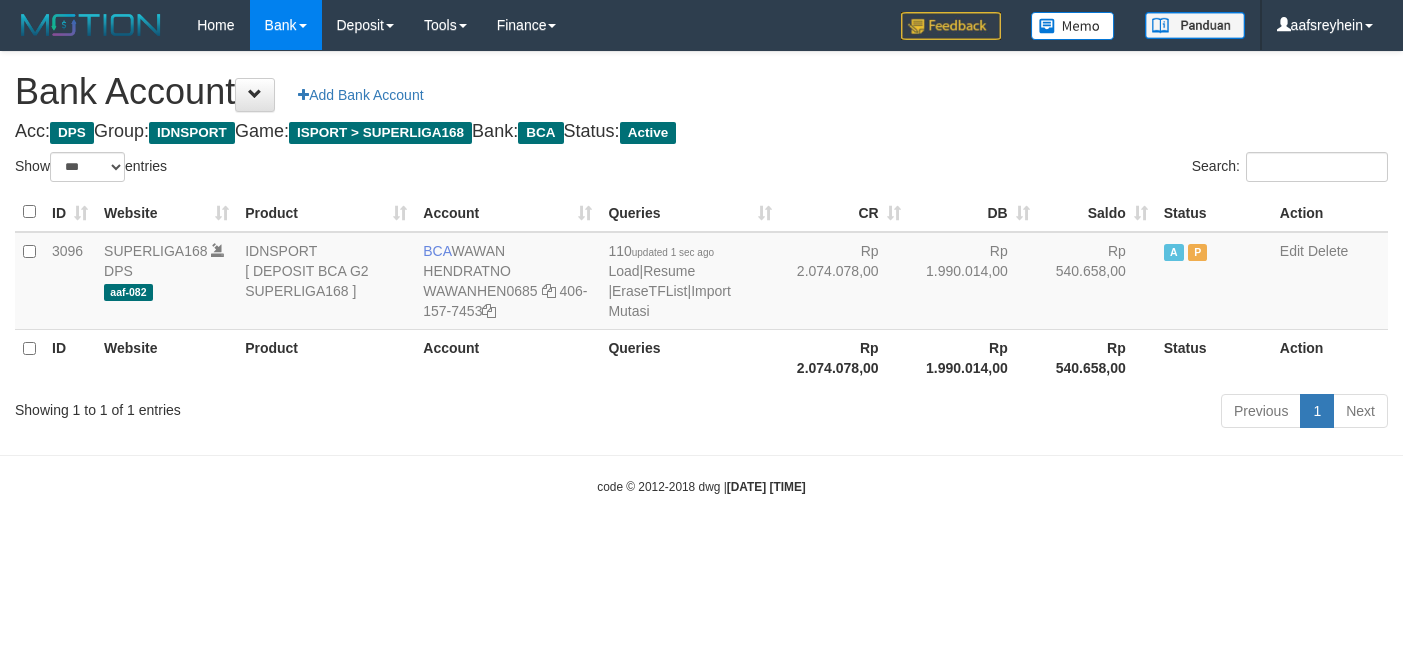 select on "***" 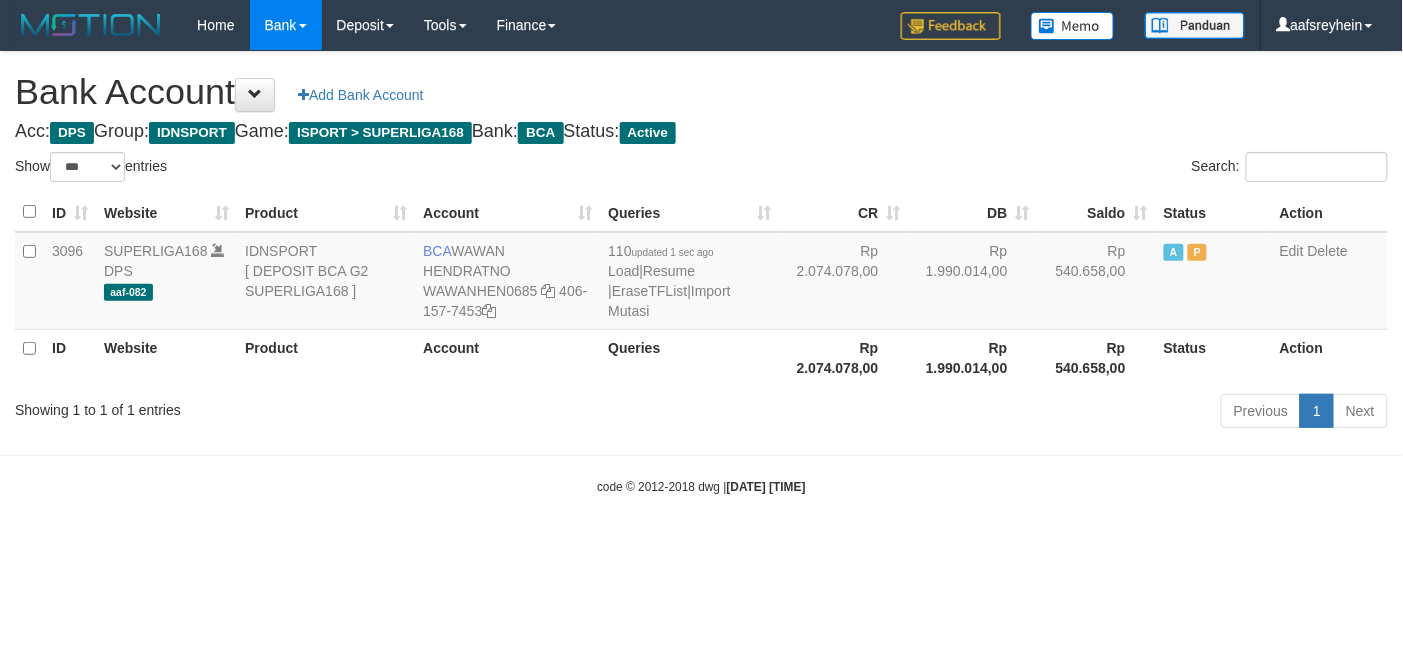 click on "Toggle navigation
Home
Bank
Account List
Load
By Website
Group
[ISPORT]													SUPERLIGA168
By Load Group (DPS)
-" at bounding box center (701, 273) 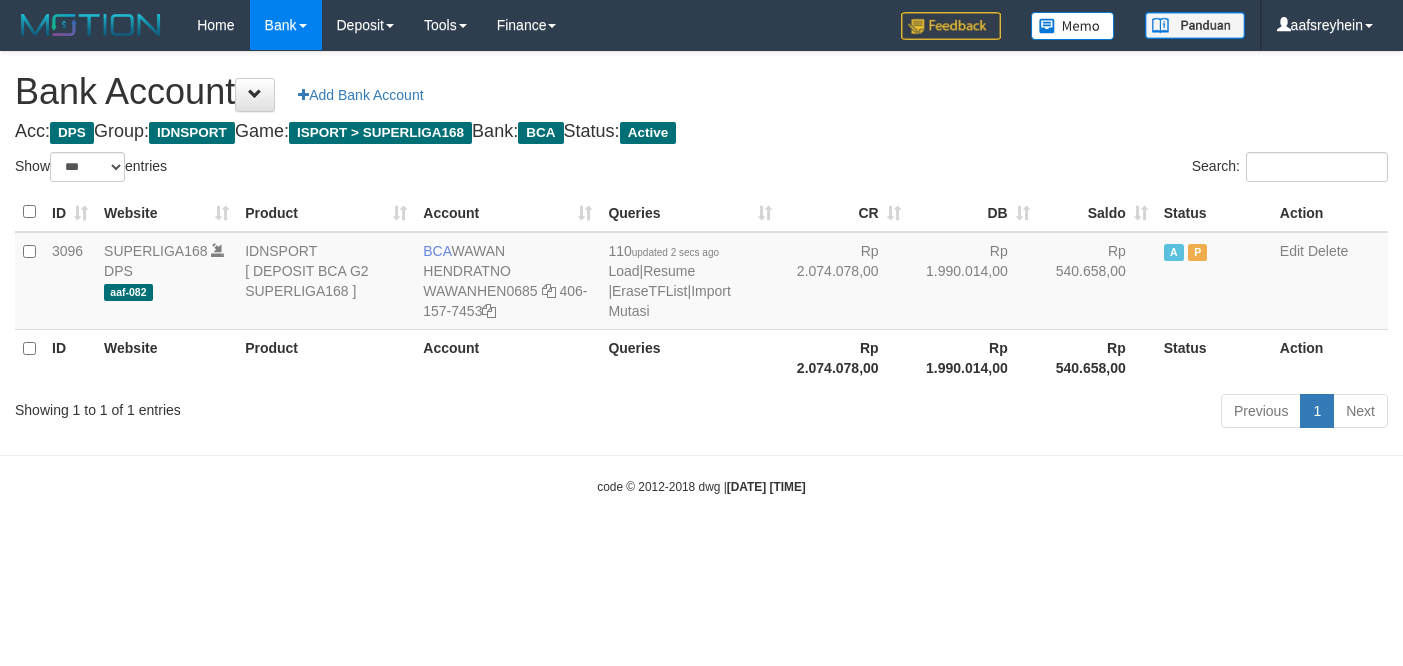 select on "***" 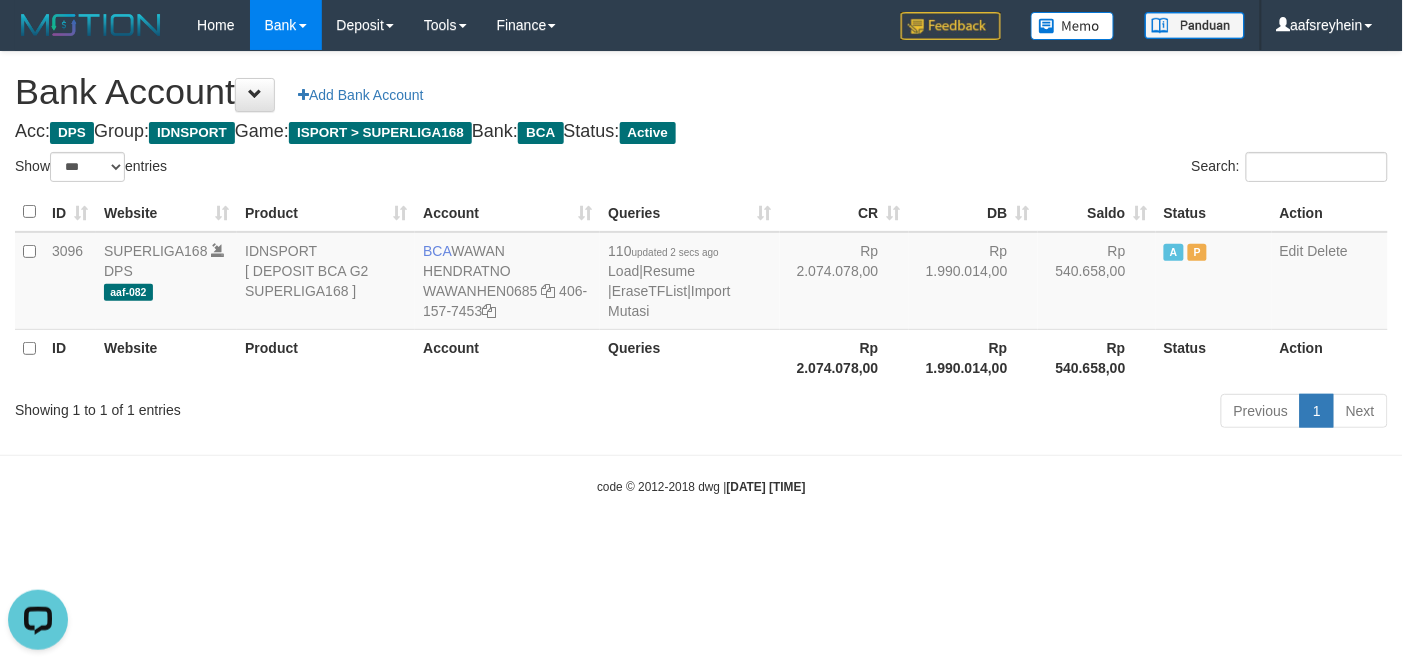 scroll, scrollTop: 0, scrollLeft: 0, axis: both 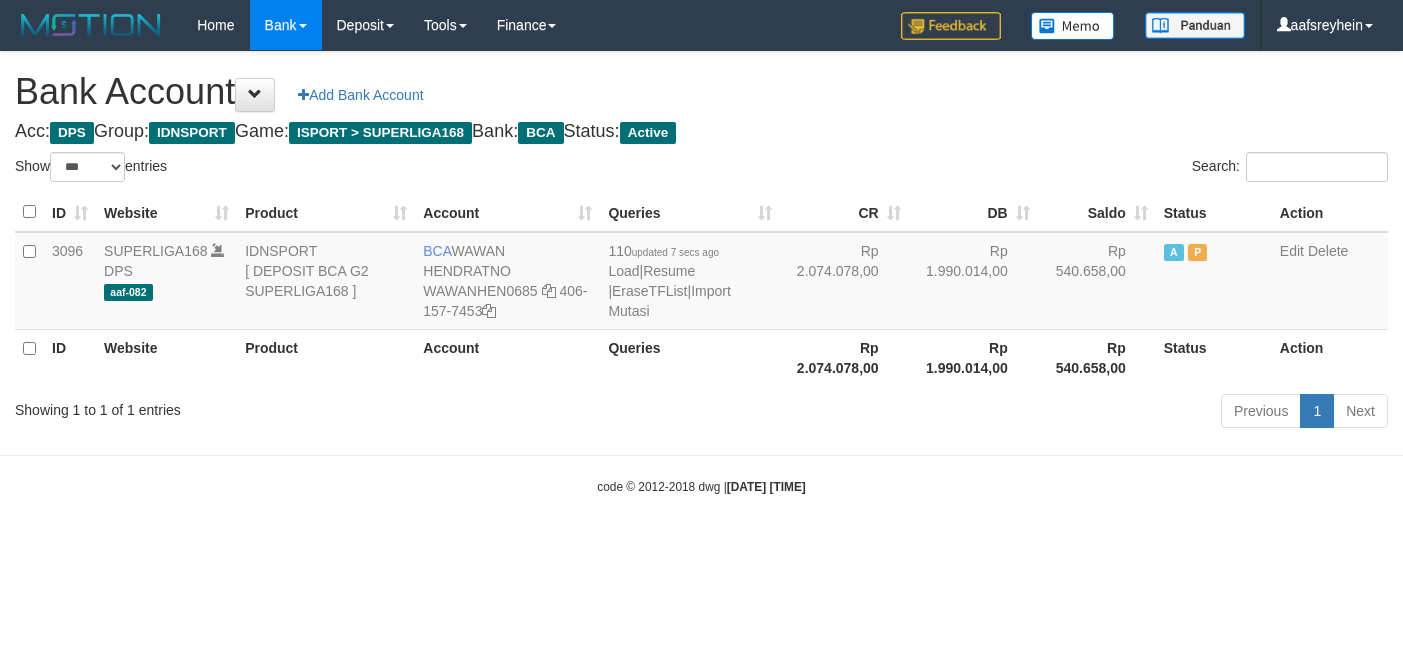 select on "***" 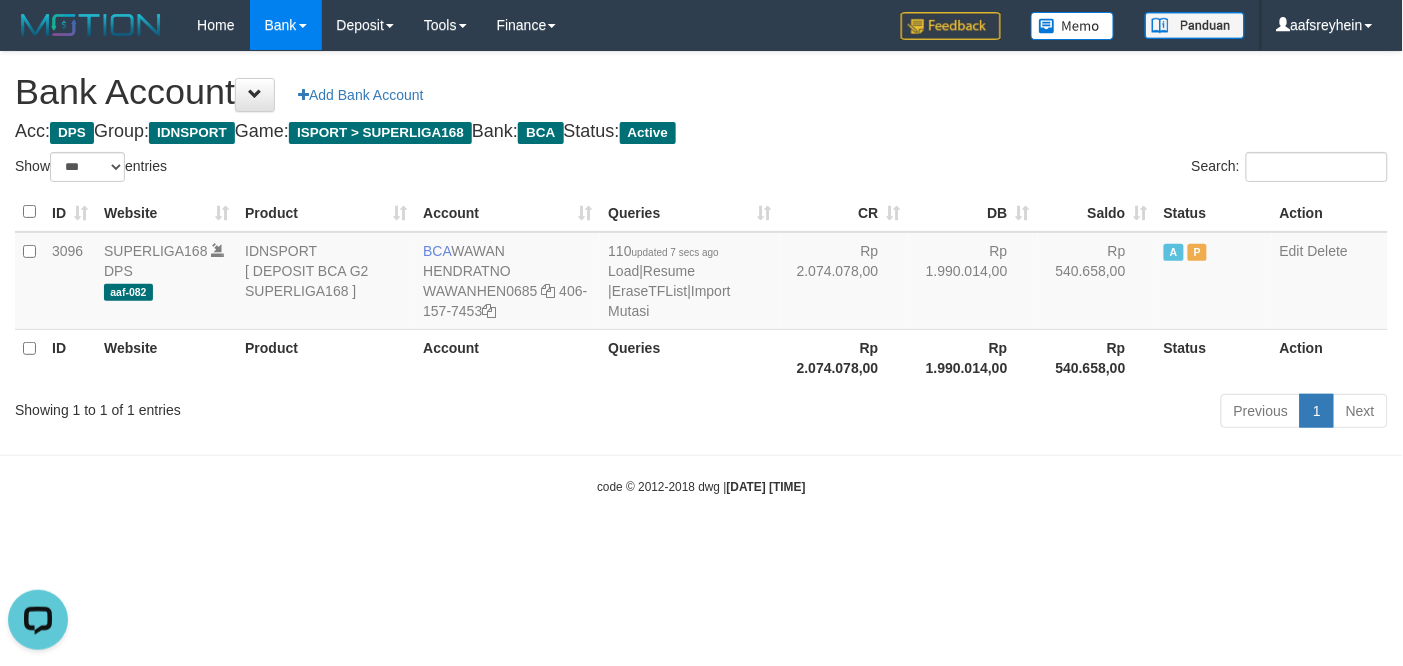 scroll, scrollTop: 0, scrollLeft: 0, axis: both 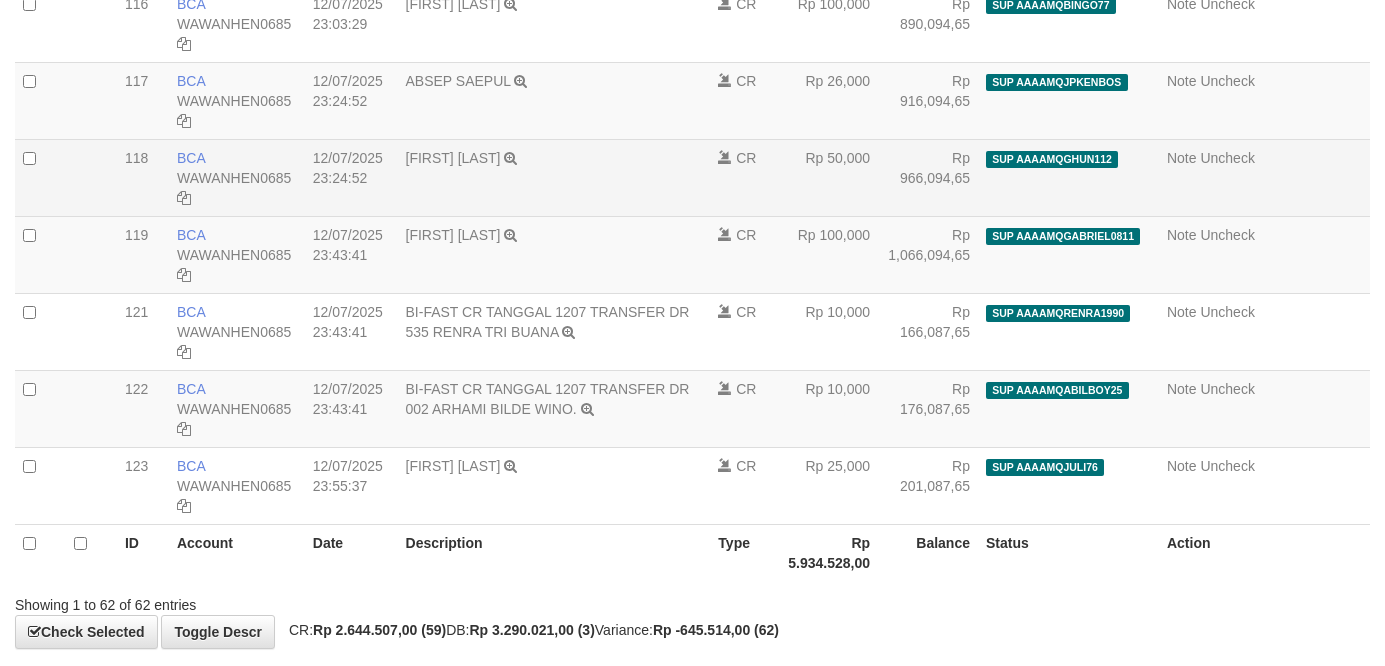 click on "UJANG SURYAN       TRSF E-BANKING CR 1207/FTSCY/WS95051
50000.002025071277347147 TRFDN-UJANG SURYANESPAY DEBIT INDONE" at bounding box center [554, 177] 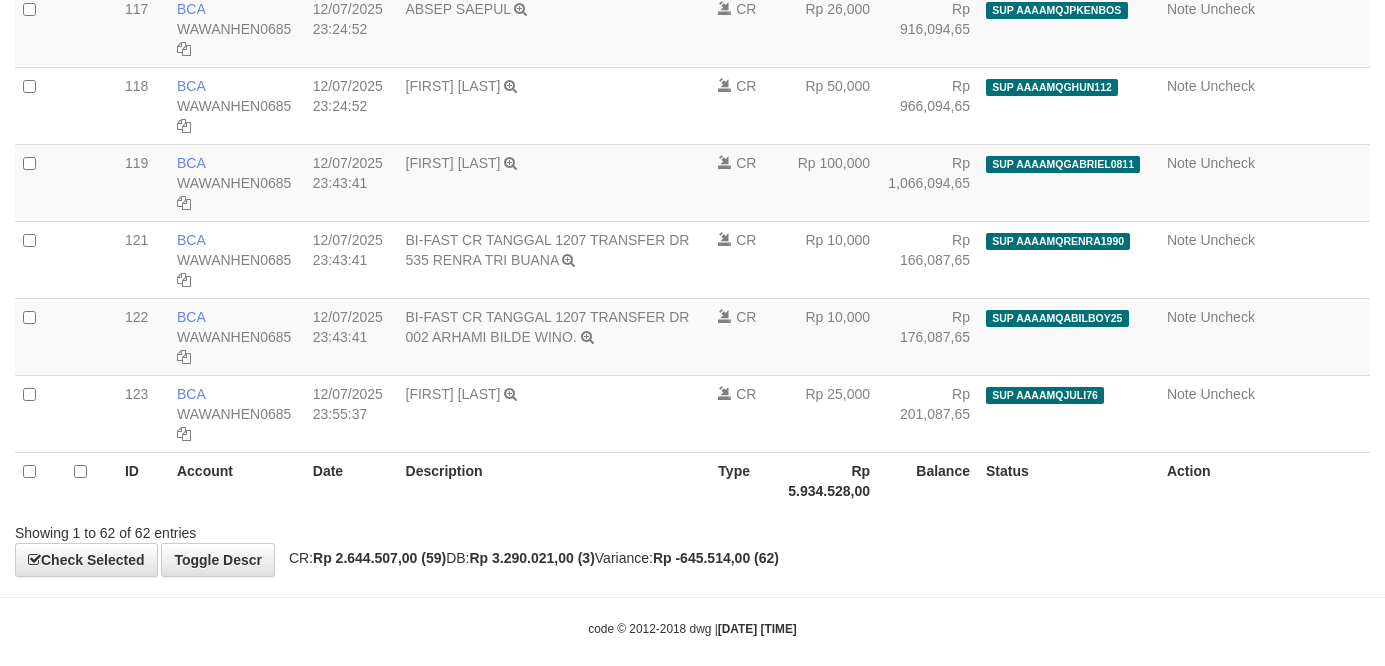 scroll, scrollTop: 4550, scrollLeft: 0, axis: vertical 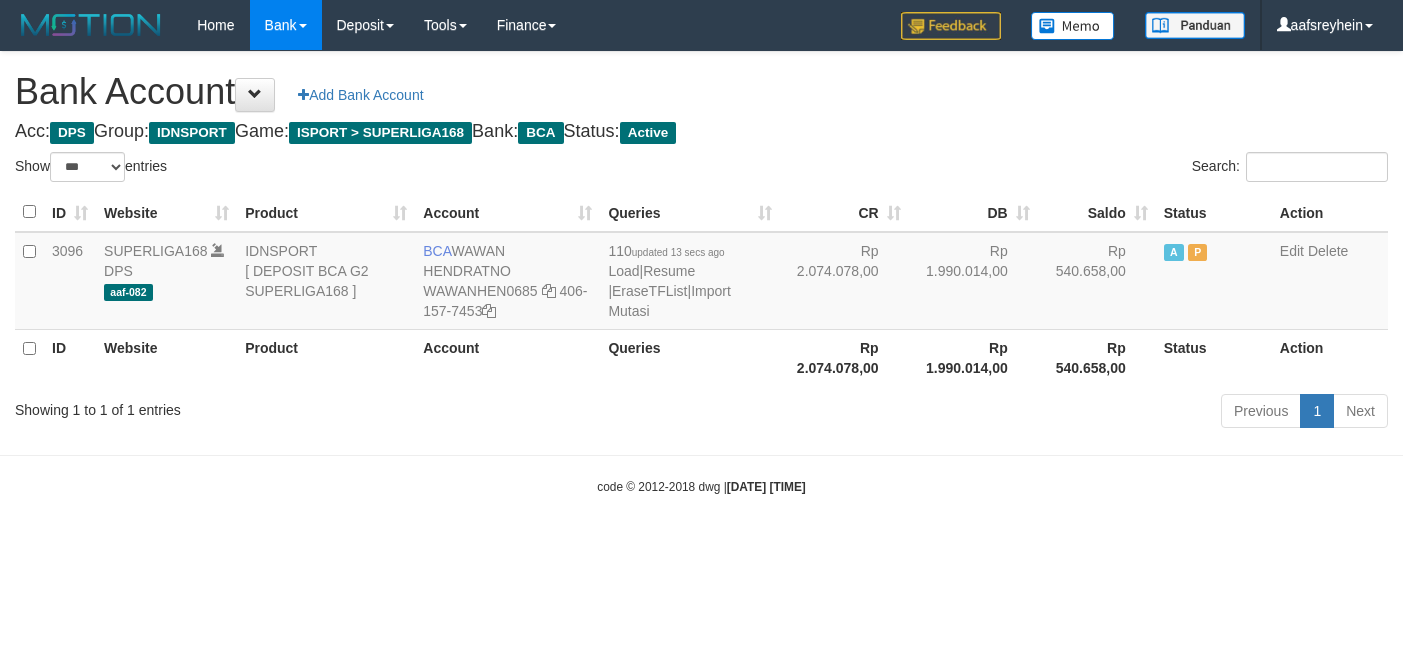 select on "***" 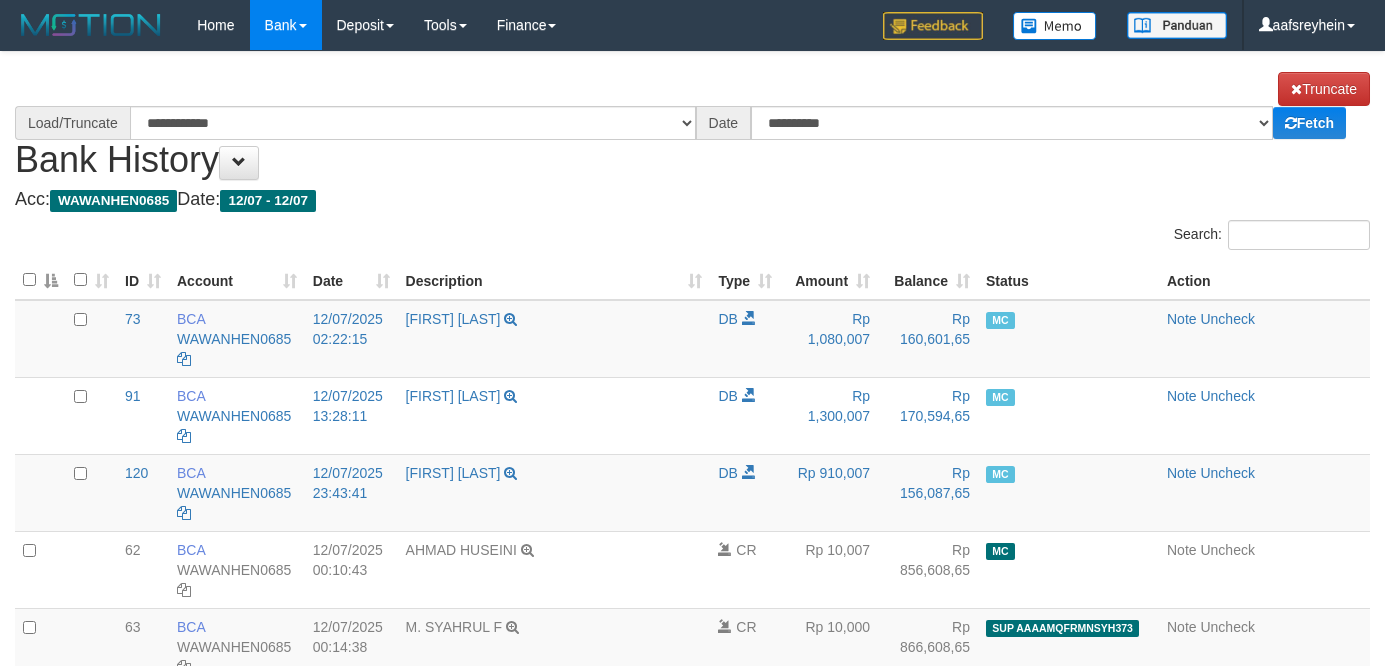 select on "****" 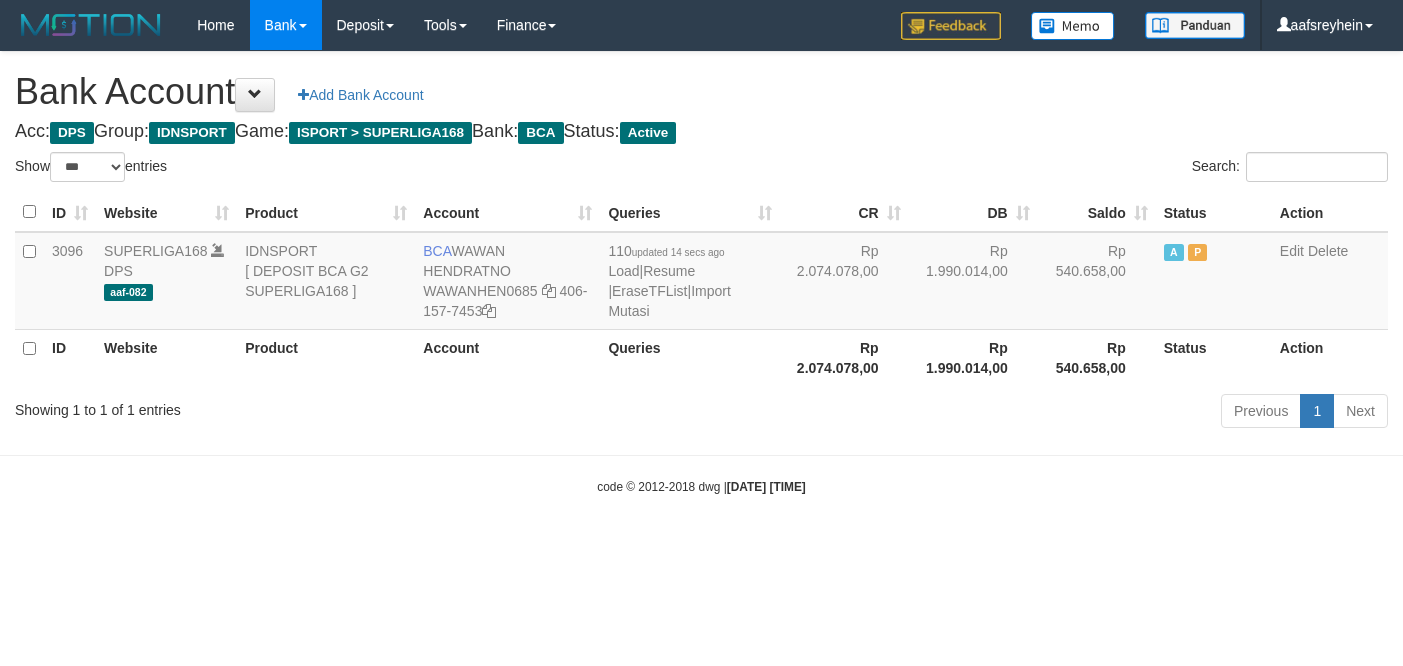 select on "***" 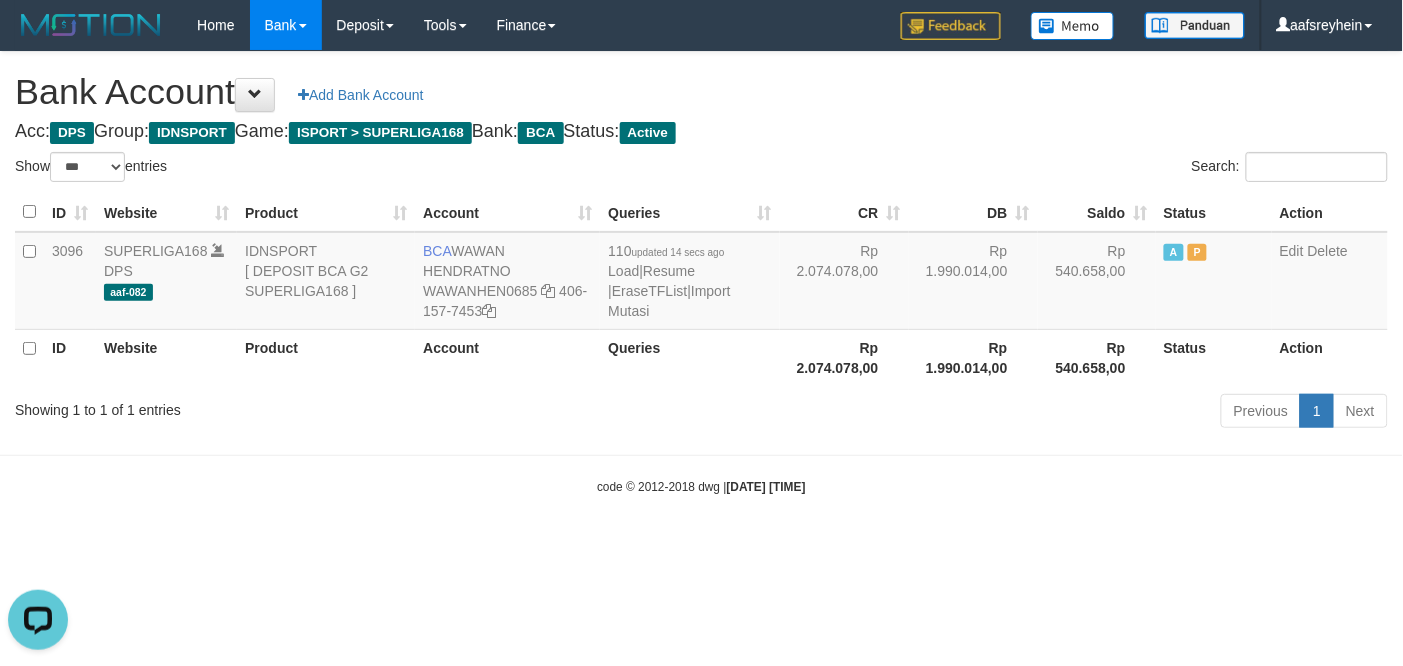 scroll, scrollTop: 0, scrollLeft: 0, axis: both 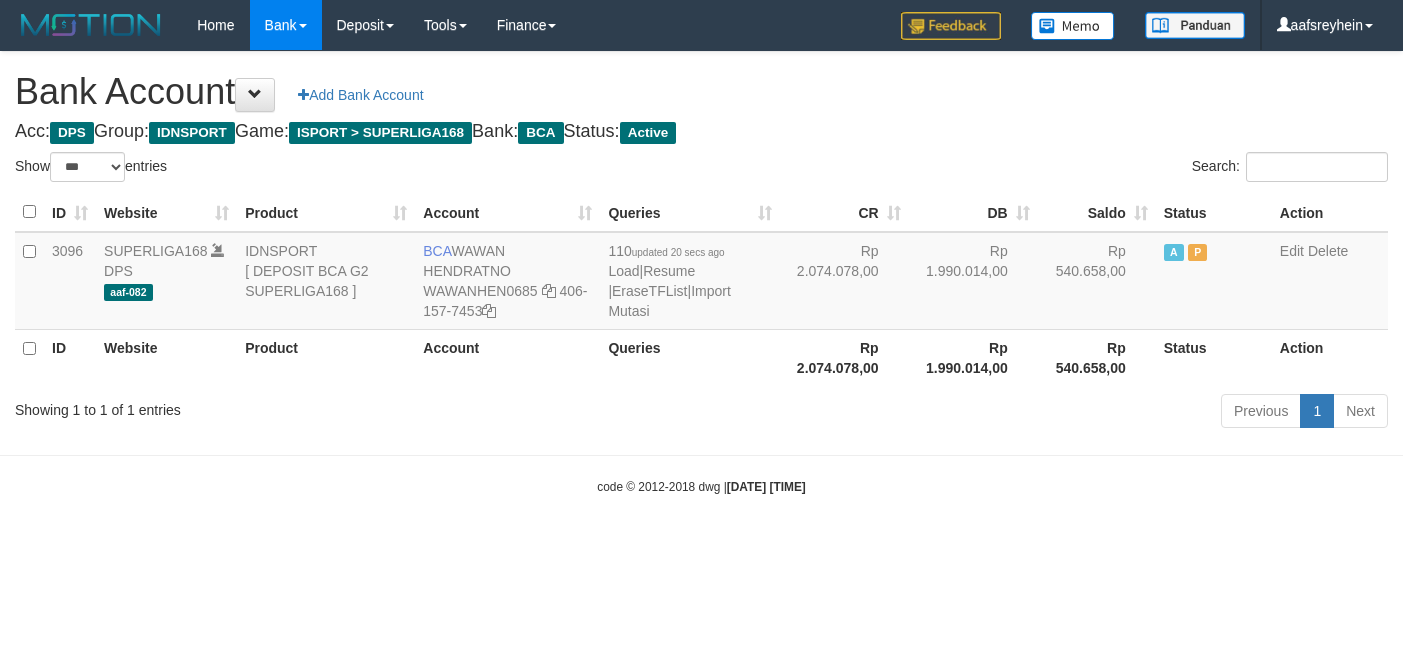 select on "***" 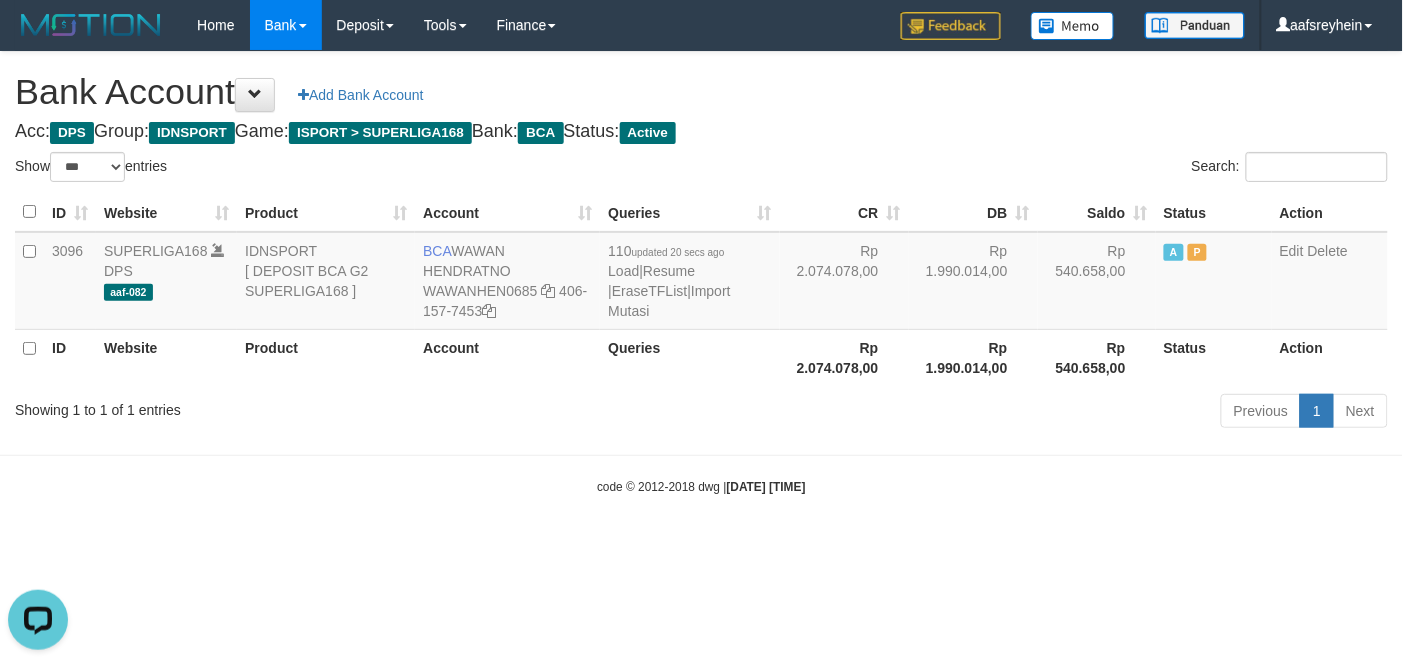scroll, scrollTop: 0, scrollLeft: 0, axis: both 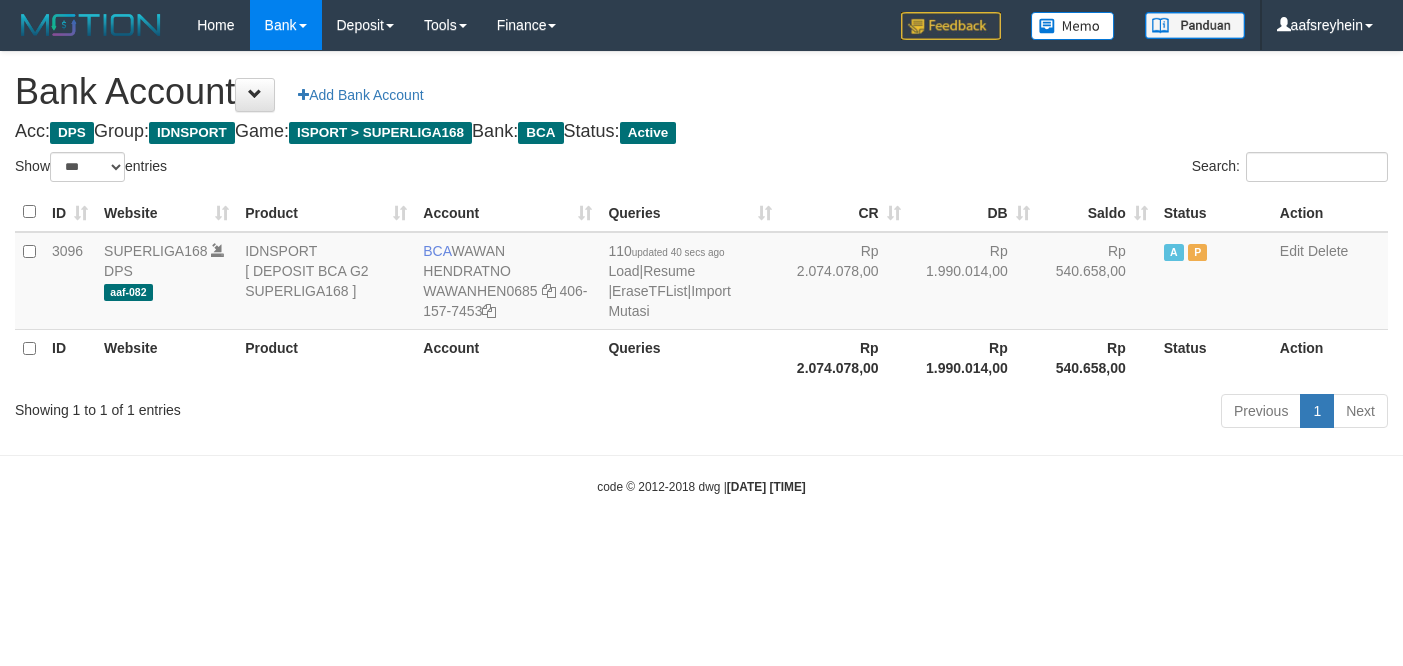select on "***" 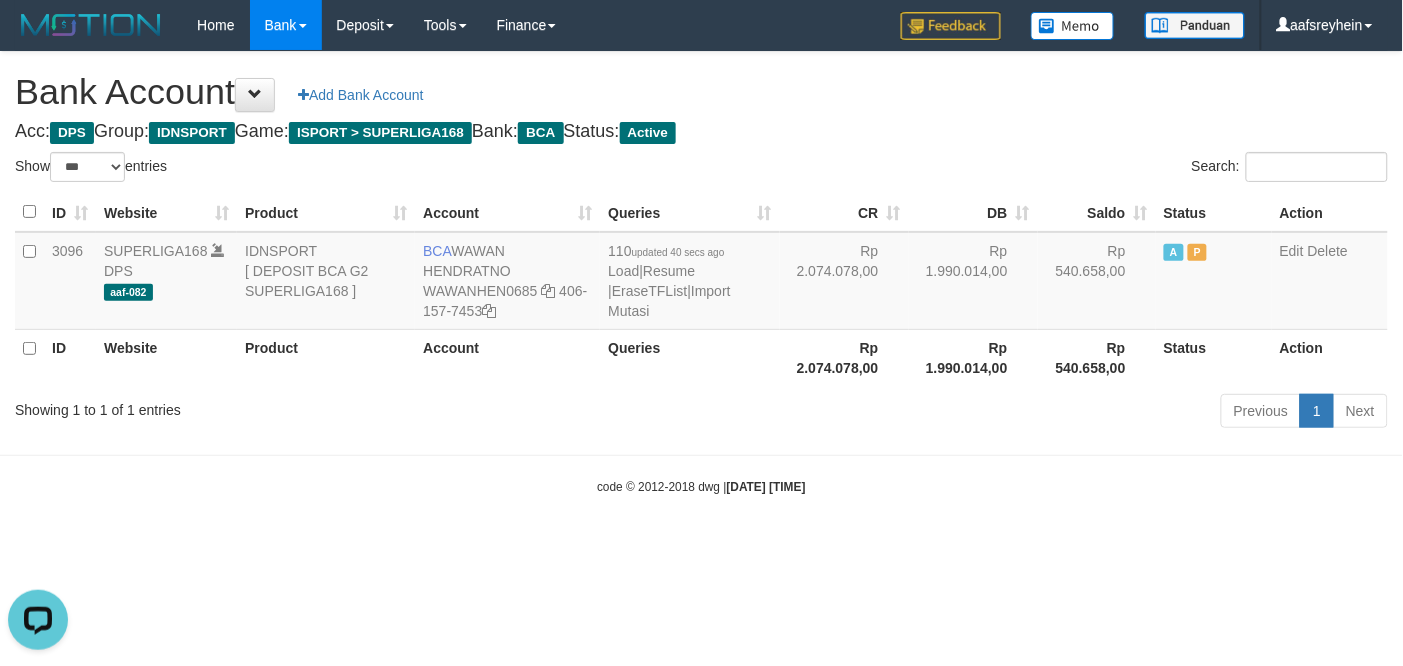 scroll, scrollTop: 0, scrollLeft: 0, axis: both 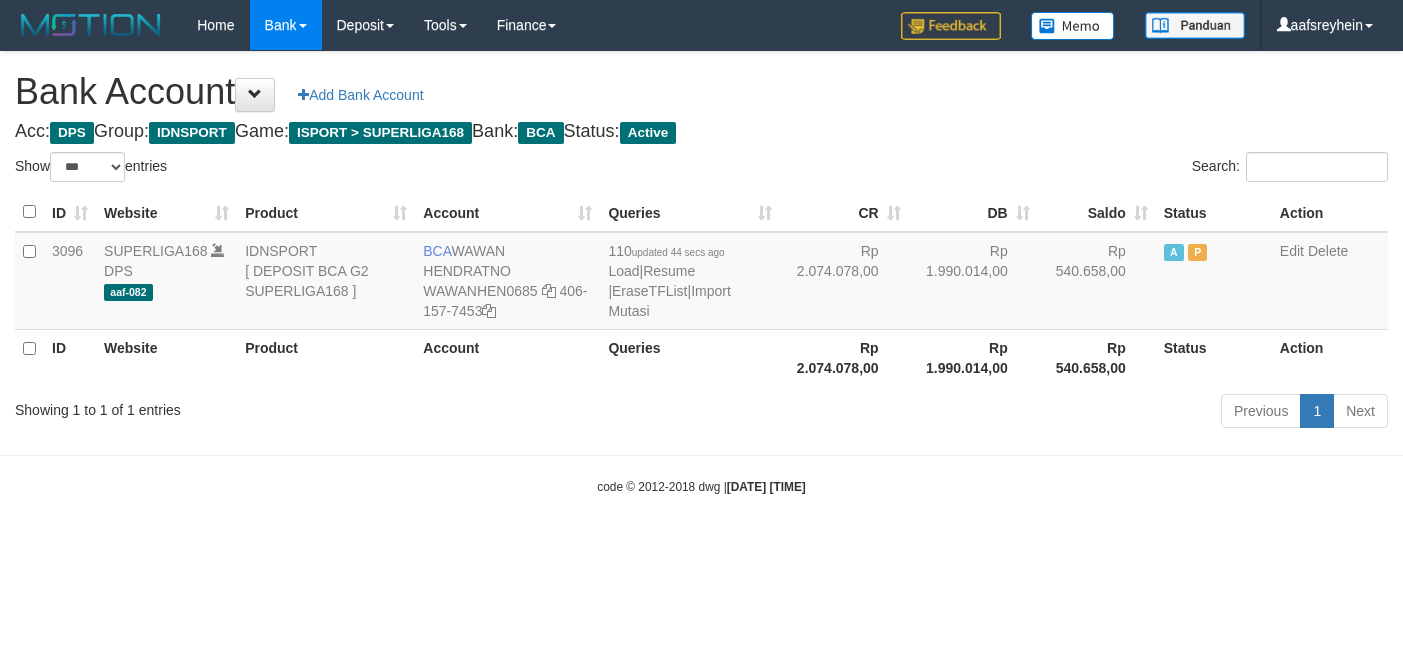 select on "***" 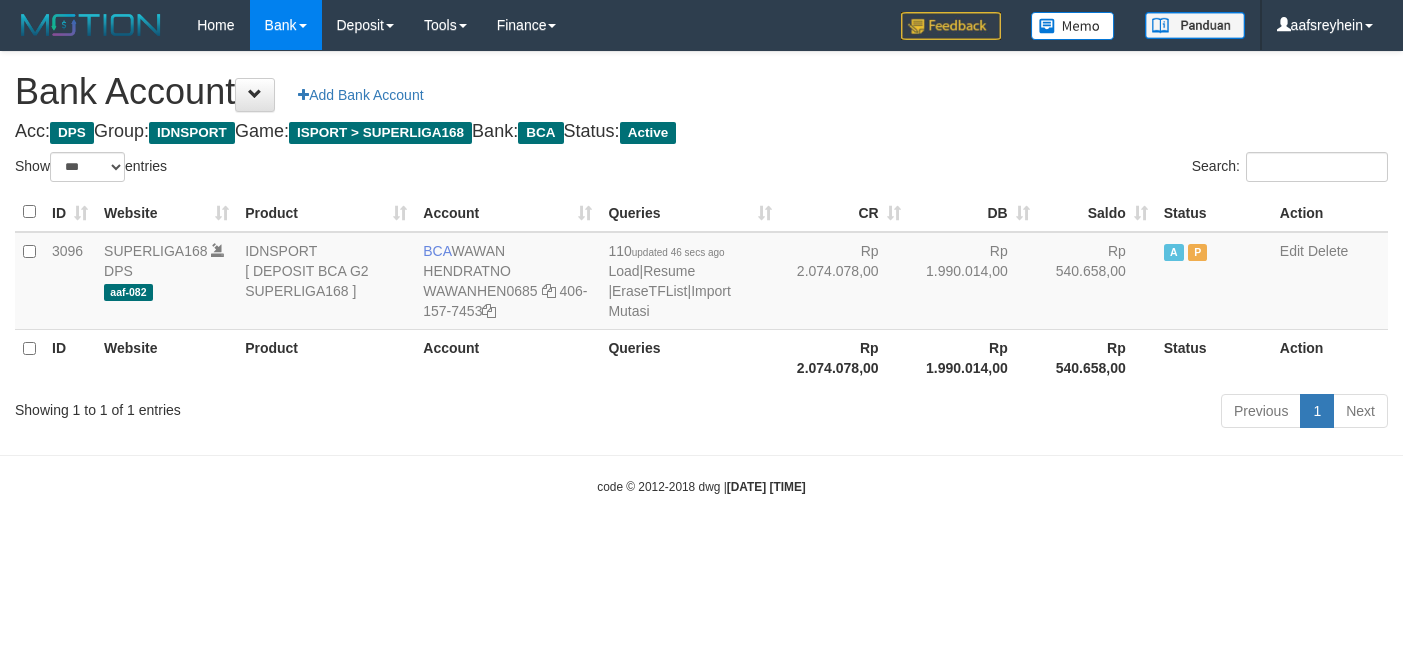 select on "***" 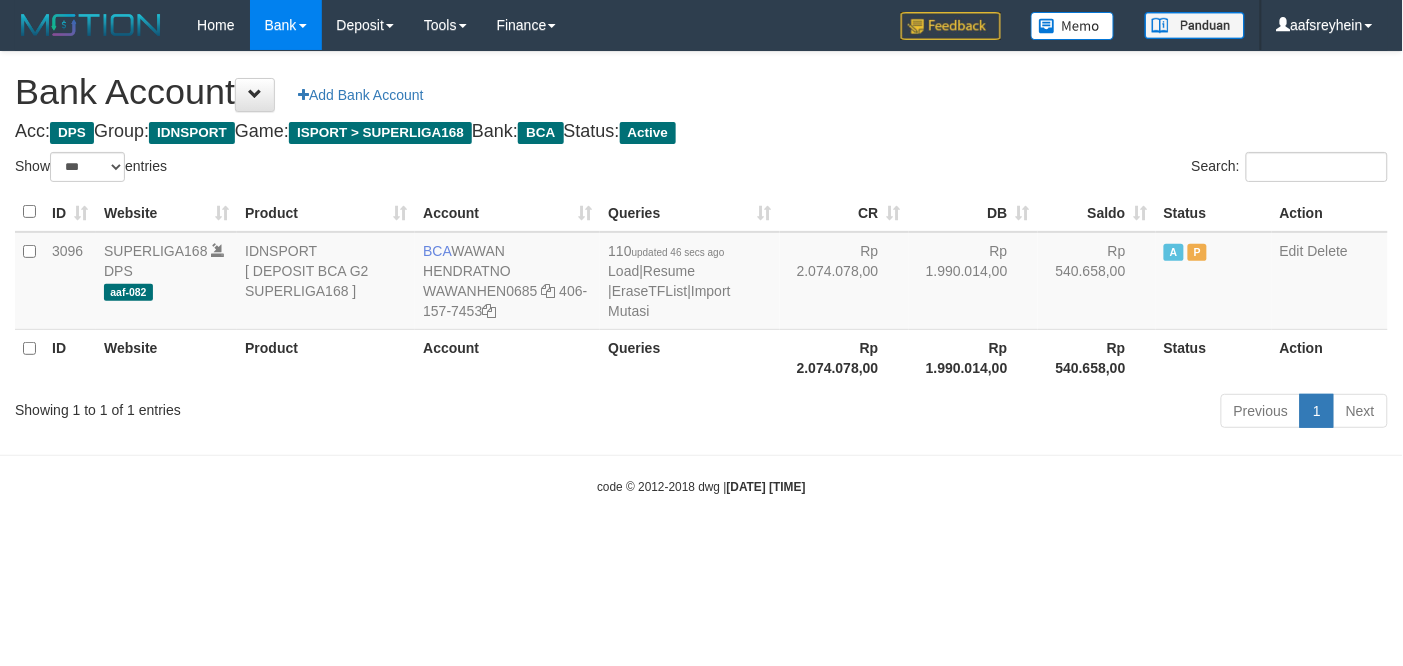 click on "Toggle navigation
Home
Bank
Account List
Load
By Website
Group
[ISPORT]													SUPERLIGA168
By Load Group (DPS)" at bounding box center (701, 273) 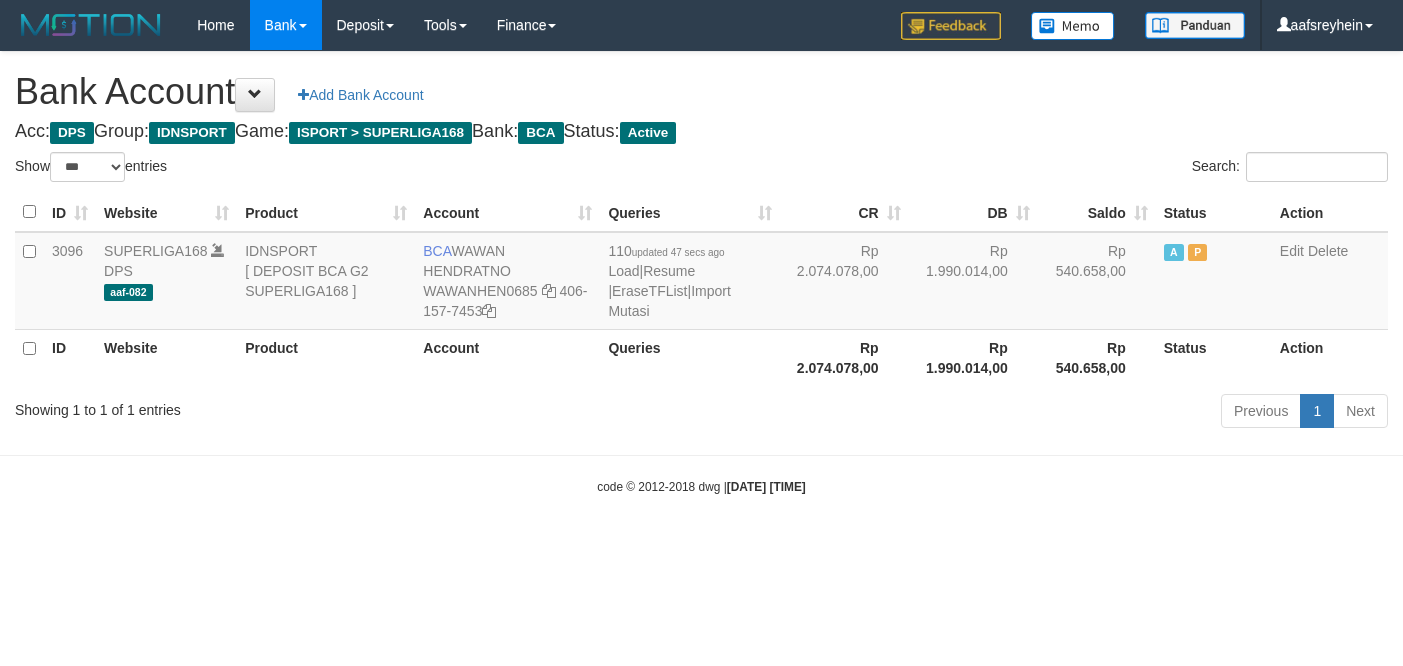 select on "***" 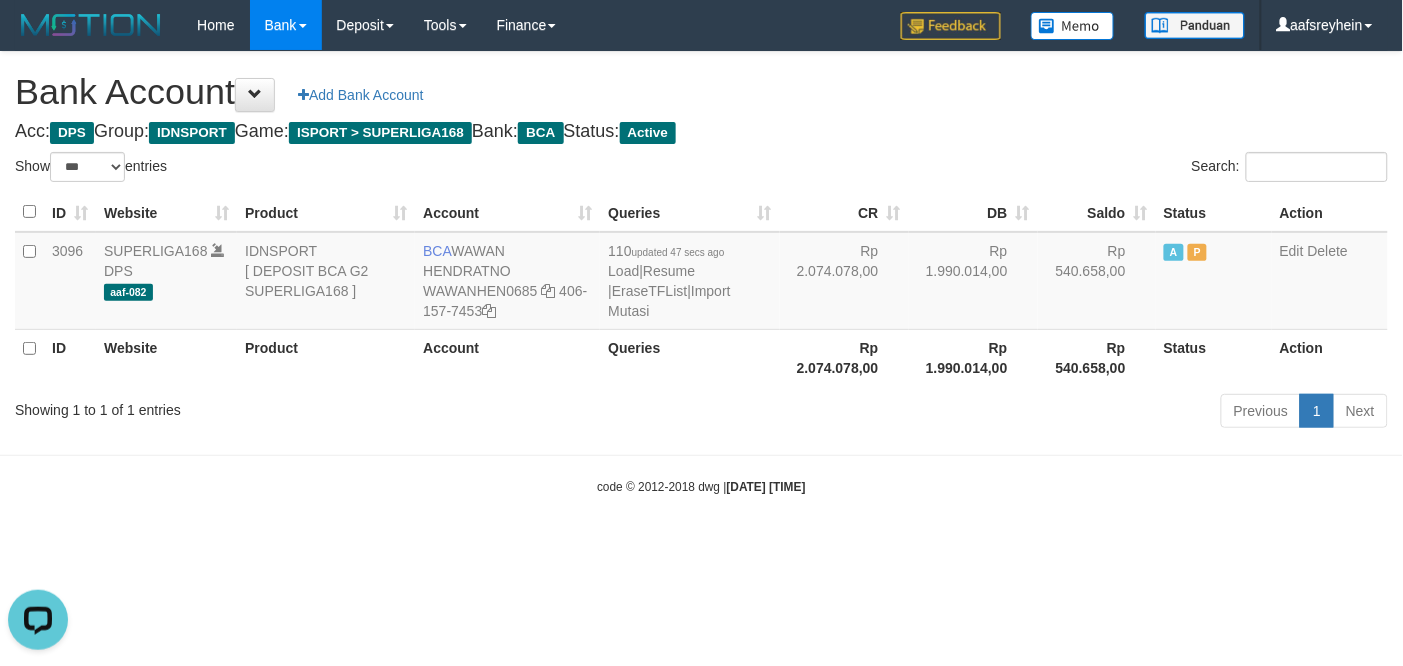 scroll, scrollTop: 0, scrollLeft: 0, axis: both 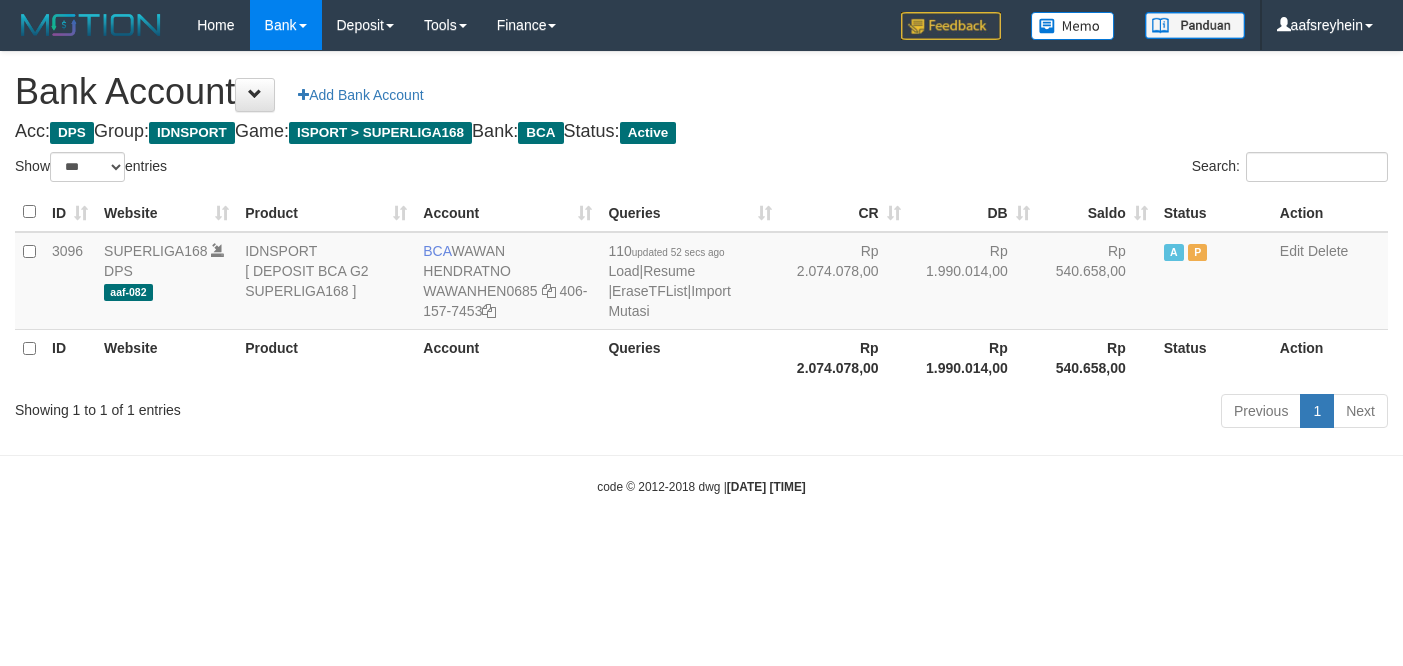 select on "***" 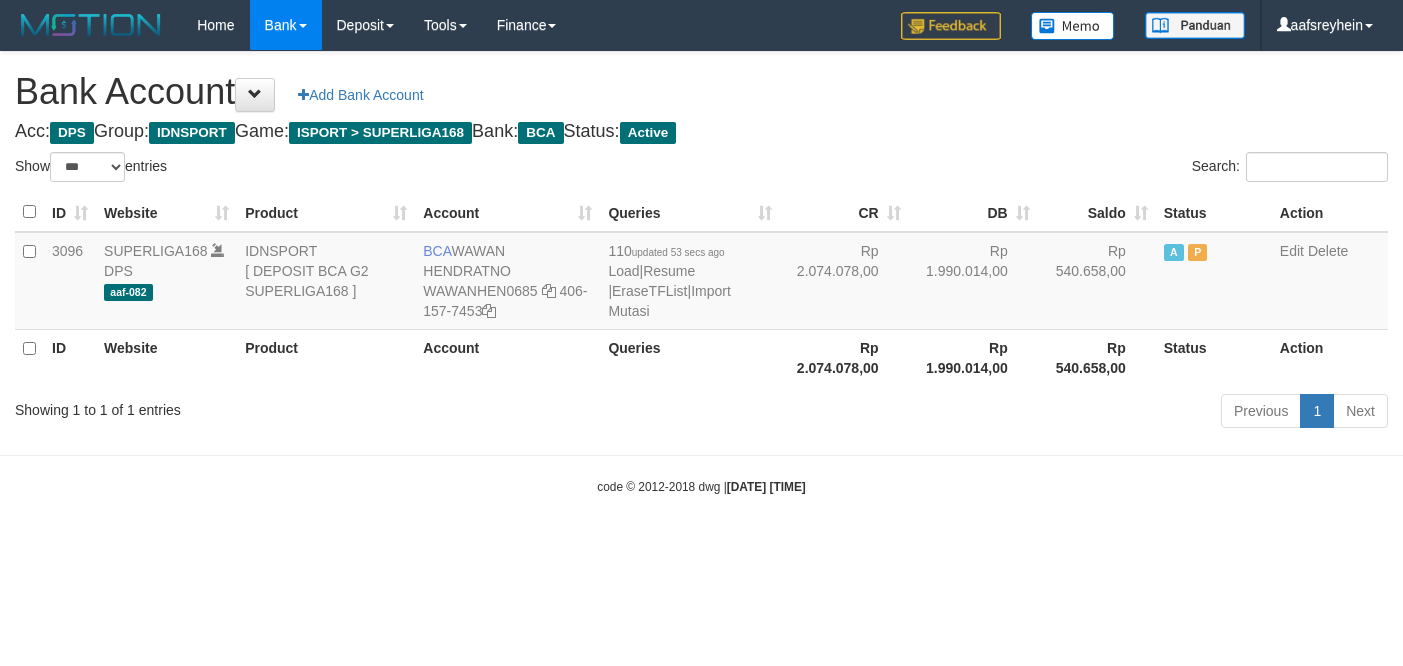 select on "***" 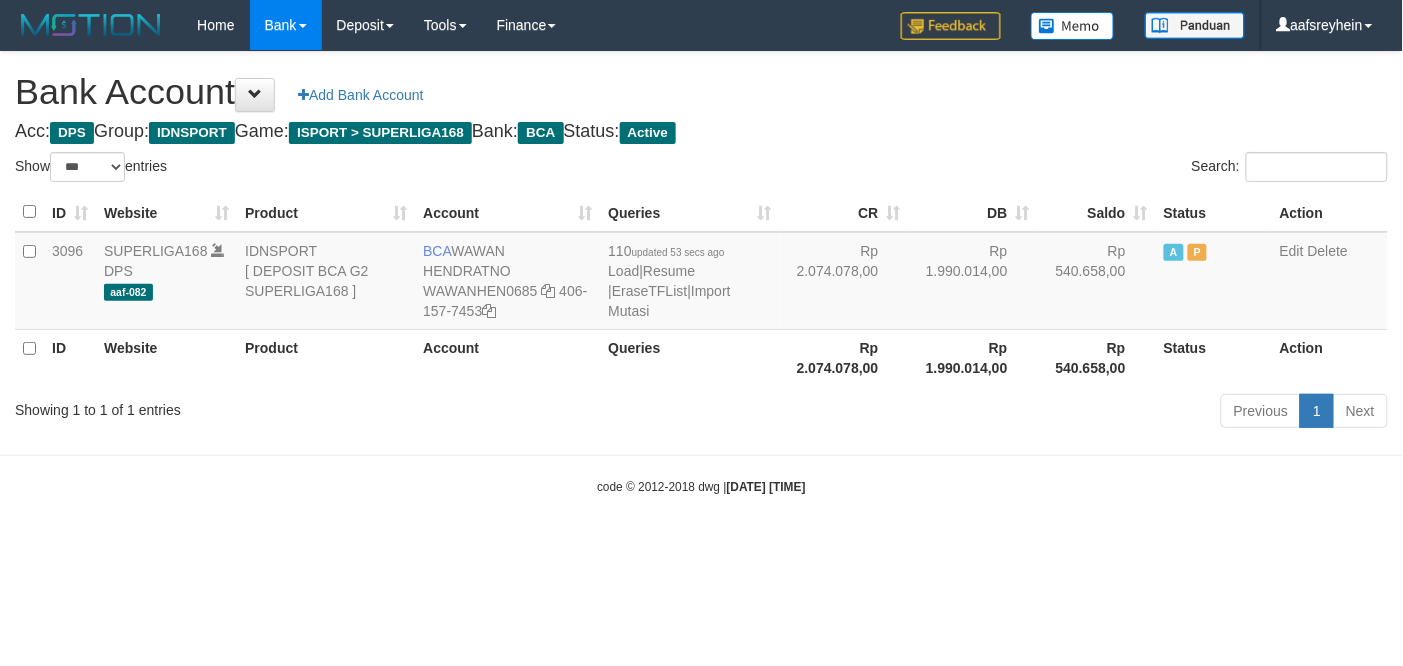 drag, startPoint x: 1083, startPoint y: 656, endPoint x: 1081, endPoint y: 637, distance: 19.104973 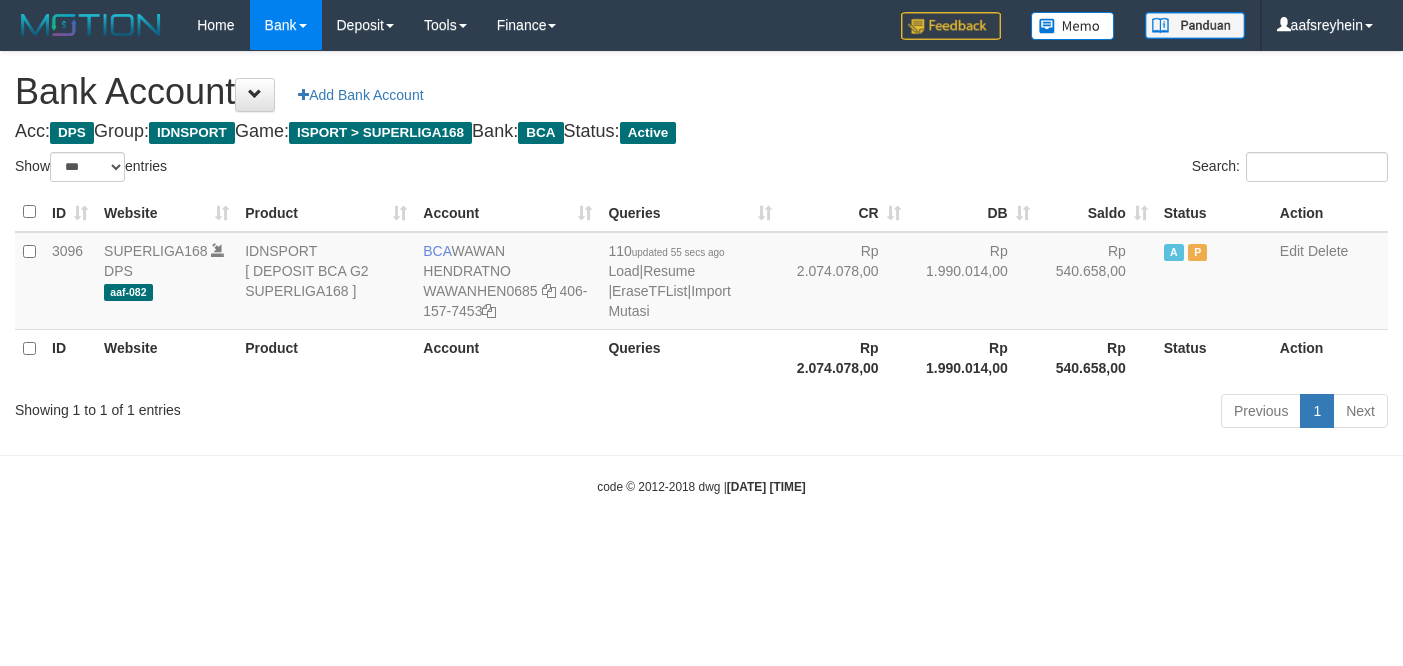 select on "***" 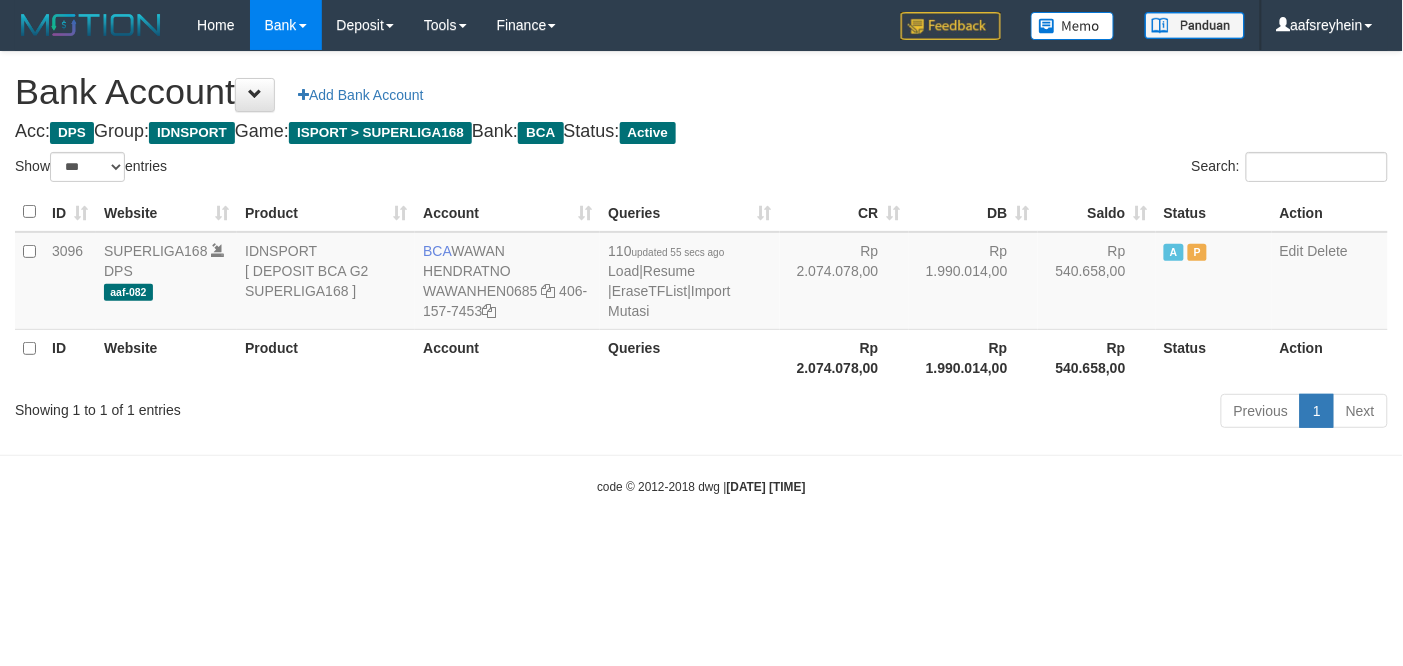 click on "Toggle navigation
Home
Bank
Account List
Load
By Website
Group
[ISPORT]													SUPERLIGA168
By Load Group (DPS)" at bounding box center [701, 273] 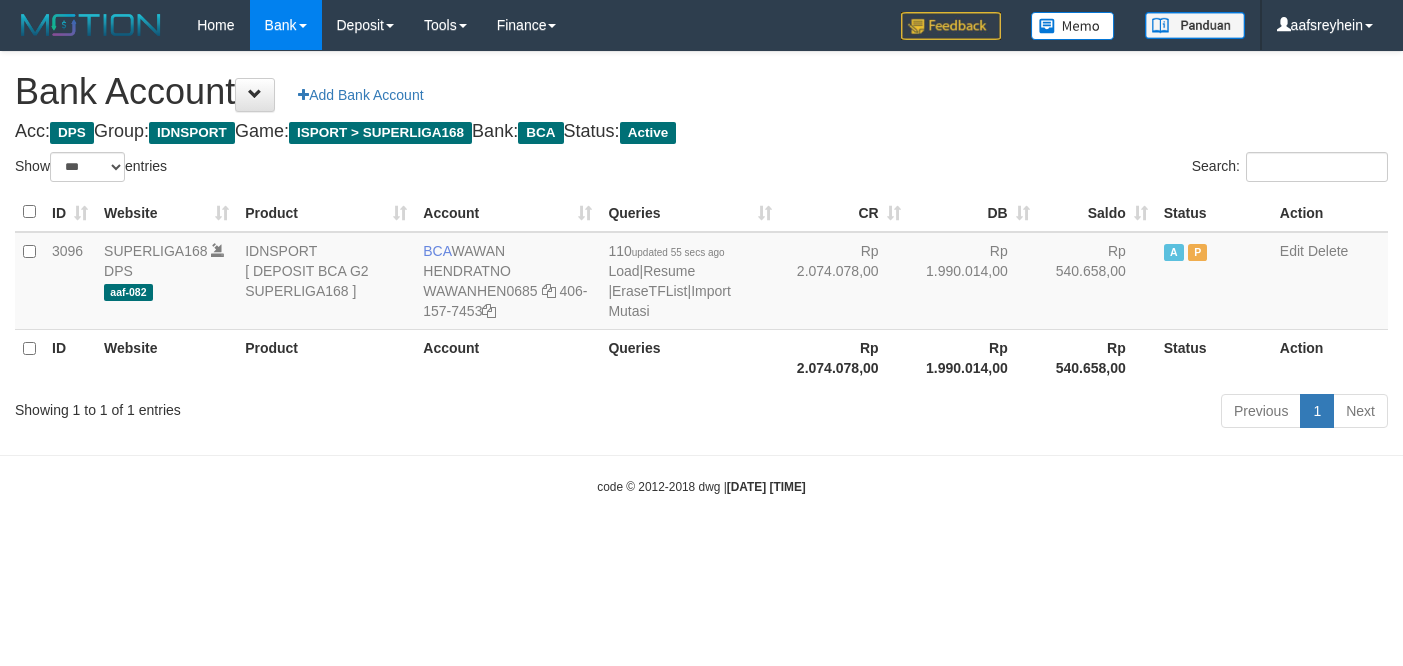 select on "***" 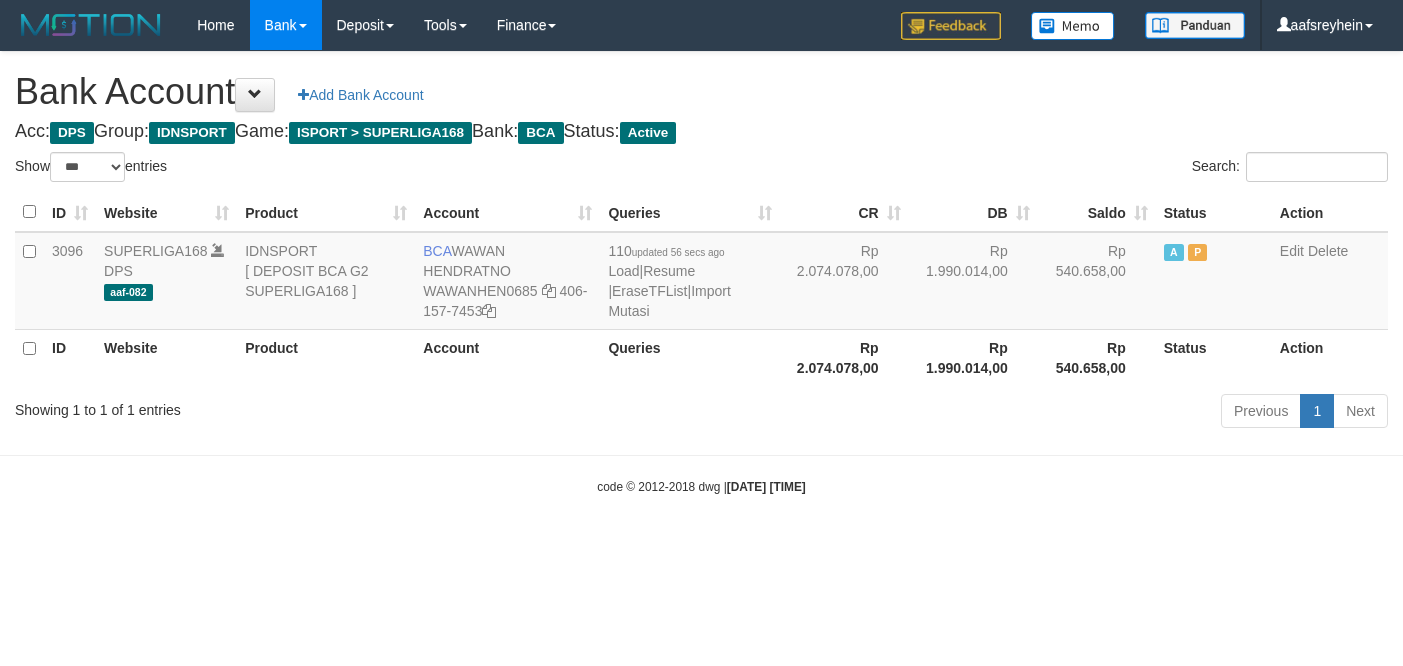 select on "***" 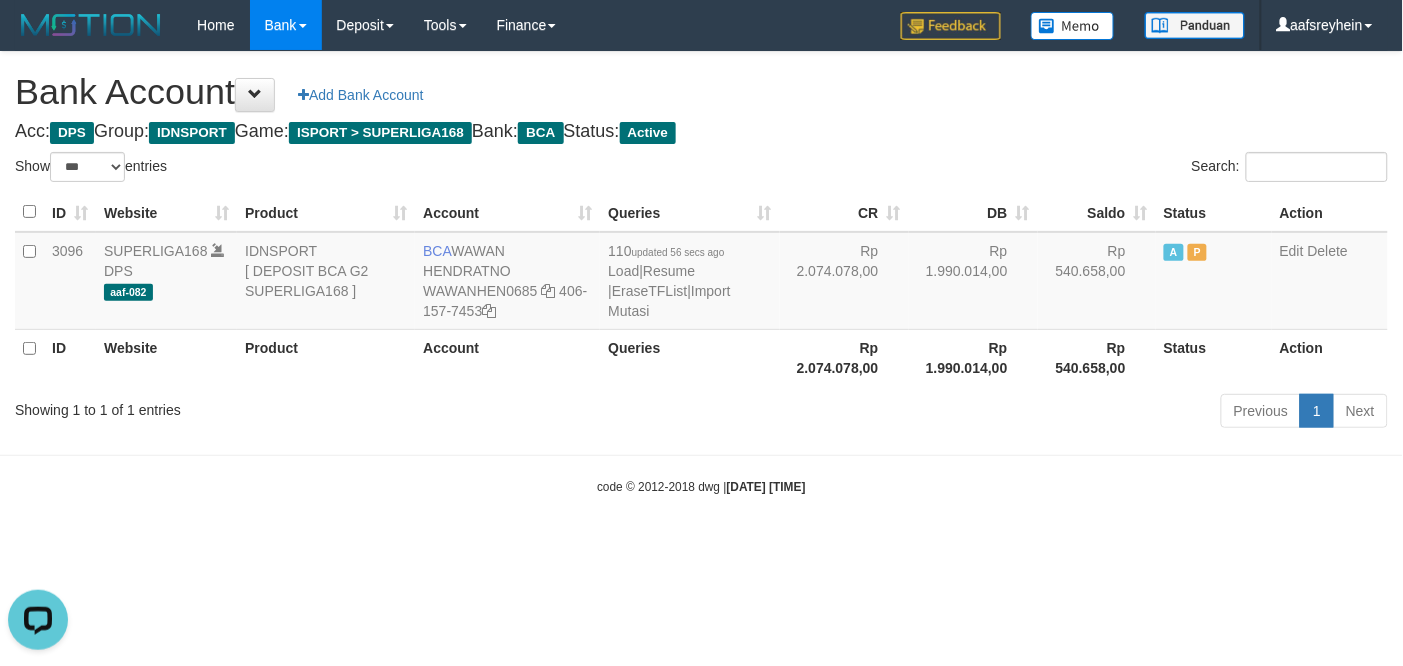 scroll, scrollTop: 0, scrollLeft: 0, axis: both 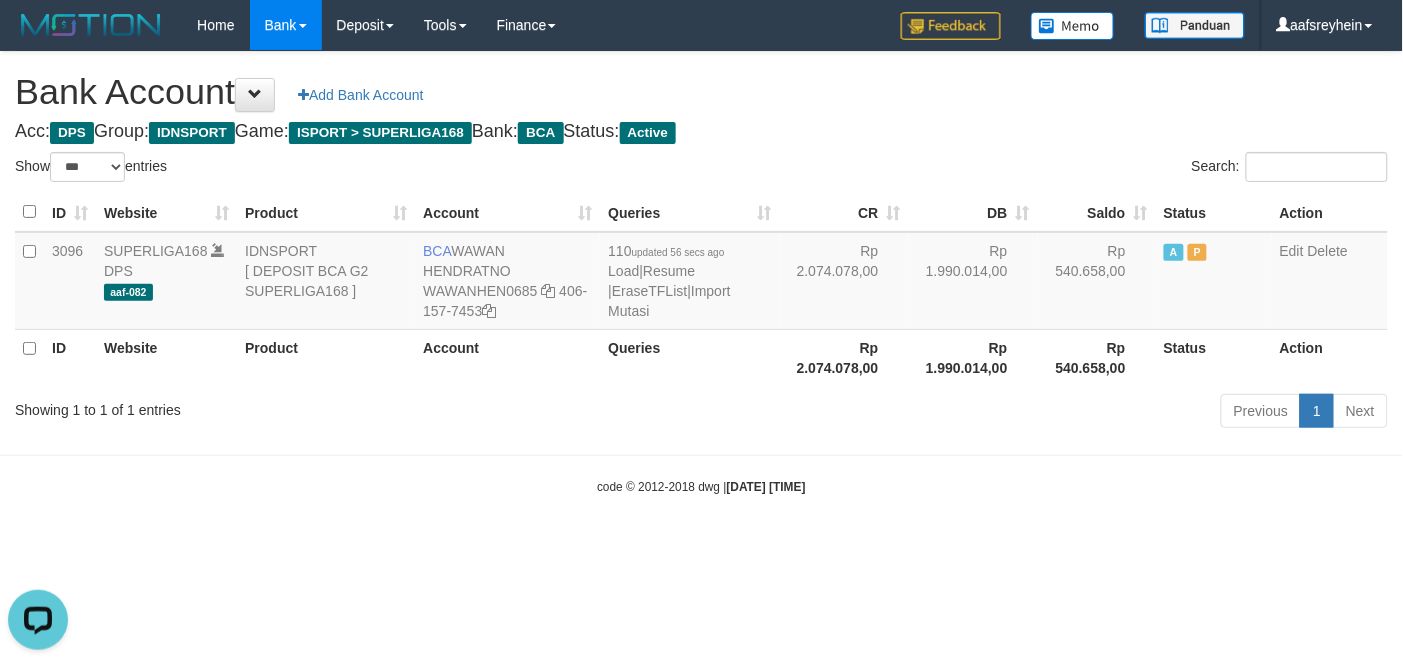 click on "Toggle navigation
Home
Bank
Account List
Load
By Website
Group
[ISPORT]													SUPERLIGA168
By Load Group (DPS)" at bounding box center [701, 273] 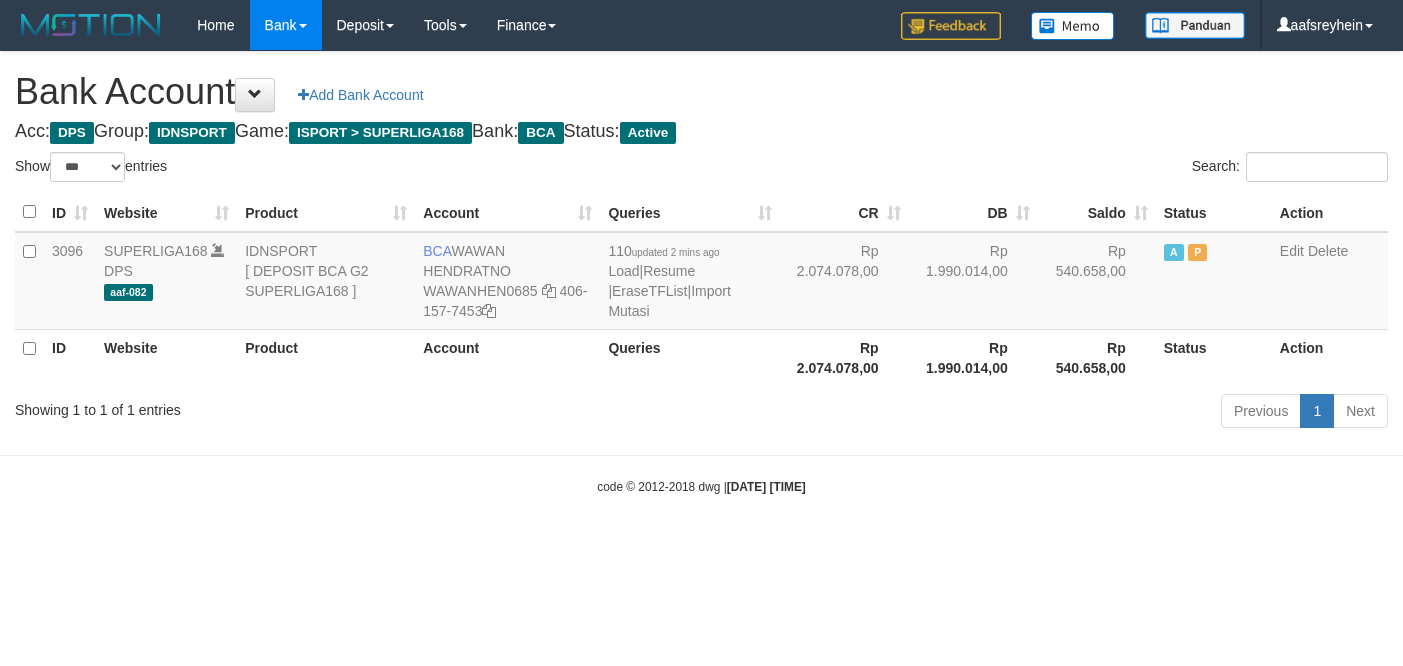 select on "***" 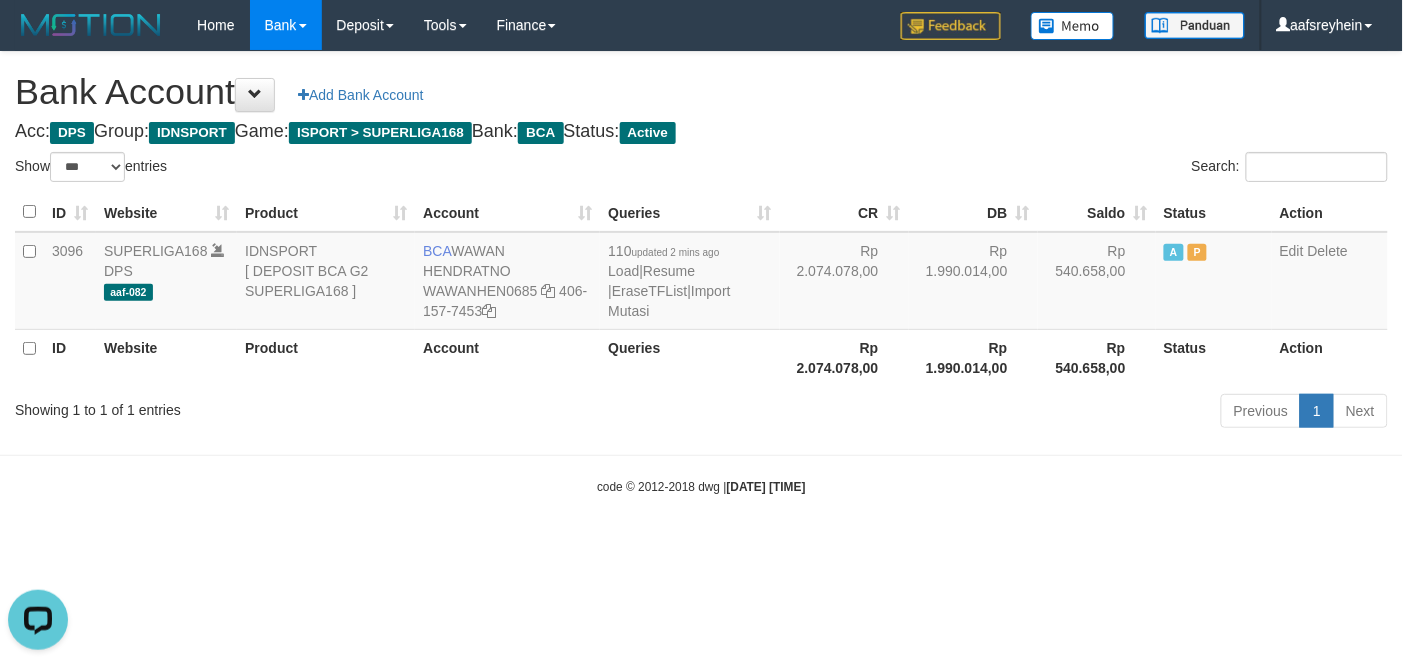 scroll, scrollTop: 0, scrollLeft: 0, axis: both 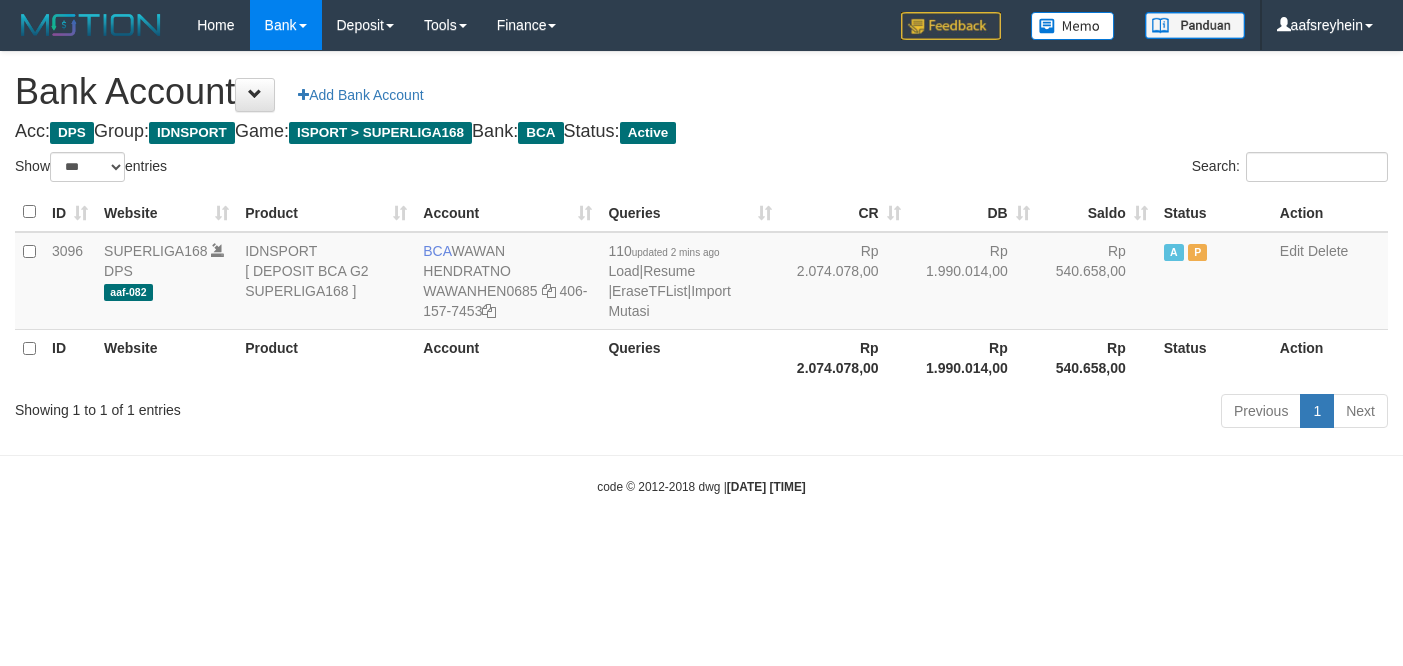 select on "***" 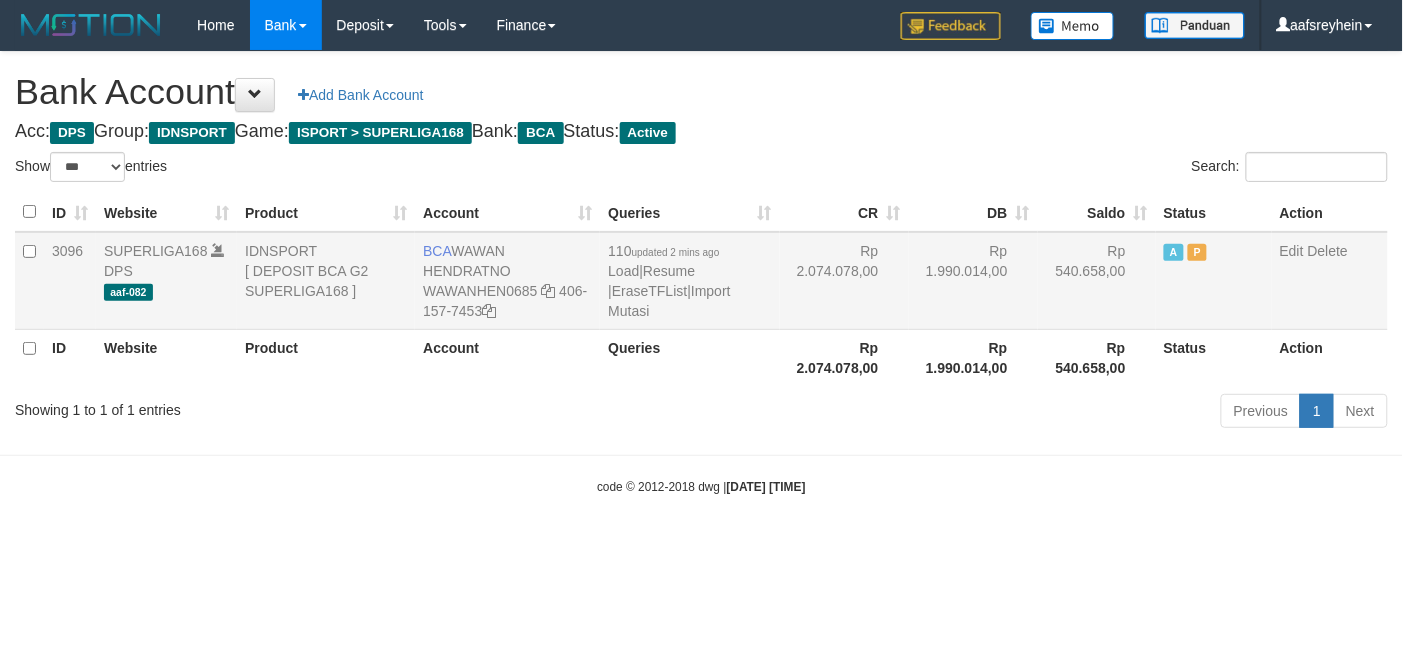 drag, startPoint x: 1026, startPoint y: 482, endPoint x: 1358, endPoint y: 272, distance: 392.84094 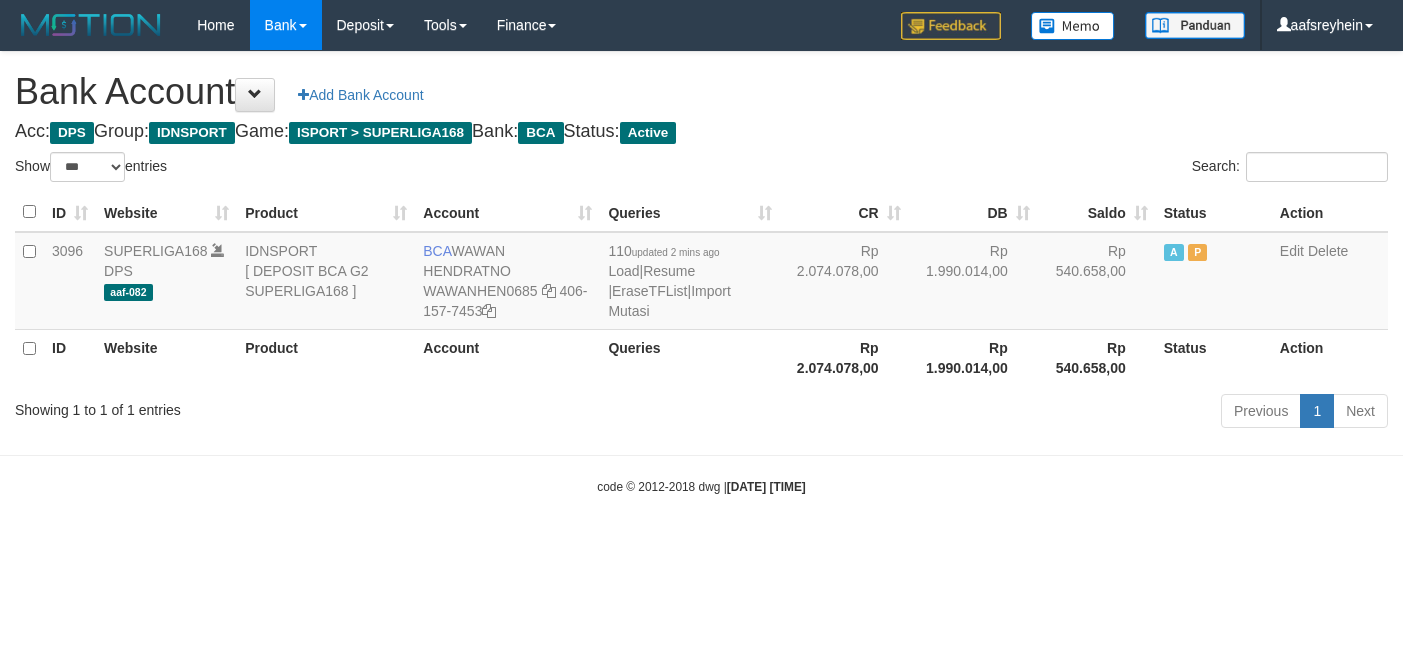 select on "***" 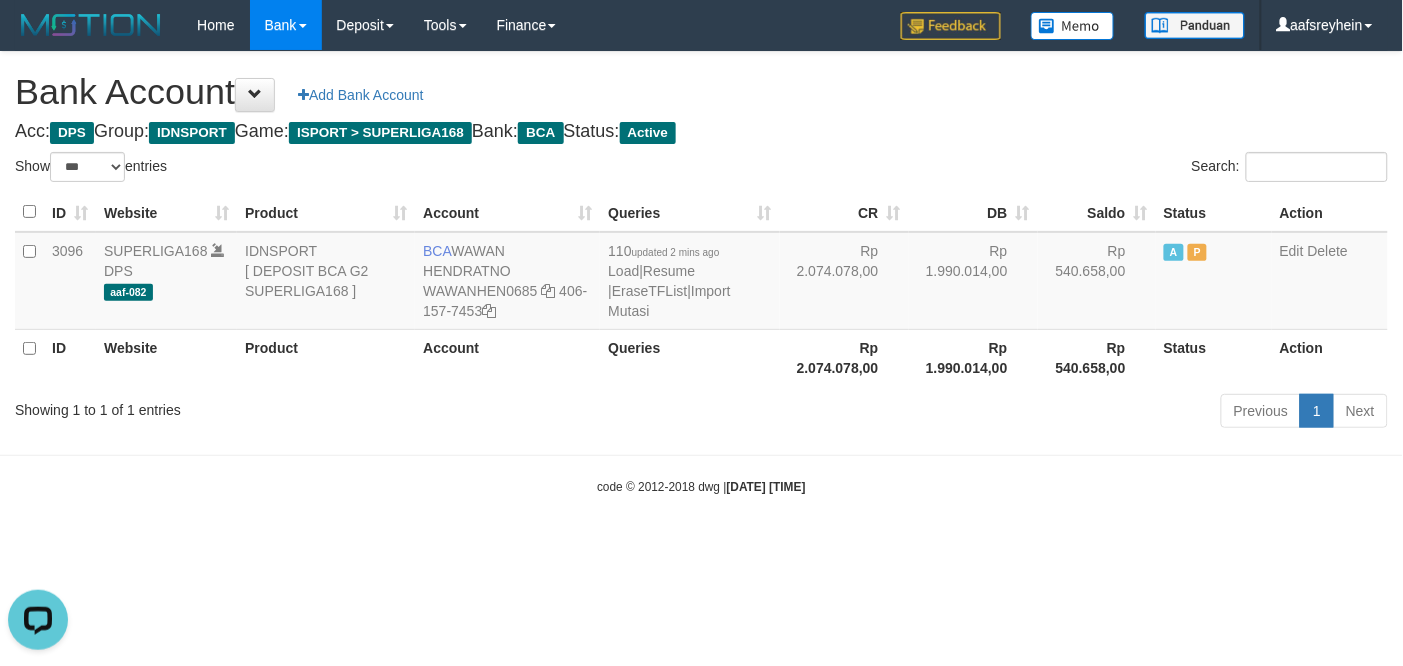 scroll, scrollTop: 0, scrollLeft: 0, axis: both 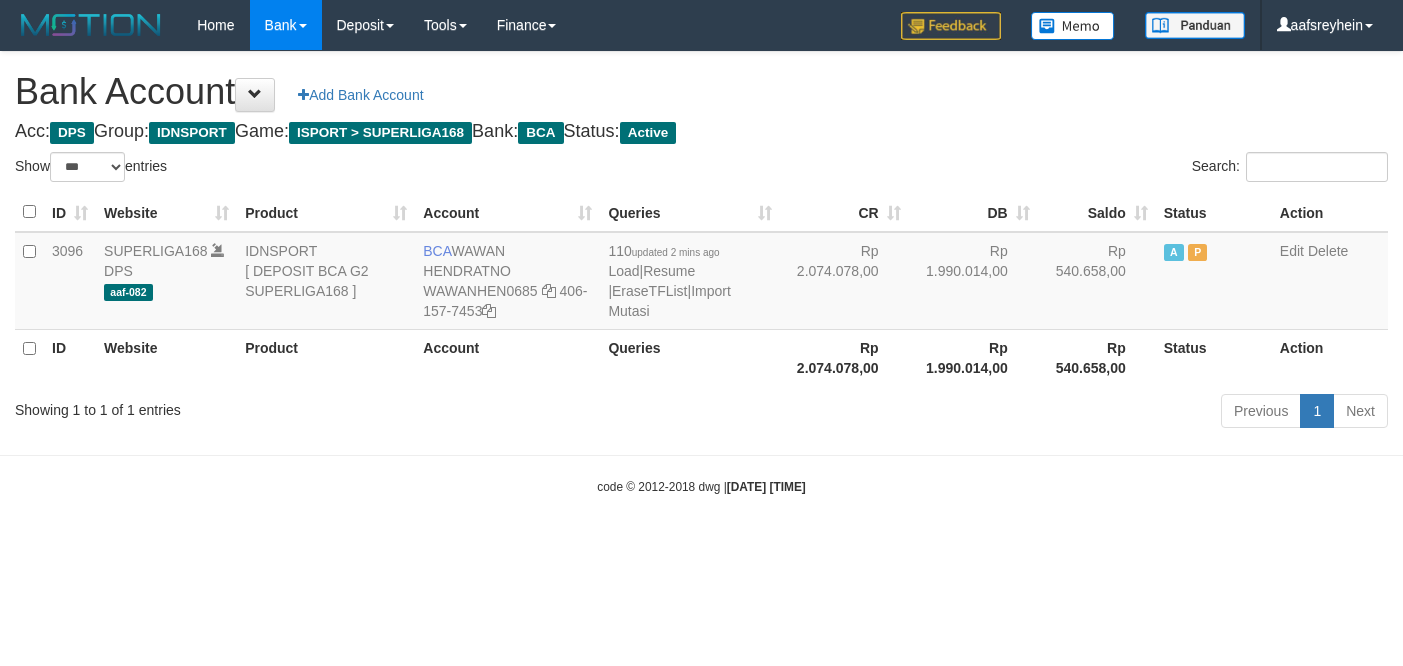 select on "***" 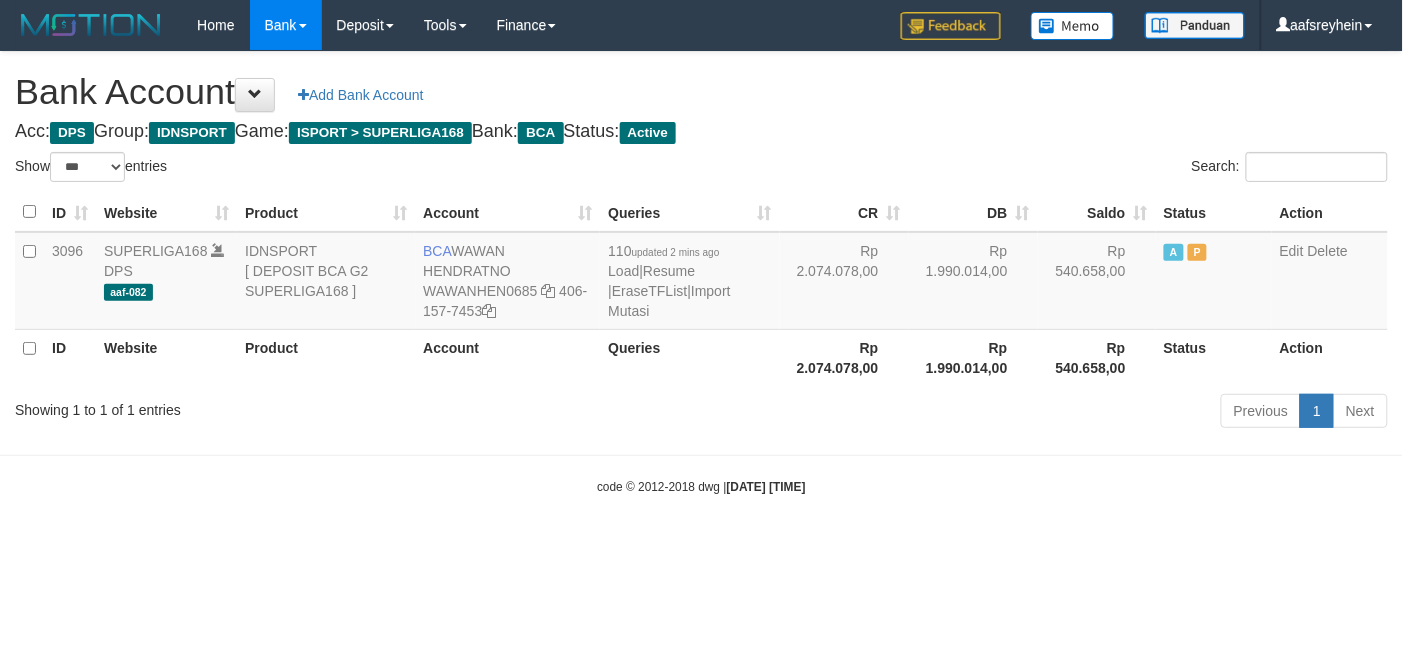 drag, startPoint x: 1135, startPoint y: 621, endPoint x: 1135, endPoint y: 607, distance: 14 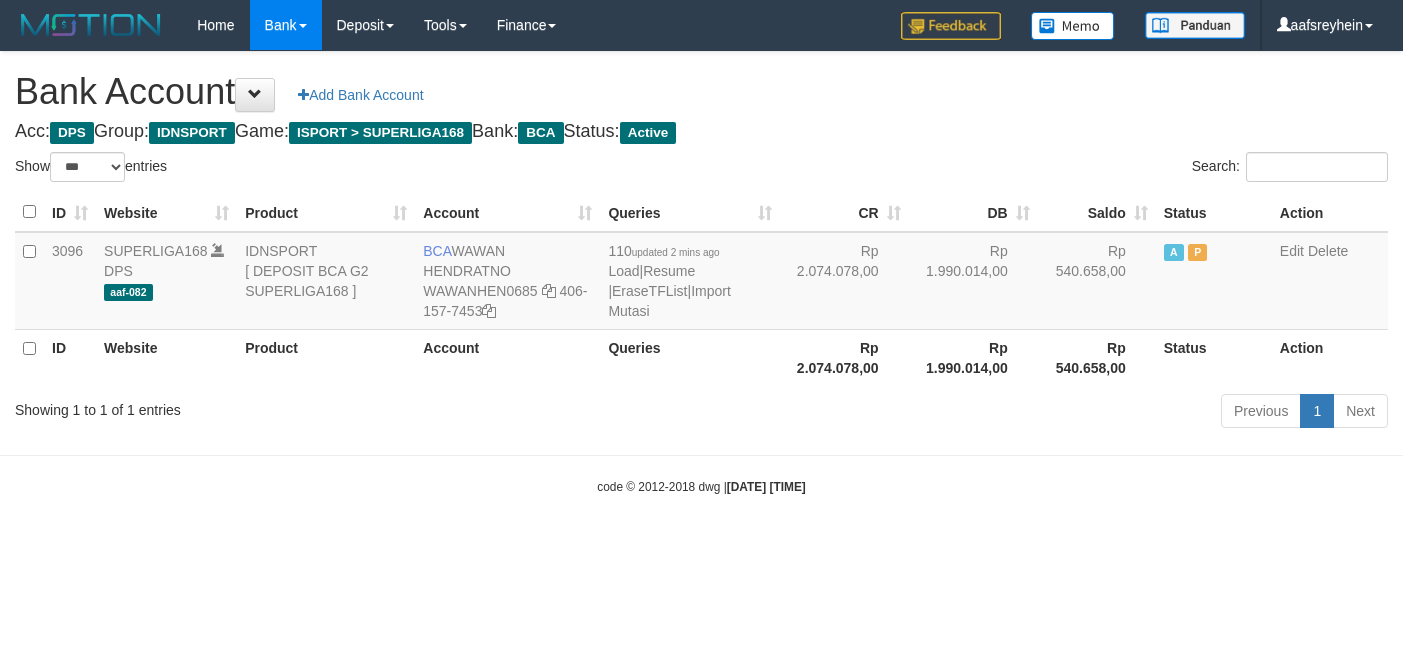 select on "***" 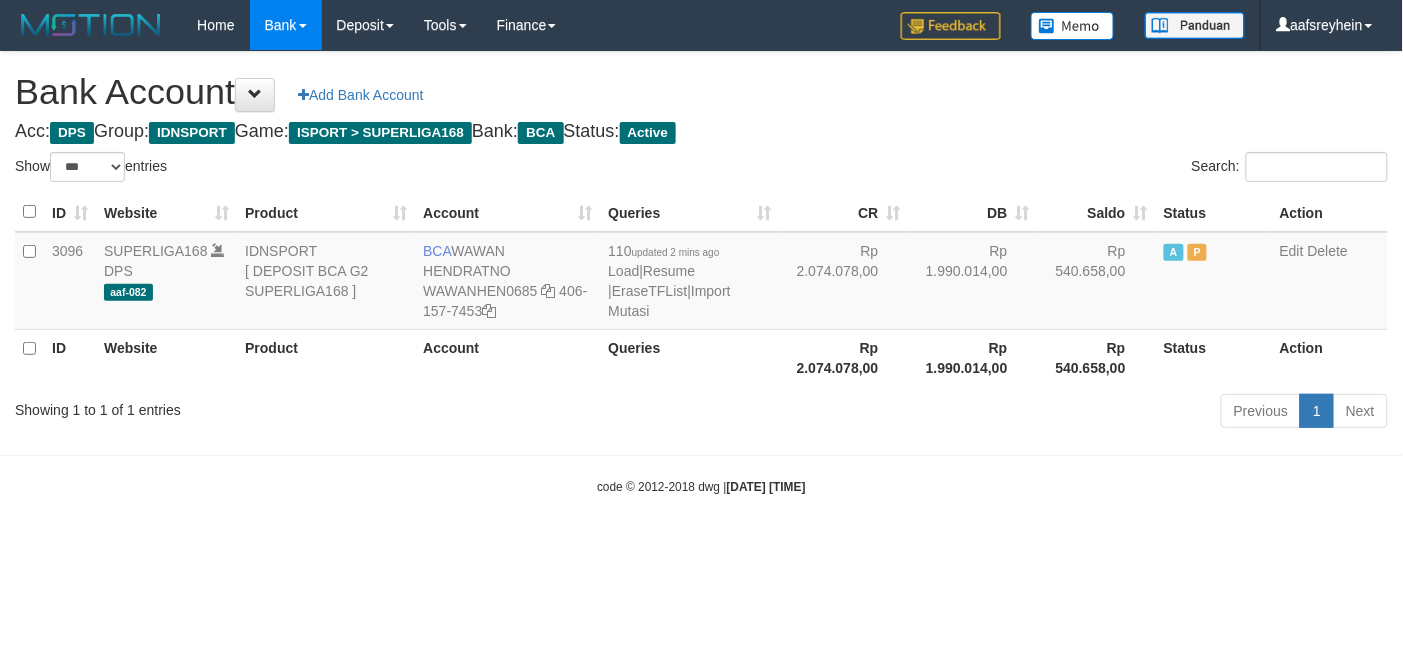 click on "Toggle navigation
Home
Bank
Account List
Load
By Website
Group
[ISPORT]													SUPERLIGA168
By Load Group (DPS)" at bounding box center [701, 273] 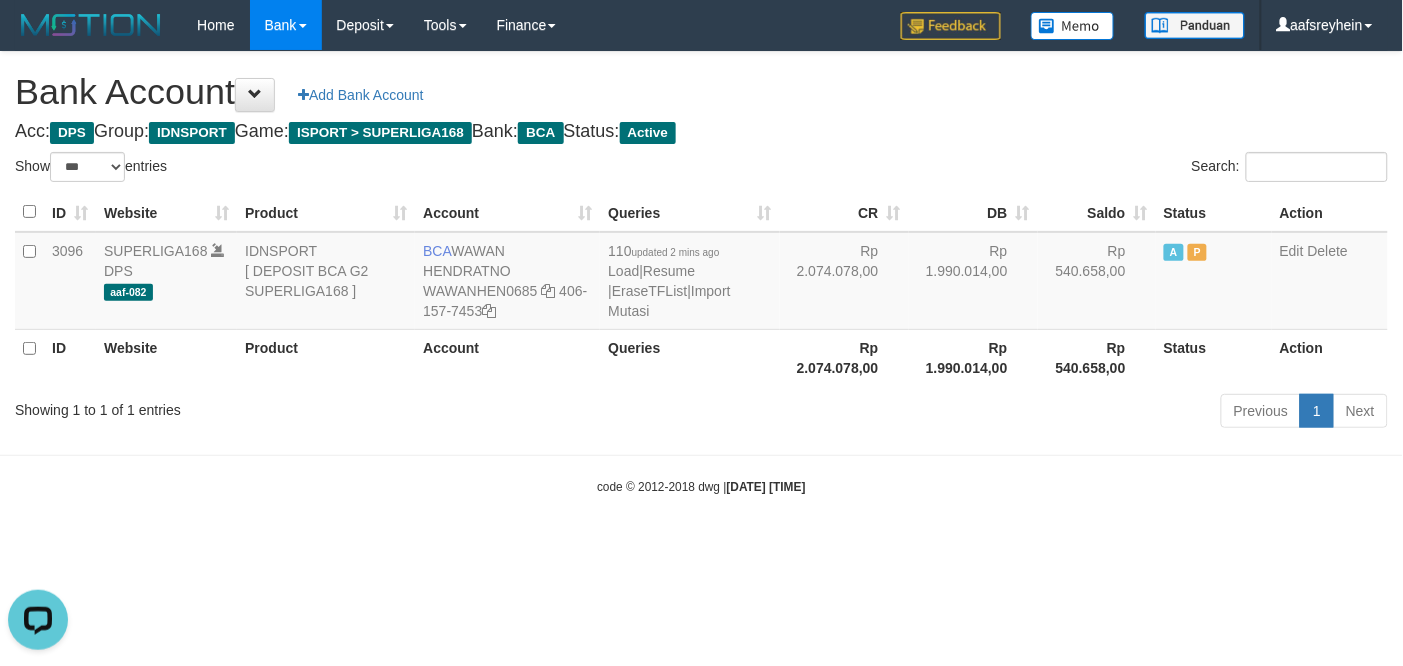 scroll, scrollTop: 0, scrollLeft: 0, axis: both 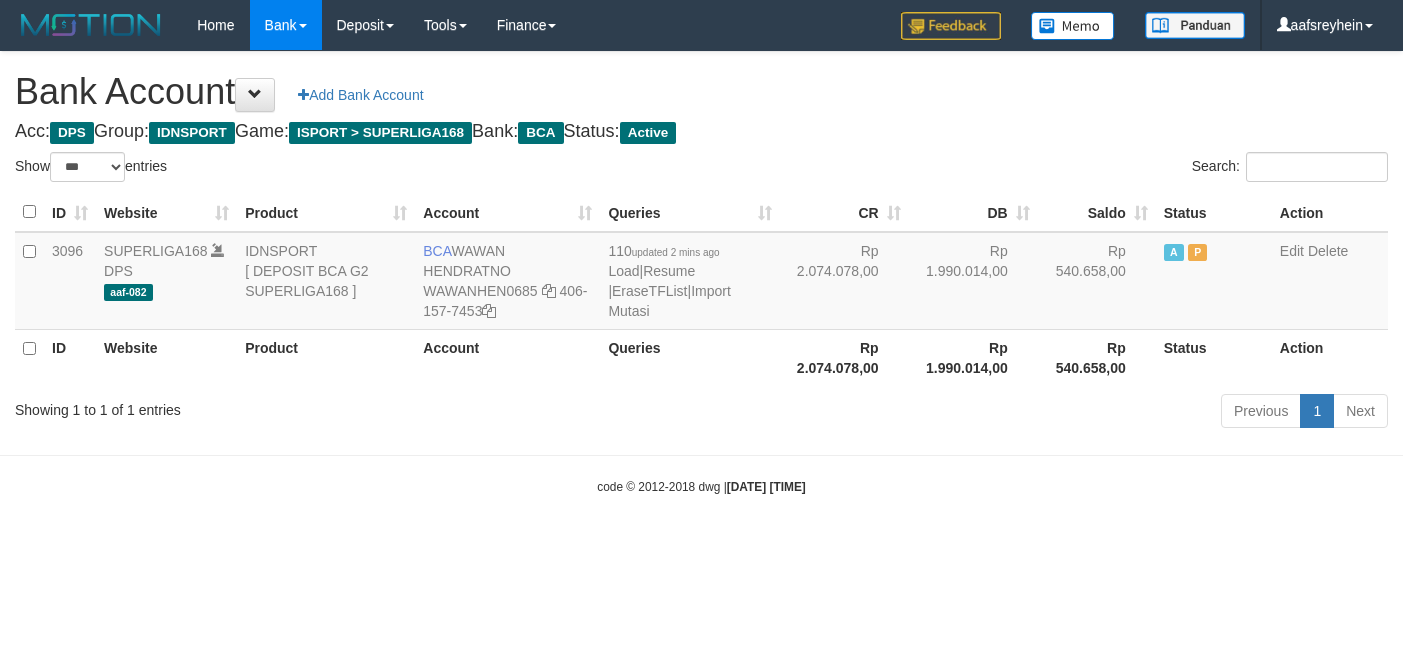 select on "***" 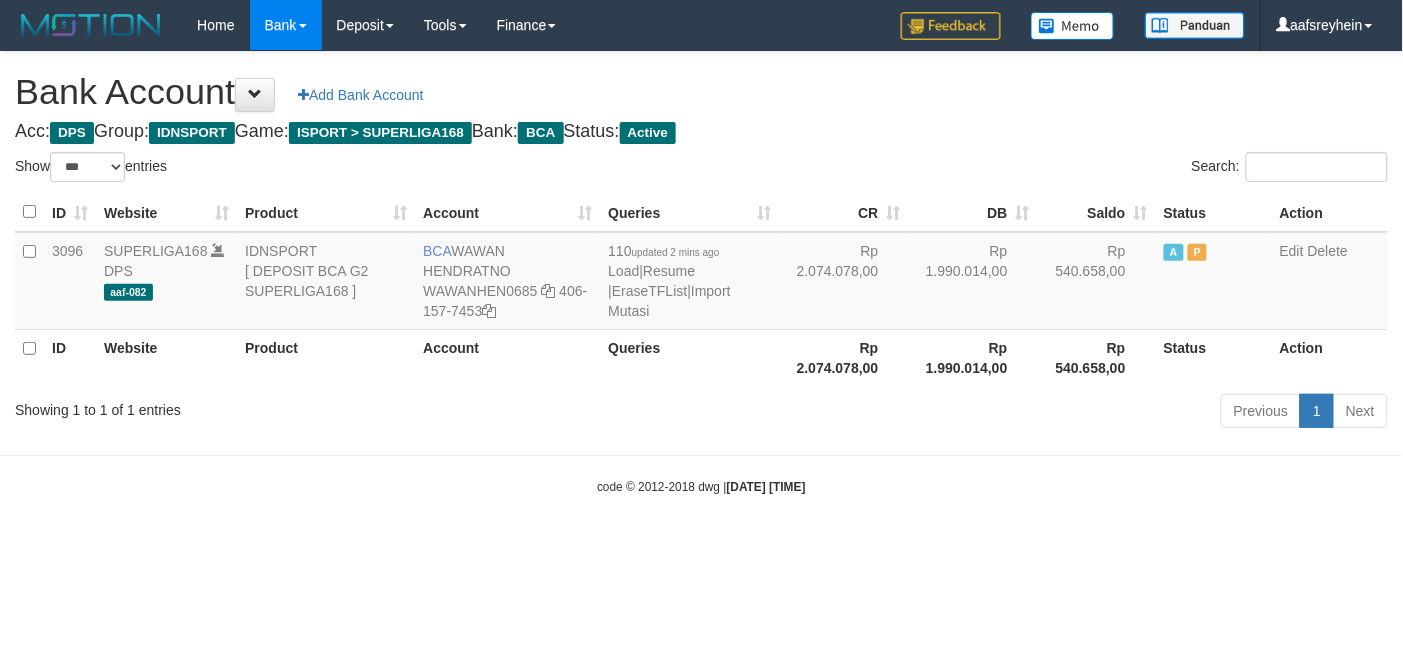 click on "Toggle navigation
Home
Bank
Account List
Load
By Website
Group
[ISPORT]													SUPERLIGA168
By Load Group (DPS)
-" at bounding box center [701, 273] 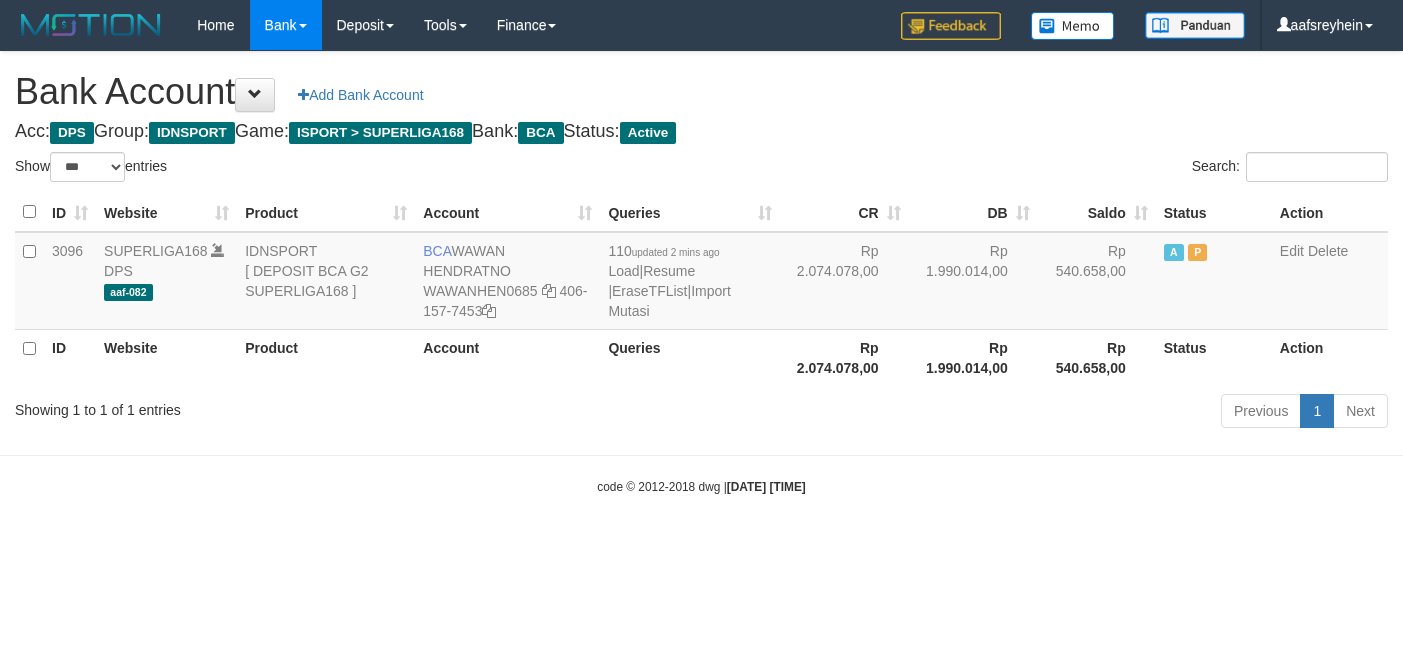select on "***" 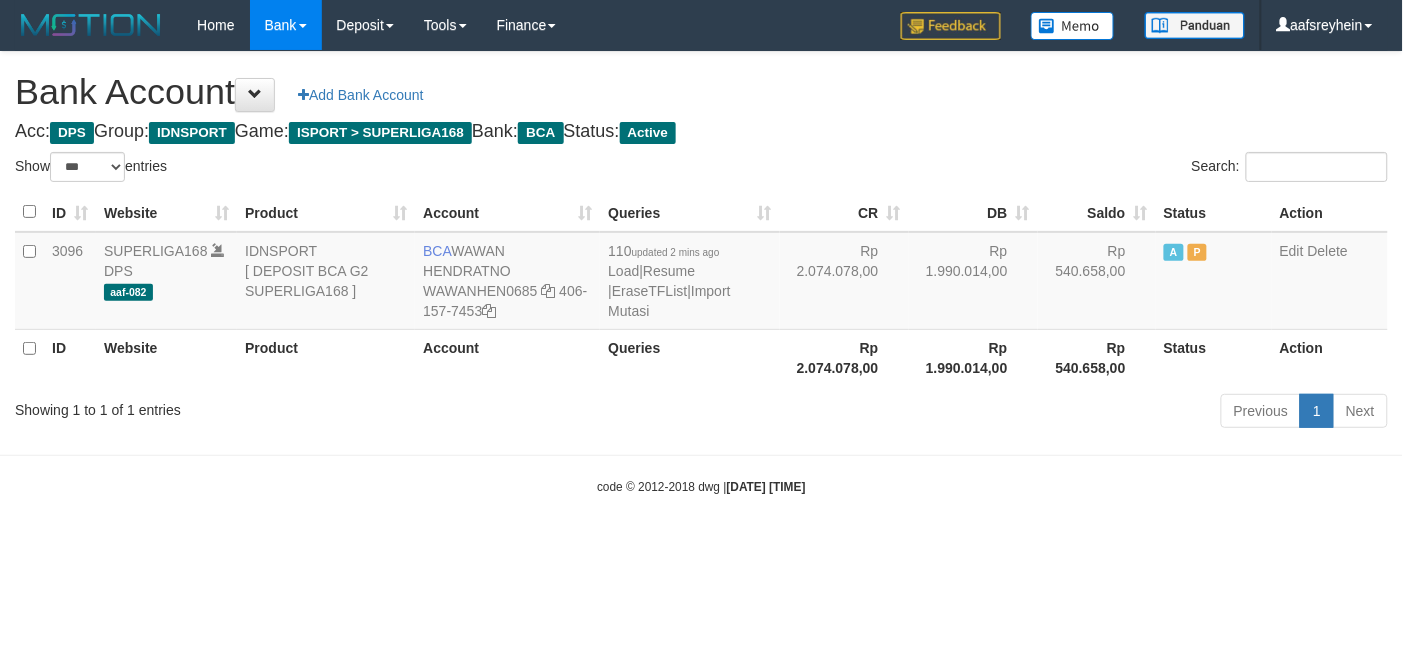 click on "Toggle navigation
Home
Bank
Account List
Load
By Website
Group
[ISPORT]													SUPERLIGA168
By Load Group (DPS)
-" at bounding box center [701, 273] 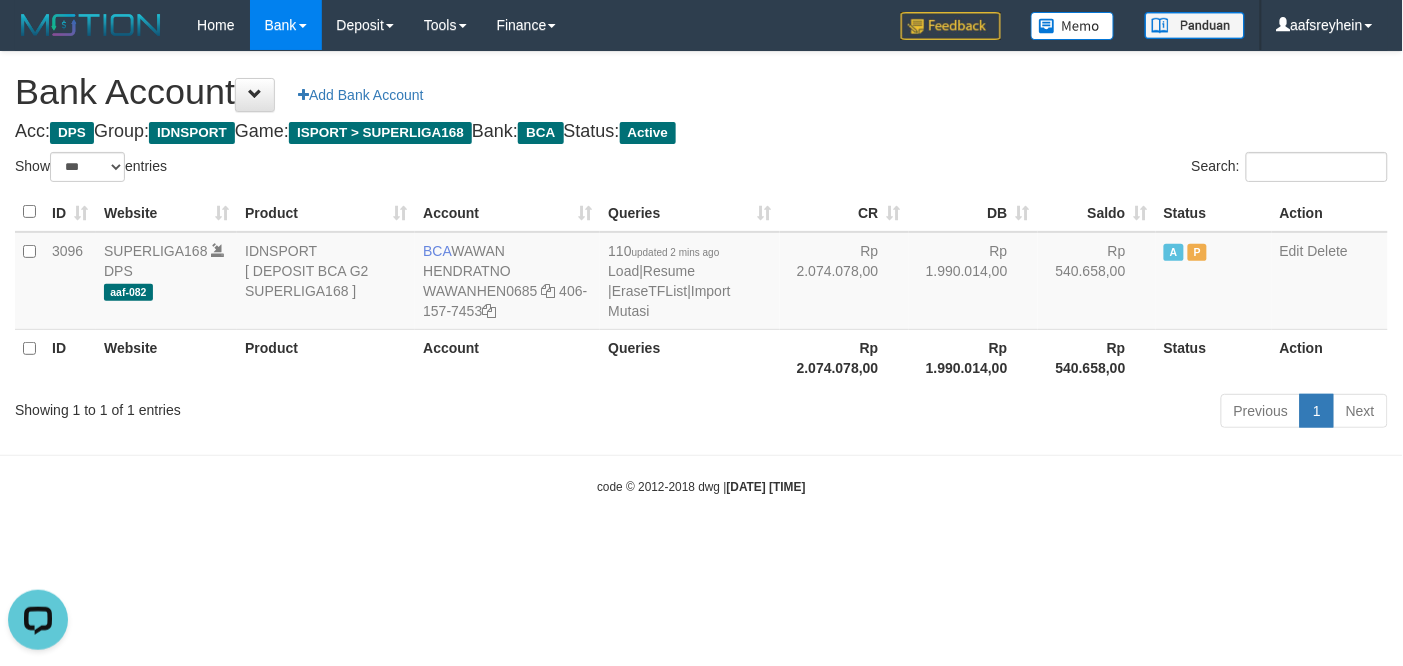 scroll, scrollTop: 0, scrollLeft: 0, axis: both 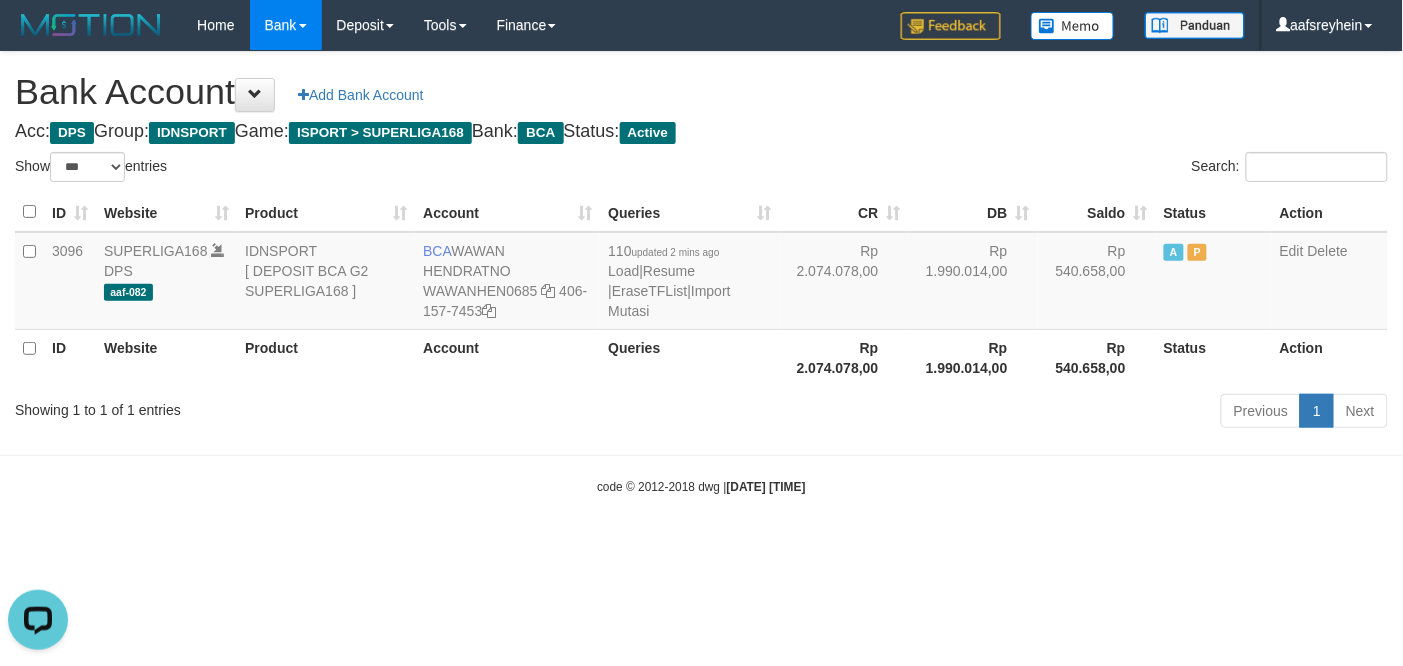 click on "Toggle navigation
Home
Bank
Account List
Load
By Website
Group
[ISPORT]													SUPERLIGA168
By Load Group (DPS)
-" at bounding box center (701, 273) 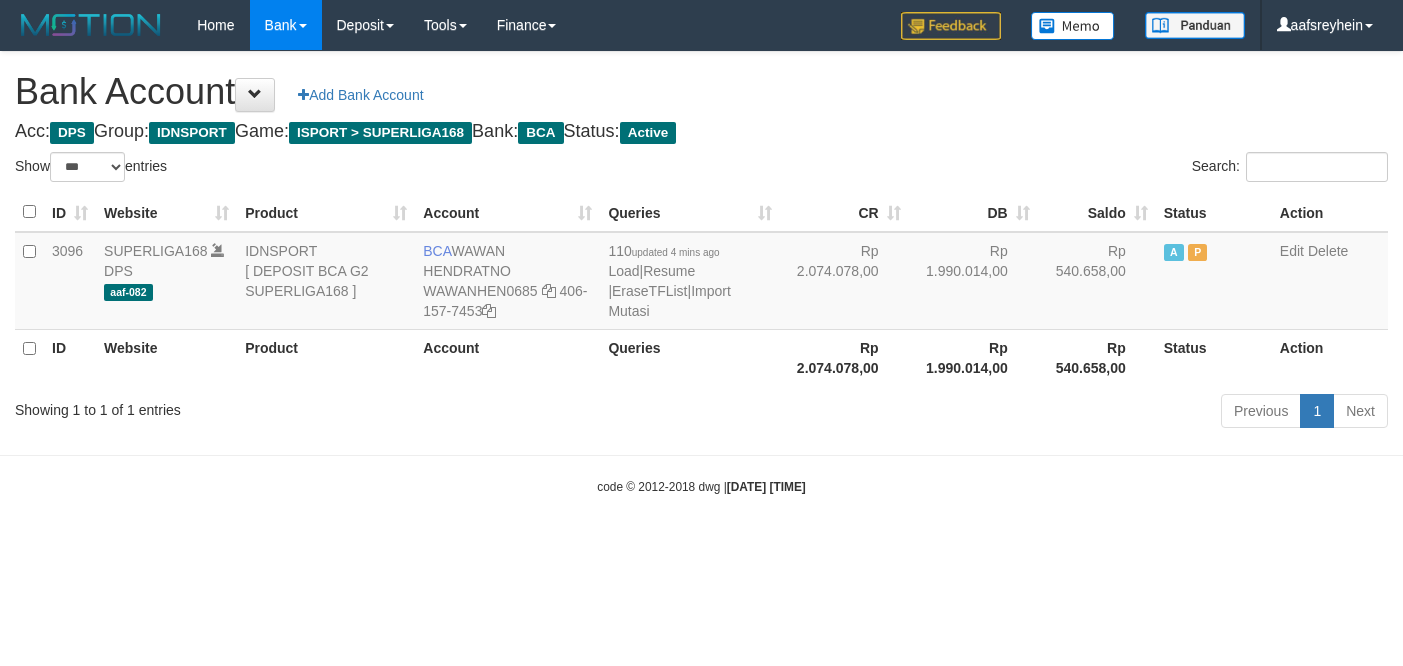 select on "***" 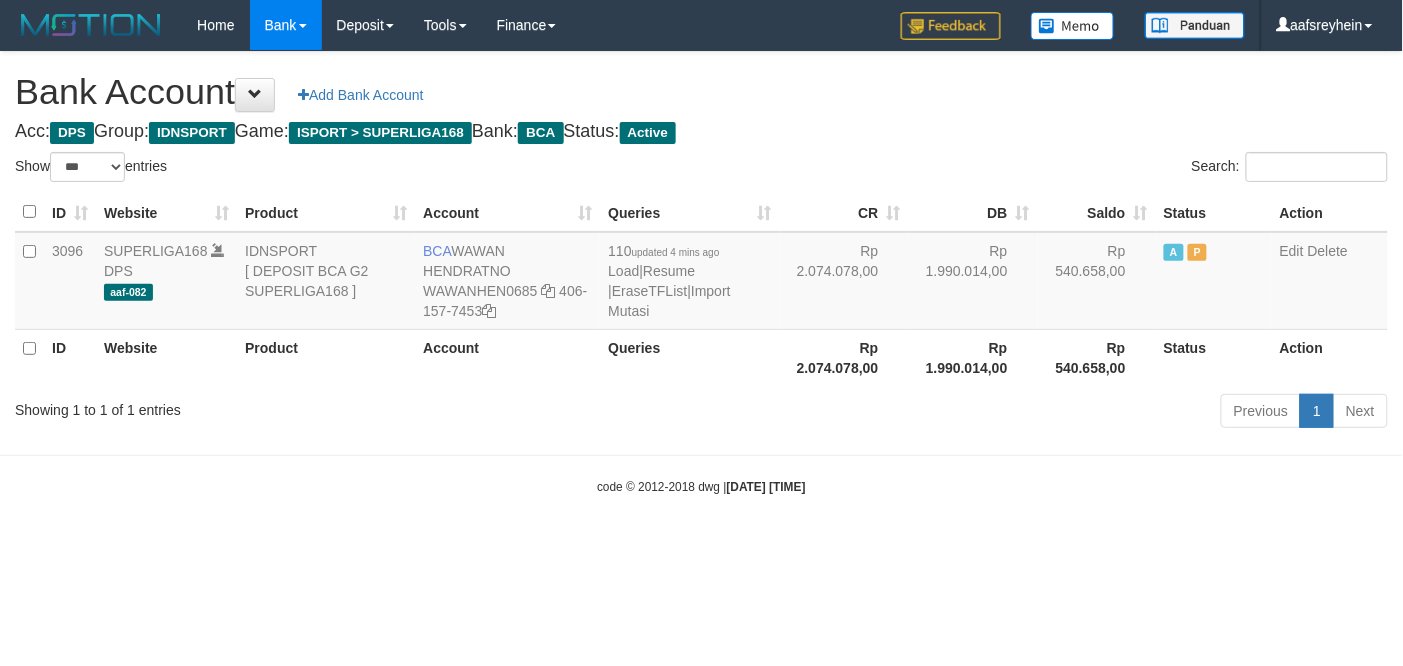 click on "Toggle navigation
Home
Bank
Account List
Load
By Website
Group
[ISPORT]													SUPERLIGA168
By Load Group (DPS)
-" at bounding box center (701, 273) 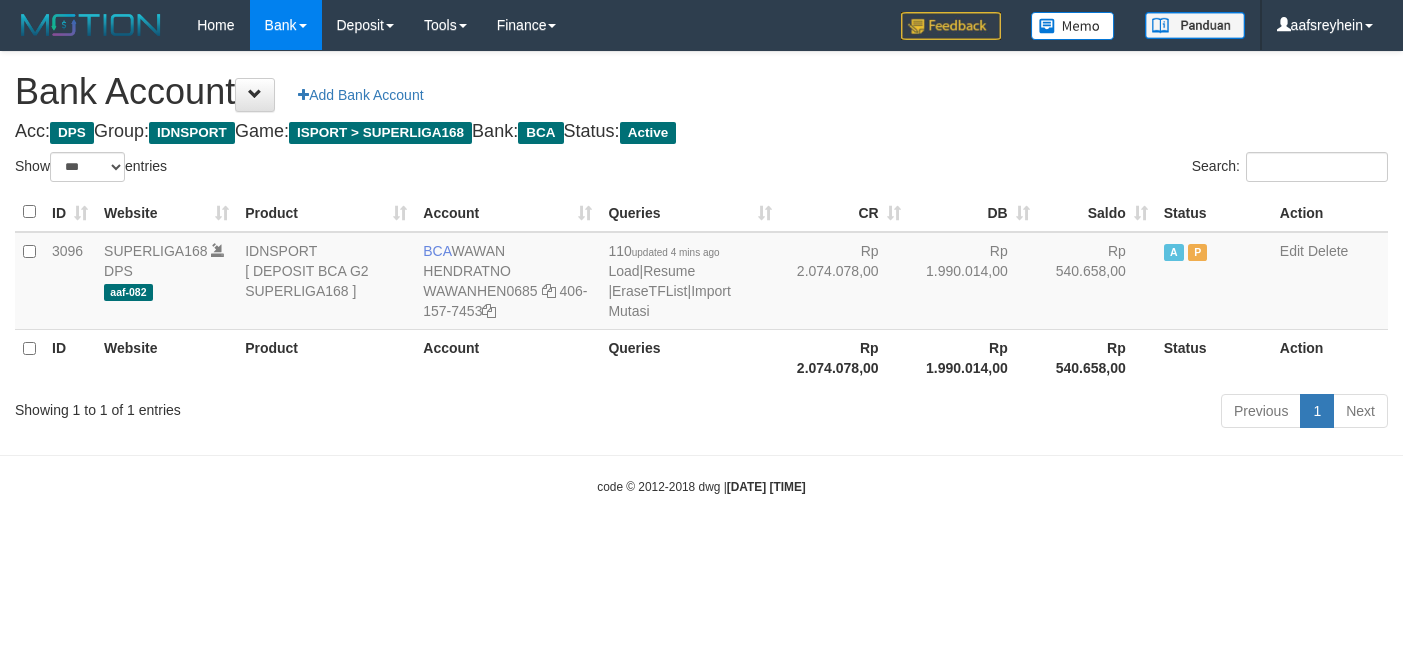 select on "***" 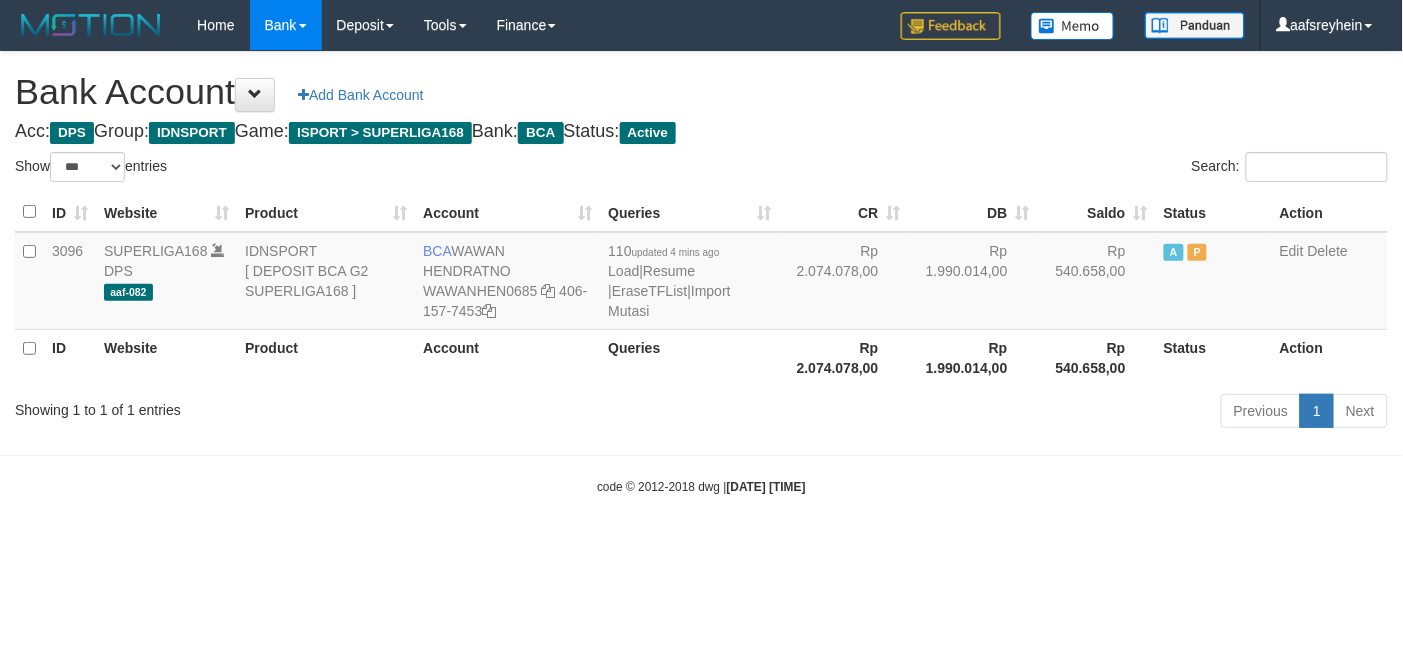 click on "Toggle navigation
Home
Bank
Account List
Load
By Website
Group
[ISPORT]													SUPERLIGA168
By Load Group (DPS)
-" at bounding box center [701, 273] 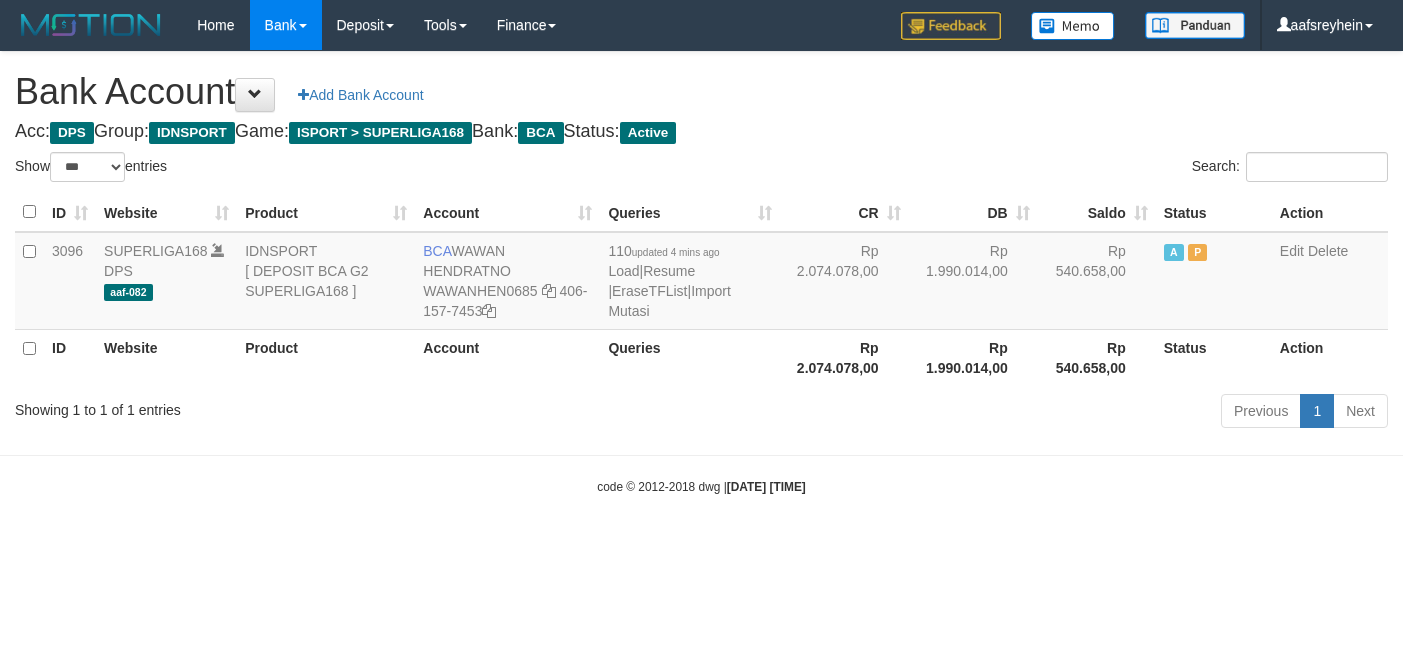 select on "***" 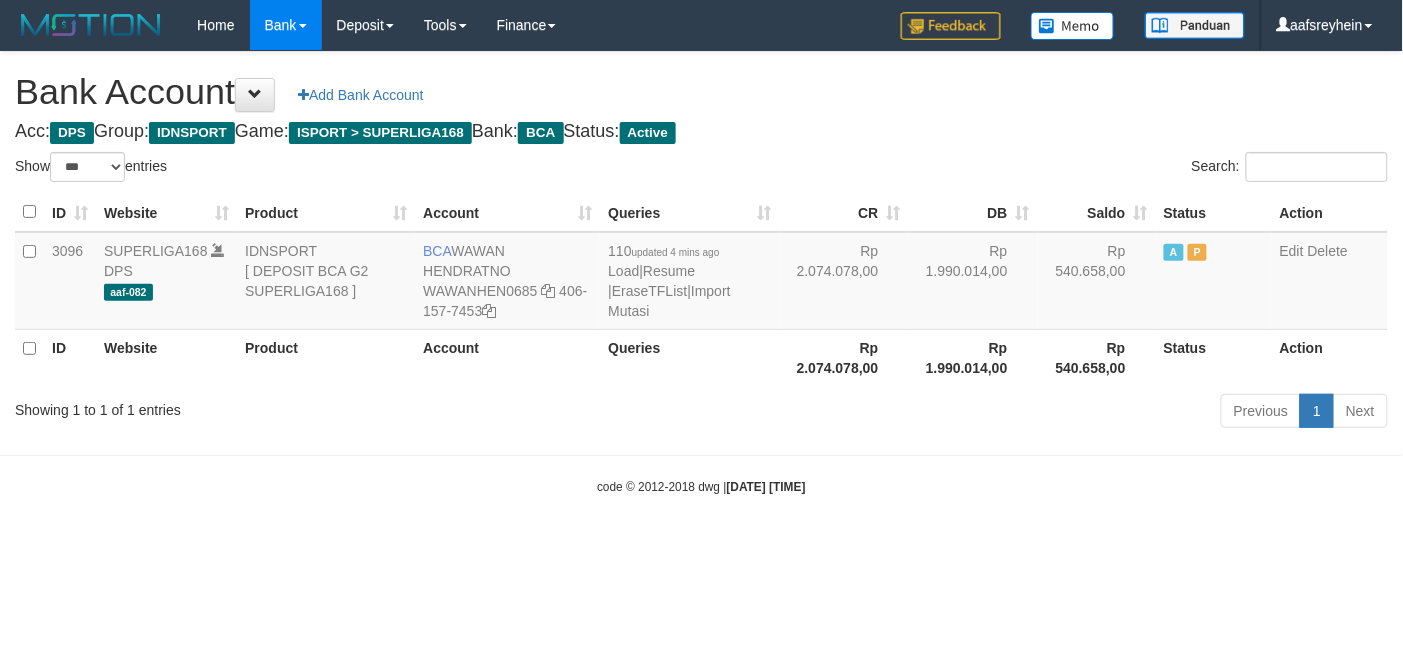 click on "Toggle navigation
Home
Bank
Account List
Load
By Website
Group
[ISPORT]													SUPERLIGA168
By Load Group (DPS)
-" at bounding box center (701, 273) 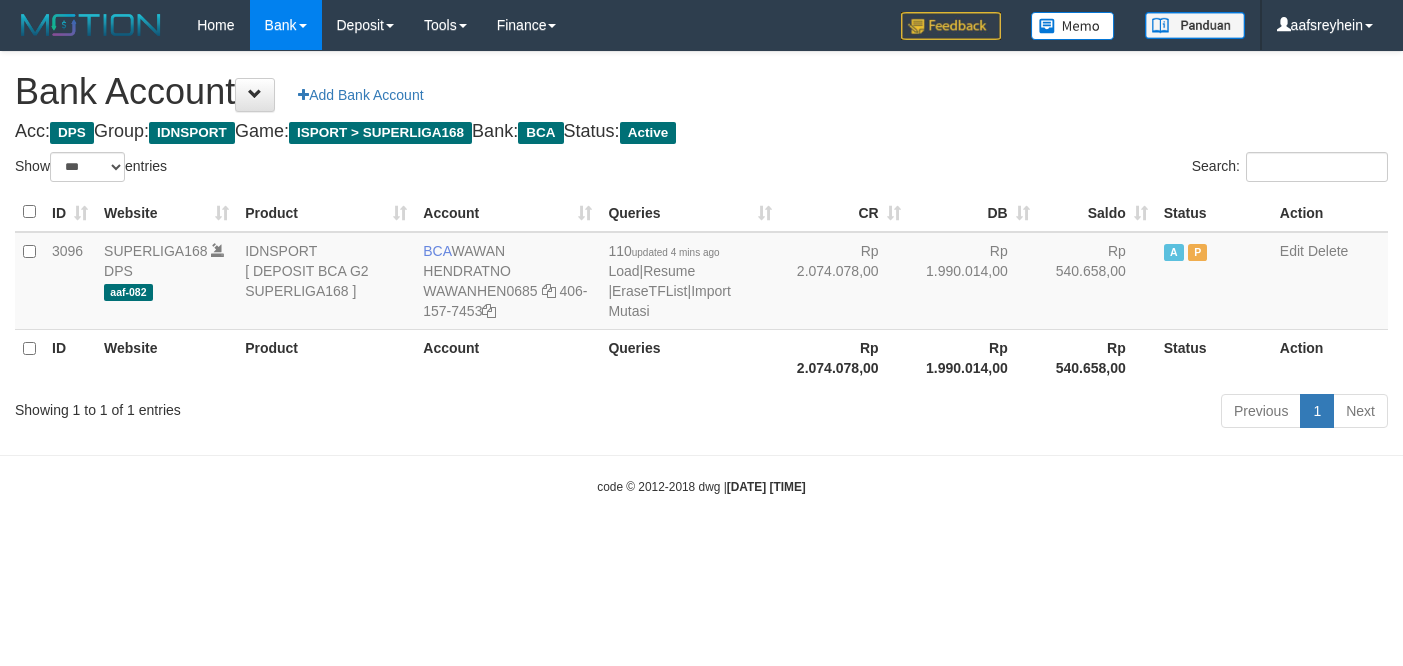 select on "***" 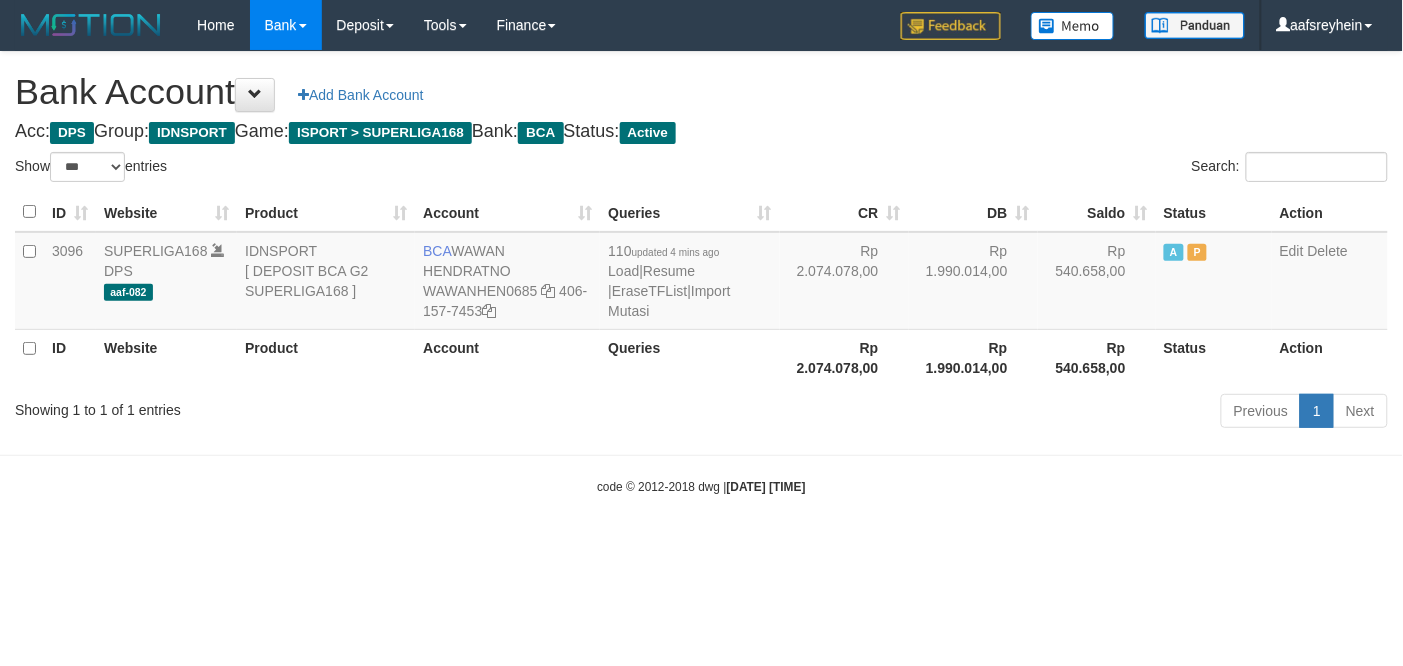 click on "Toggle navigation
Home
Bank
Account List
Load
By Website
Group
[ISPORT]													SUPERLIGA168
By Load Group (DPS)
-" at bounding box center [701, 273] 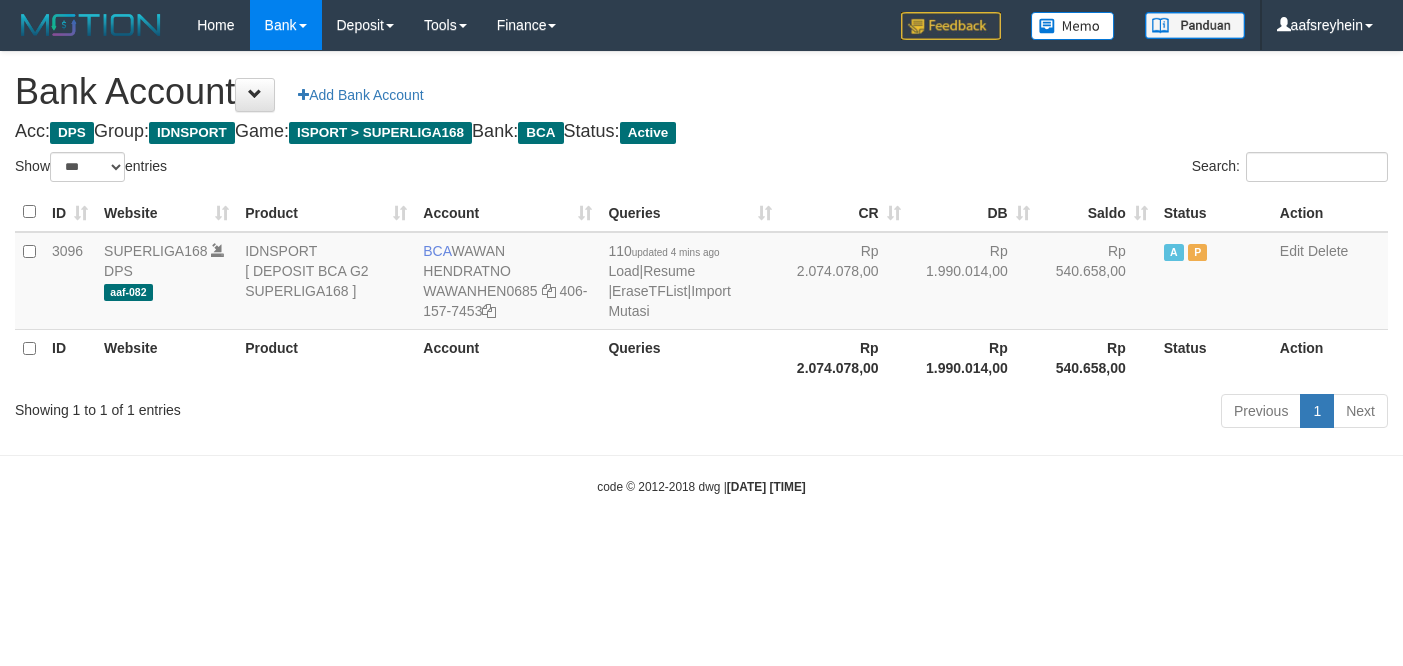 select on "***" 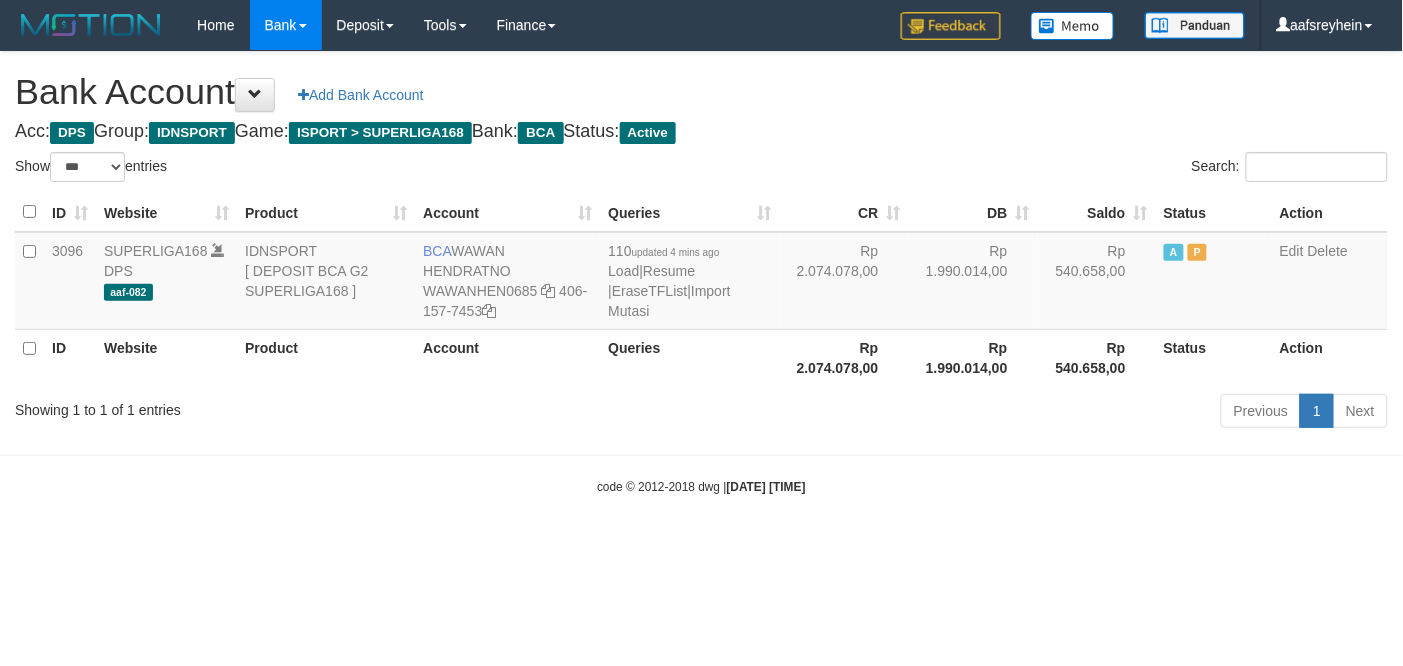 click on "Toggle navigation
Home
Bank
Account List
Load
By Website
Group
[ISPORT]													SUPERLIGA168
By Load Group (DPS)
-" at bounding box center (701, 273) 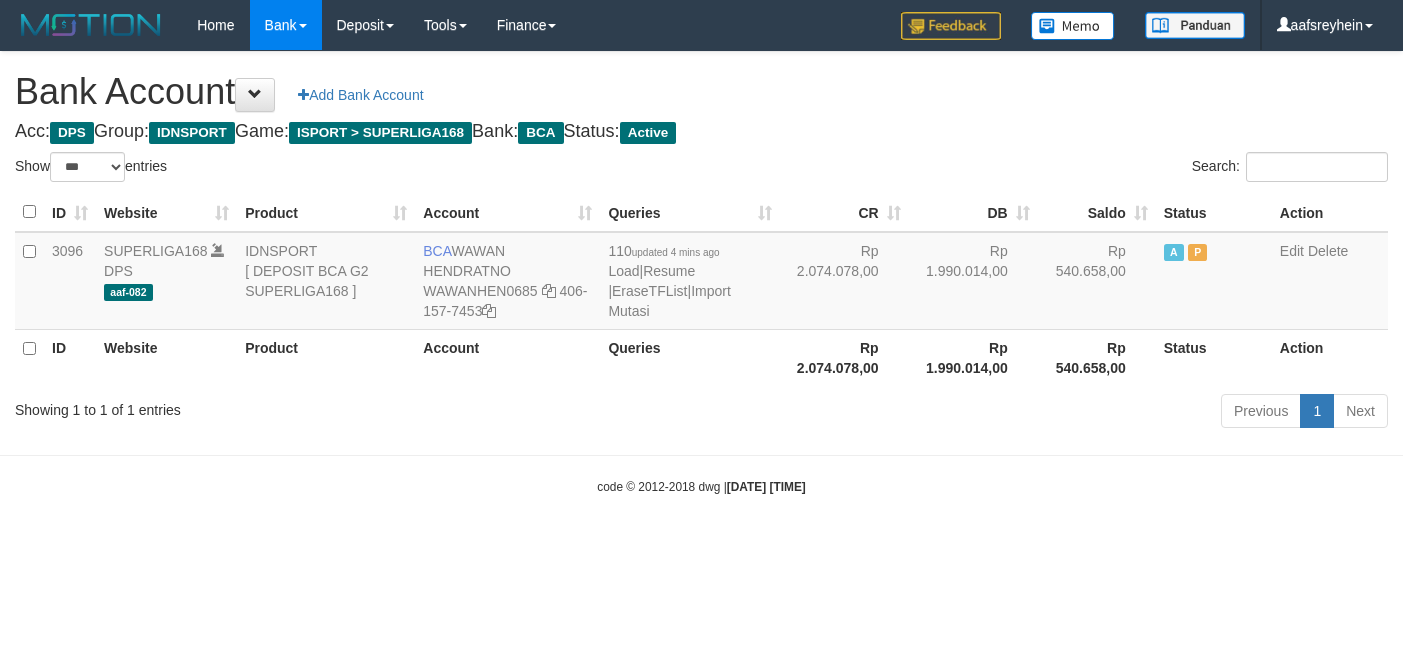 select on "***" 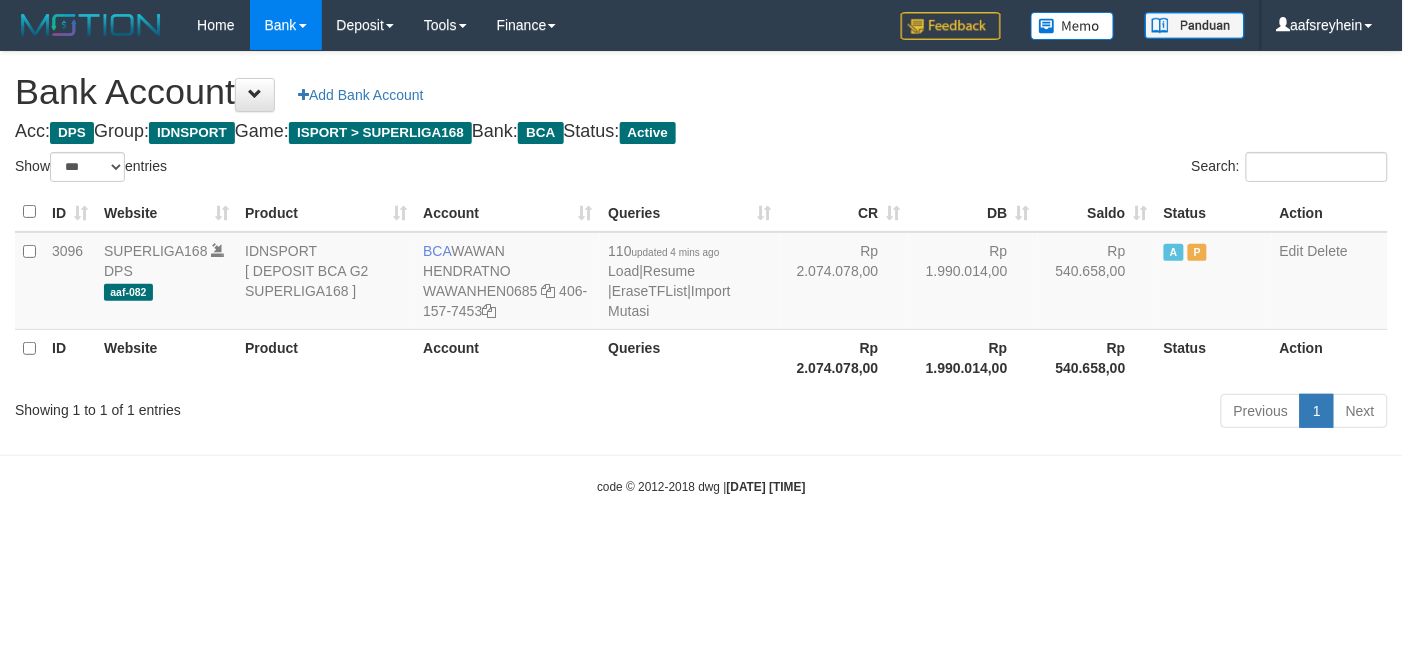 click on "Toggle navigation
Home
Bank
Account List
Load
By Website
Group
[ISPORT]													SUPERLIGA168
By Load Group (DPS)
-" at bounding box center (701, 273) 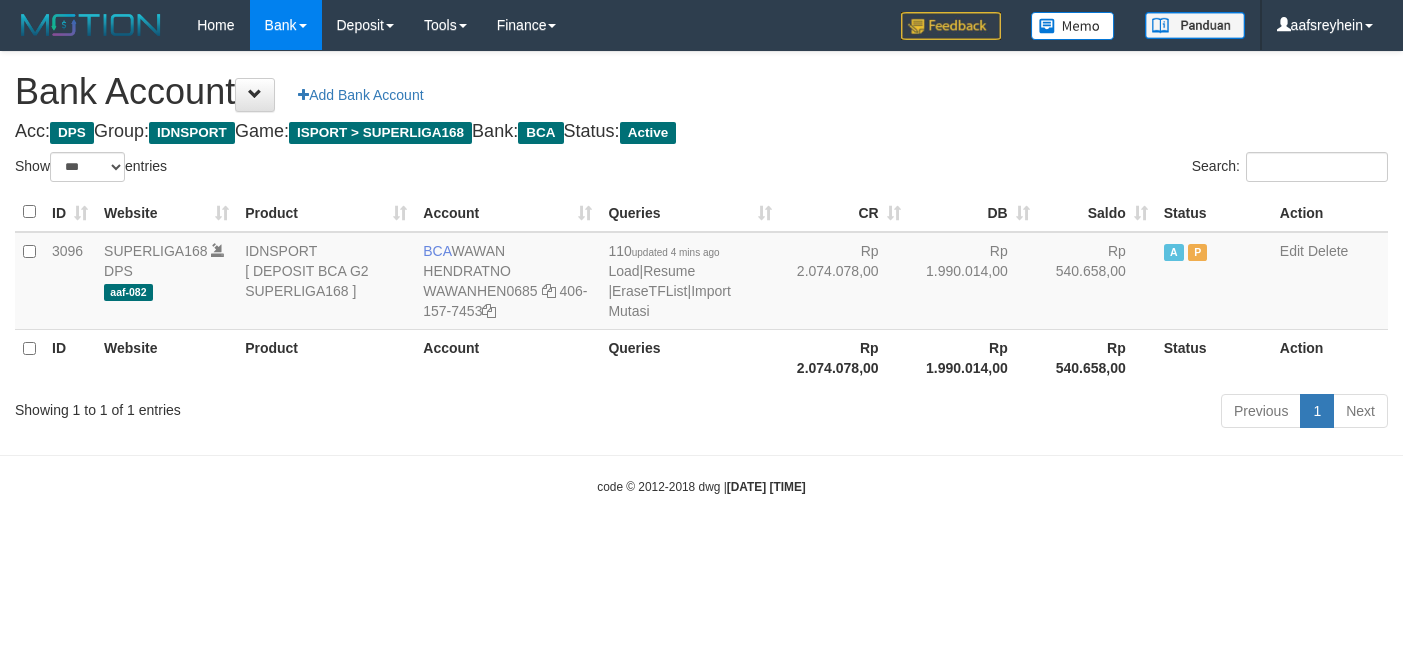 select on "***" 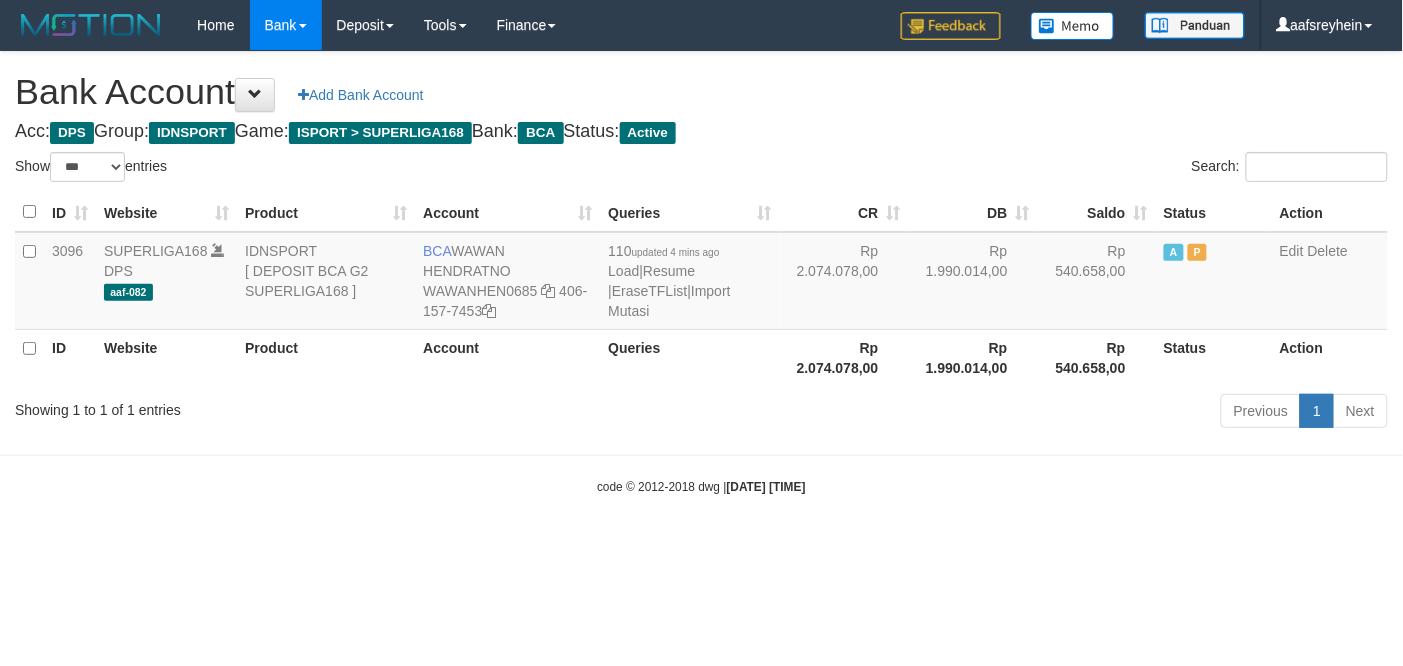 click on "Toggle navigation
Home
Bank
Account List
Load
By Website
Group
[ISPORT]													SUPERLIGA168
By Load Group (DPS)
-" at bounding box center [701, 273] 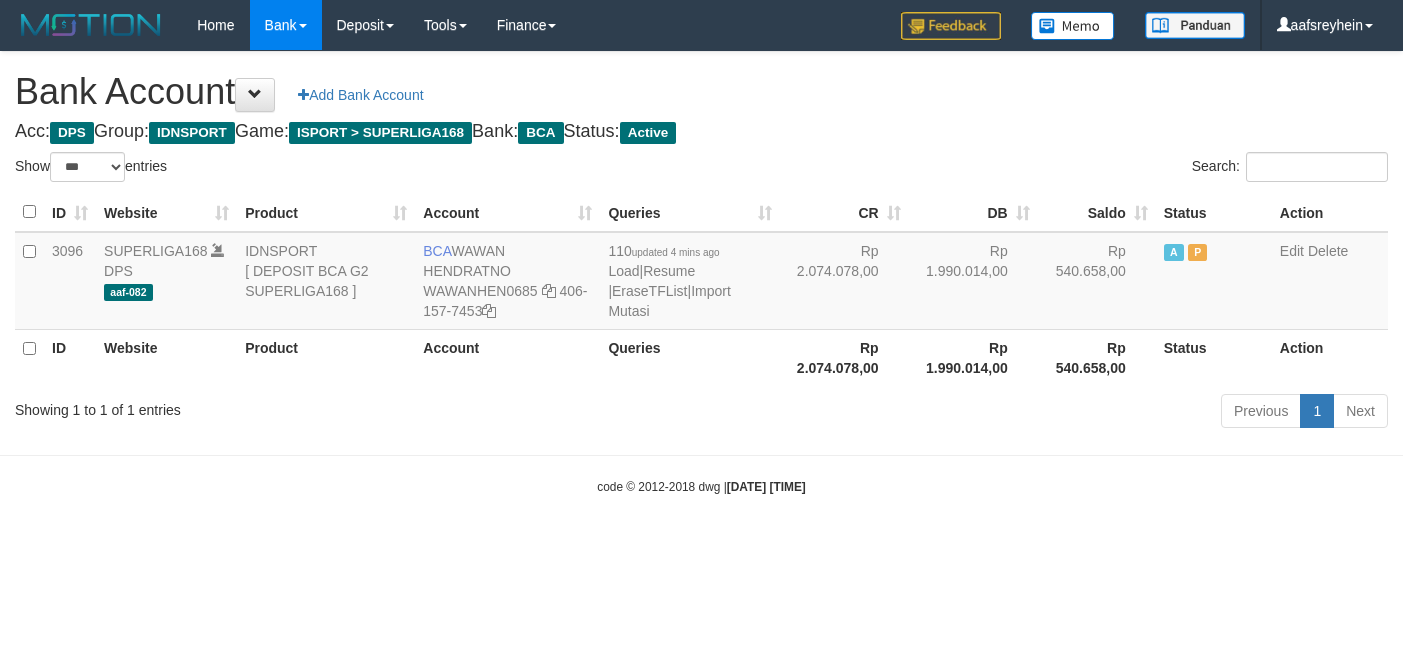 select on "***" 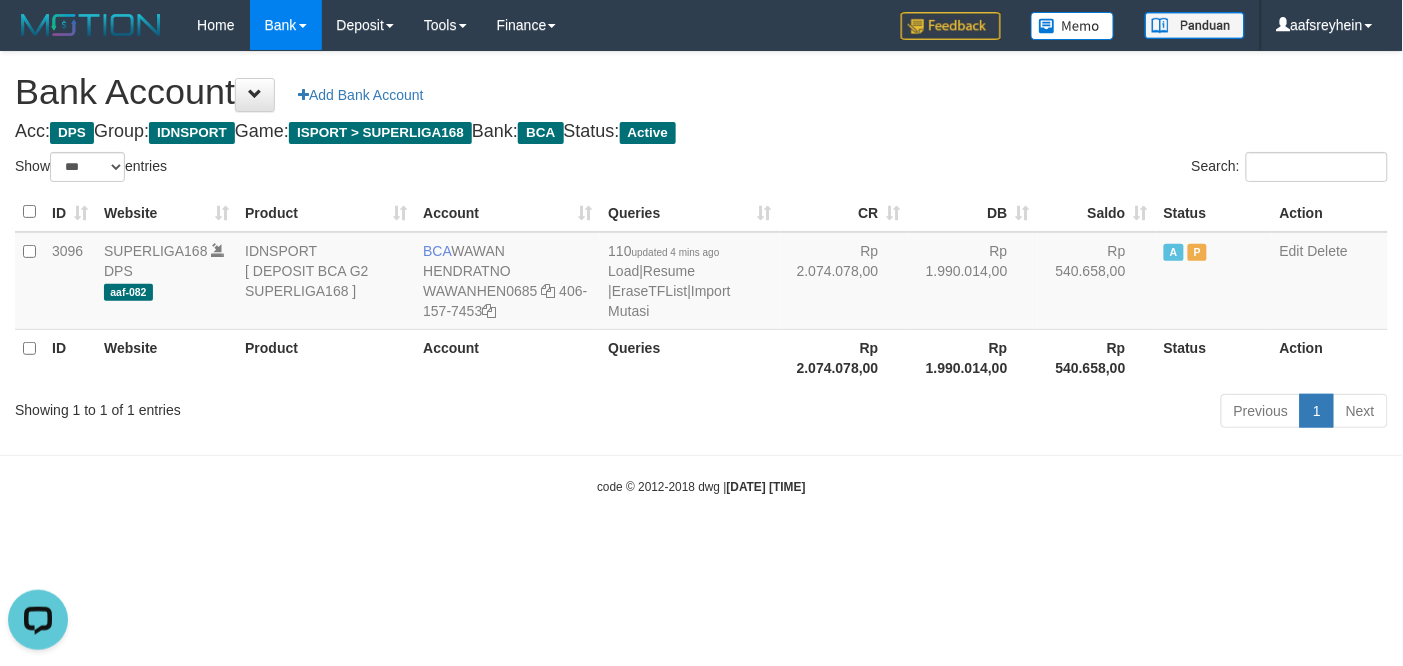 scroll, scrollTop: 0, scrollLeft: 0, axis: both 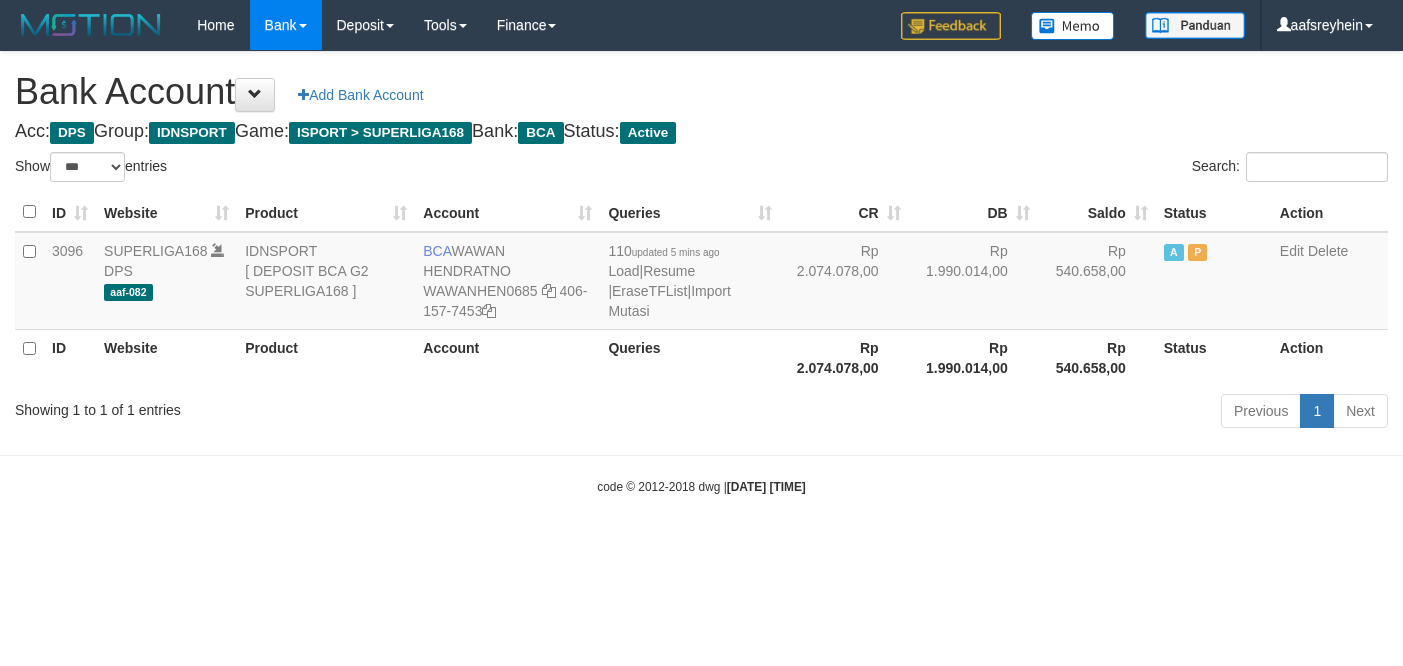 select on "***" 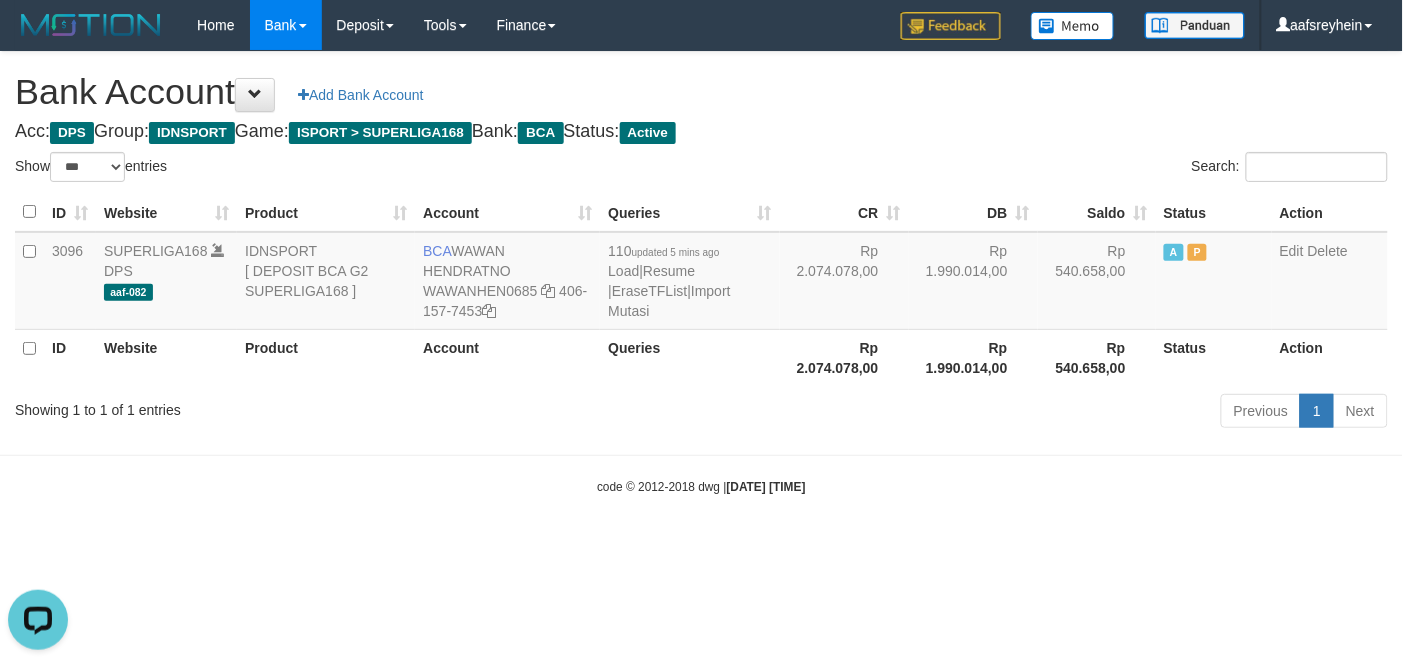 scroll, scrollTop: 0, scrollLeft: 0, axis: both 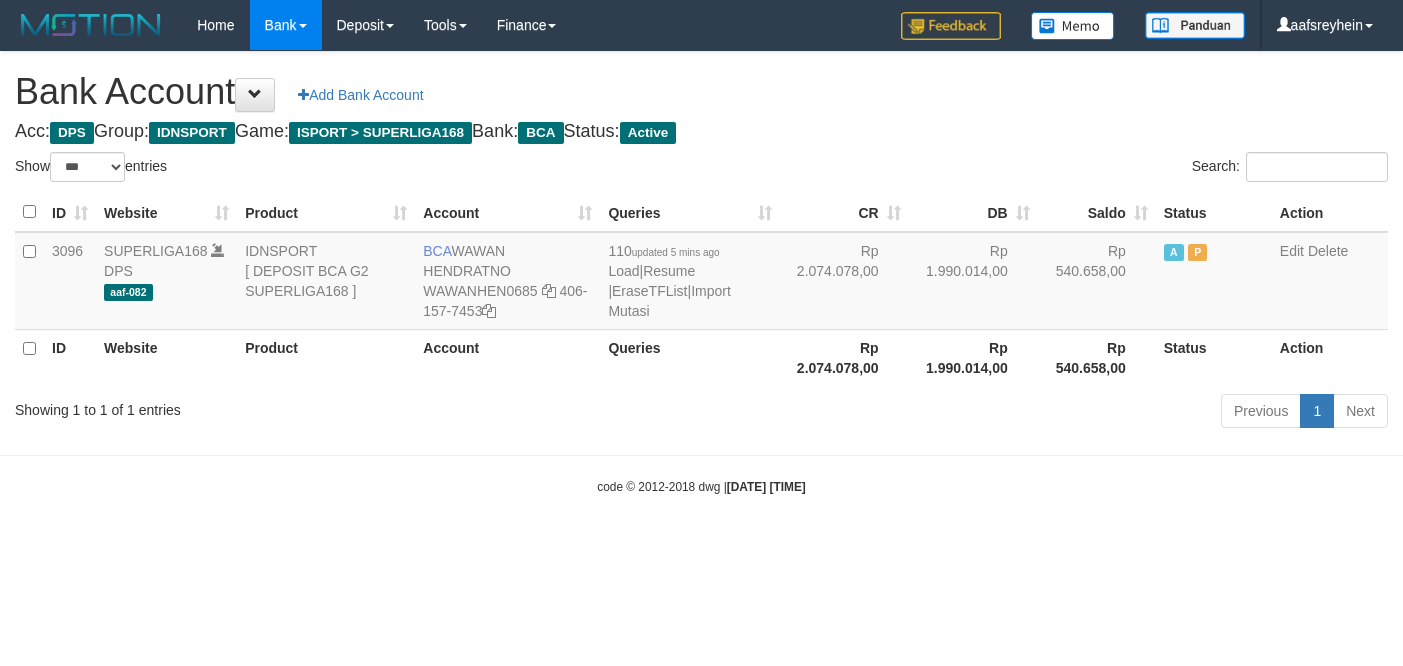 select on "***" 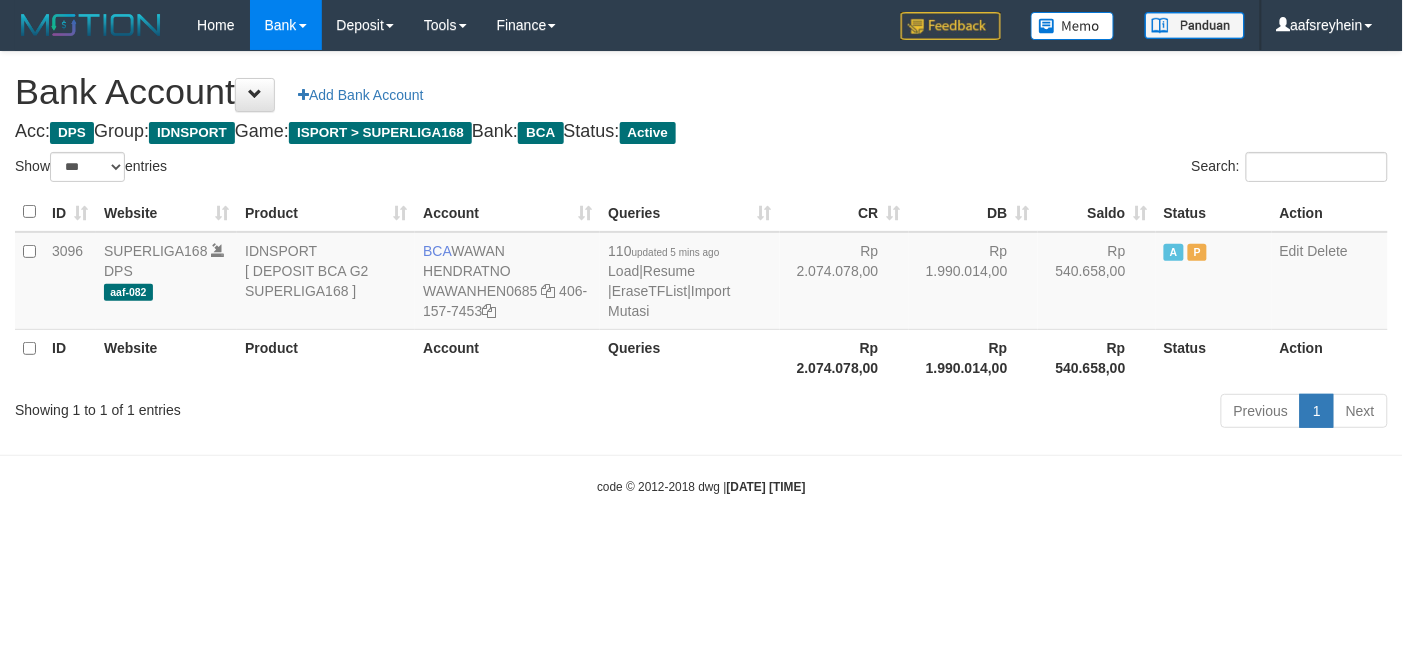 click on "Toggle navigation
Home
Bank
Account List
Load
By Website
Group
[ISPORT]													SUPERLIGA168
By Load Group (DPS)" at bounding box center (701, 273) 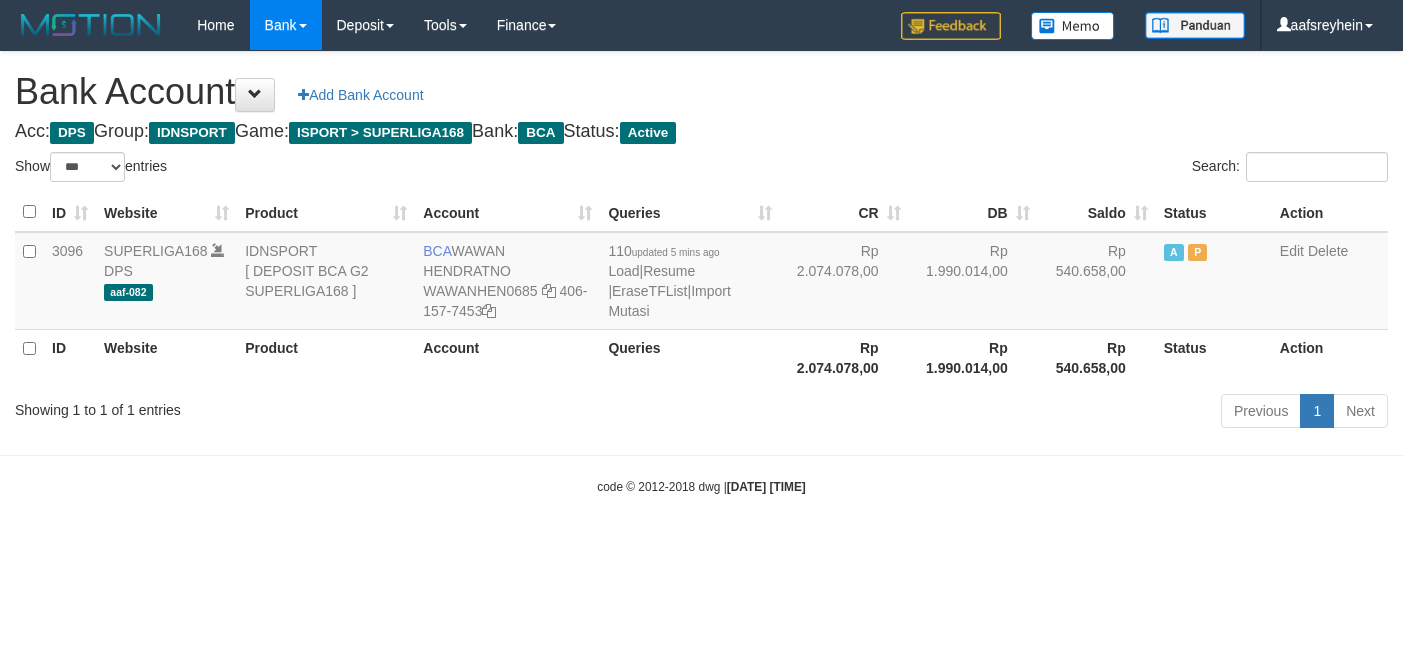 select on "***" 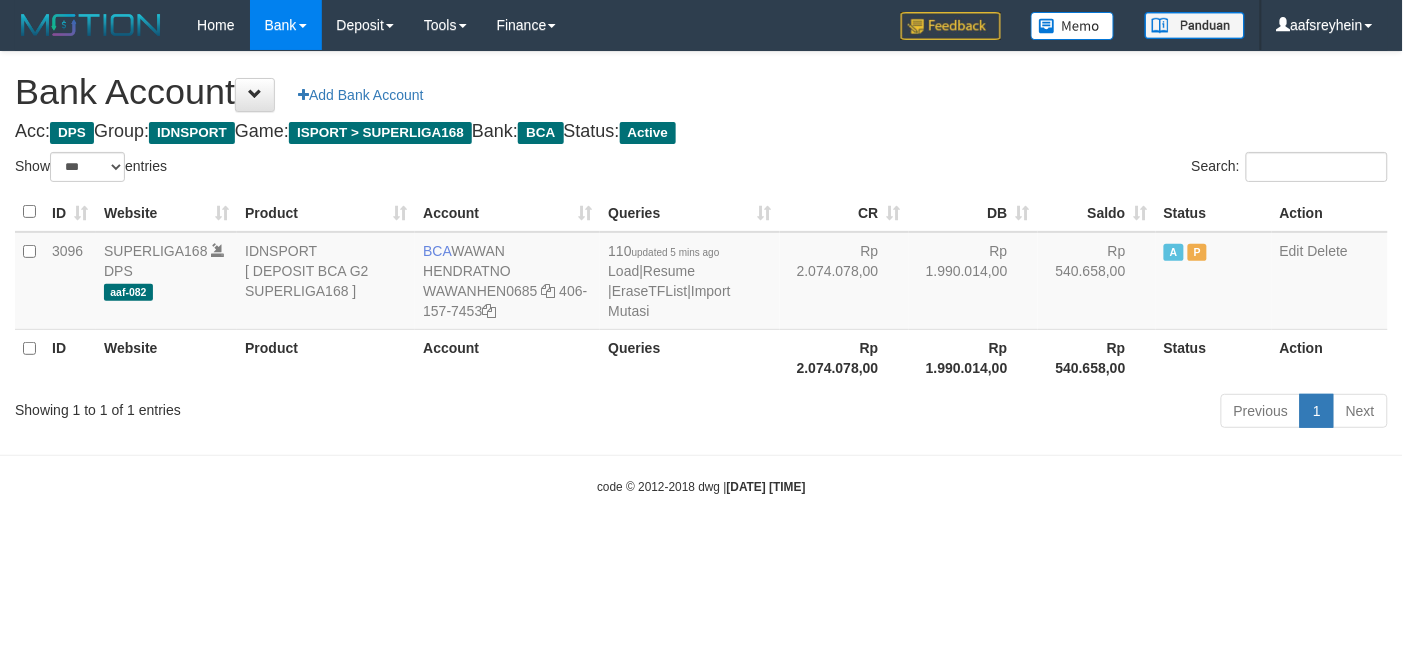 click on "Toggle navigation
Home
Bank
Account List
Load
By Website
Group
[ISPORT]													SUPERLIGA168
By Load Group (DPS)
-" at bounding box center [701, 273] 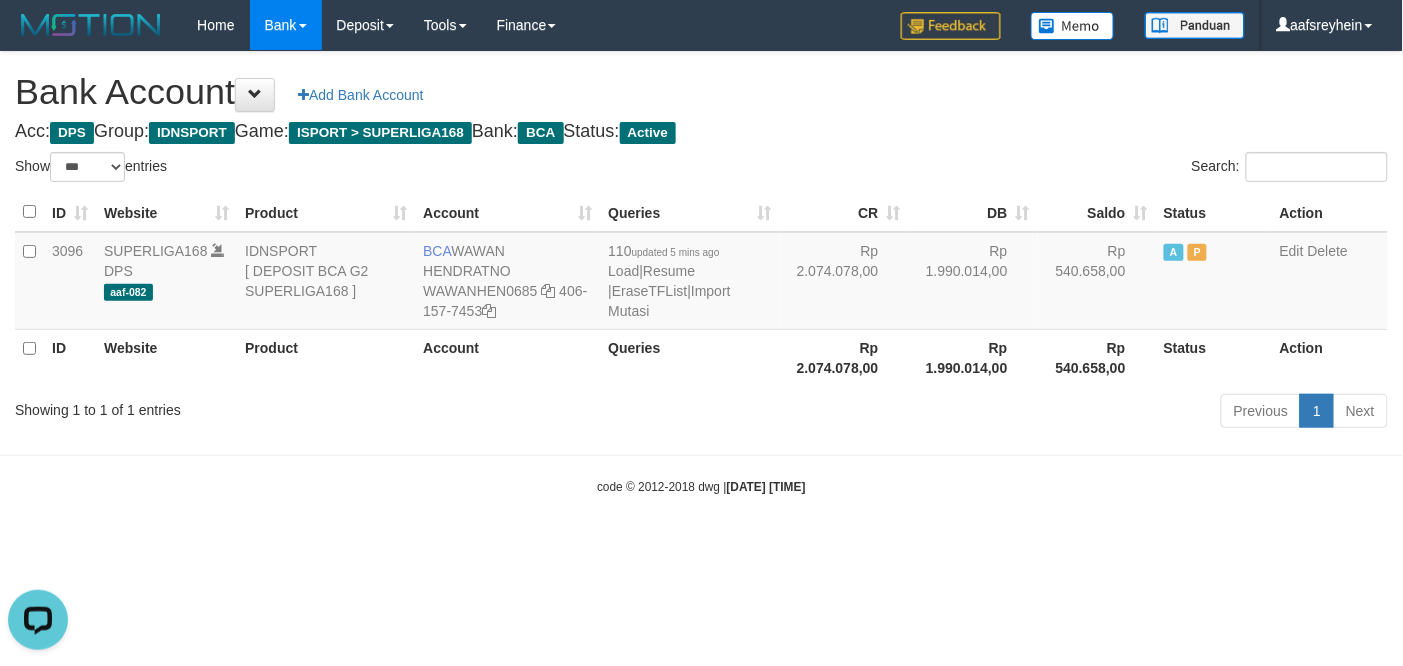 scroll, scrollTop: 0, scrollLeft: 0, axis: both 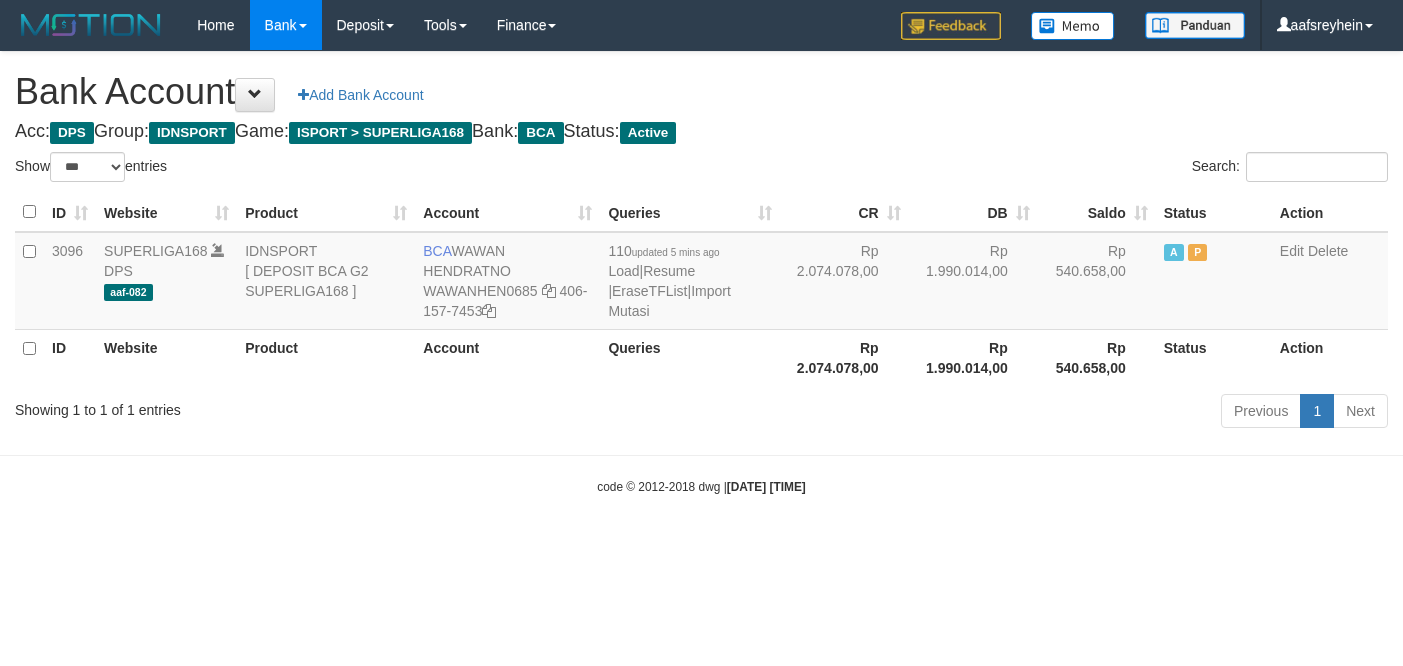 select on "***" 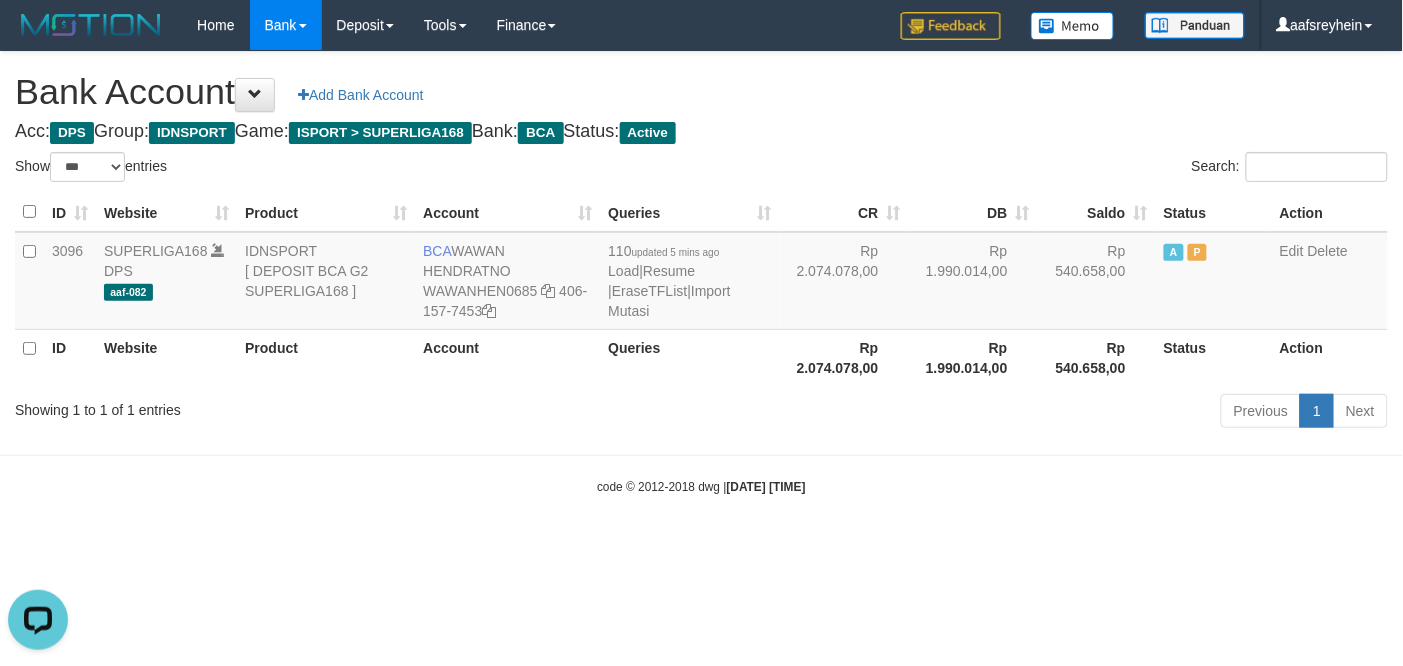 scroll, scrollTop: 0, scrollLeft: 0, axis: both 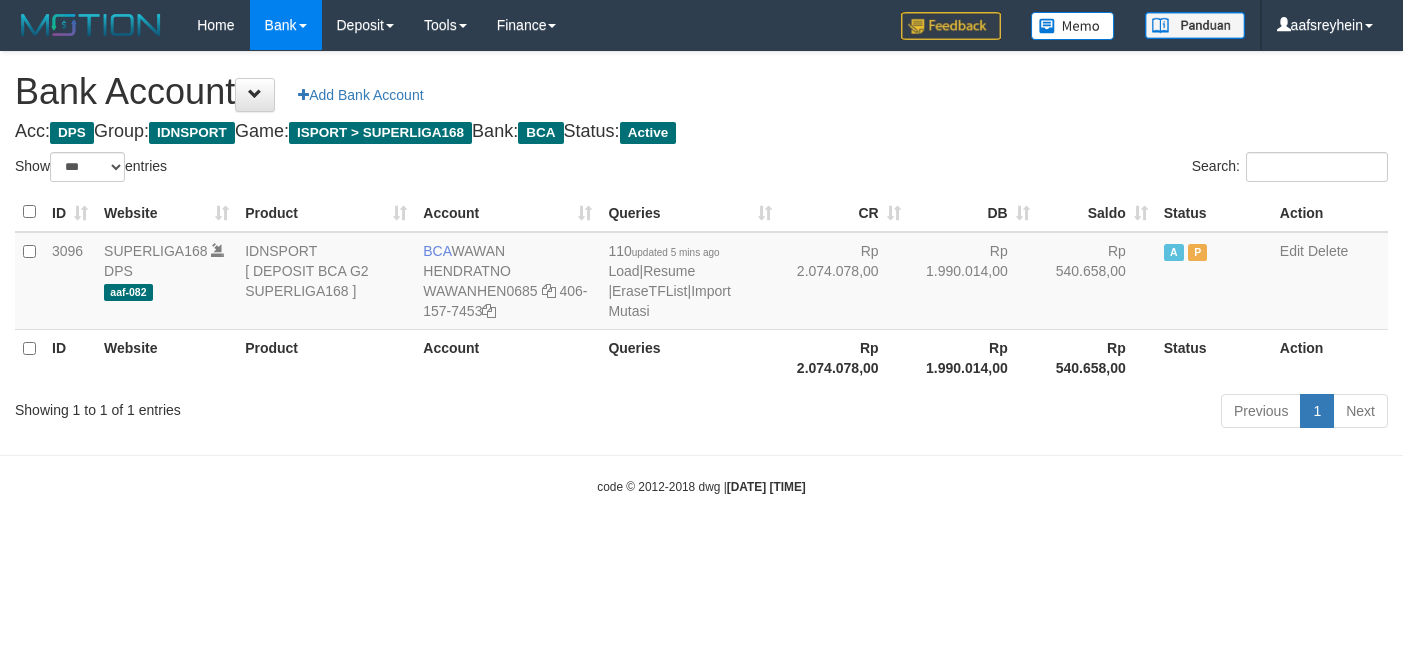 select on "***" 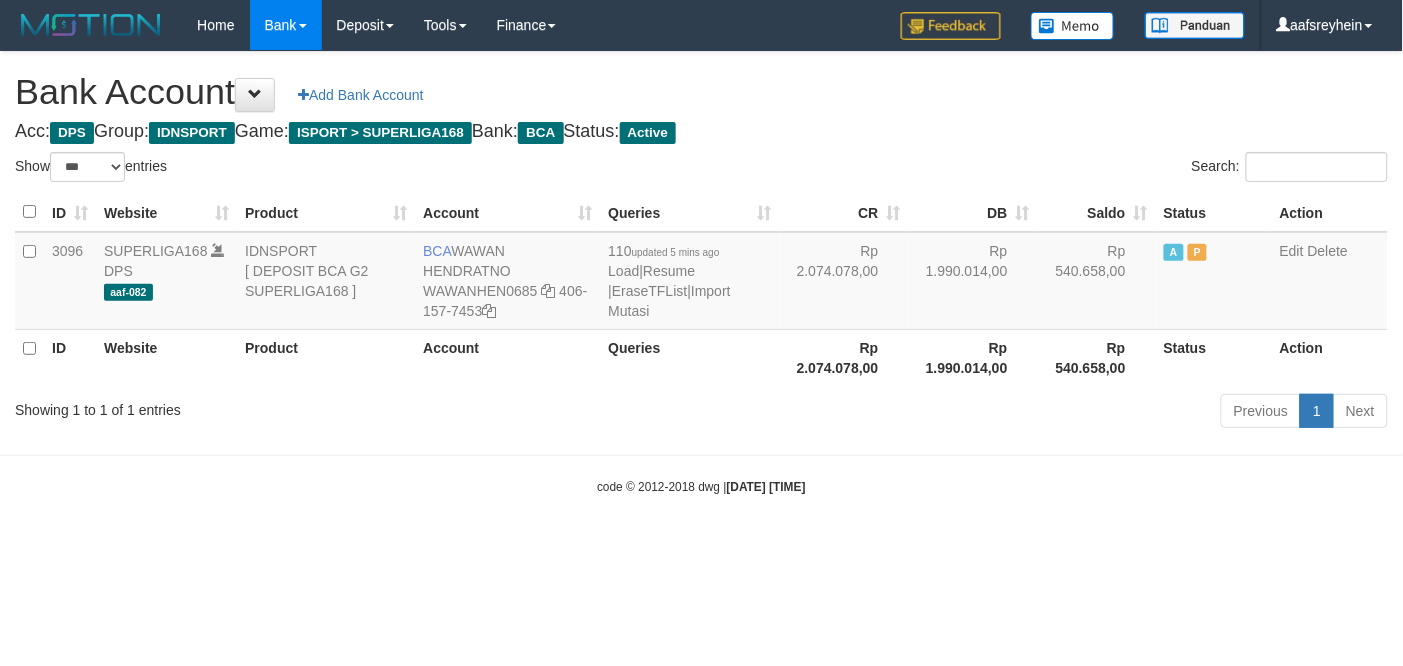 click on "Toggle navigation
Home
Bank
Account List
Load
By Website
Group
[ISPORT]													SUPERLIGA168
By Load Group (DPS)" at bounding box center (701, 273) 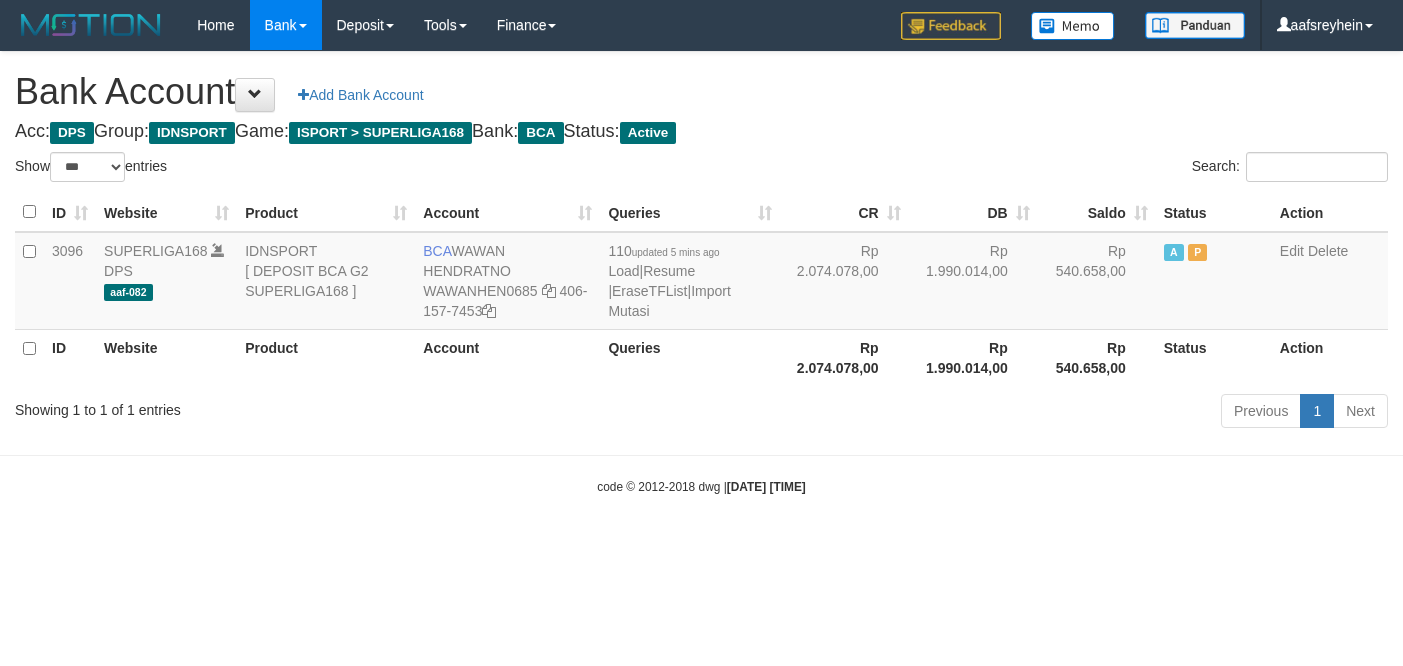select on "***" 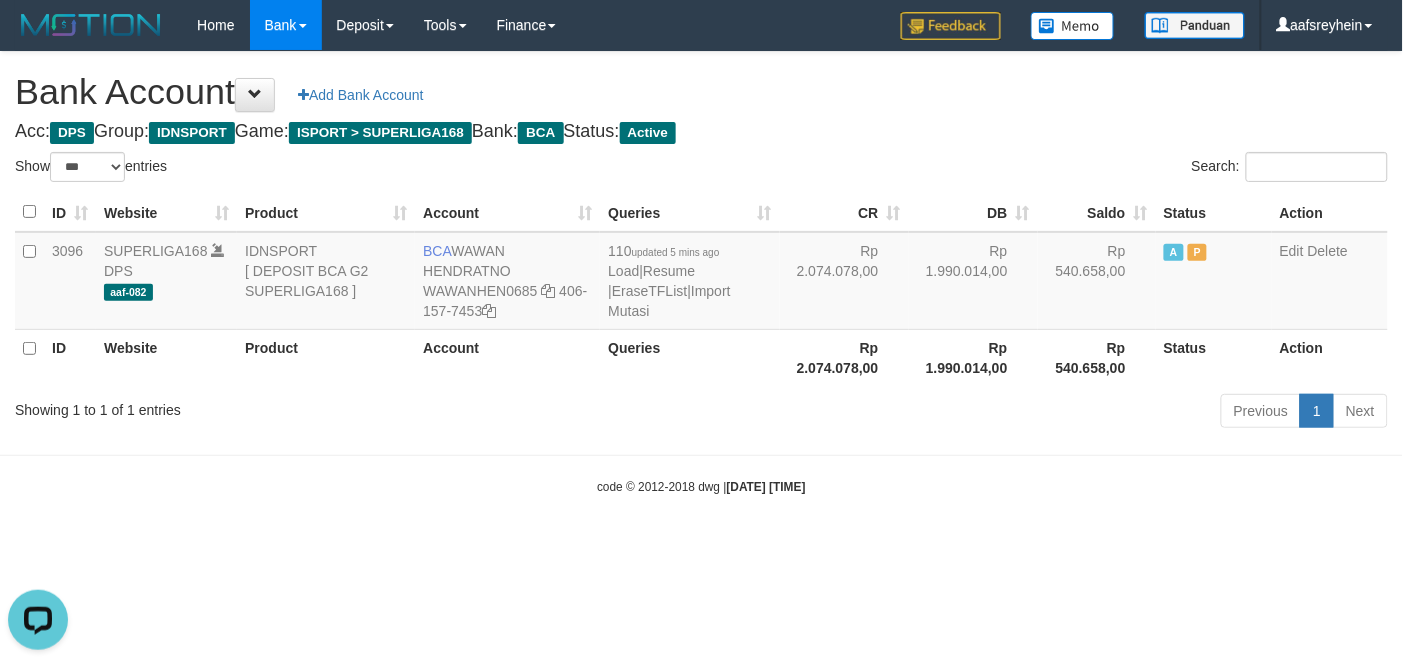 scroll, scrollTop: 0, scrollLeft: 0, axis: both 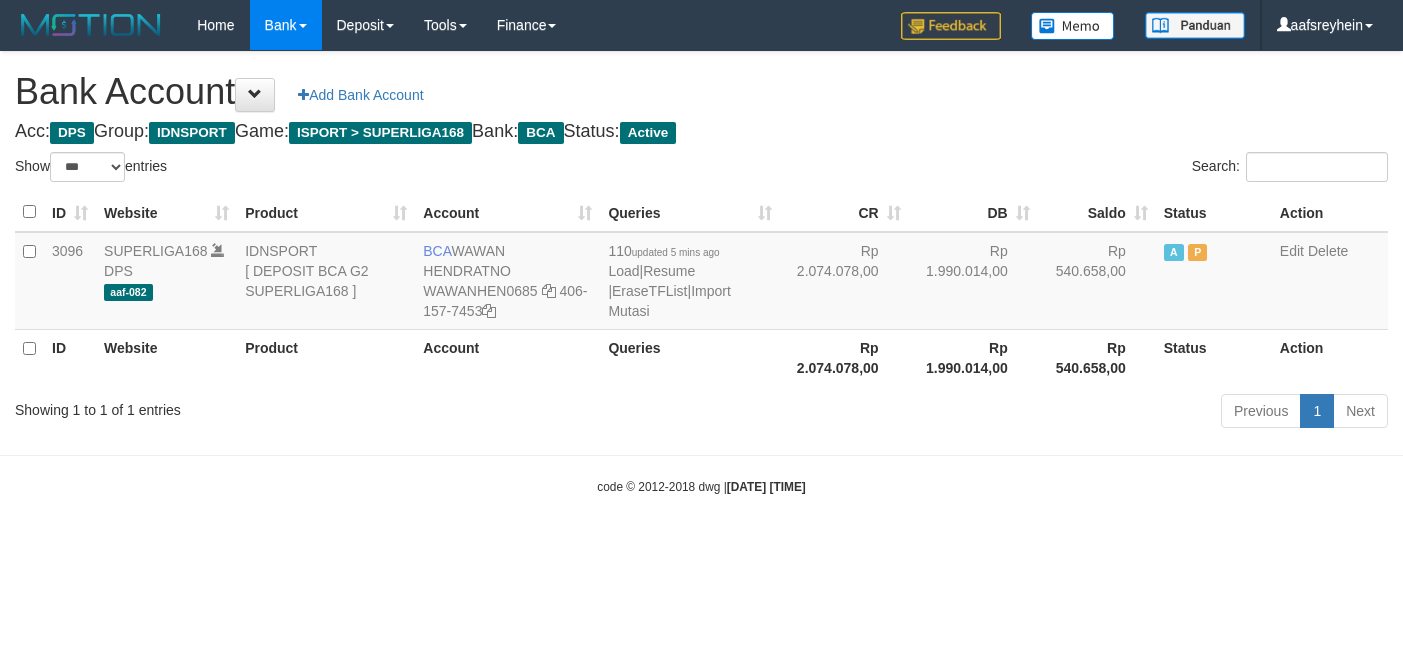 select on "***" 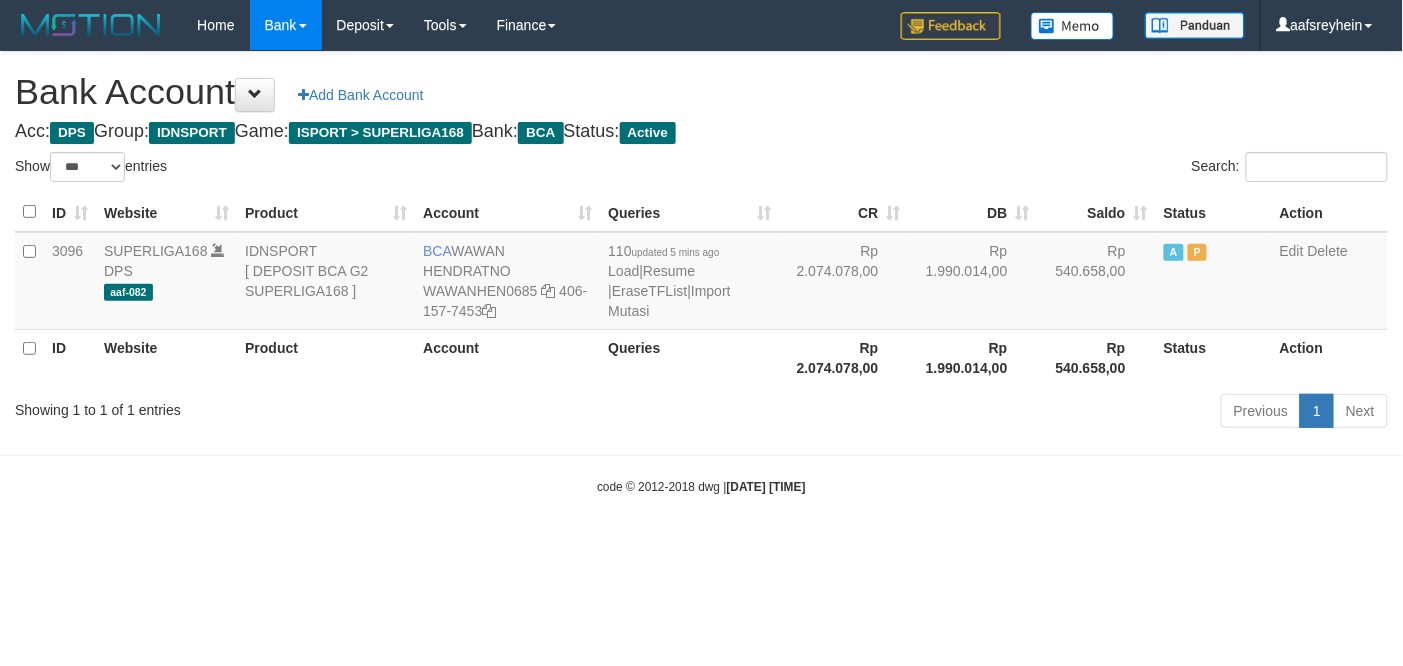 click on "Toggle navigation
Home
Bank
Account List
Load
By Website
Group
[ISPORT]													SUPERLIGA168
By Load Group (DPS)
-" at bounding box center [701, 273] 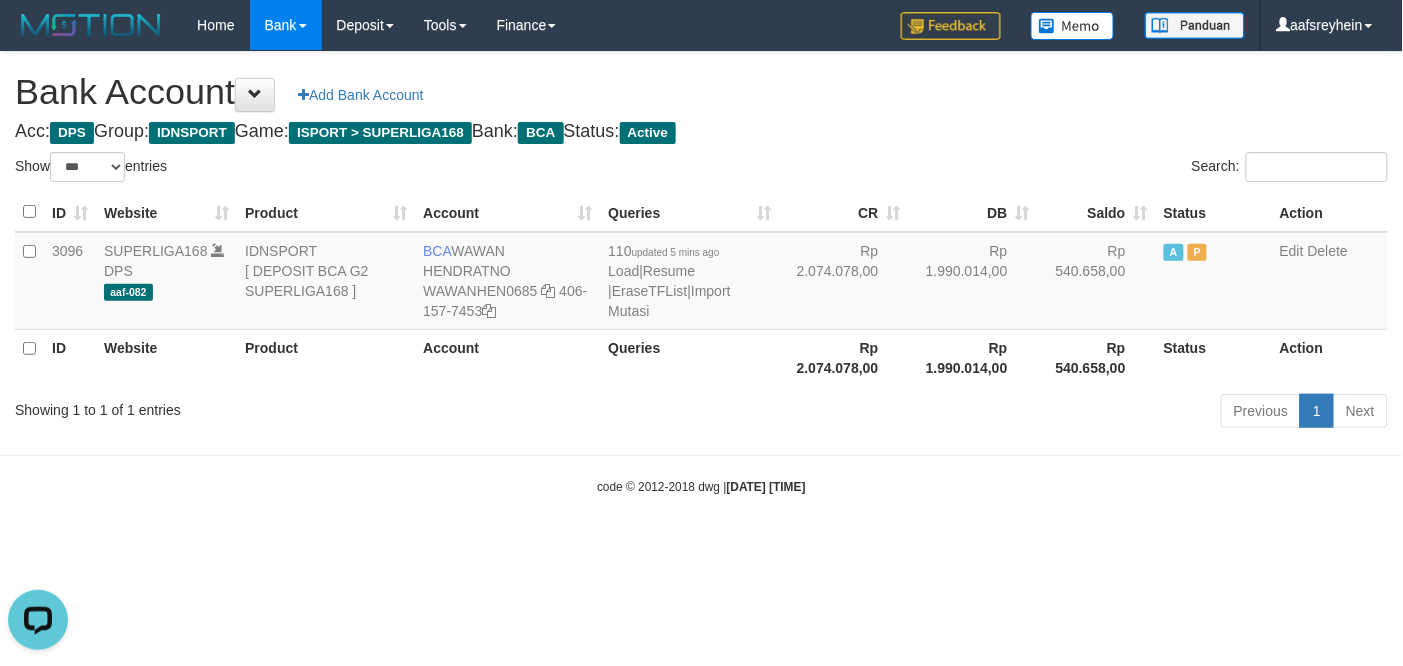 scroll, scrollTop: 0, scrollLeft: 0, axis: both 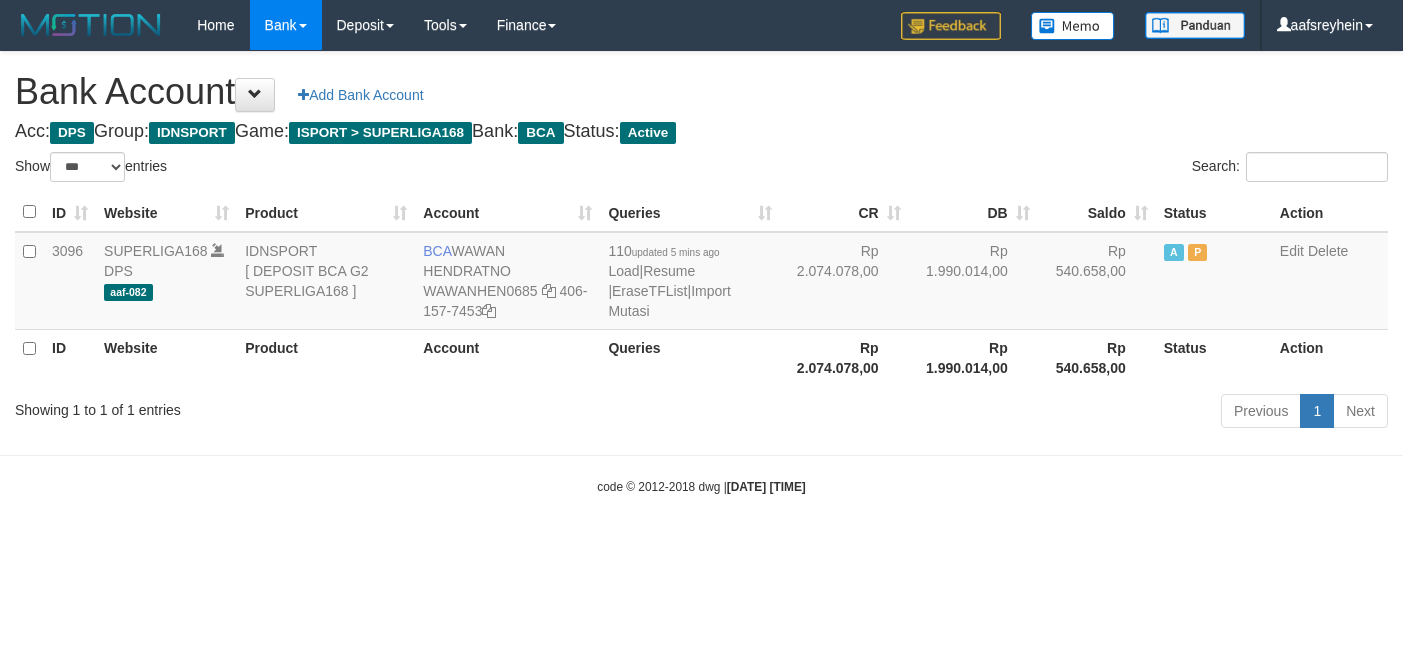 select on "***" 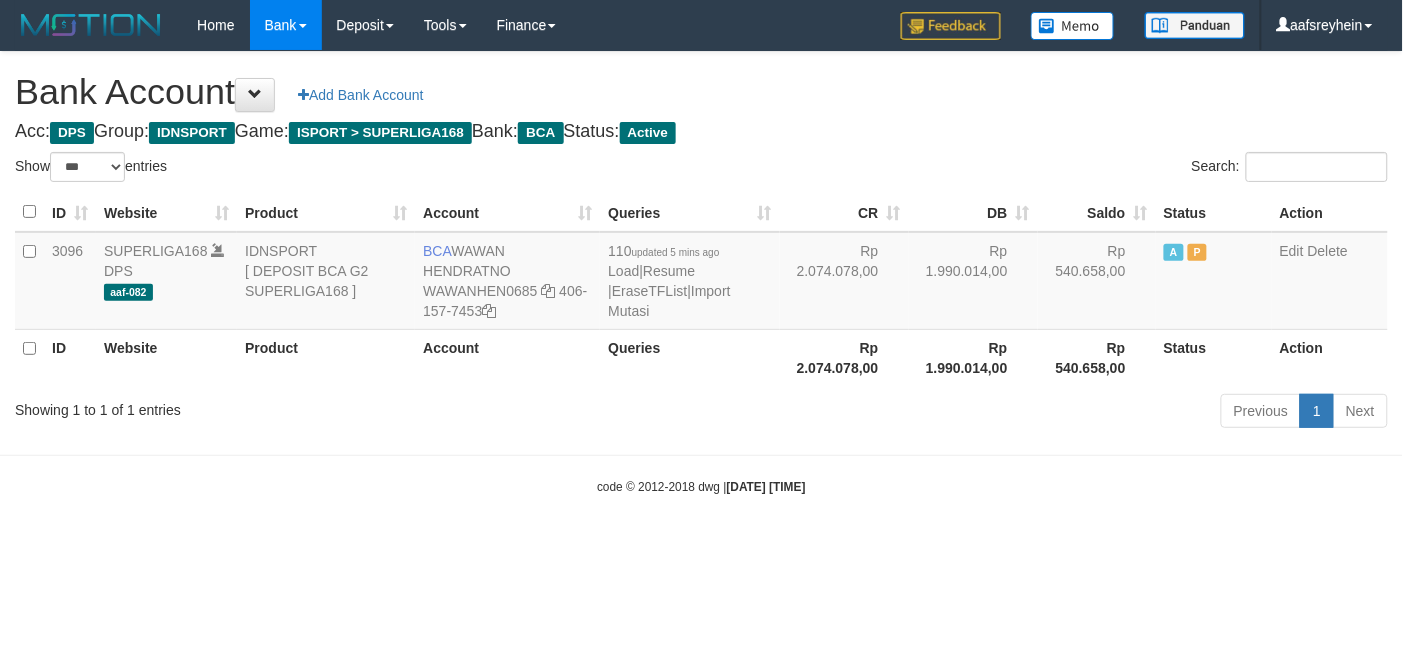 click at bounding box center [701, 455] 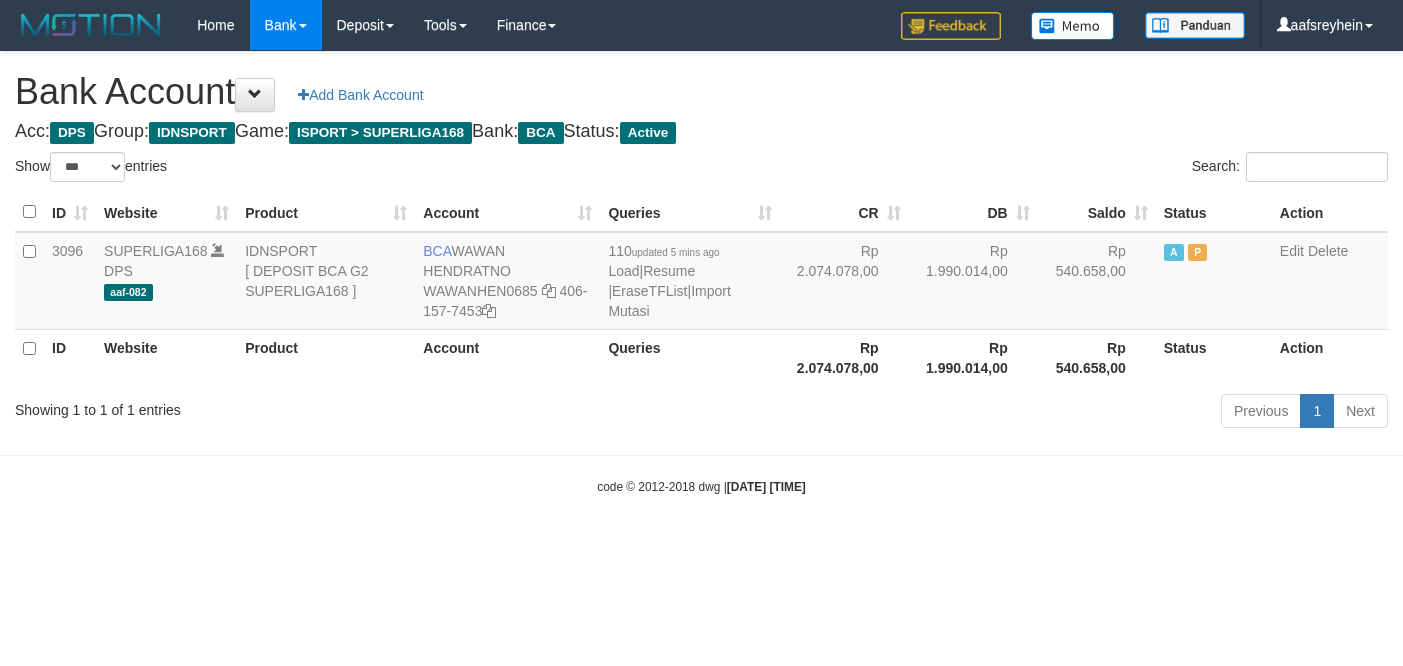 select on "***" 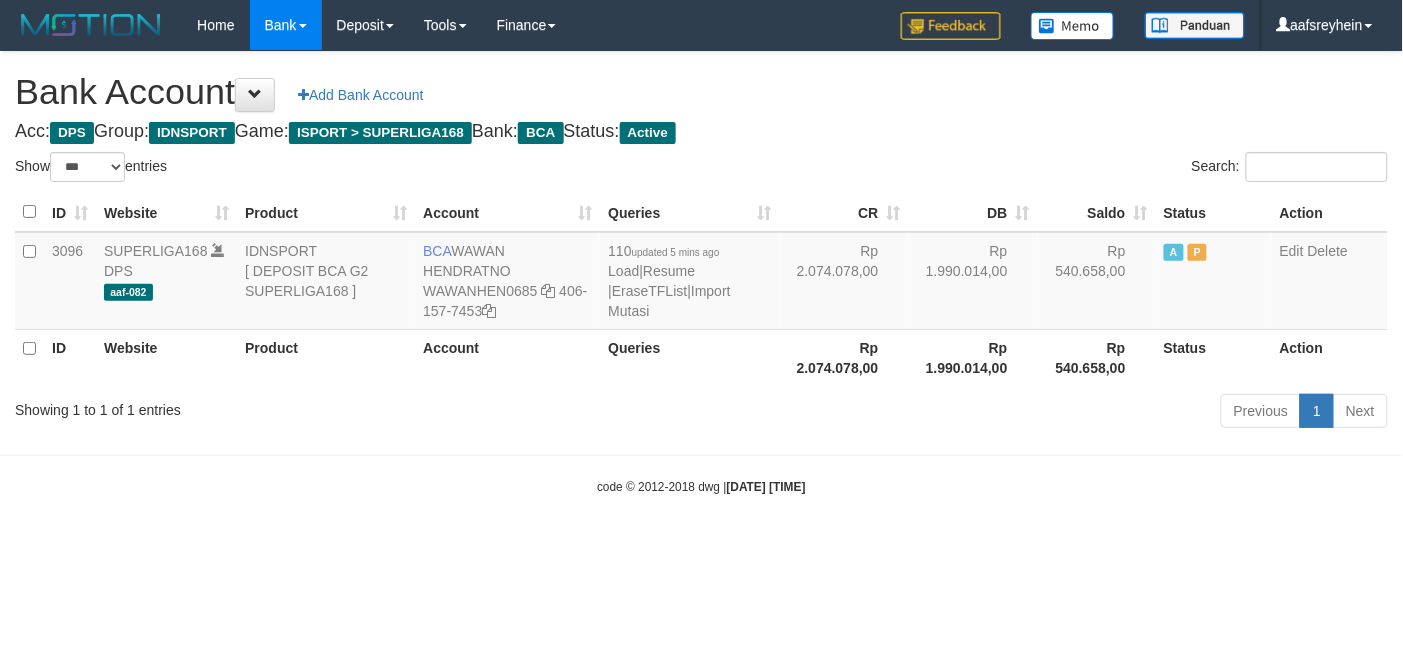 drag, startPoint x: 1038, startPoint y: 541, endPoint x: 1078, endPoint y: 518, distance: 46.141087 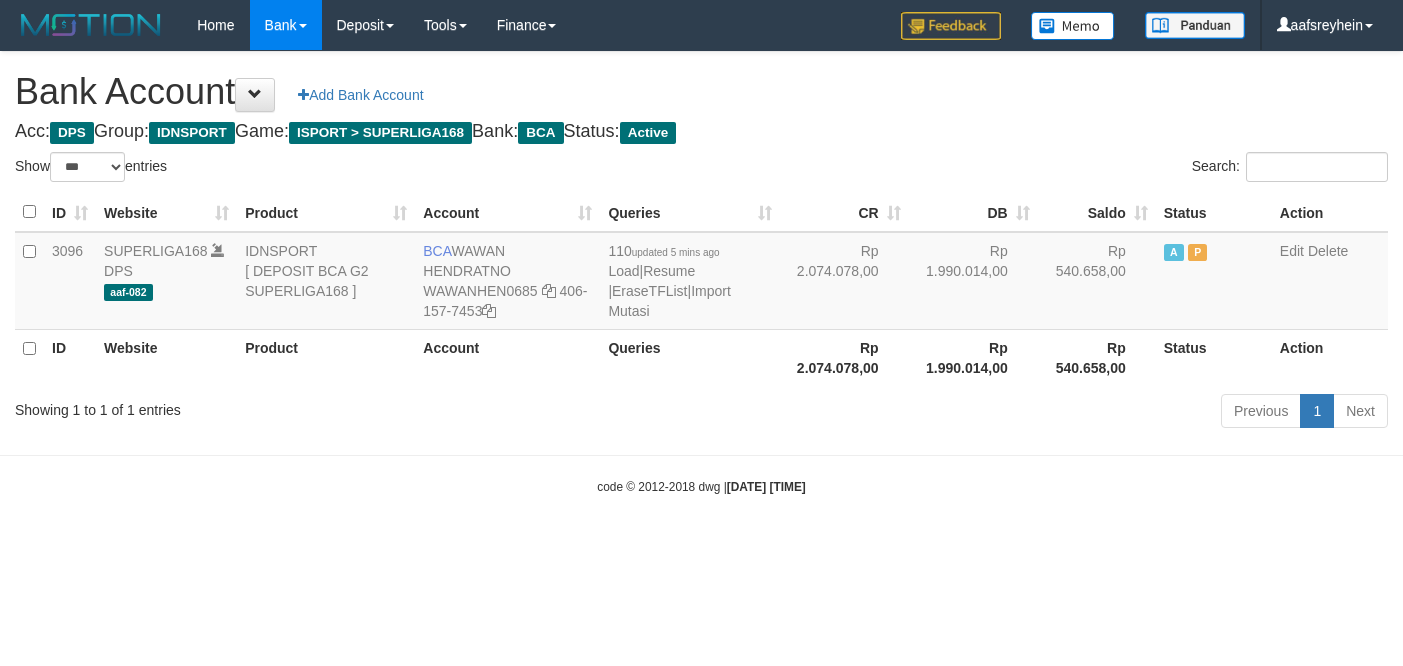 select on "***" 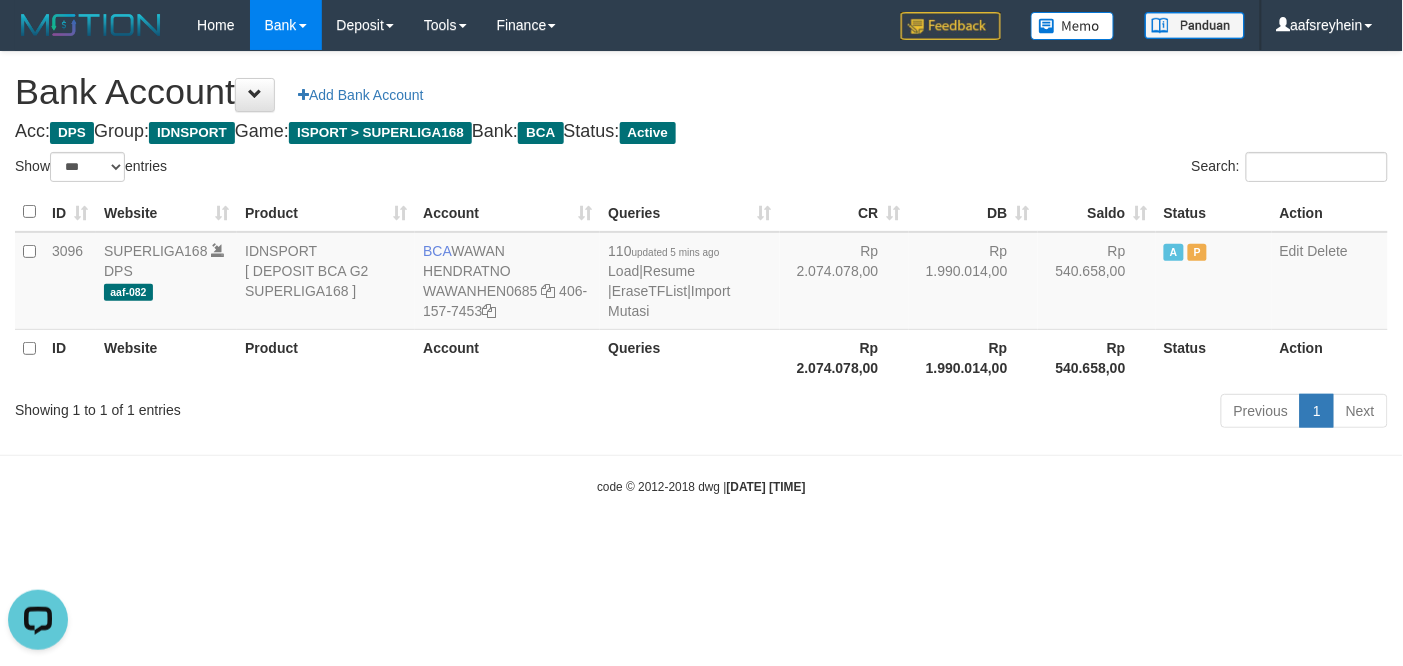 scroll, scrollTop: 0, scrollLeft: 0, axis: both 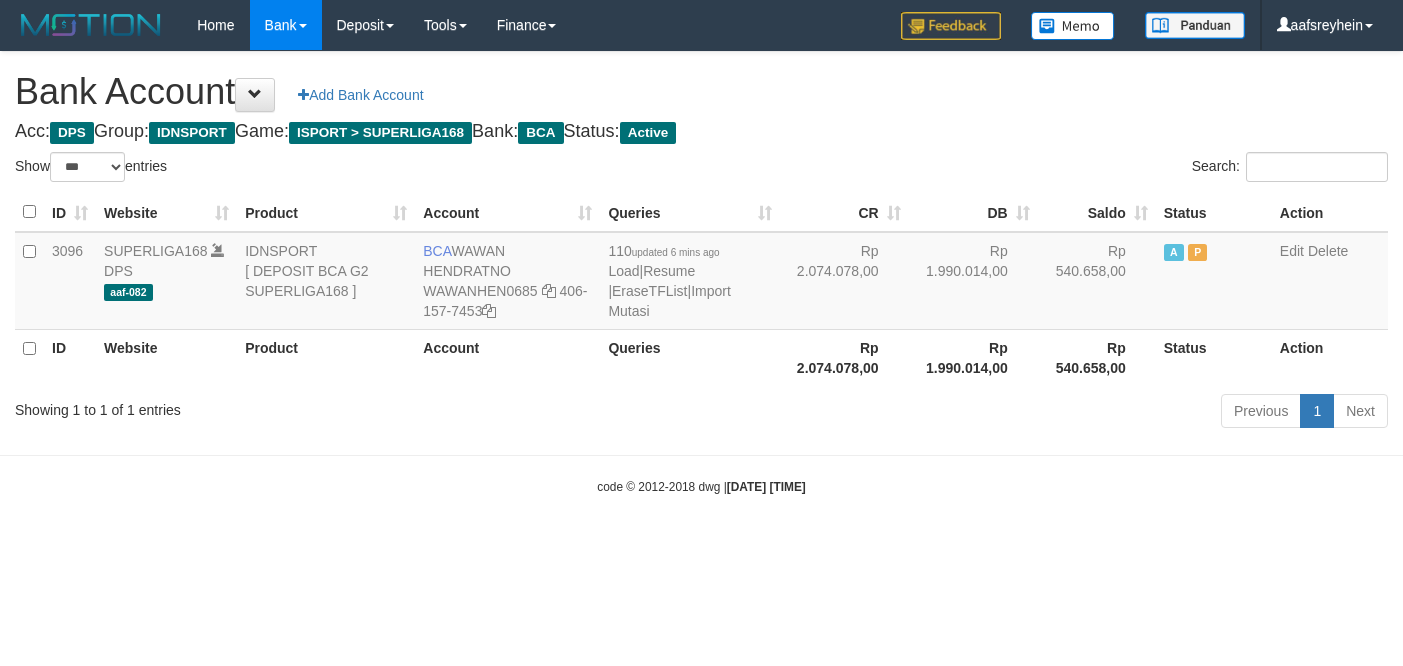 select on "***" 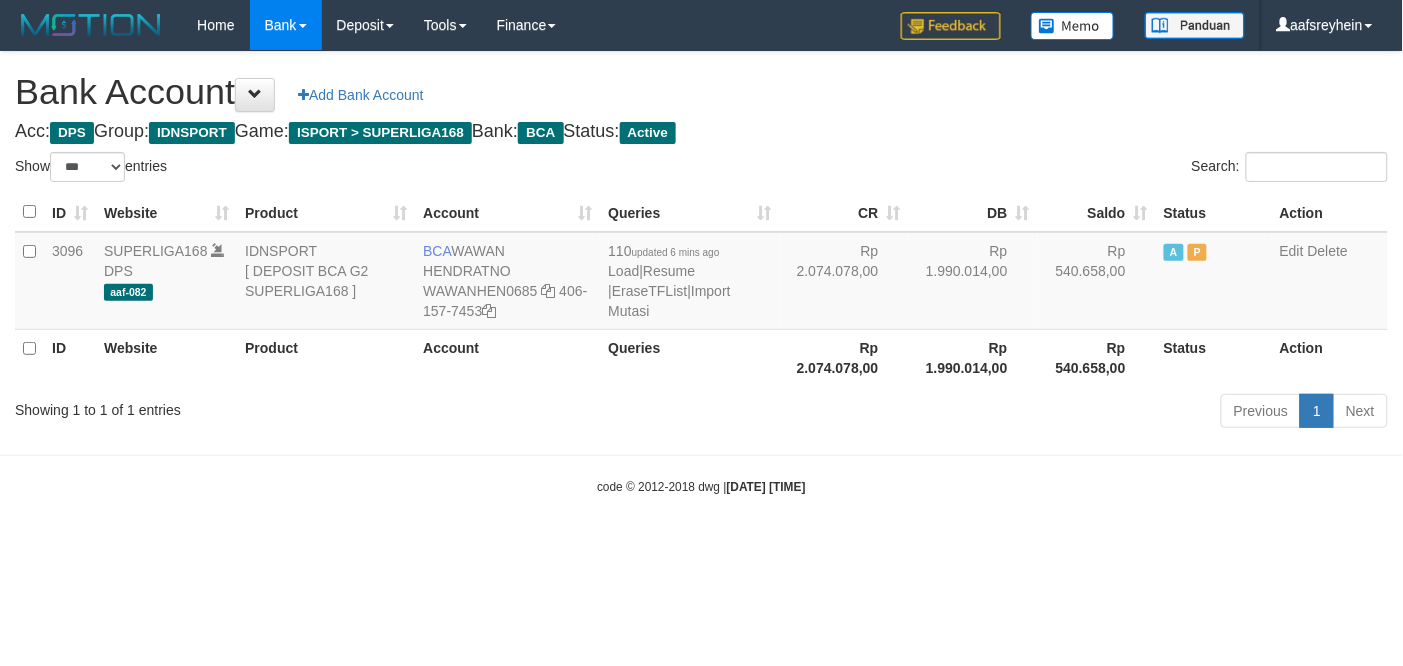 drag, startPoint x: 857, startPoint y: 575, endPoint x: 968, endPoint y: 495, distance: 136.8247 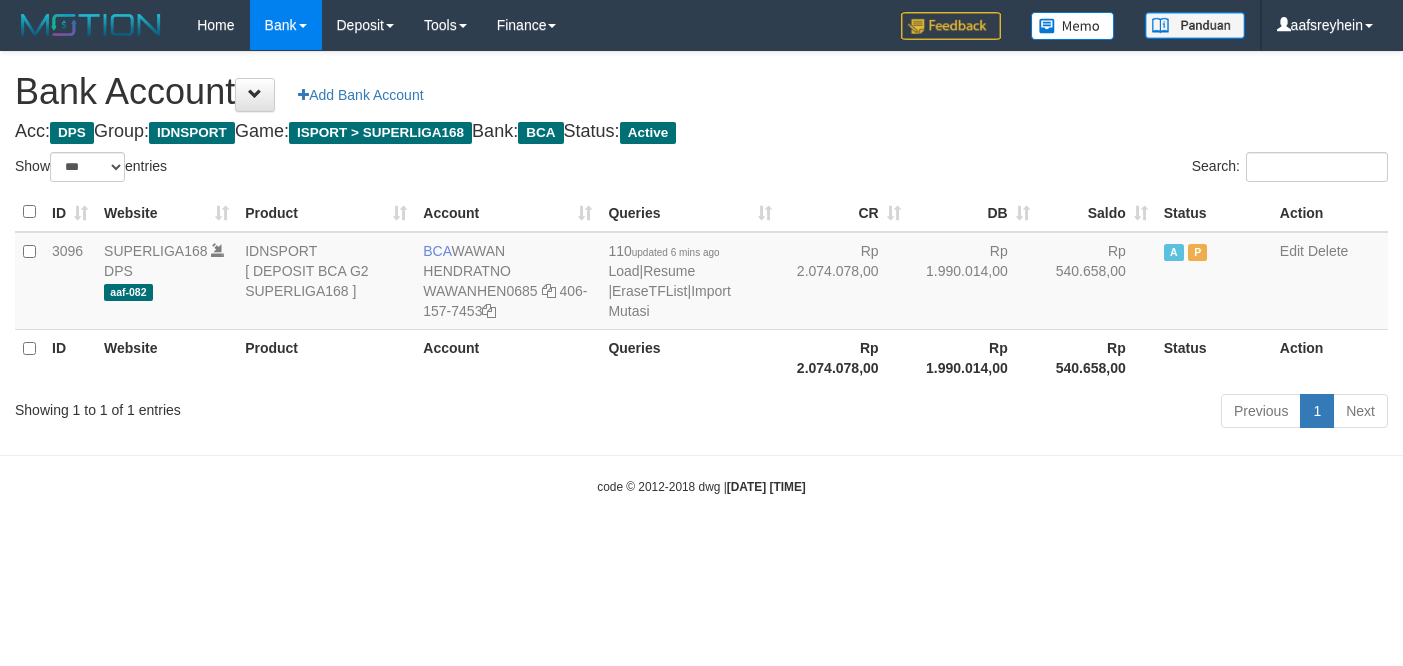 select on "***" 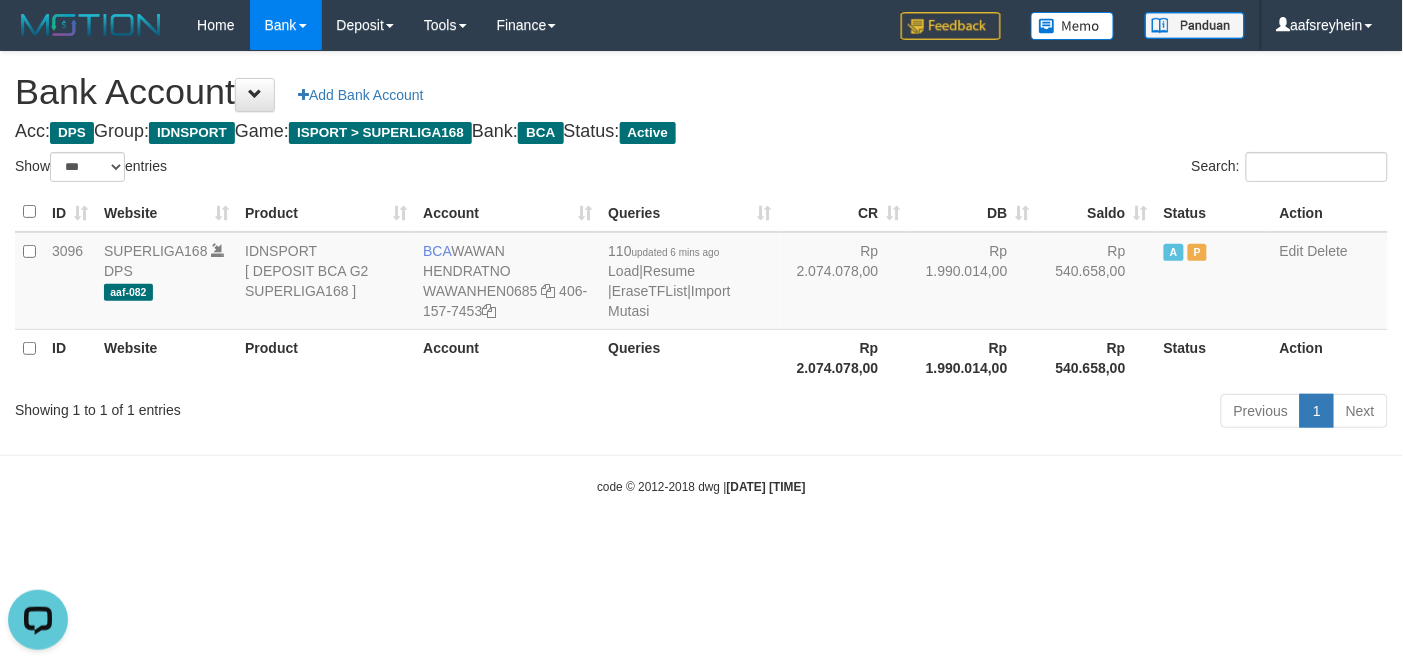 scroll, scrollTop: 0, scrollLeft: 0, axis: both 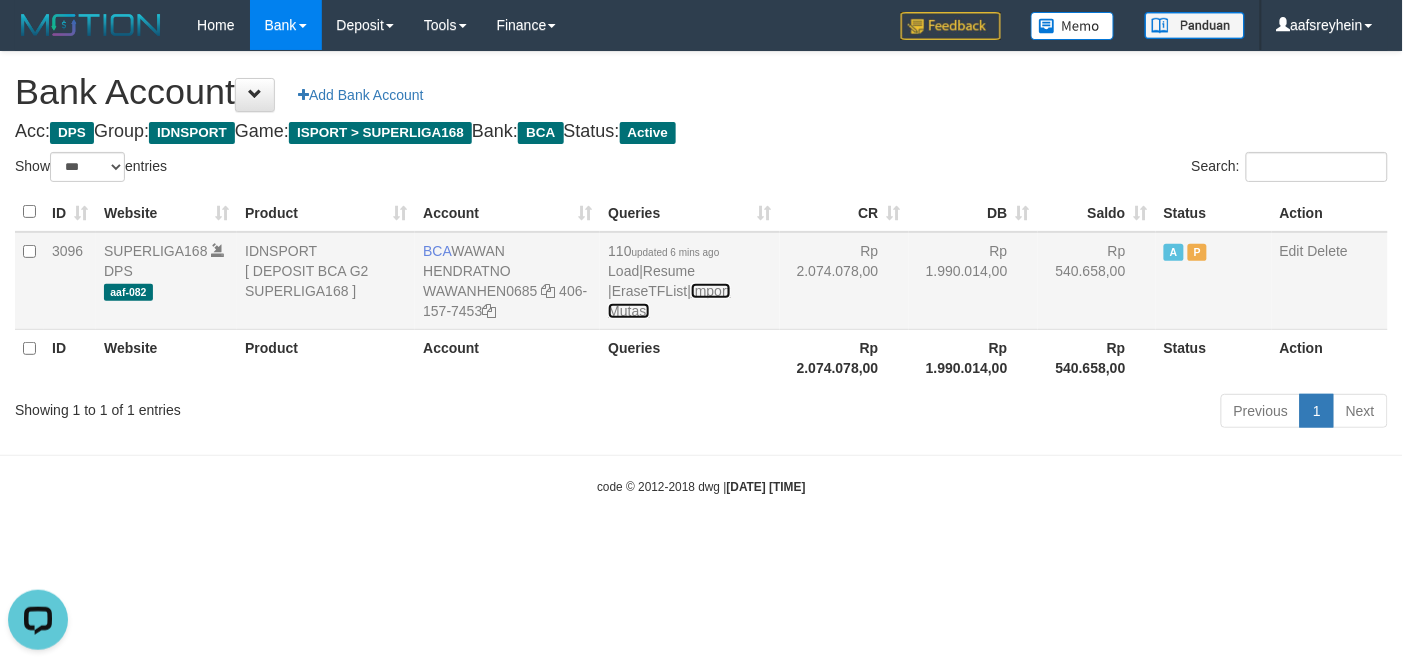 click on "Import Mutasi" at bounding box center [669, 301] 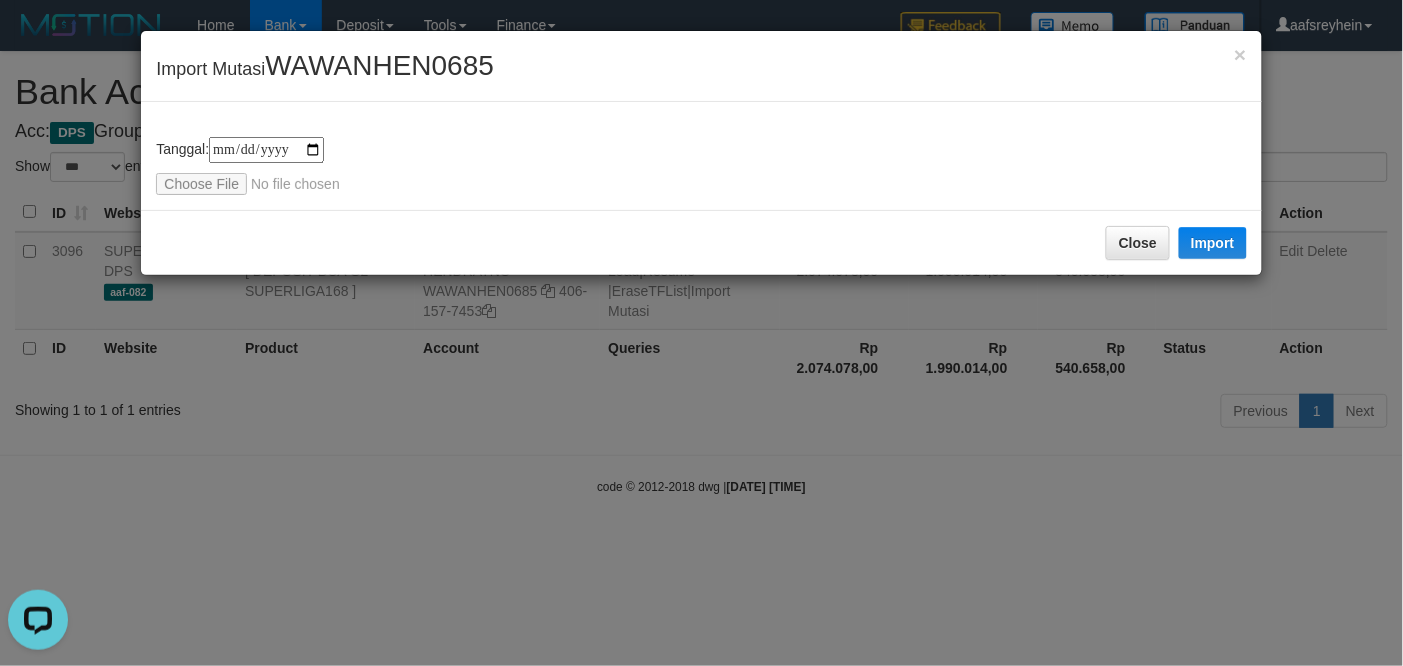 type on "**********" 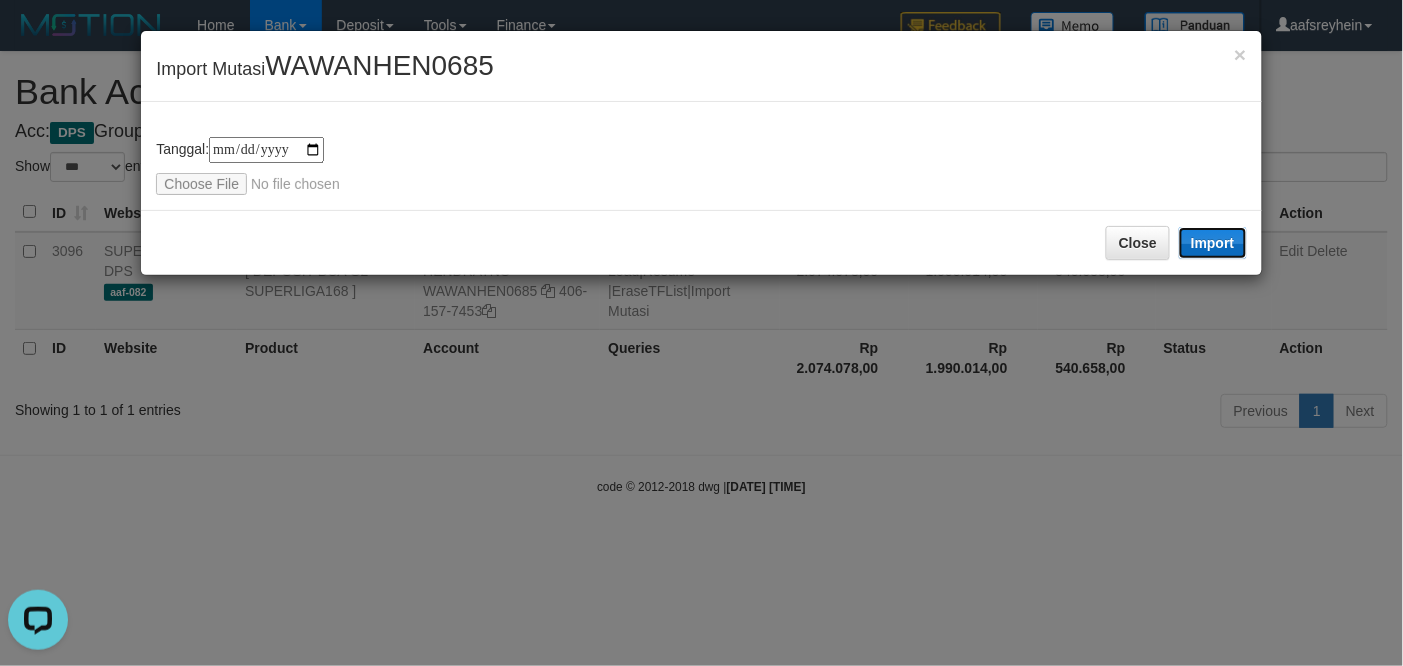 click on "Import" at bounding box center (1213, 243) 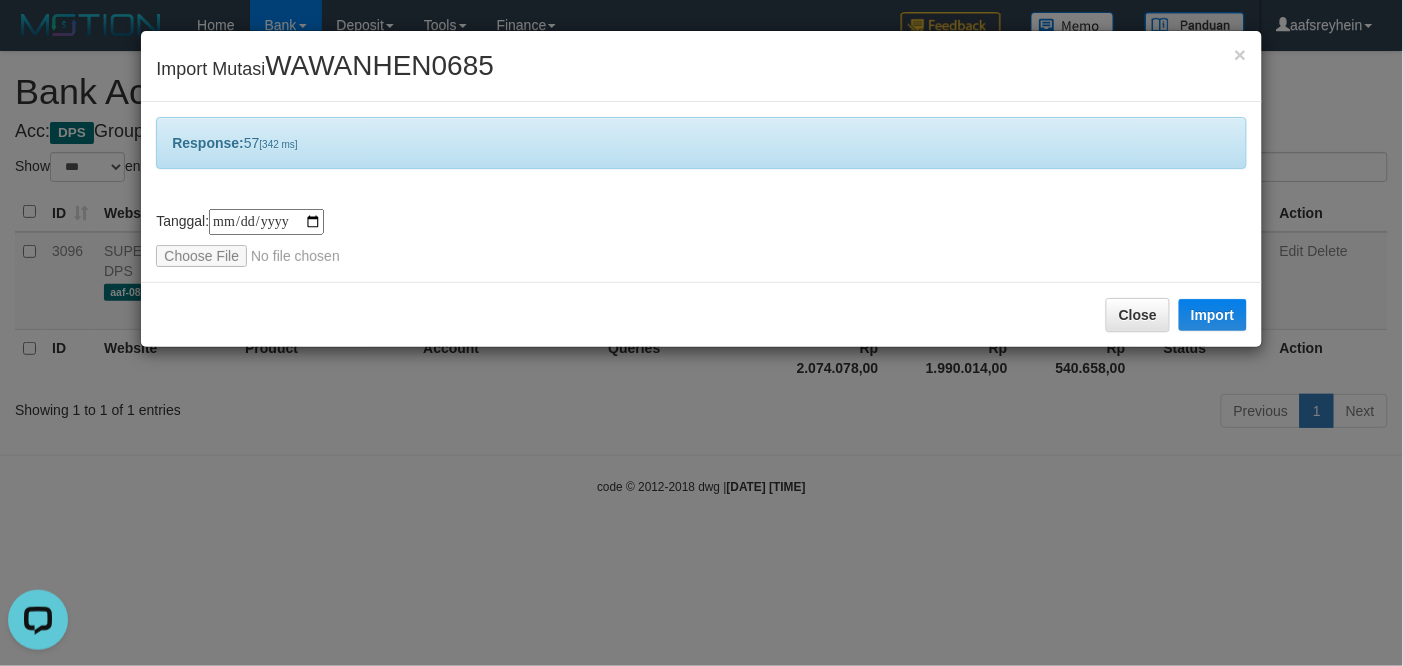 click on "**********" at bounding box center [701, 333] 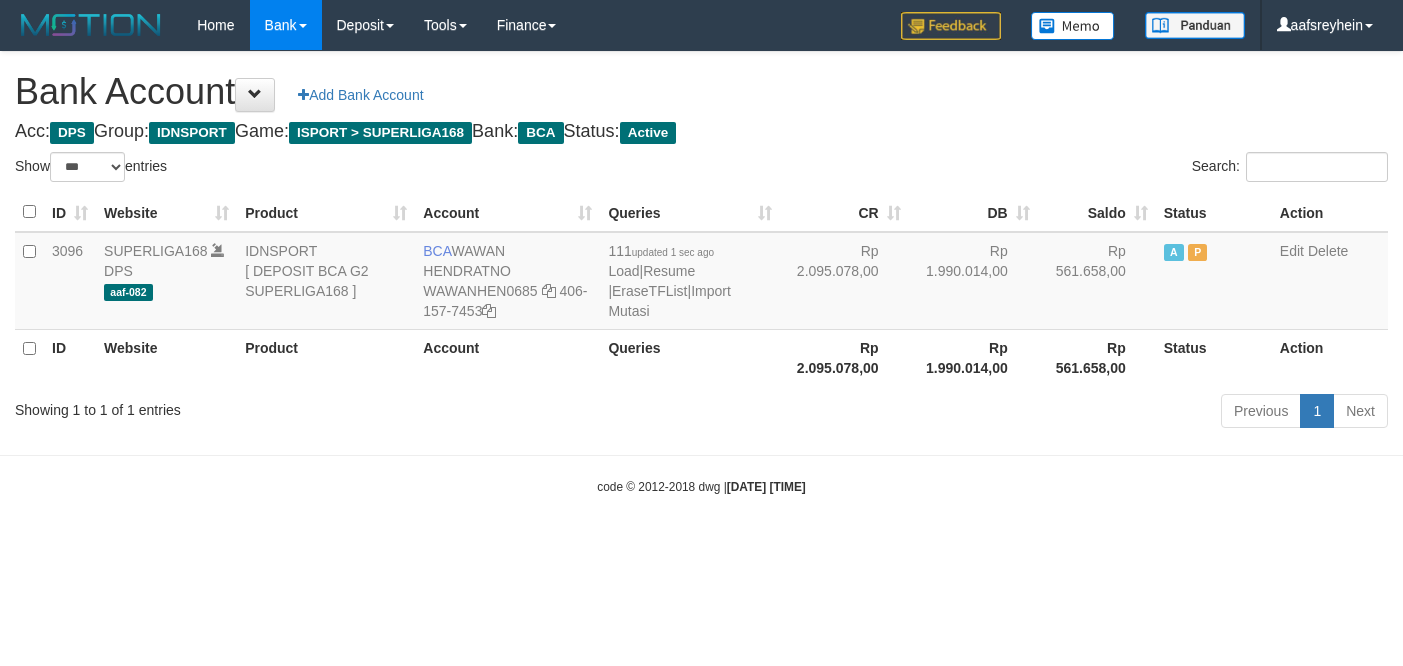 select on "***" 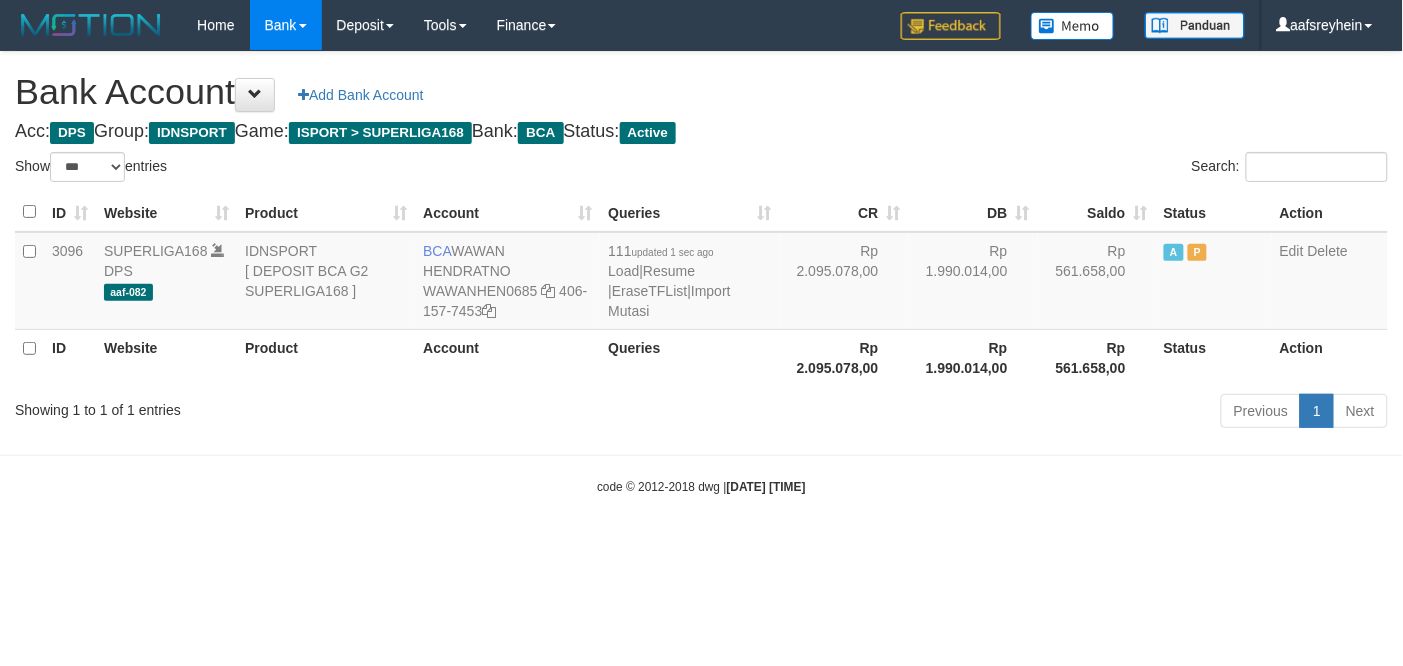 click on "Toggle navigation
Home
Bank
Account List
Load
By Website
Group
[ISPORT]													SUPERLIGA168
By Load Group (DPS)
-" at bounding box center (701, 273) 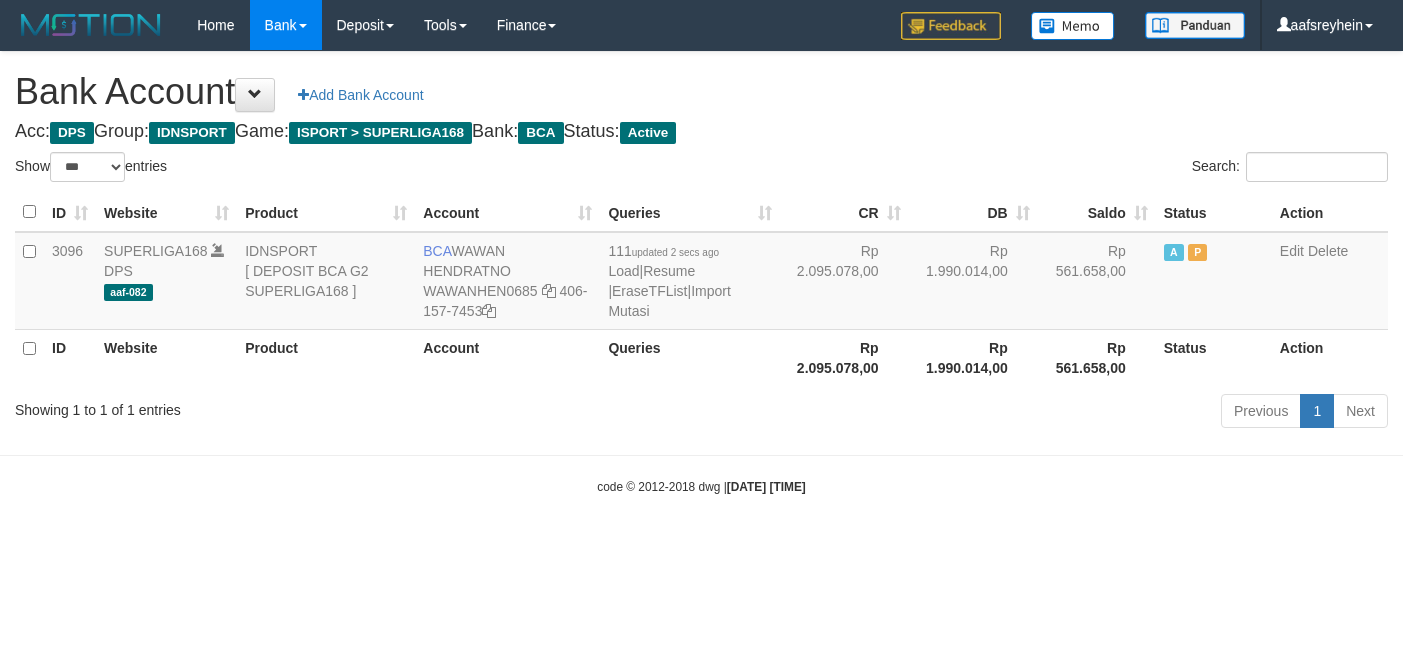 select on "***" 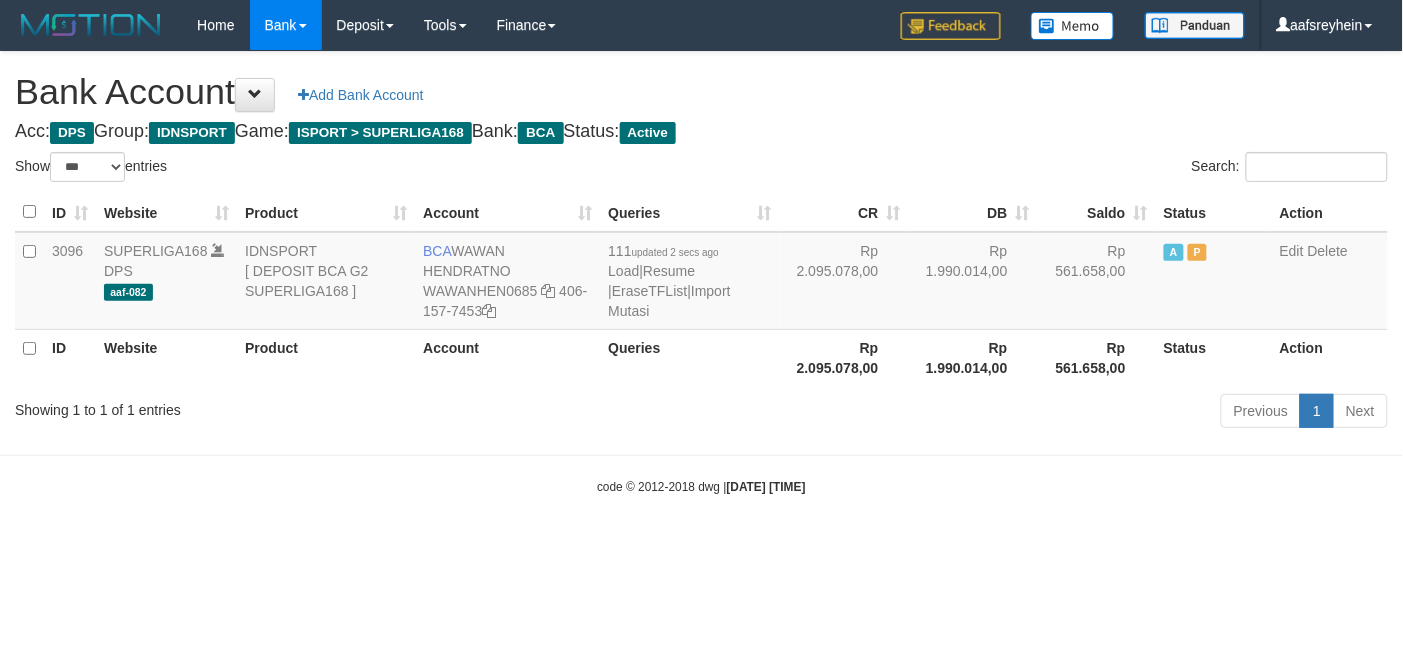click on "Toggle navigation
Home
Bank
Account List
Load
By Website
Group
[ISPORT]													SUPERLIGA168
By Load Group (DPS)
-" at bounding box center (701, 273) 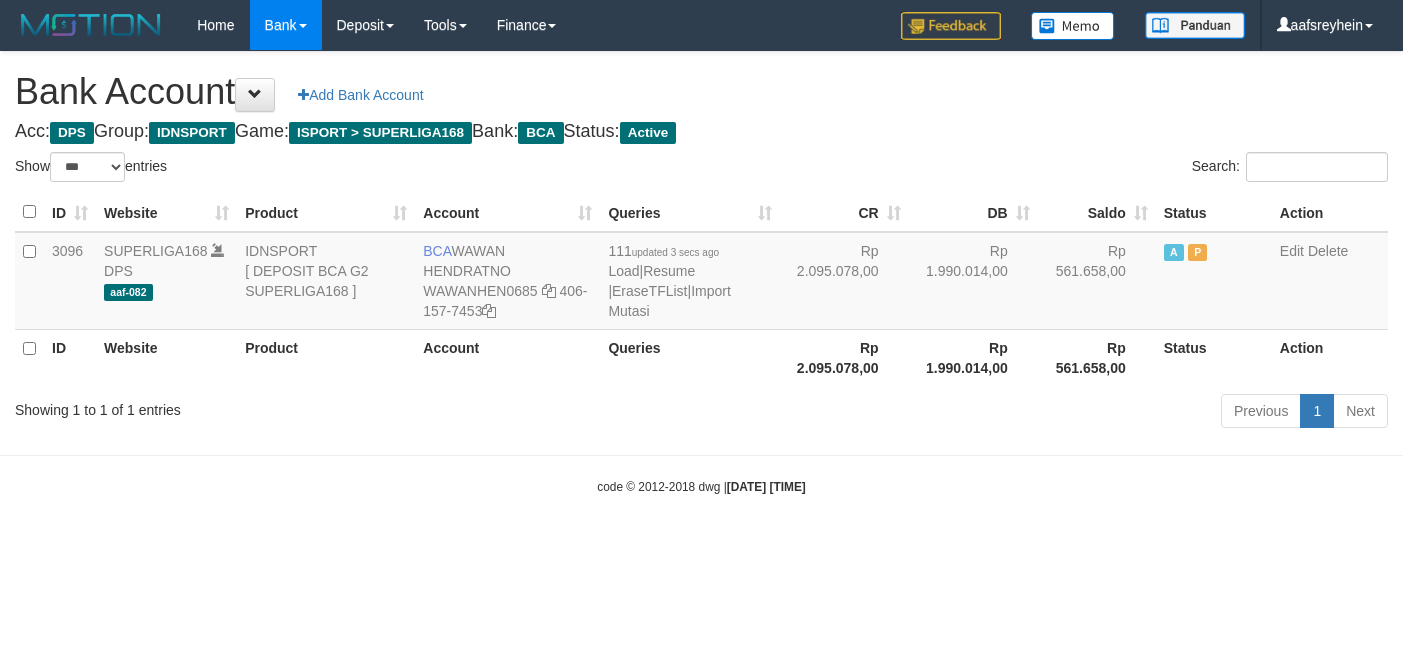 select on "***" 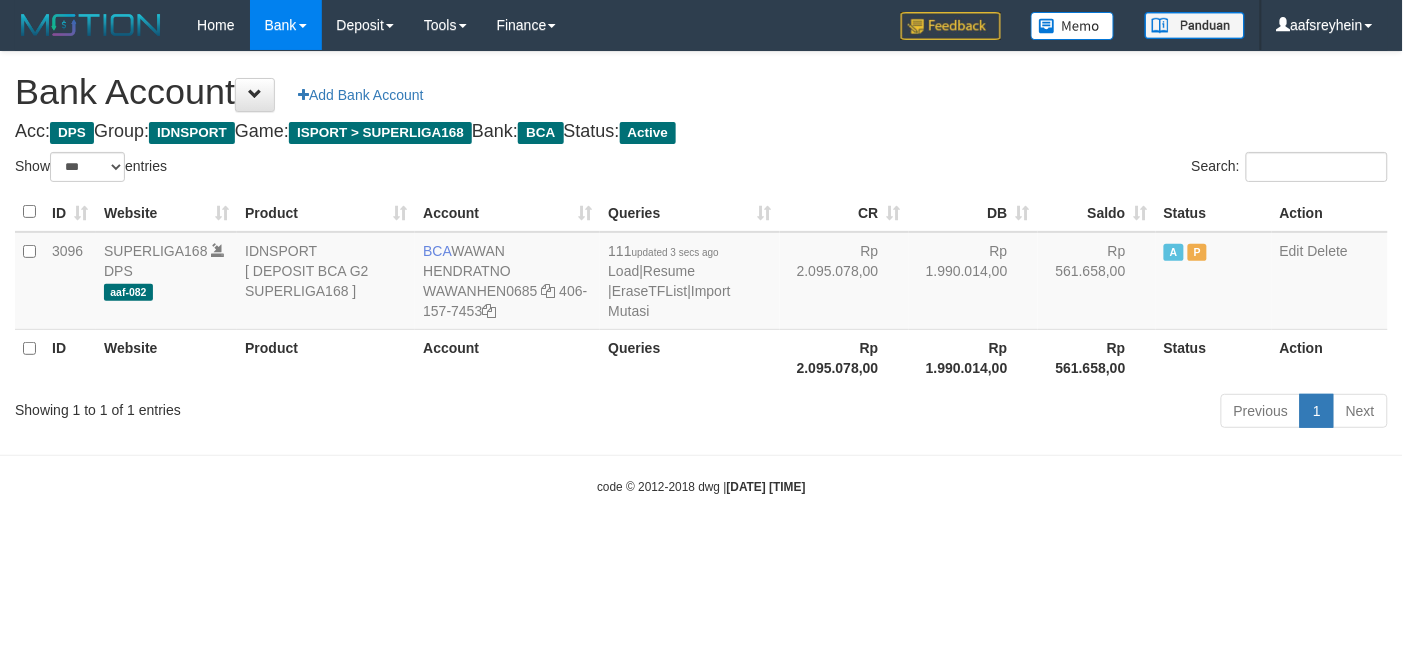 click on "Toggle navigation
Home
Bank
Account List
Load
By Website
Group
[ISPORT]													SUPERLIGA168
By Load Group (DPS)
-" at bounding box center (701, 273) 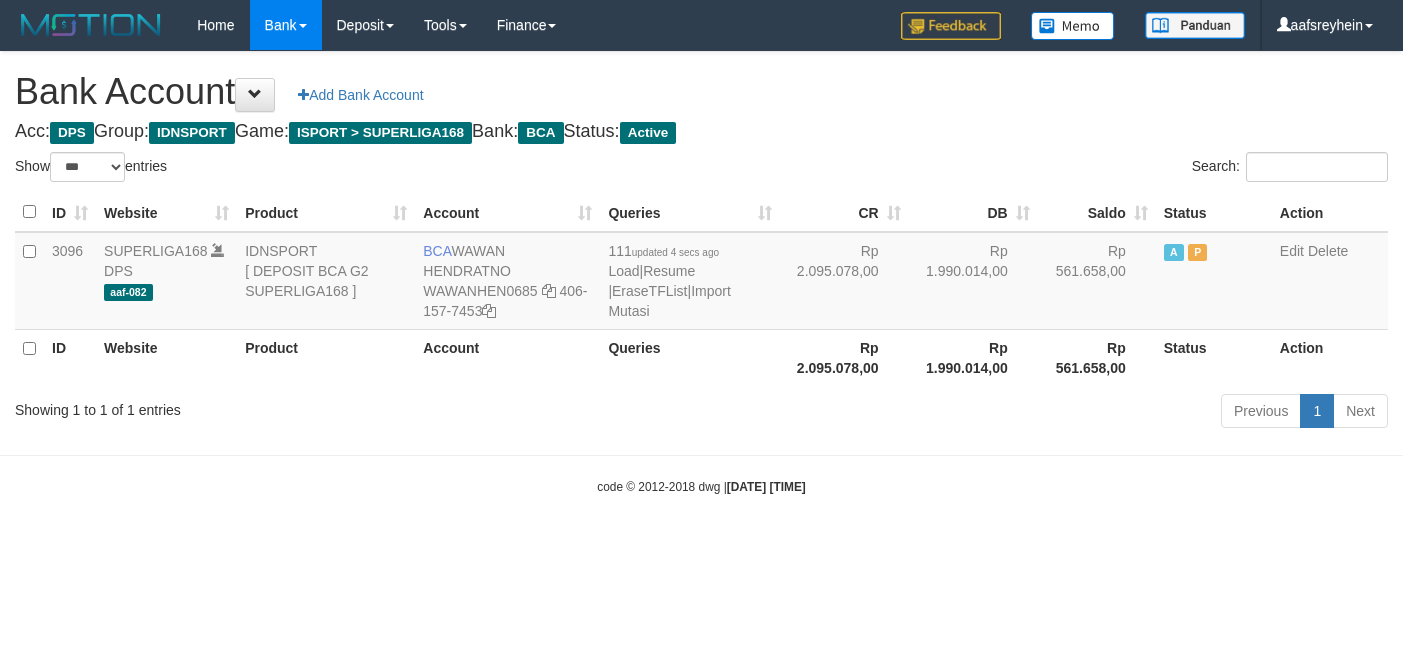 select on "***" 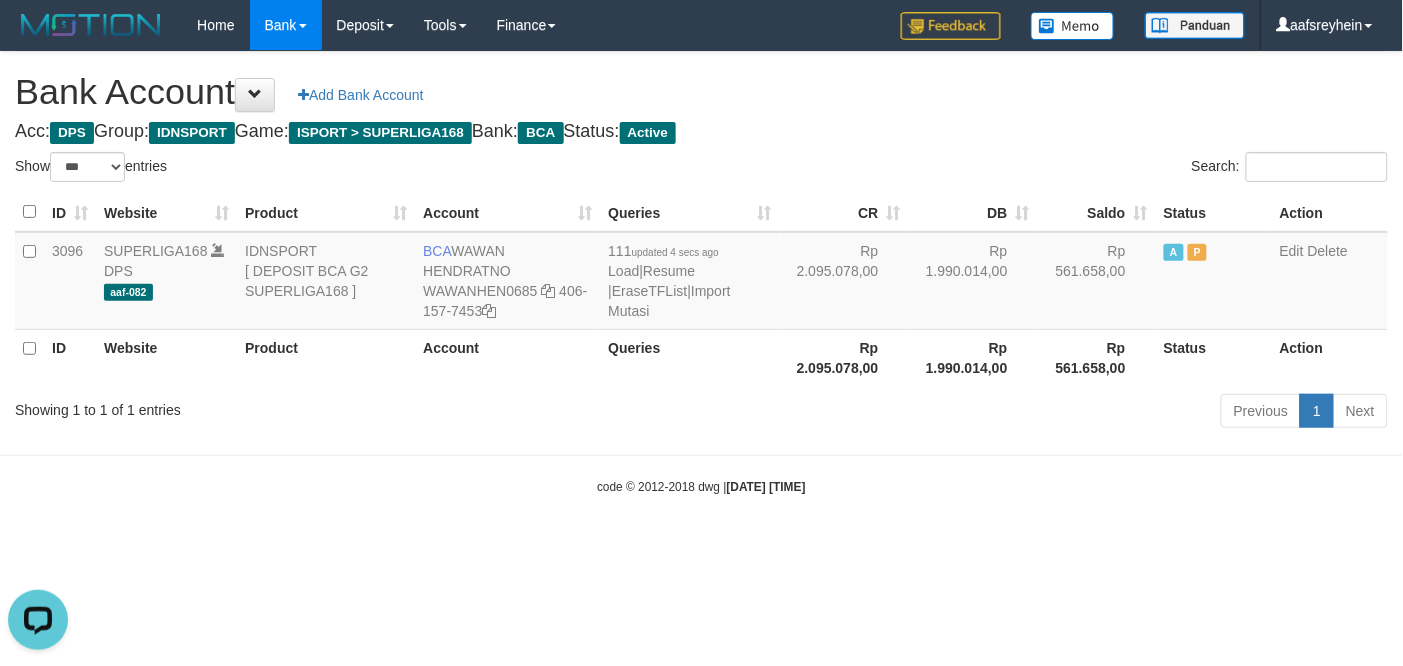 scroll, scrollTop: 0, scrollLeft: 0, axis: both 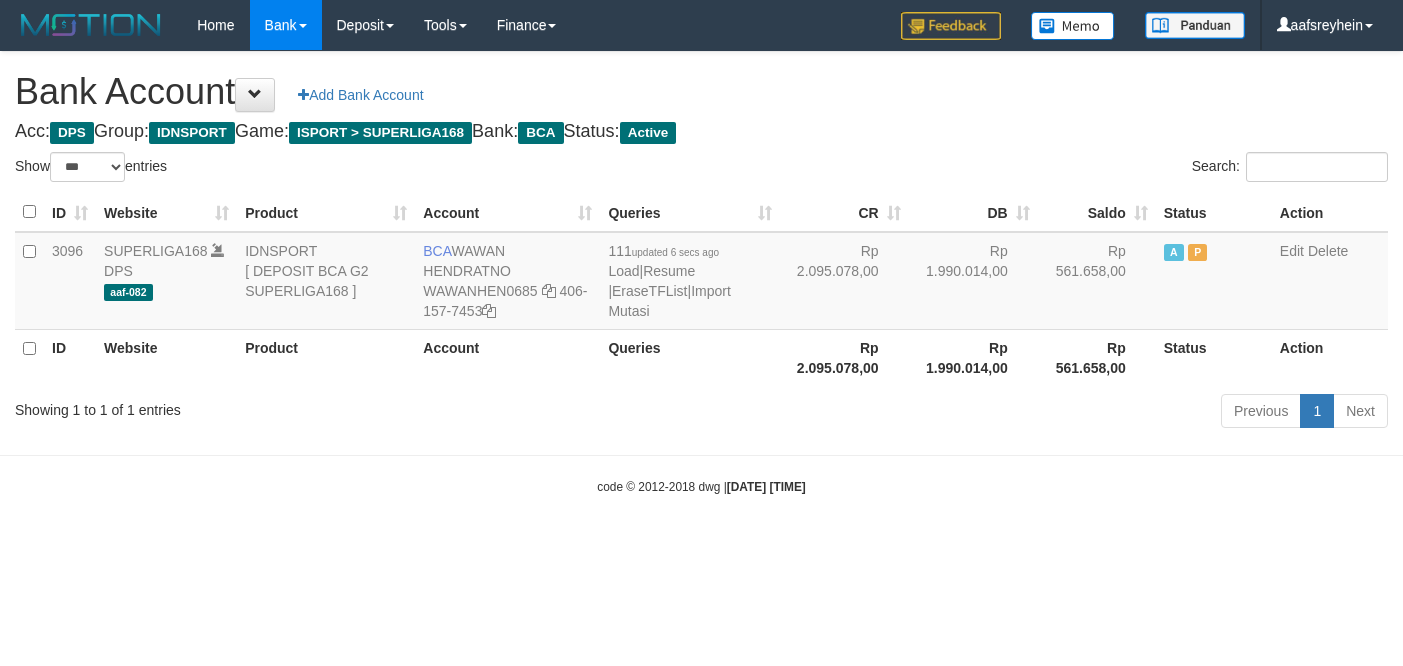 select on "***" 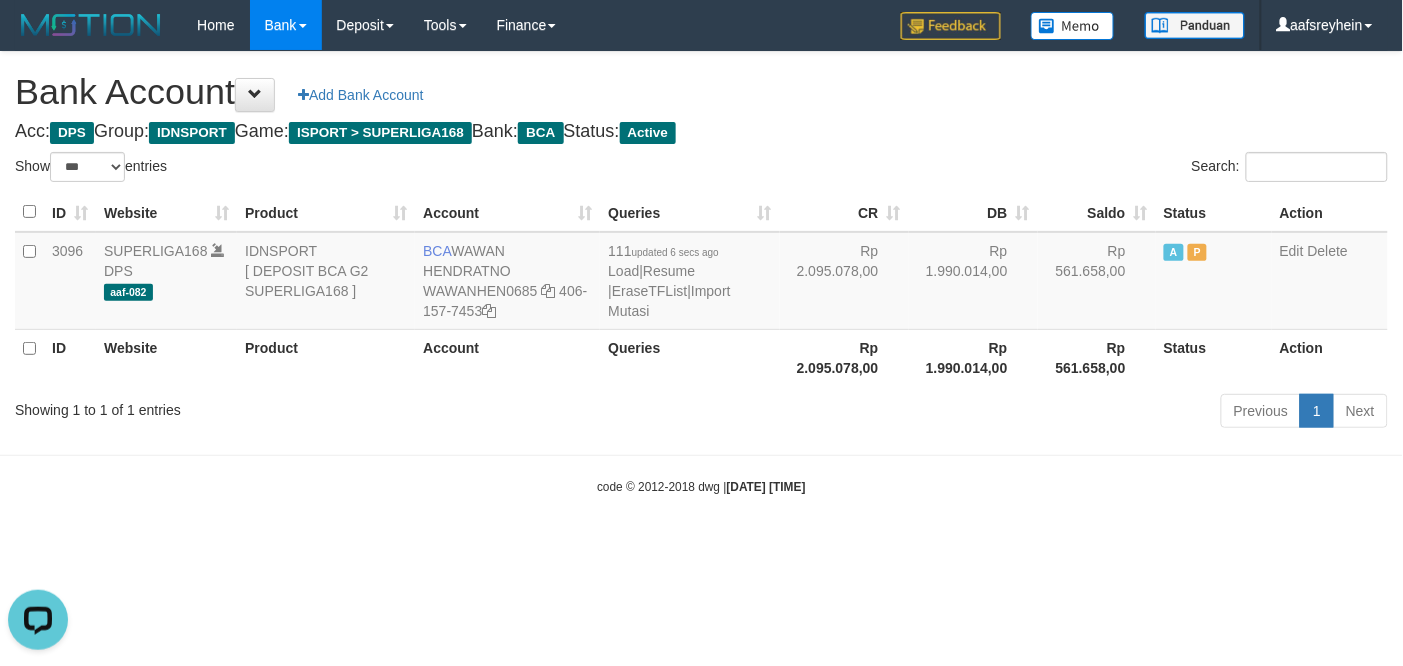 scroll, scrollTop: 0, scrollLeft: 0, axis: both 